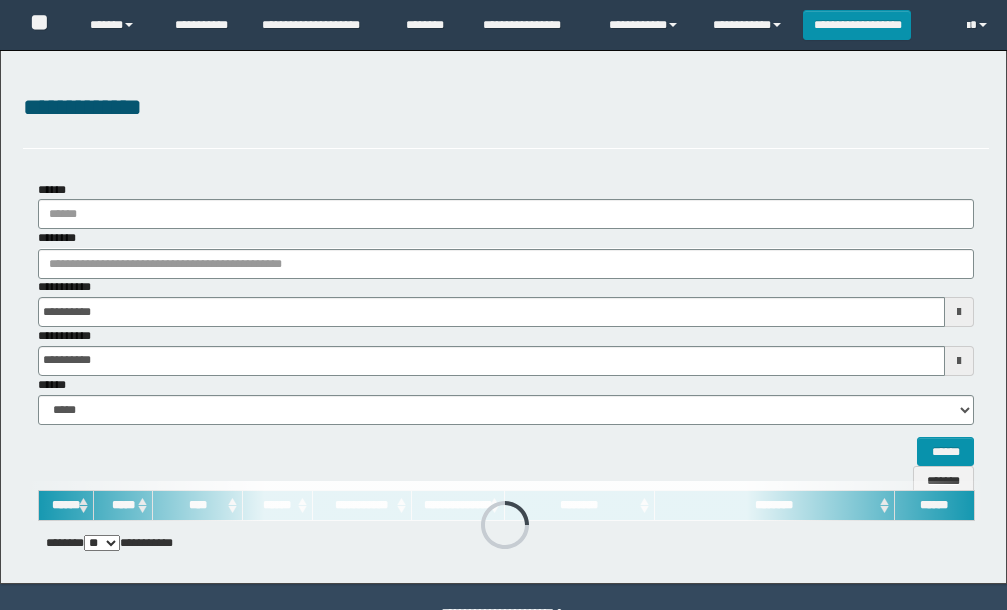 scroll, scrollTop: 0, scrollLeft: 0, axis: both 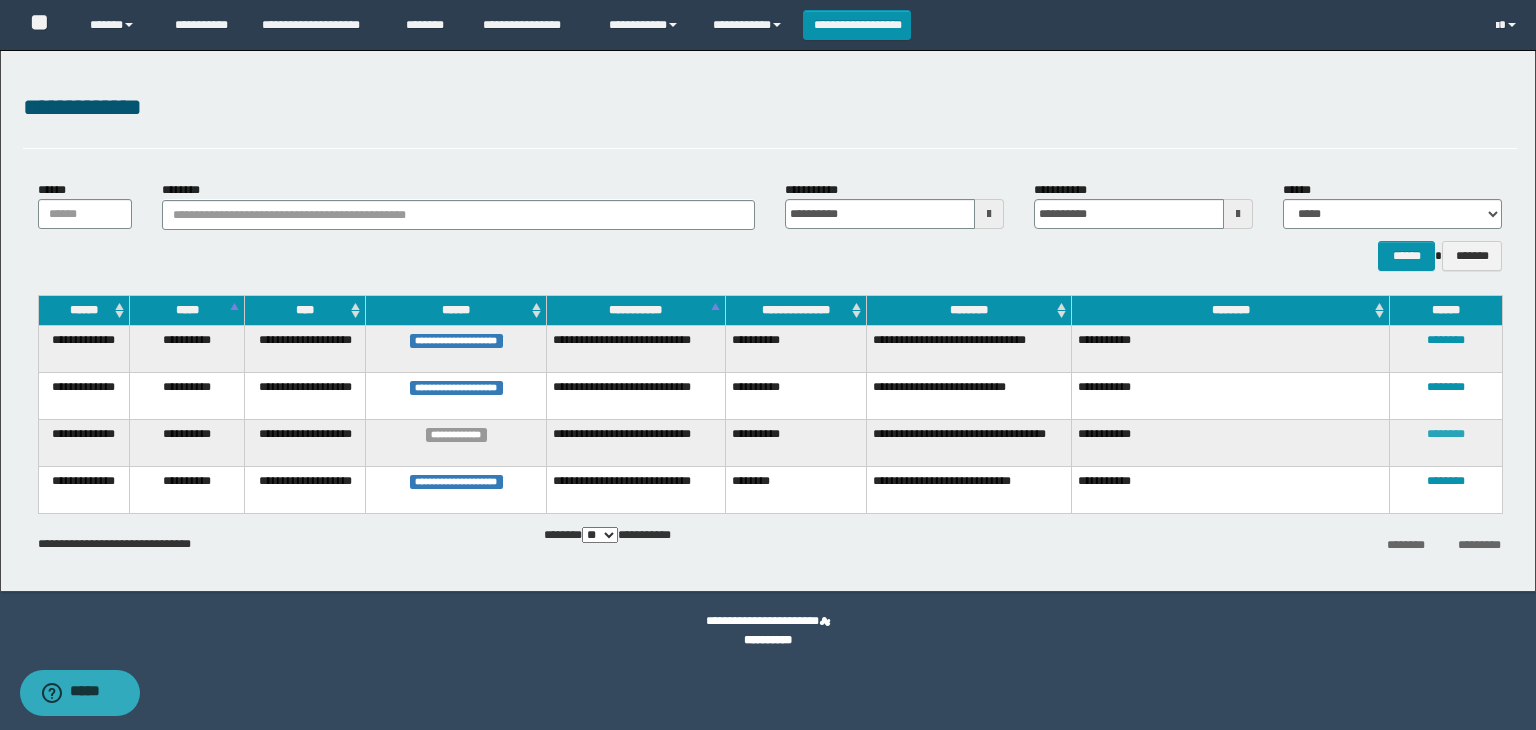 click on "********" at bounding box center [1446, 434] 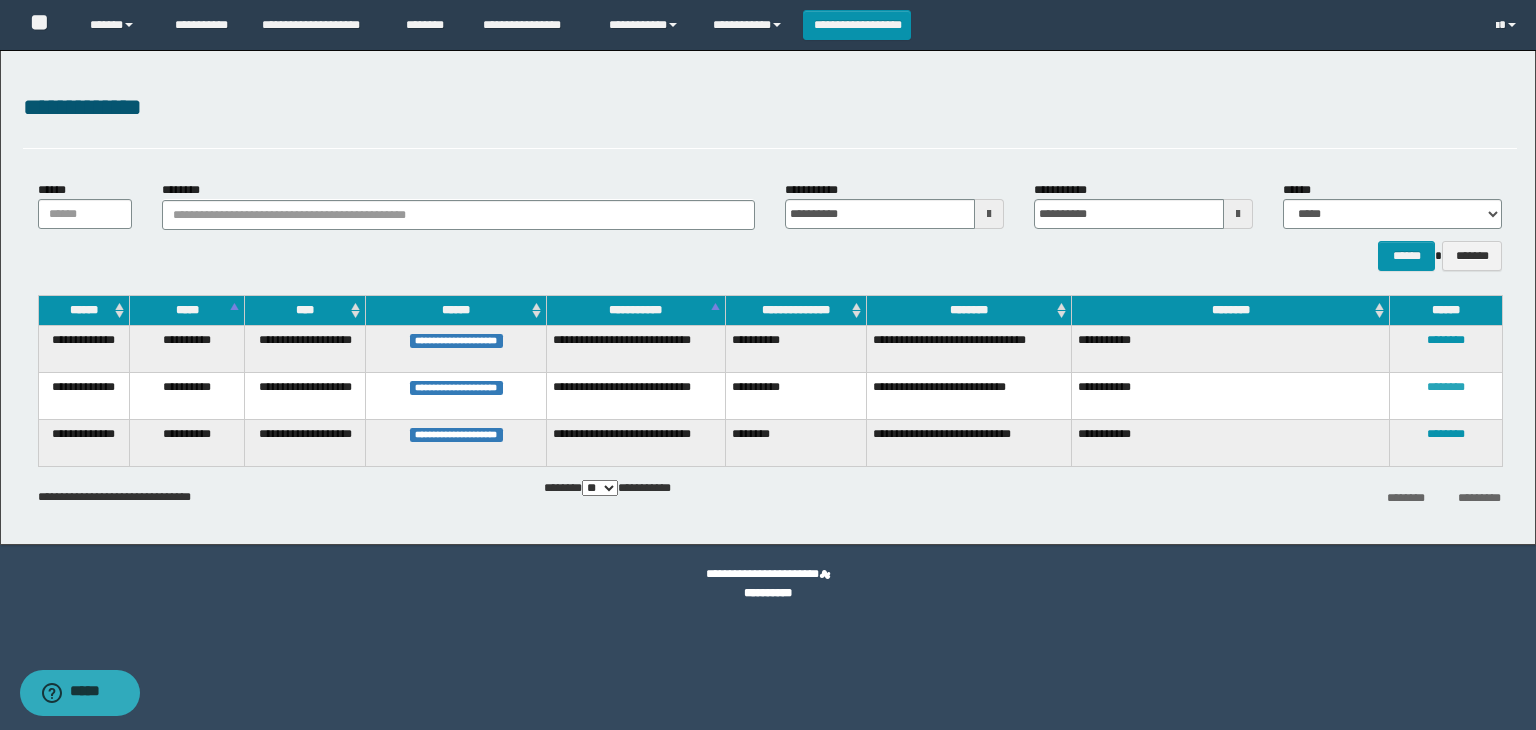 click on "********" at bounding box center (1446, 387) 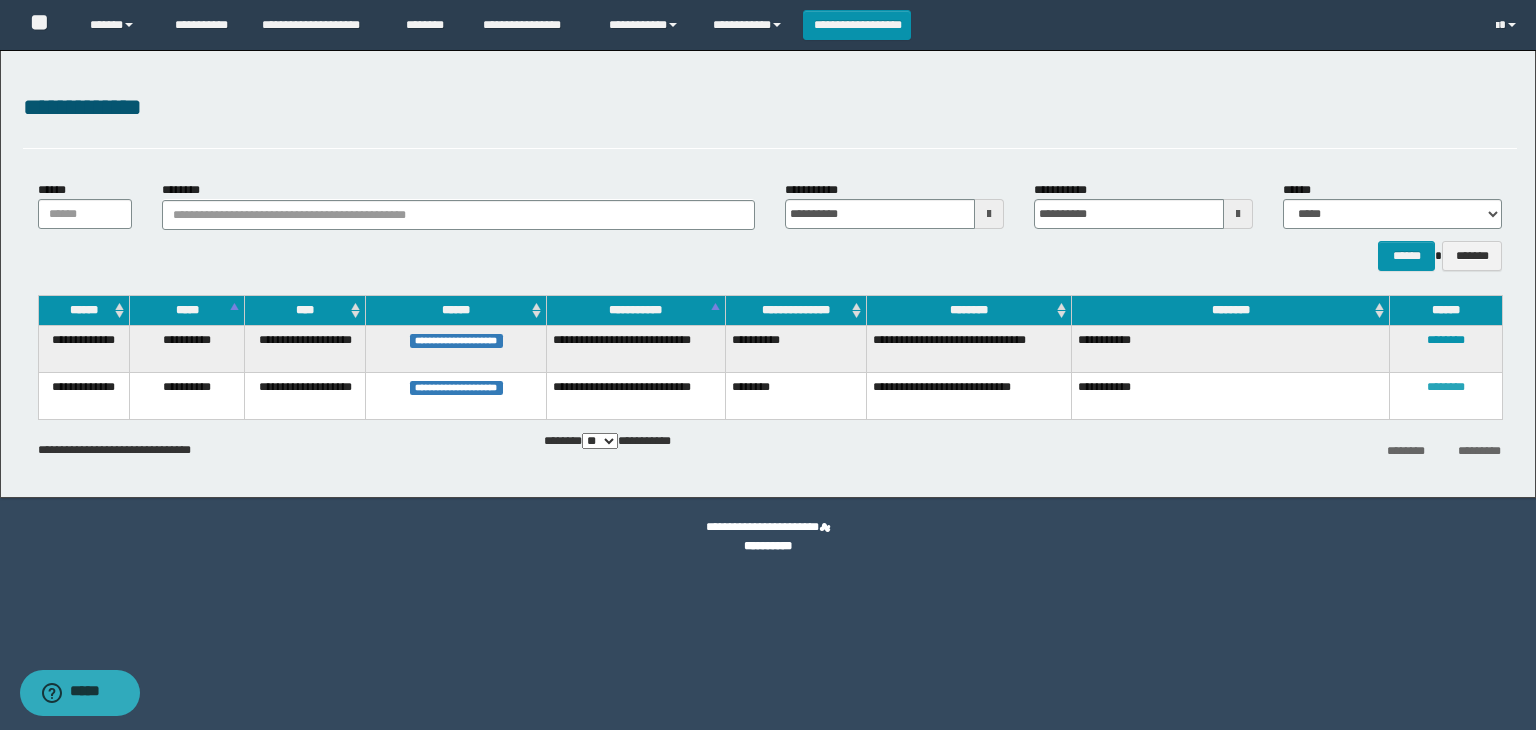 click on "********" at bounding box center [1446, 387] 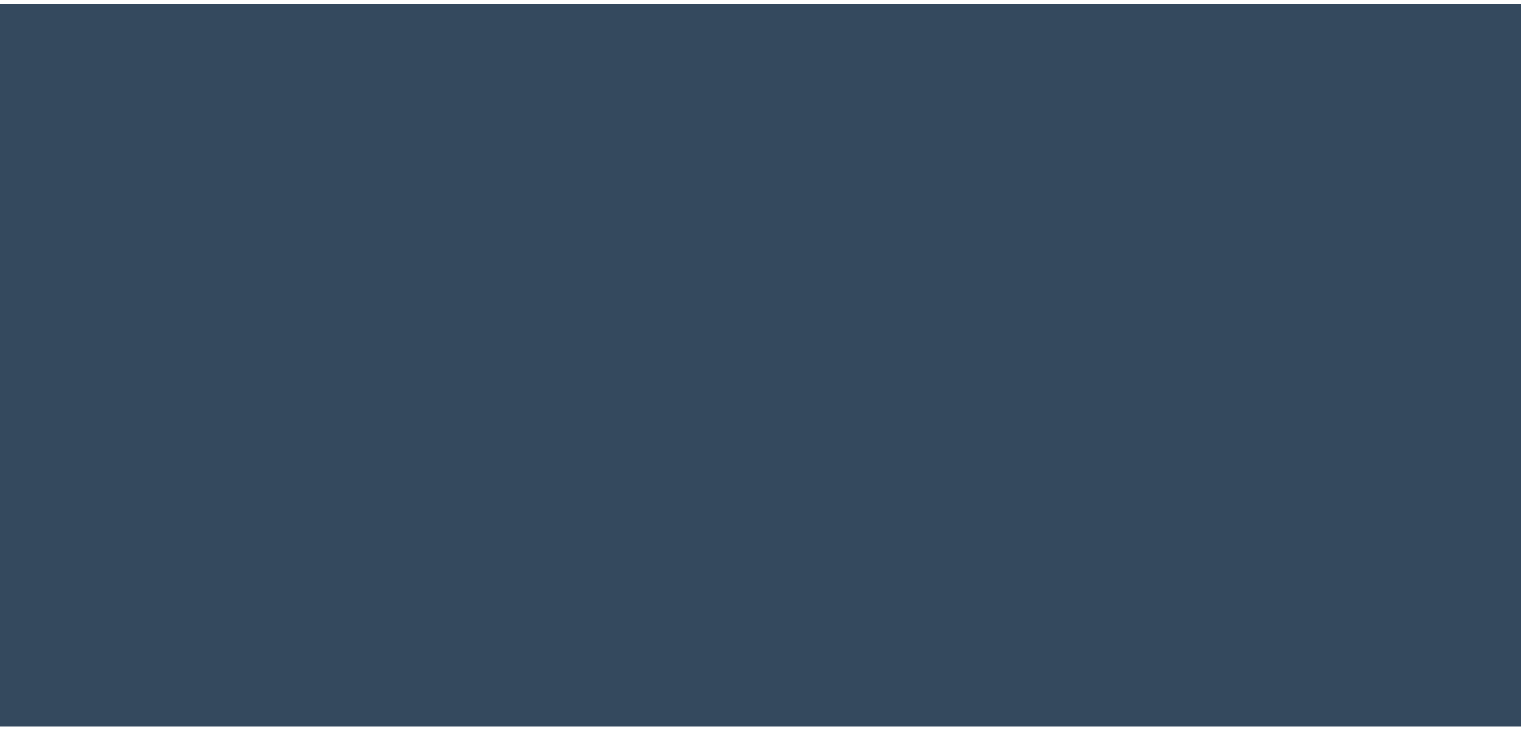 scroll, scrollTop: 0, scrollLeft: 0, axis: both 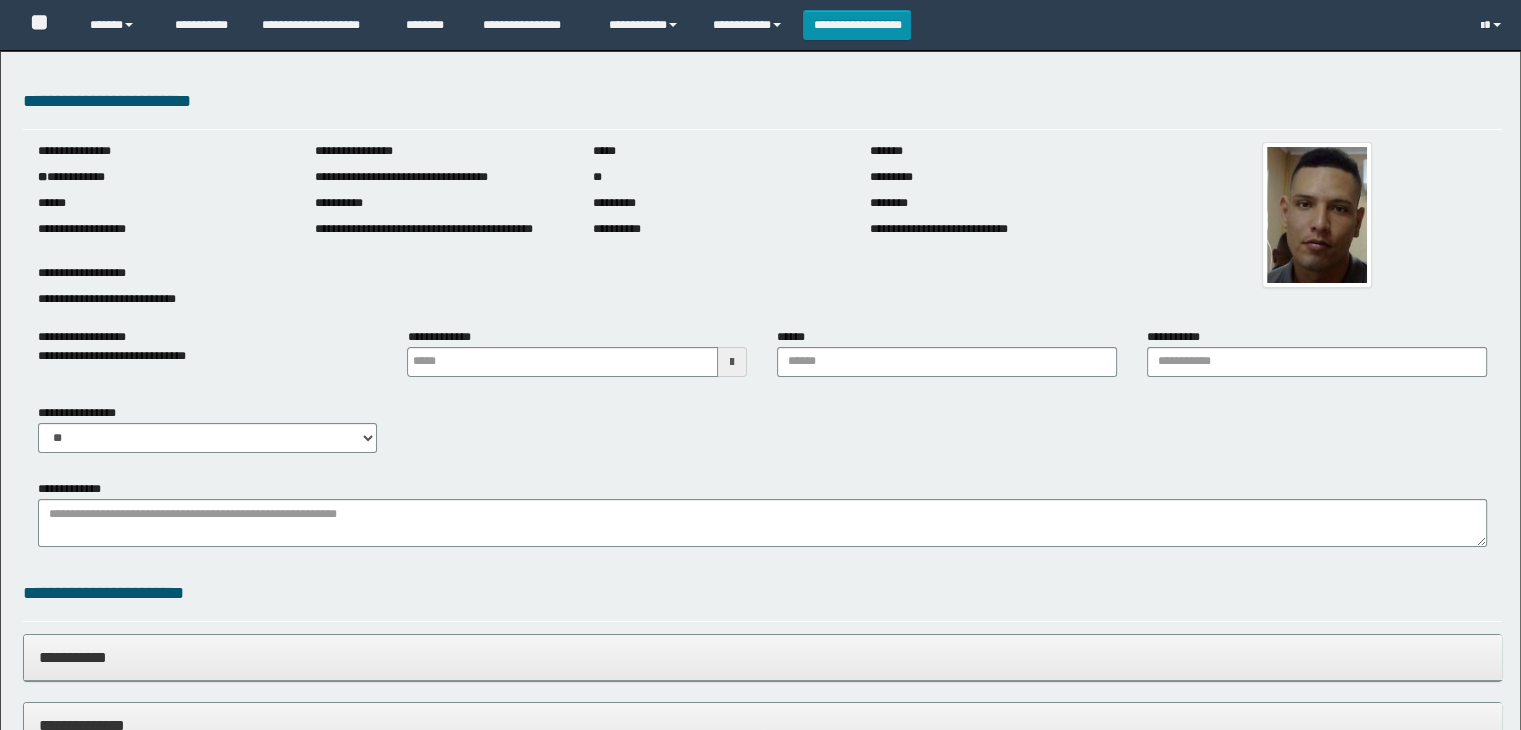 type 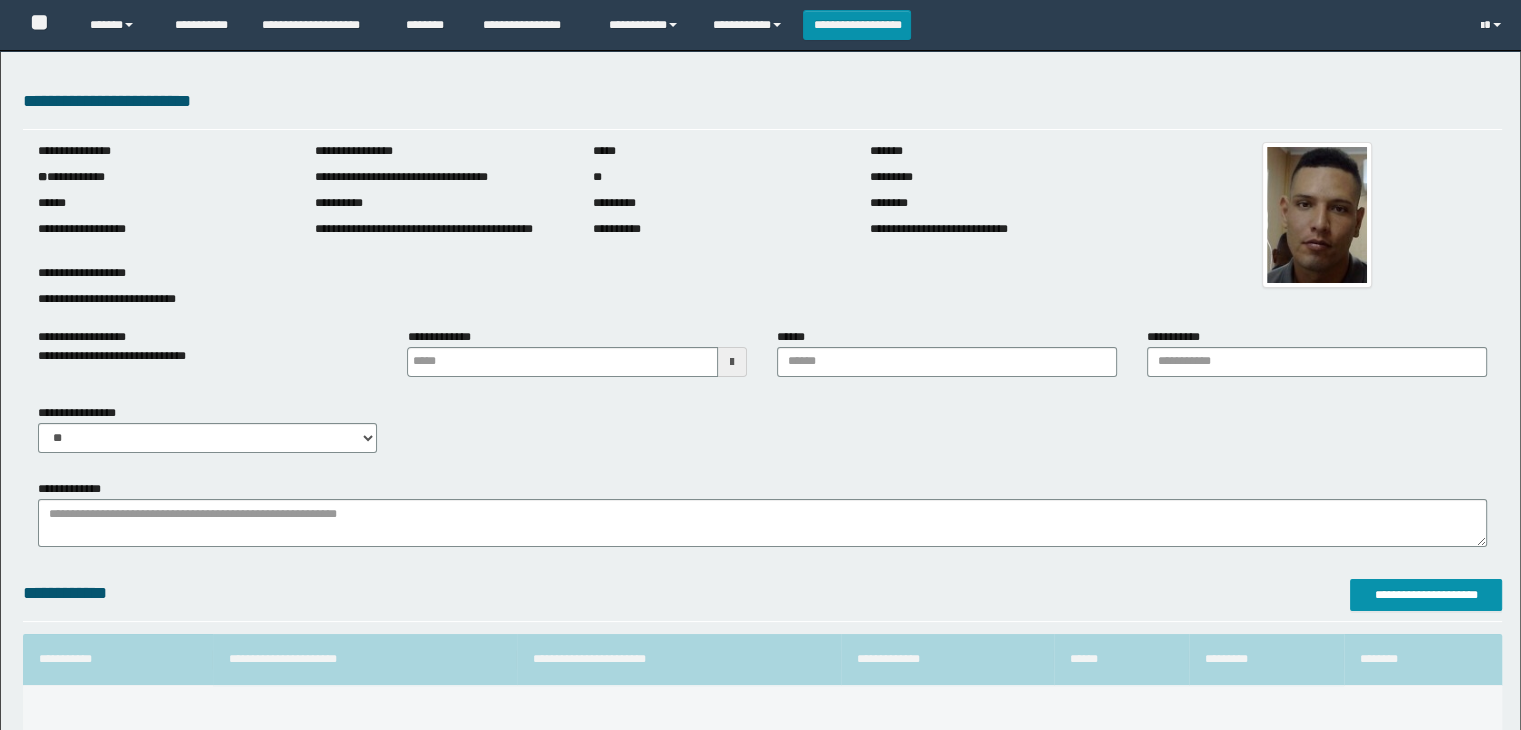 scroll, scrollTop: 0, scrollLeft: 0, axis: both 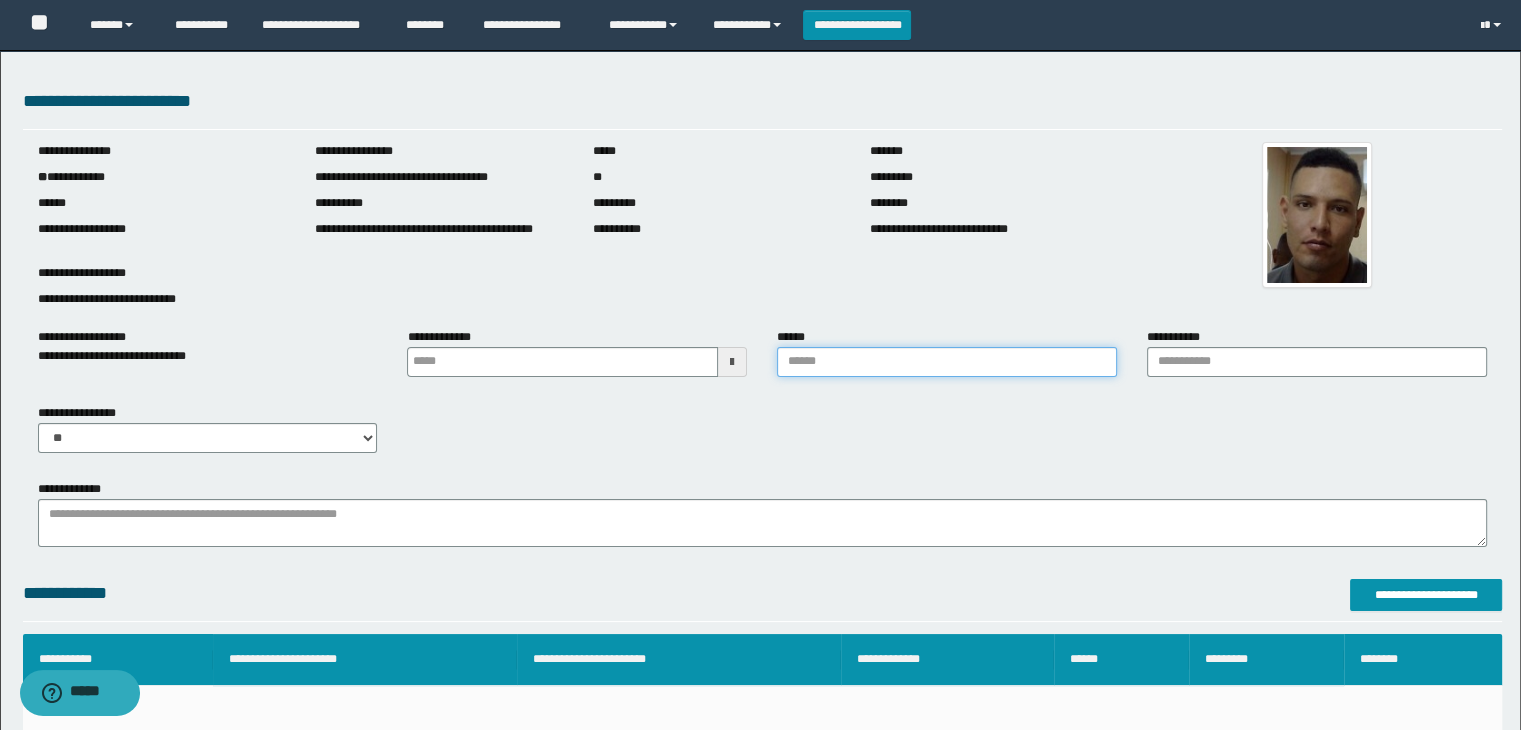 click on "******" at bounding box center [947, 362] 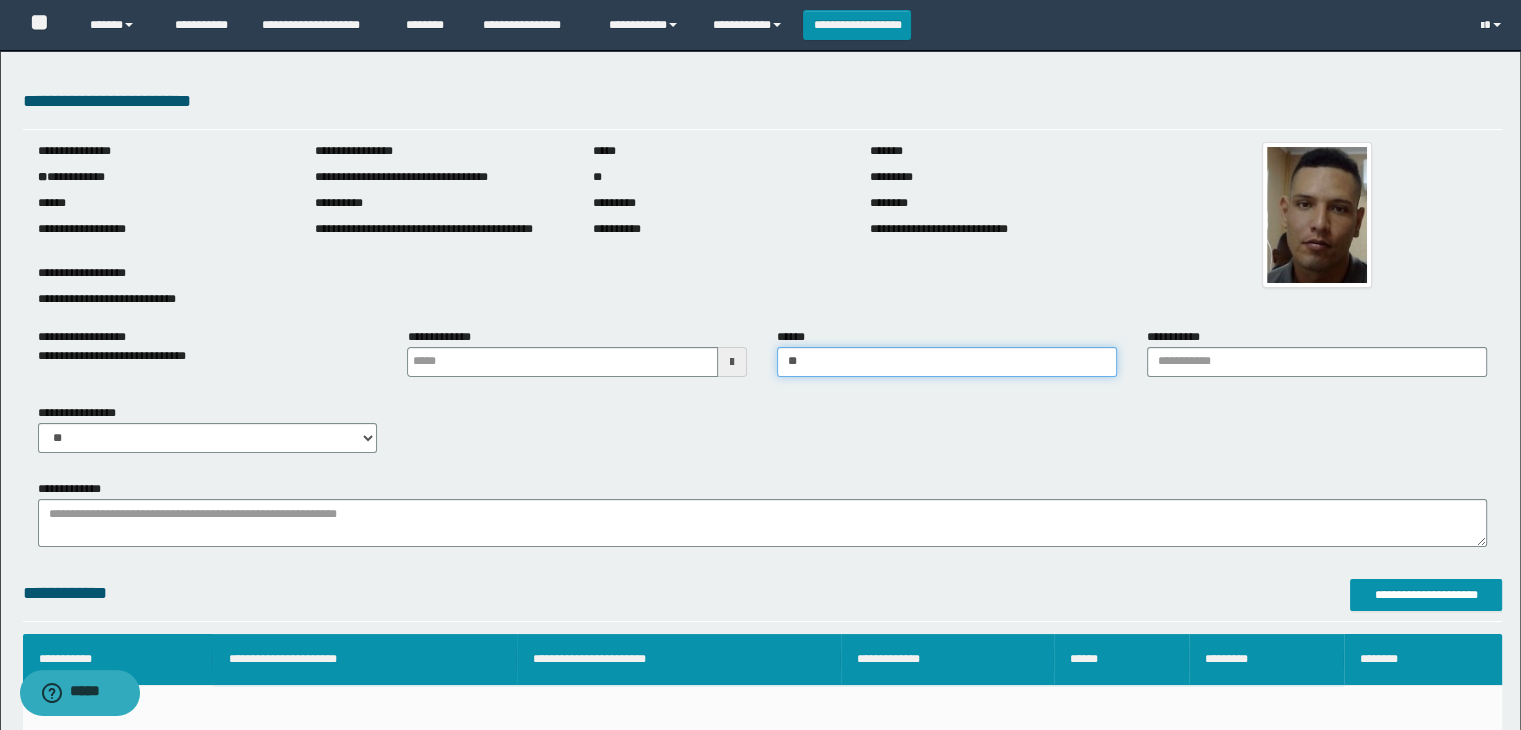 type on "*" 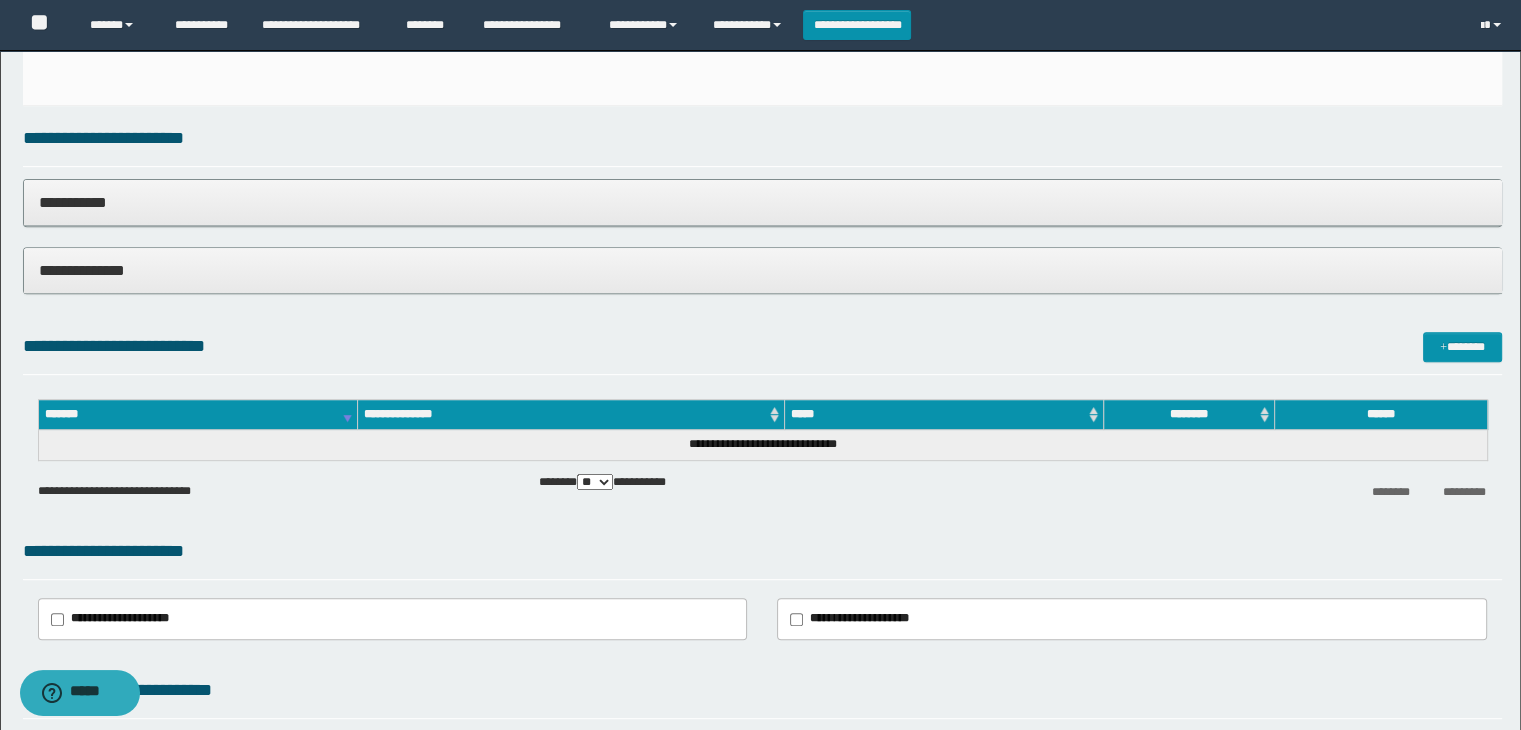 scroll, scrollTop: 700, scrollLeft: 0, axis: vertical 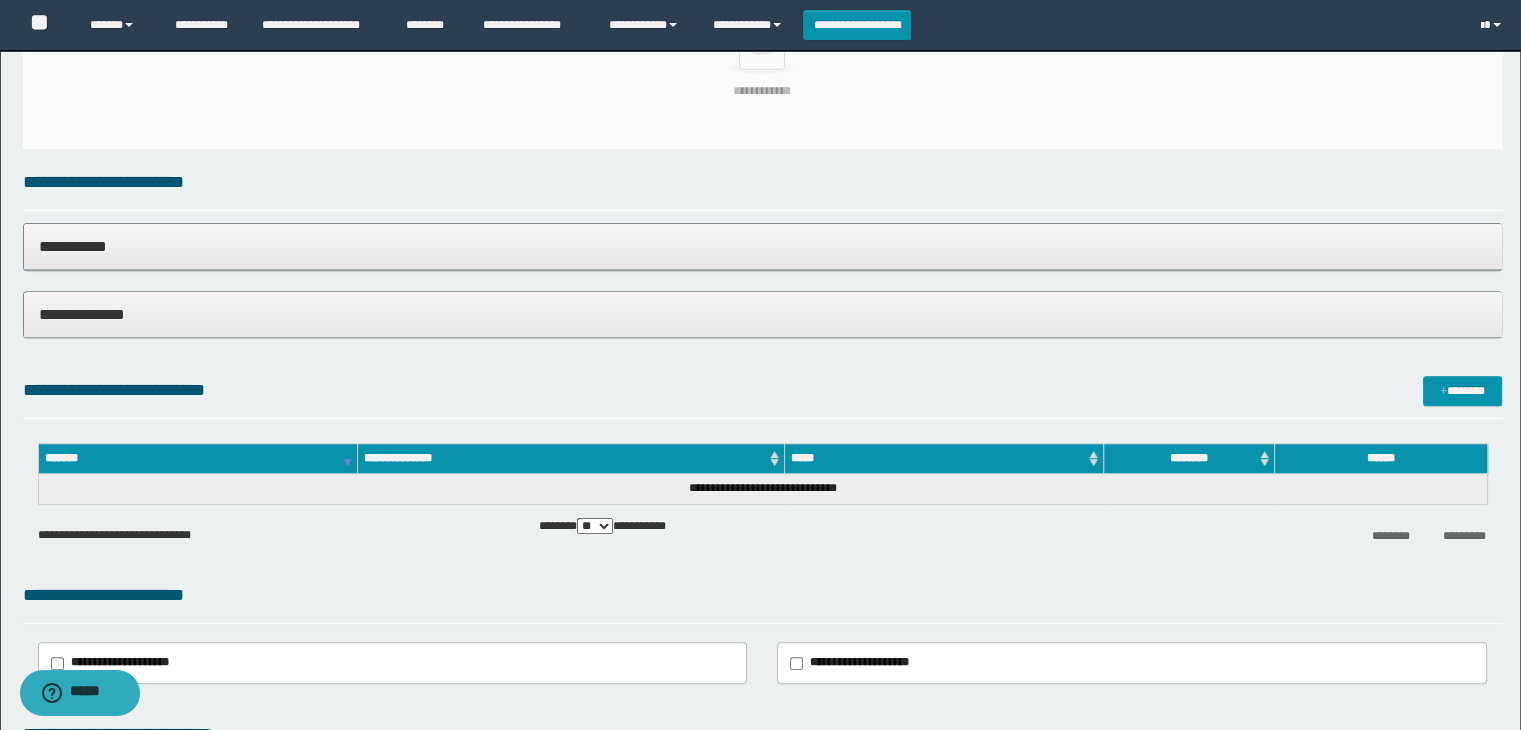 type on "********" 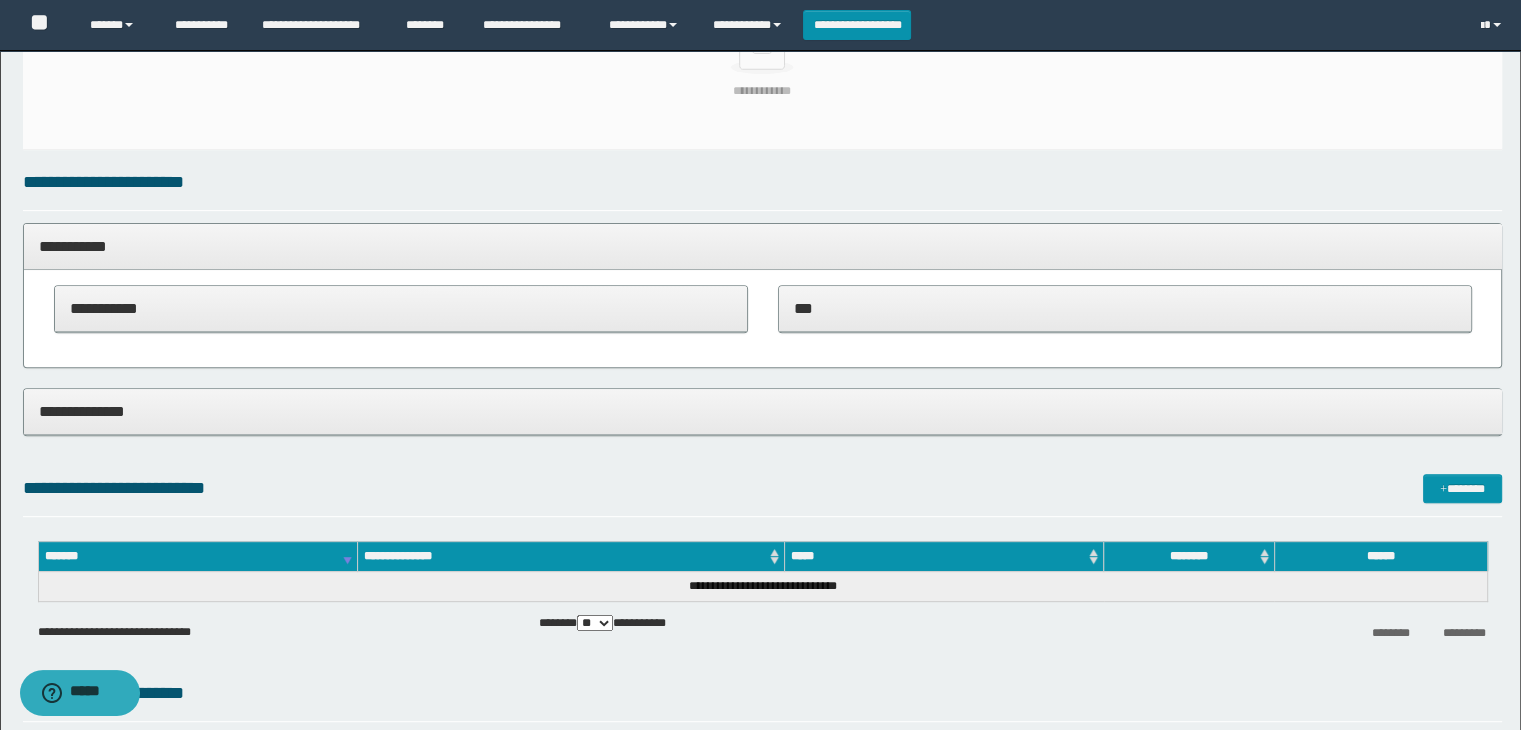 click on "***" at bounding box center [1125, 309] 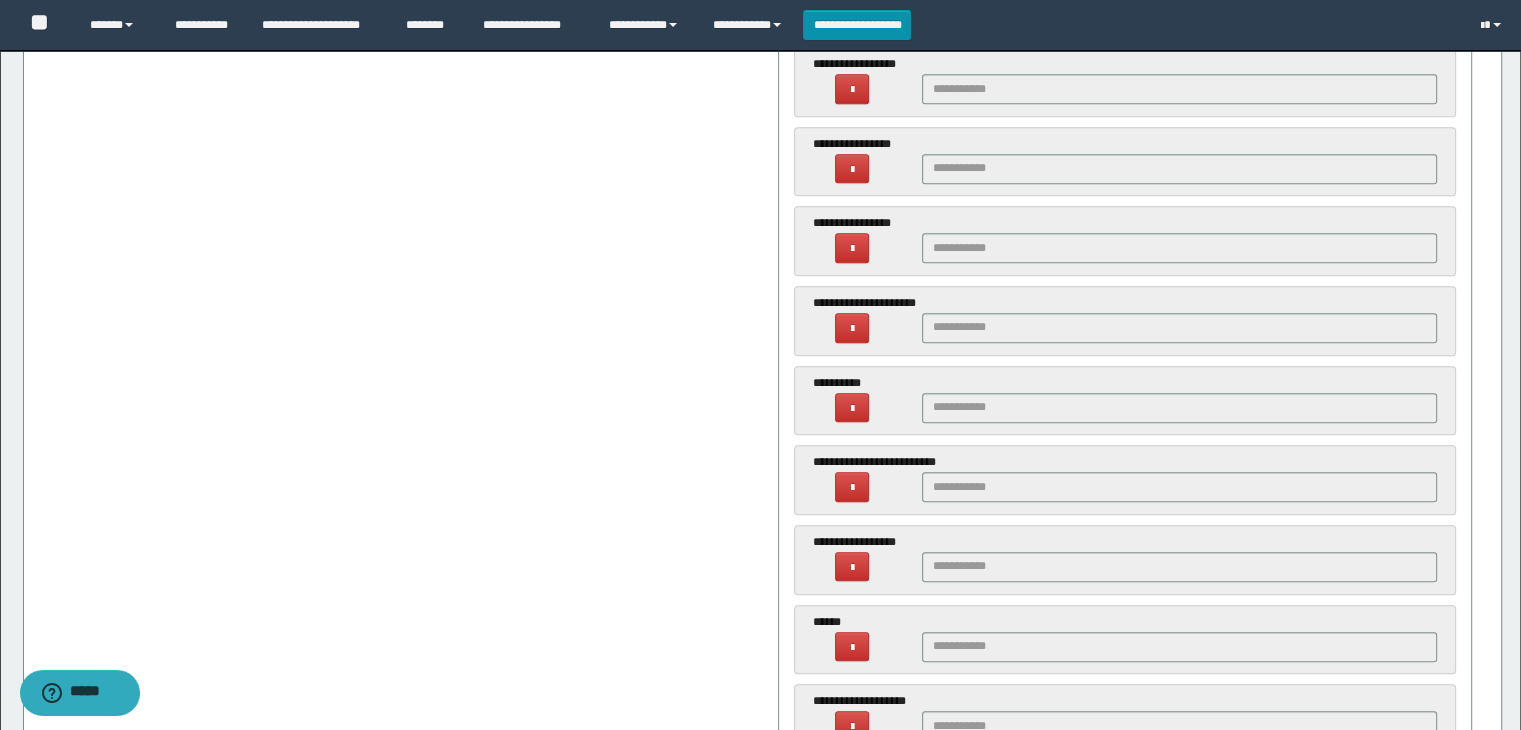 scroll, scrollTop: 1200, scrollLeft: 0, axis: vertical 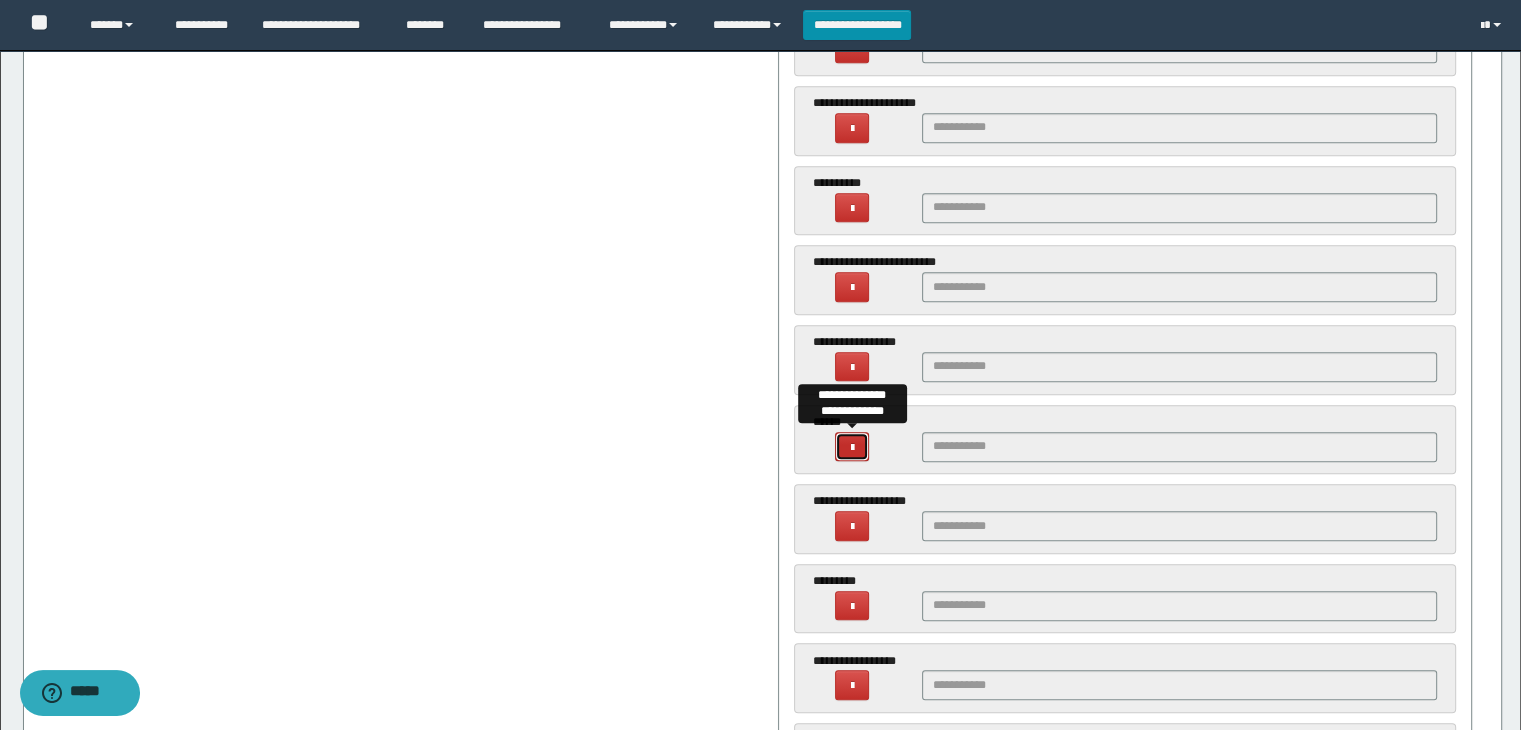 click at bounding box center [852, 447] 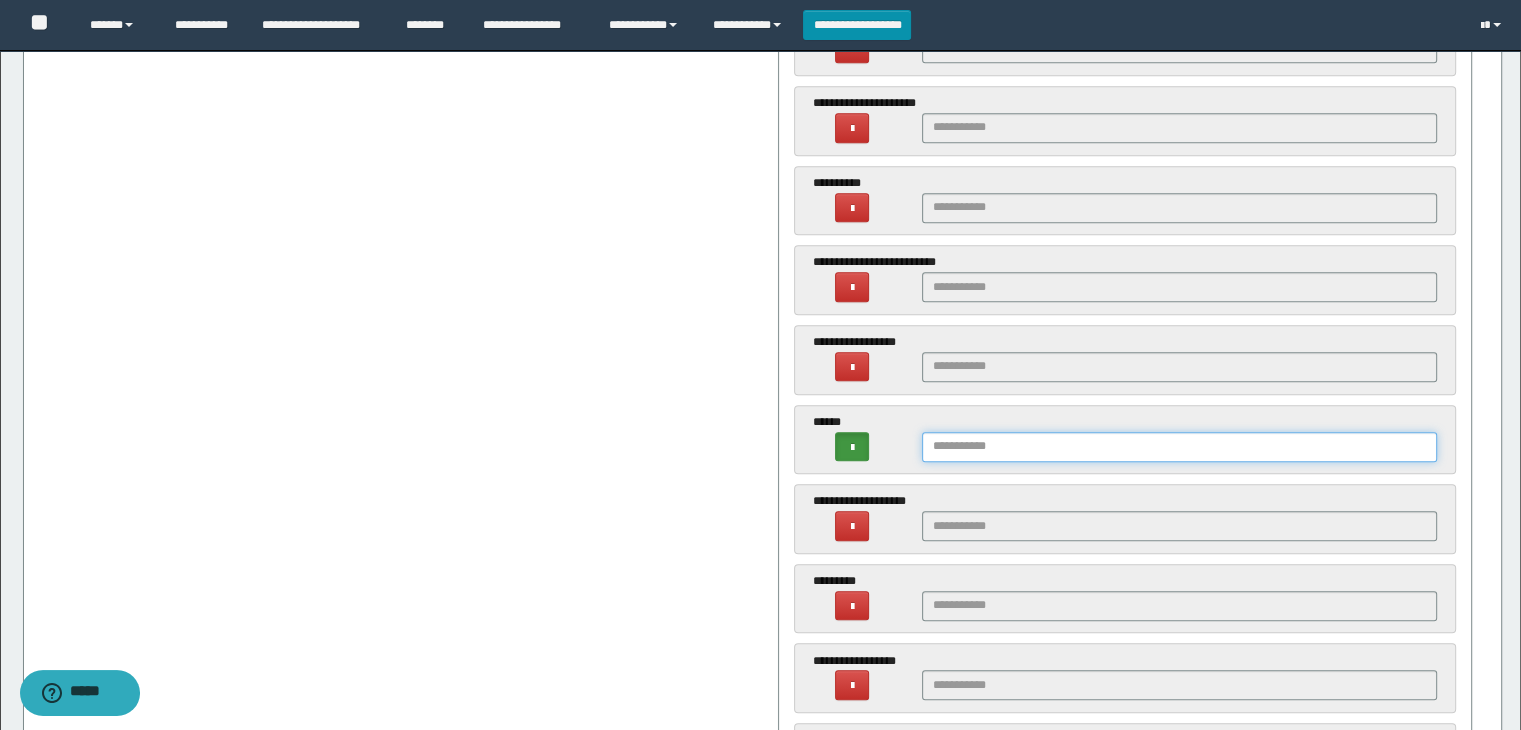 click at bounding box center (1180, 447) 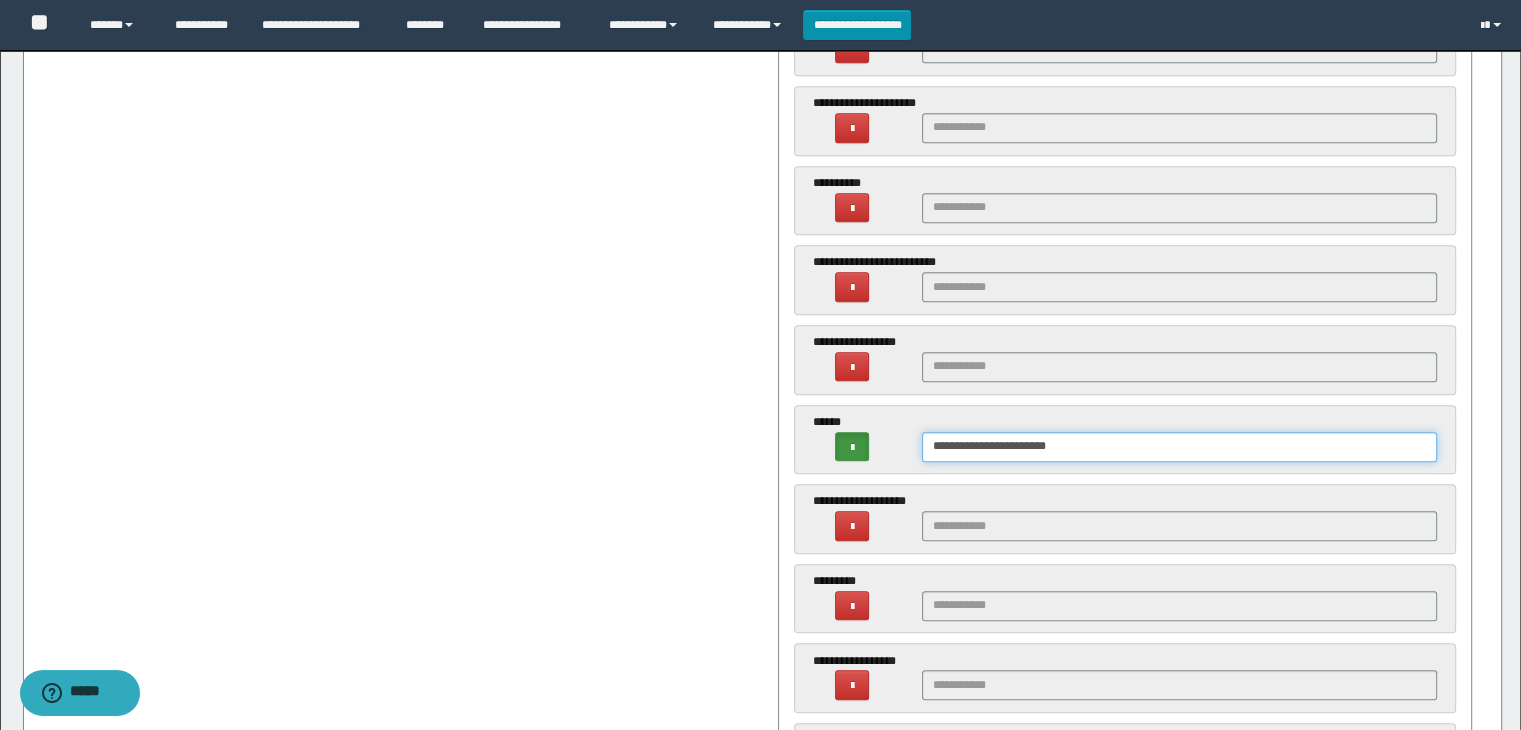 type on "**********" 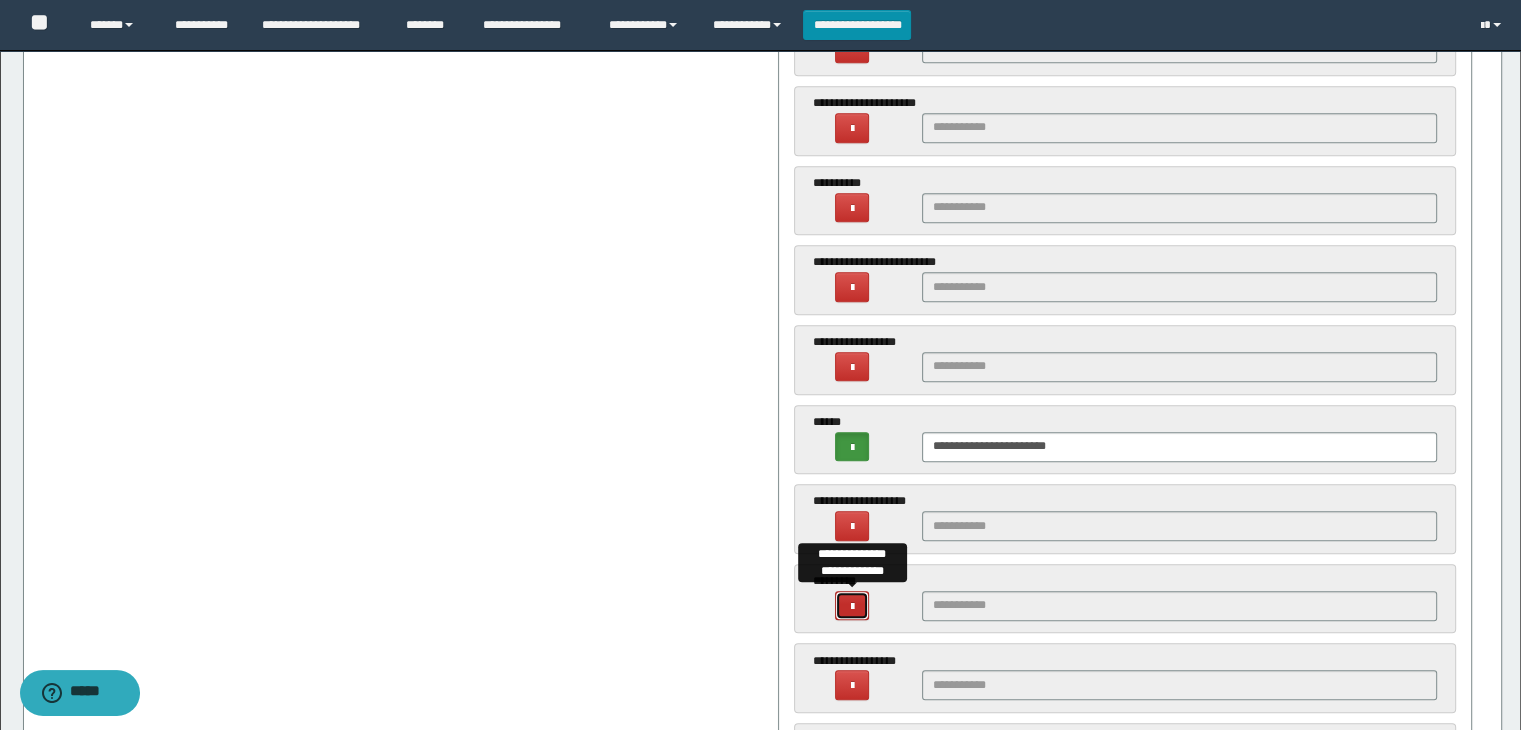 click at bounding box center (852, 606) 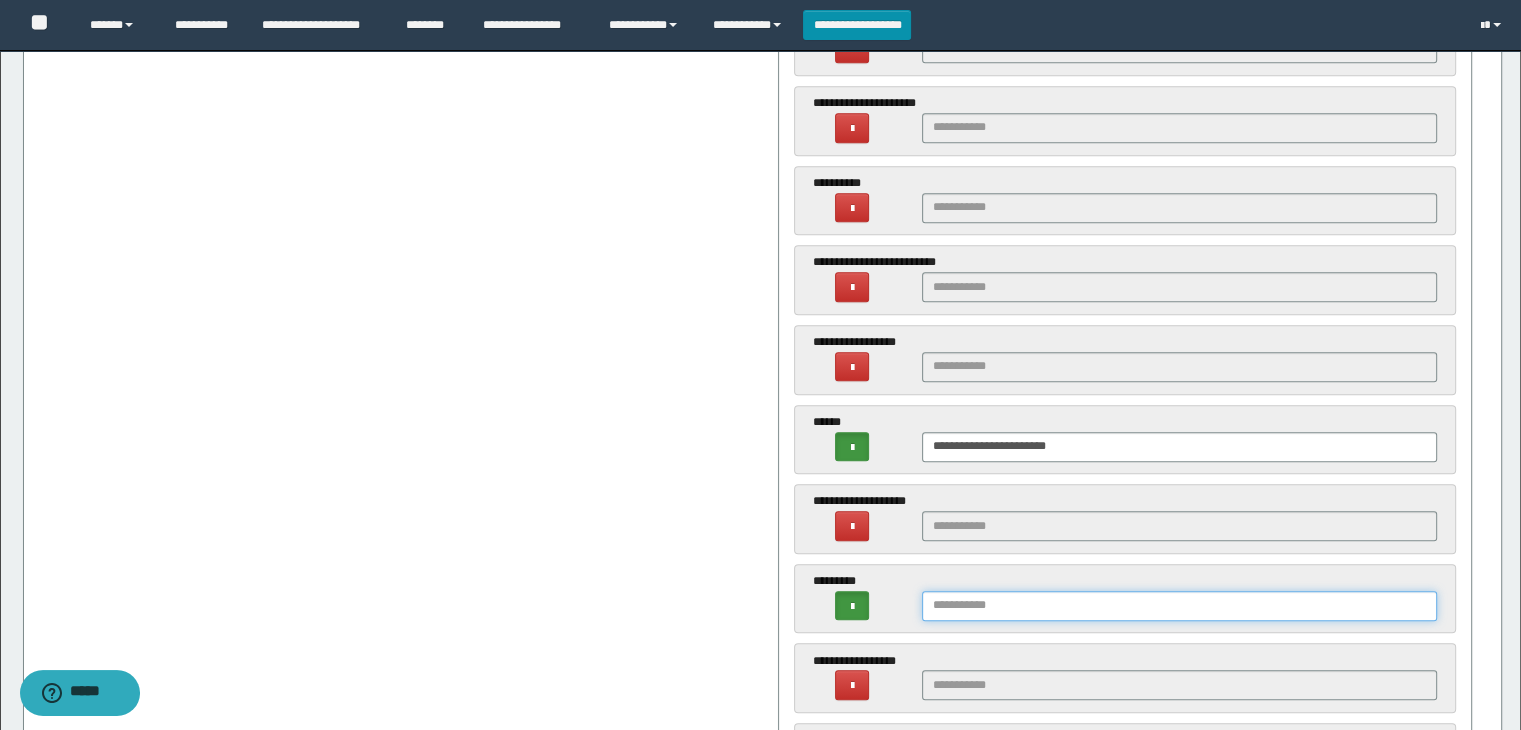 click at bounding box center (1180, 606) 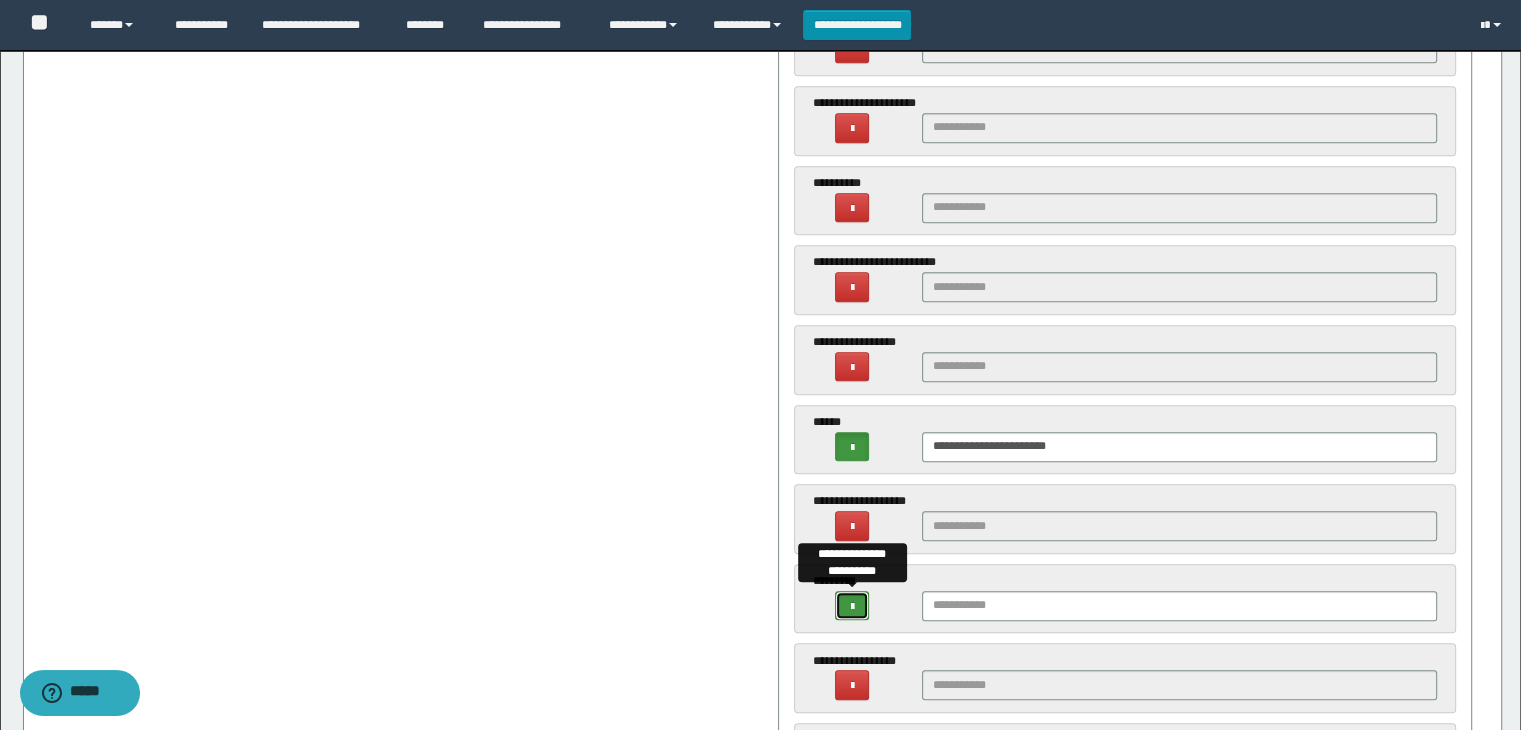 click at bounding box center (852, 607) 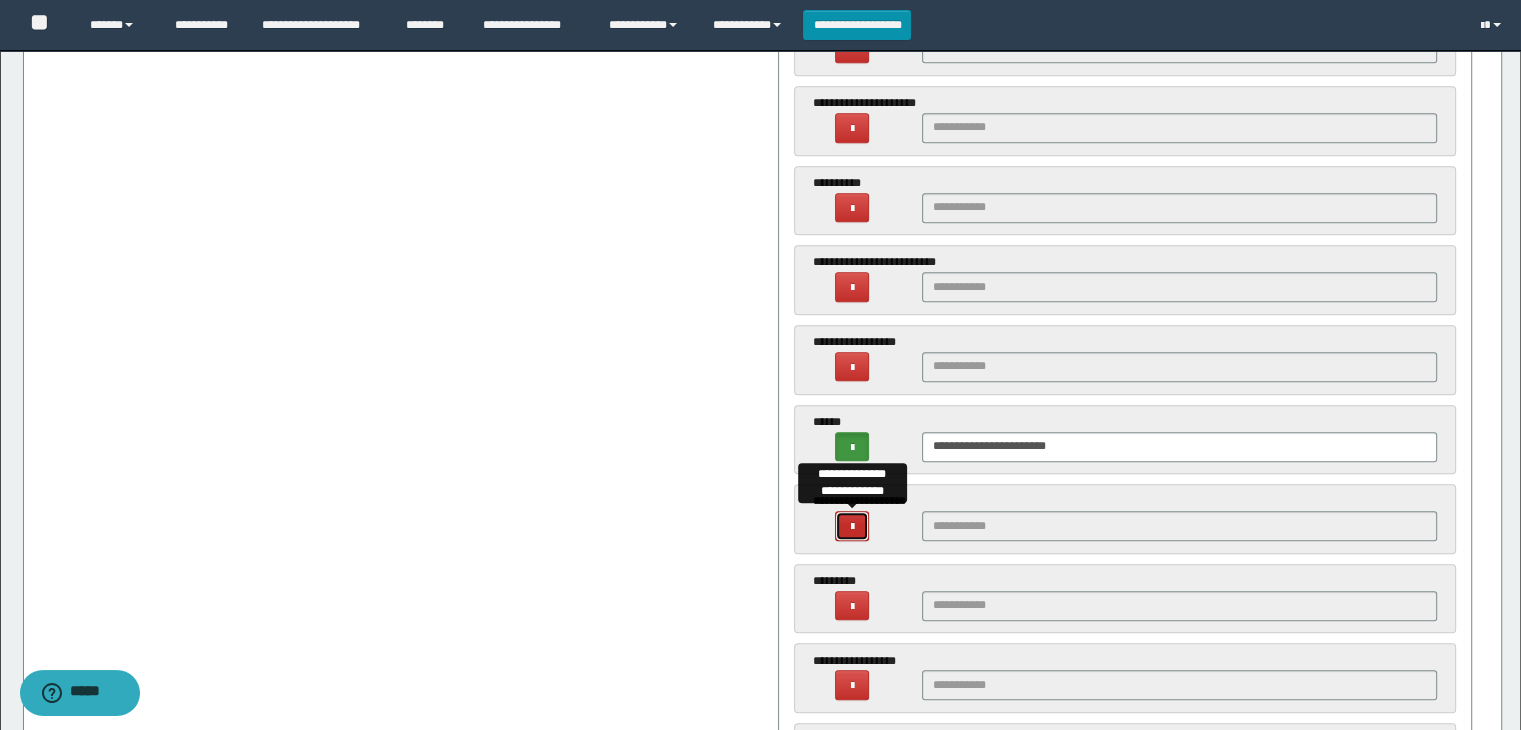 click at bounding box center [852, 527] 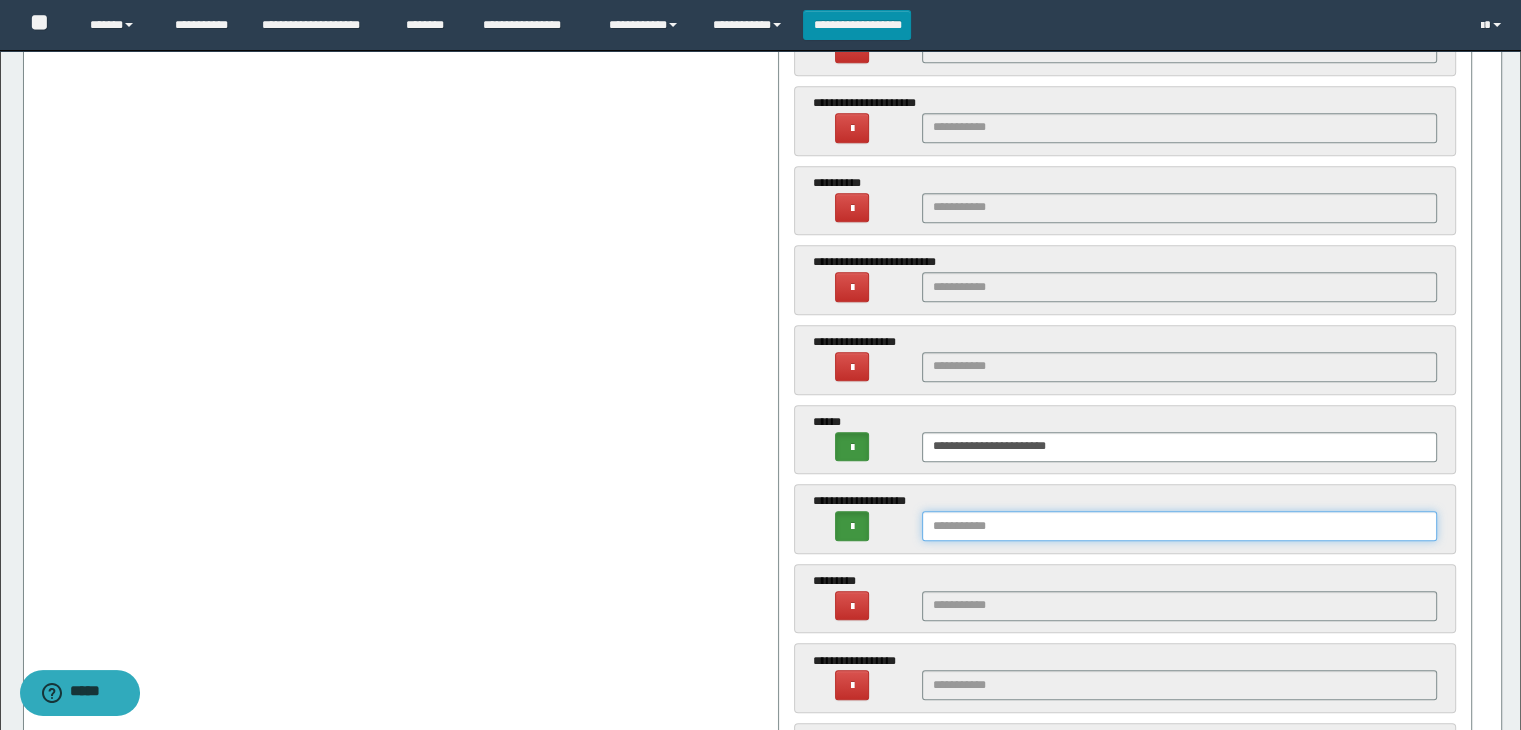 click at bounding box center [1180, 526] 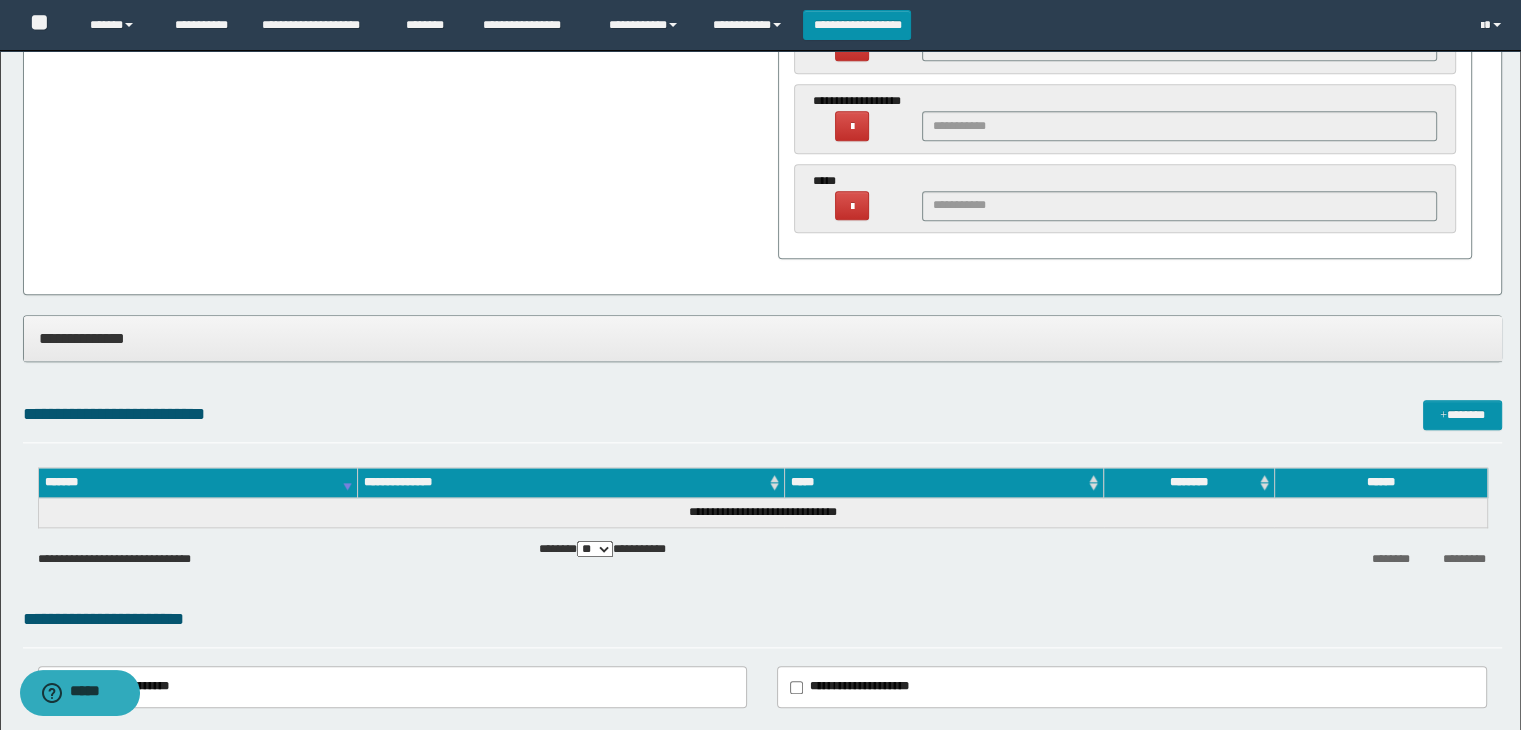 scroll, scrollTop: 2100, scrollLeft: 0, axis: vertical 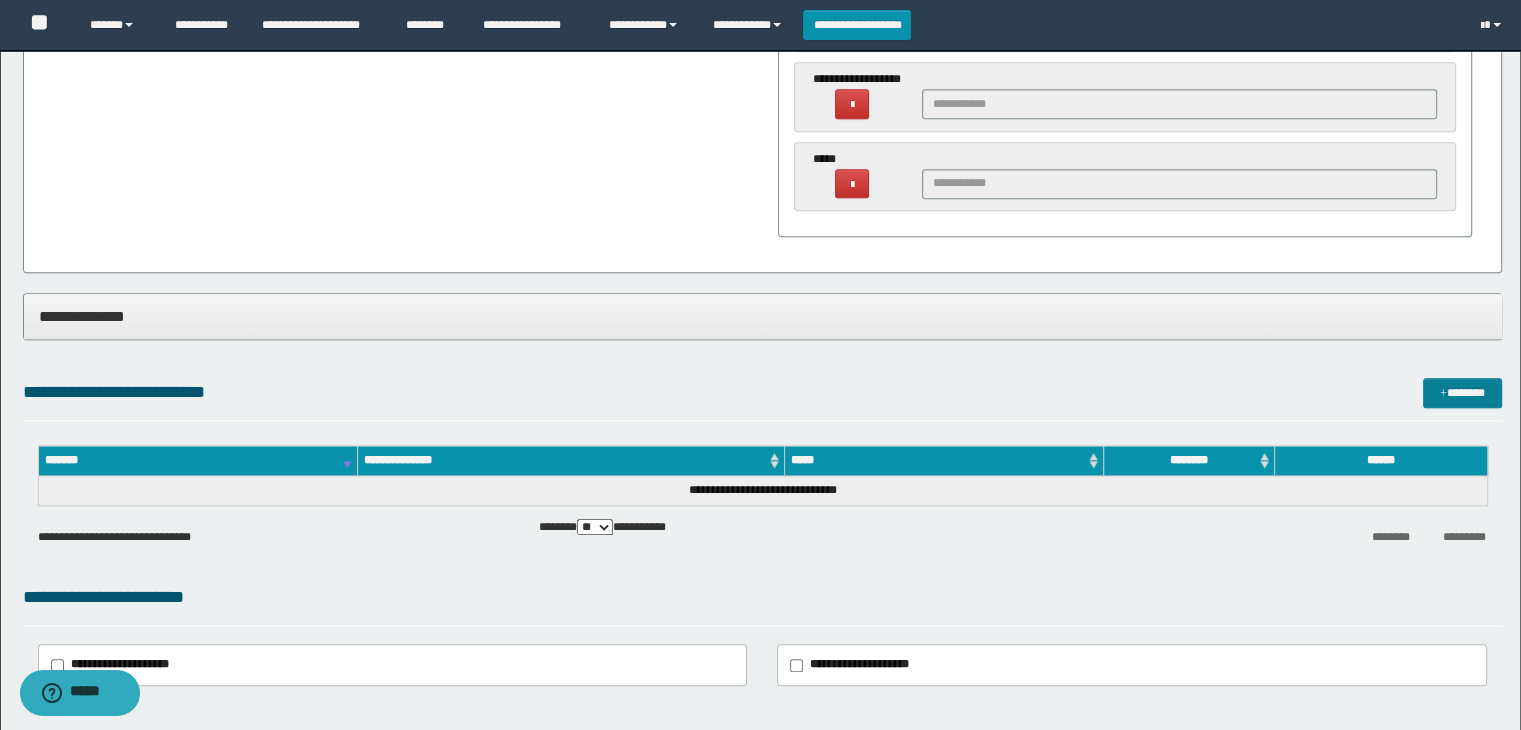 type on "**********" 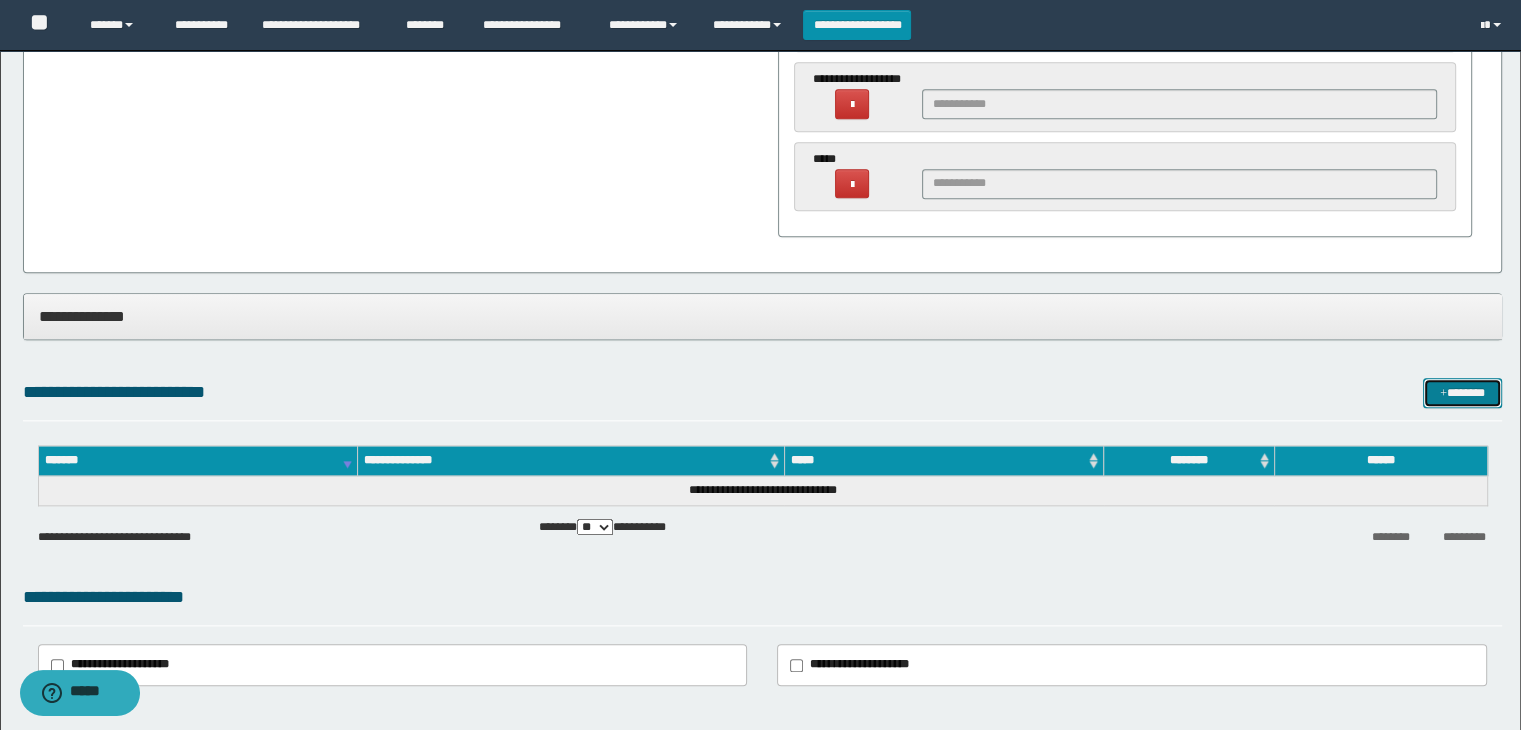 click on "*******" at bounding box center (1462, 393) 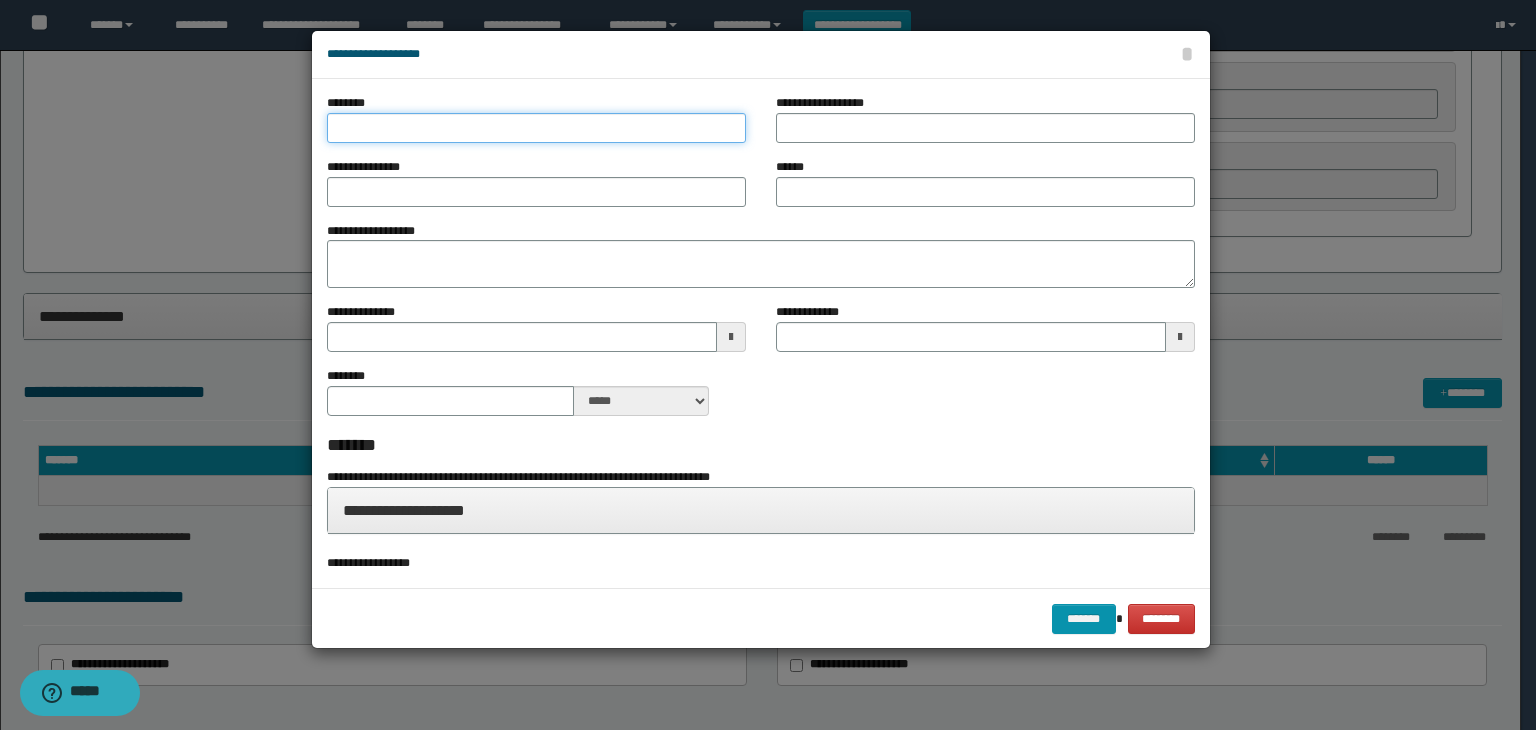 click on "********" at bounding box center [536, 128] 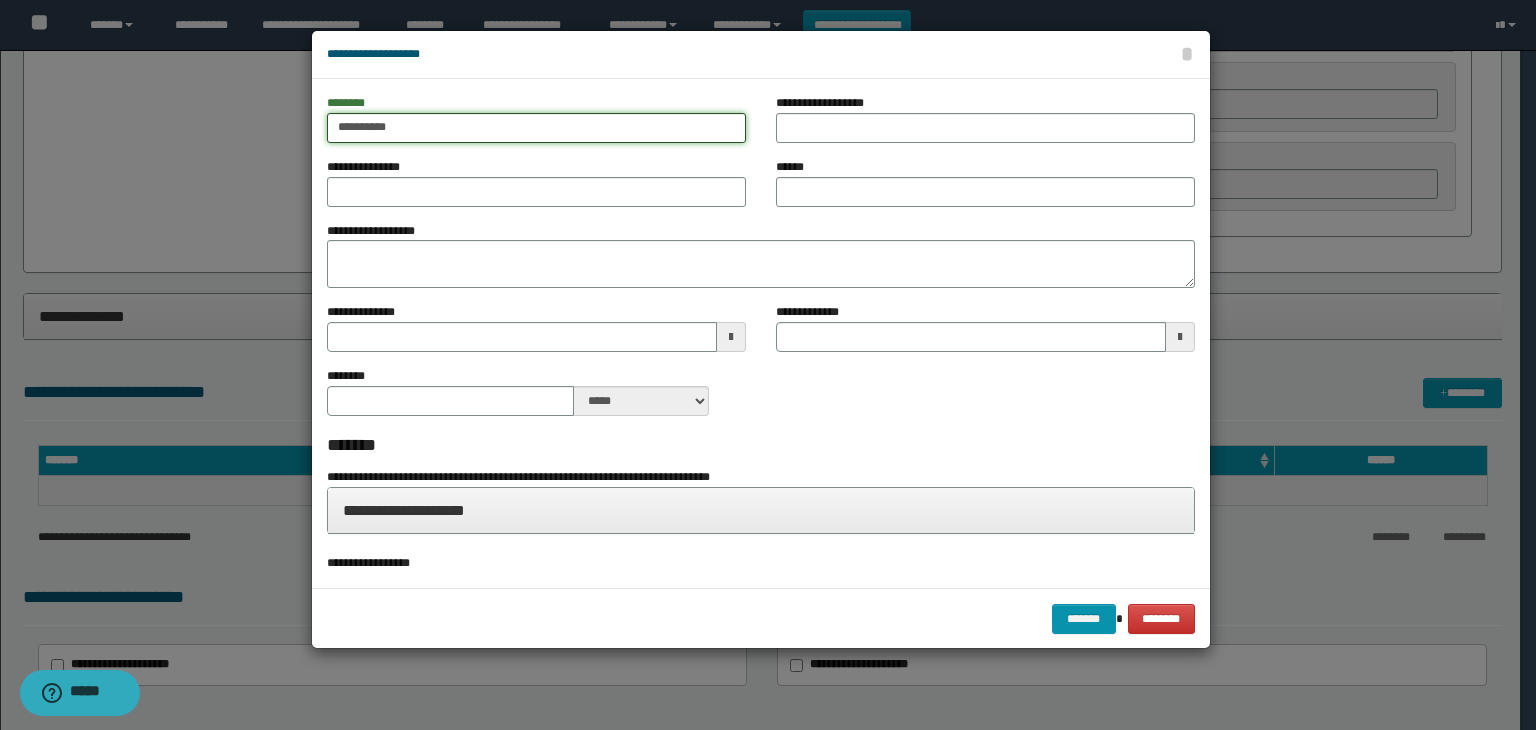 type on "*********" 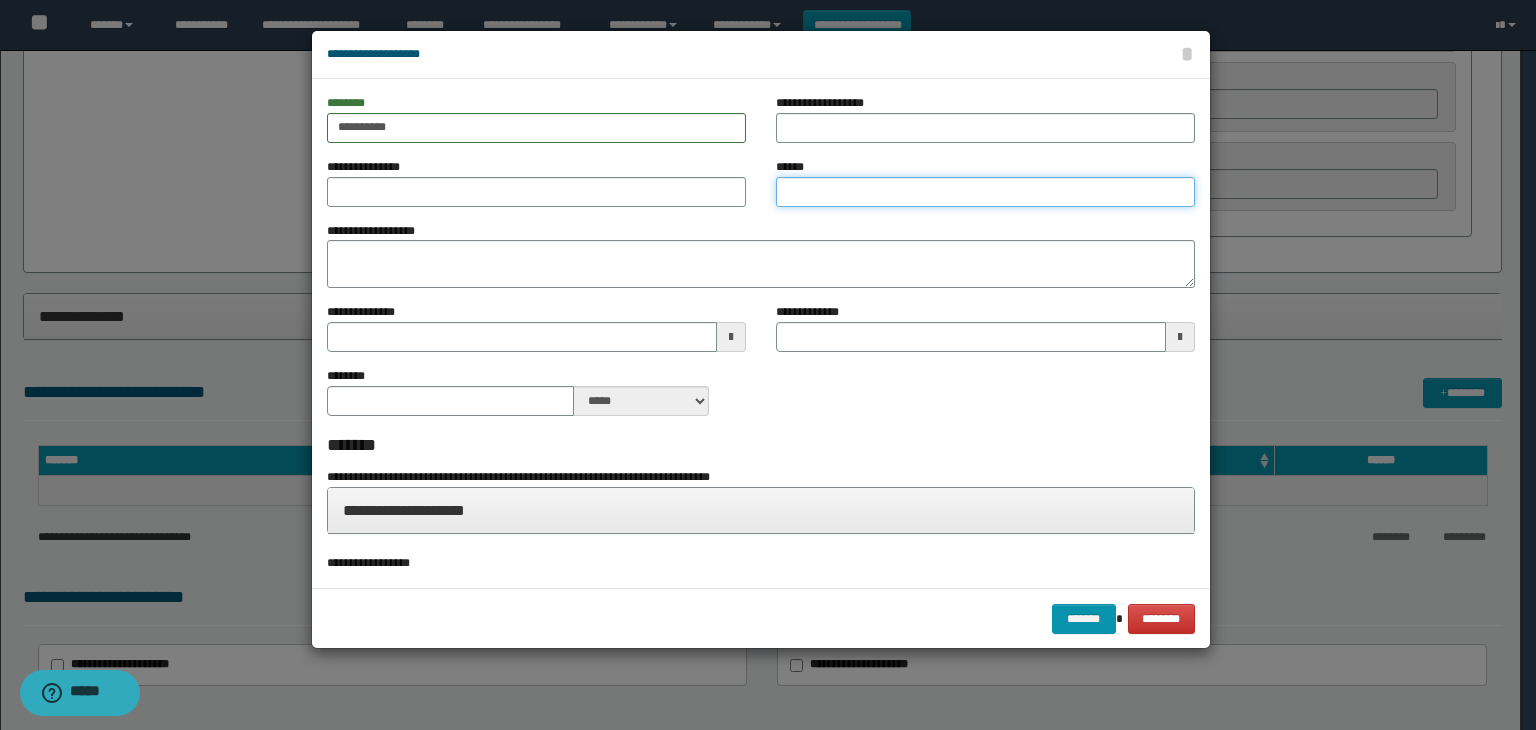 click on "******" at bounding box center (985, 192) 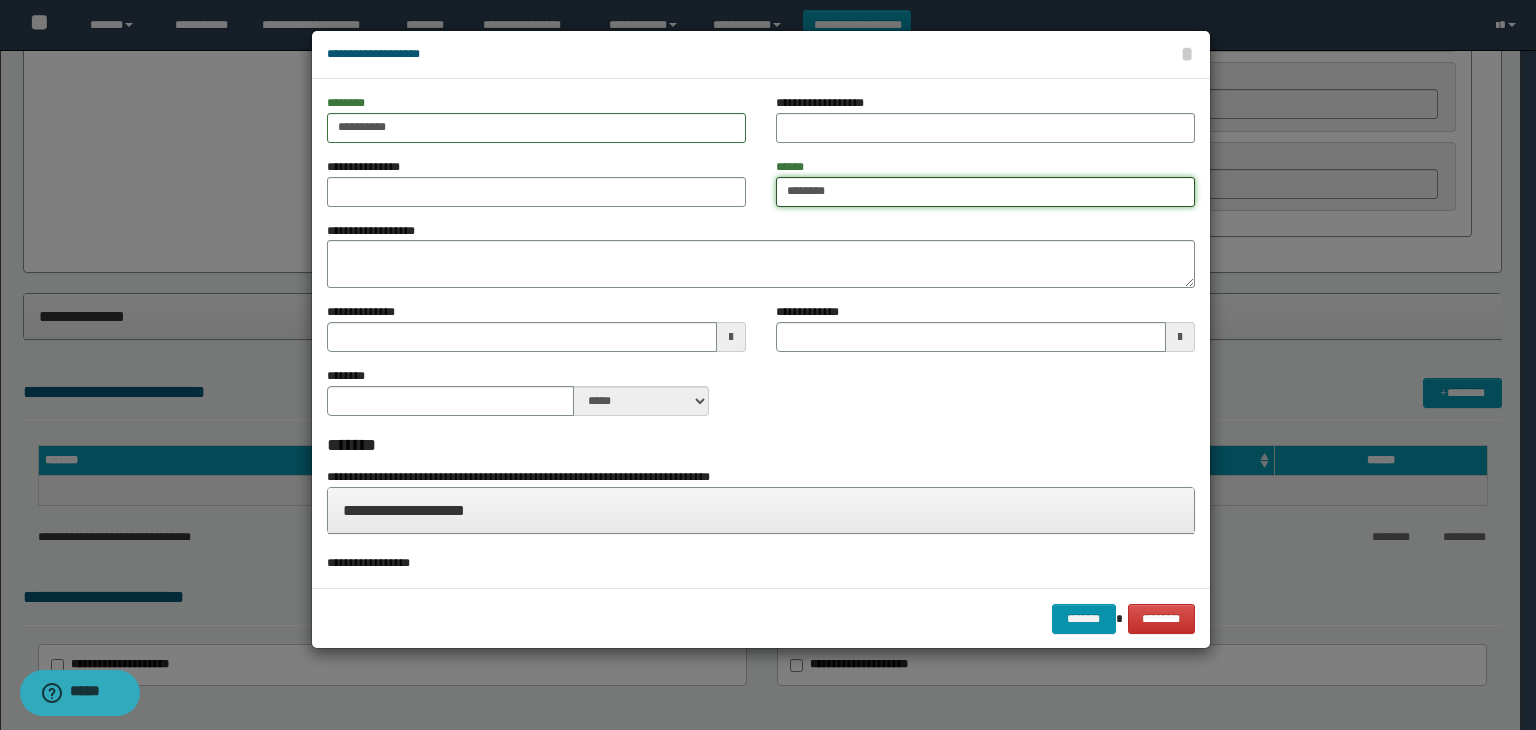 type on "********" 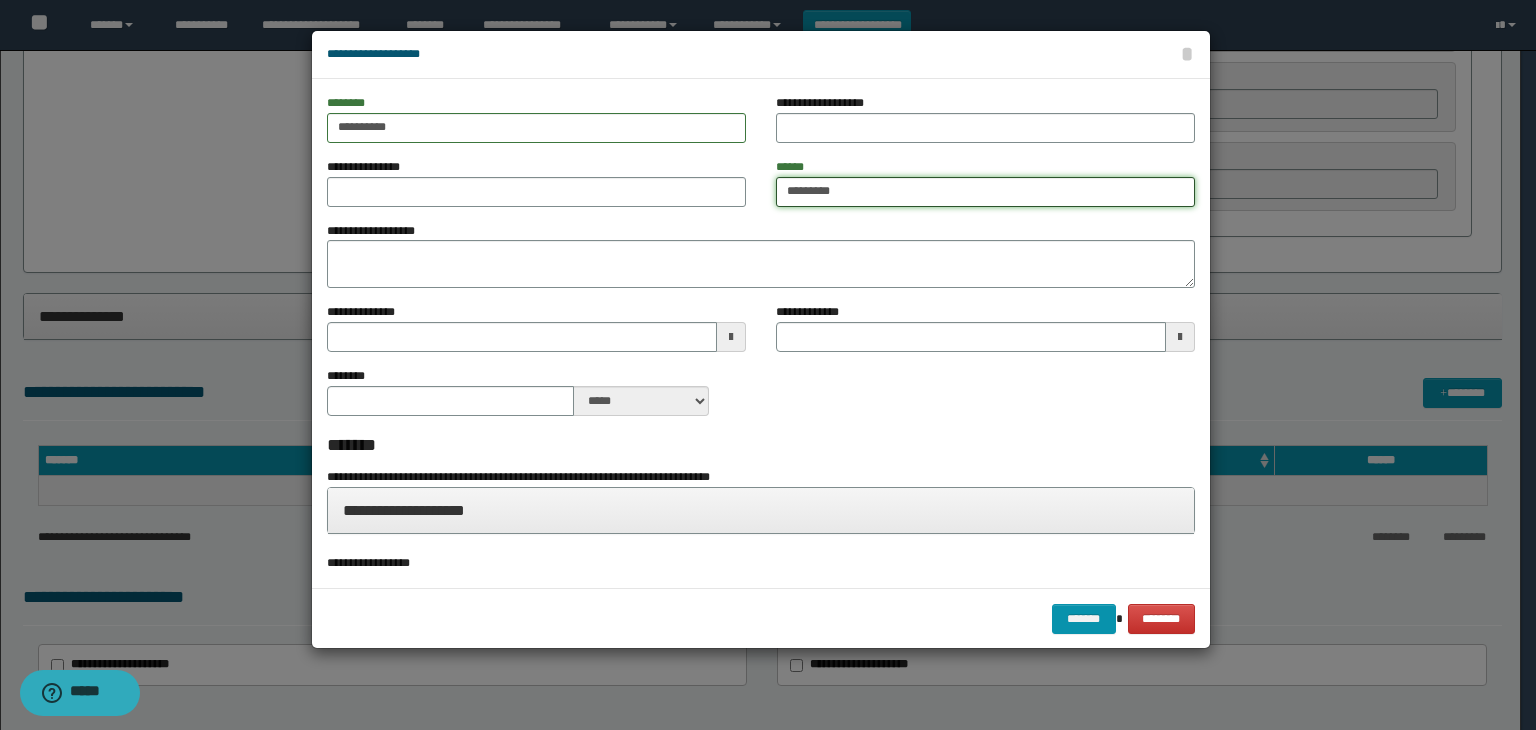 type 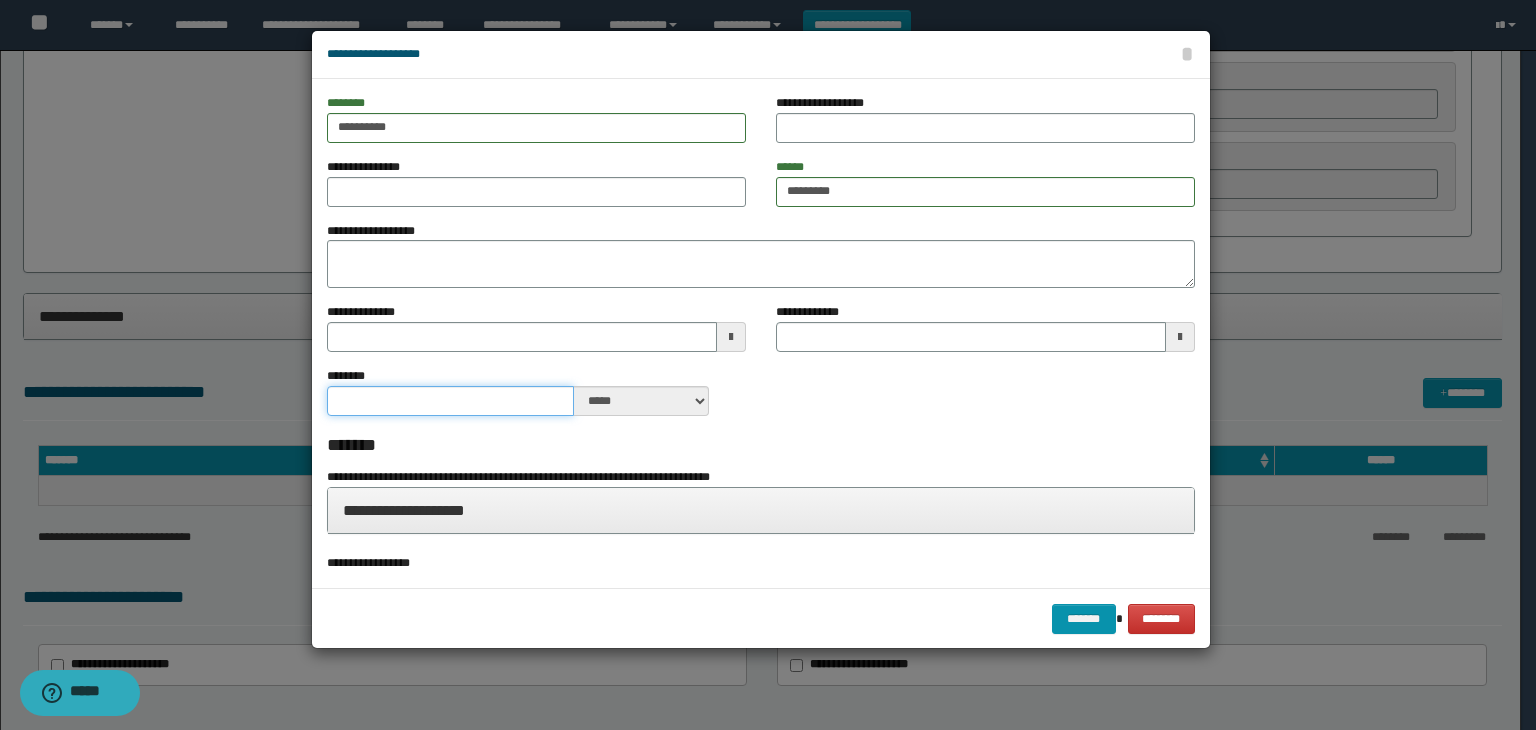 click on "********" at bounding box center (450, 401) 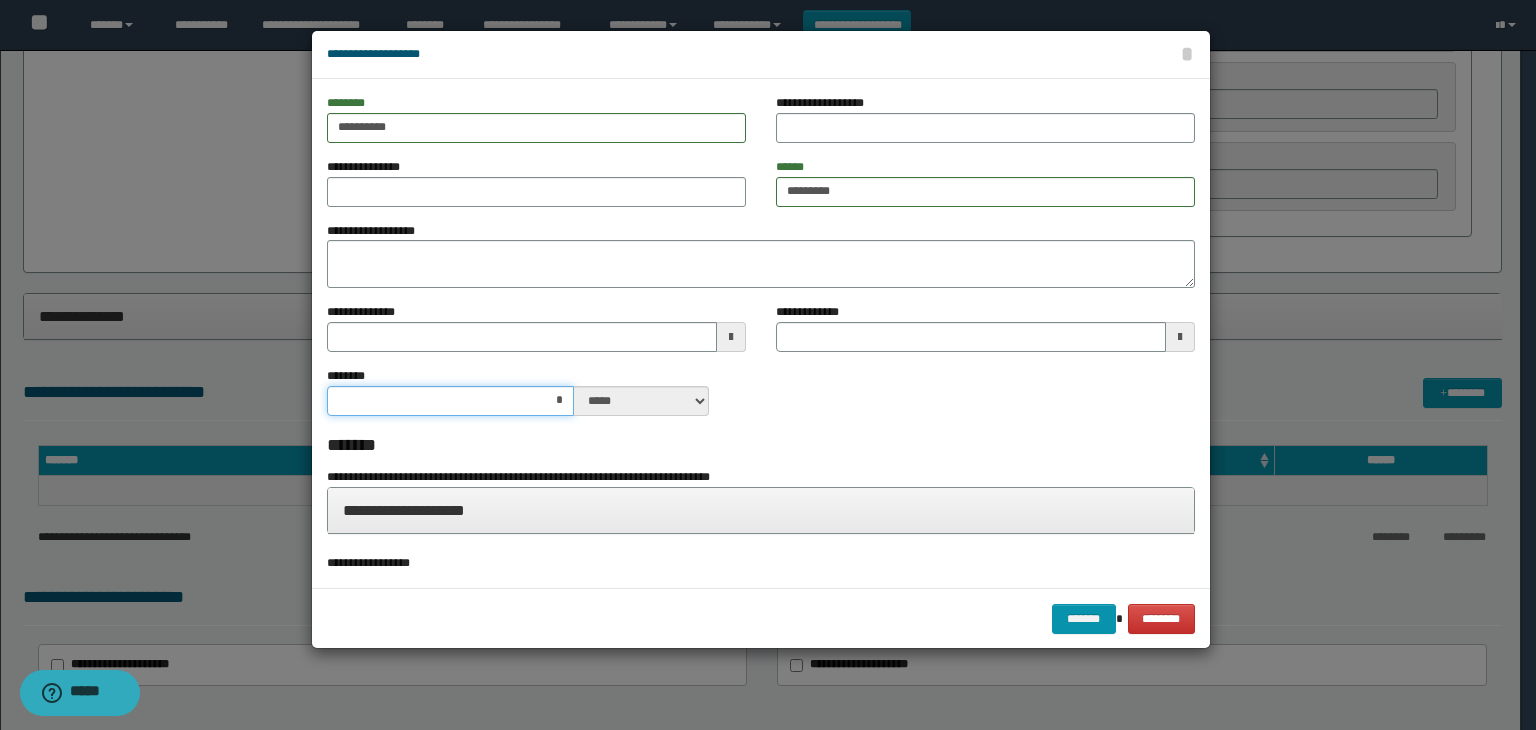 type on "**" 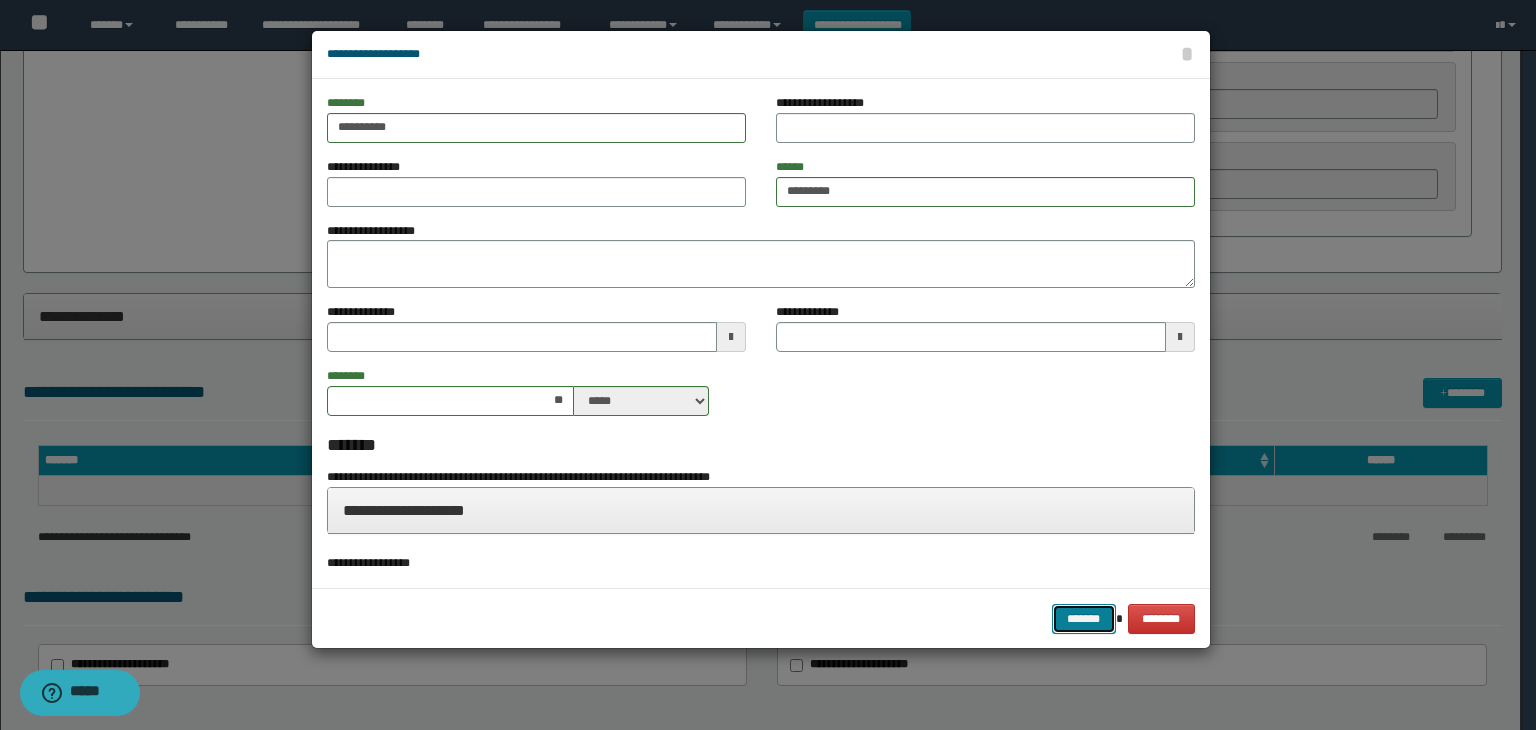click on "*******" at bounding box center [1084, 619] 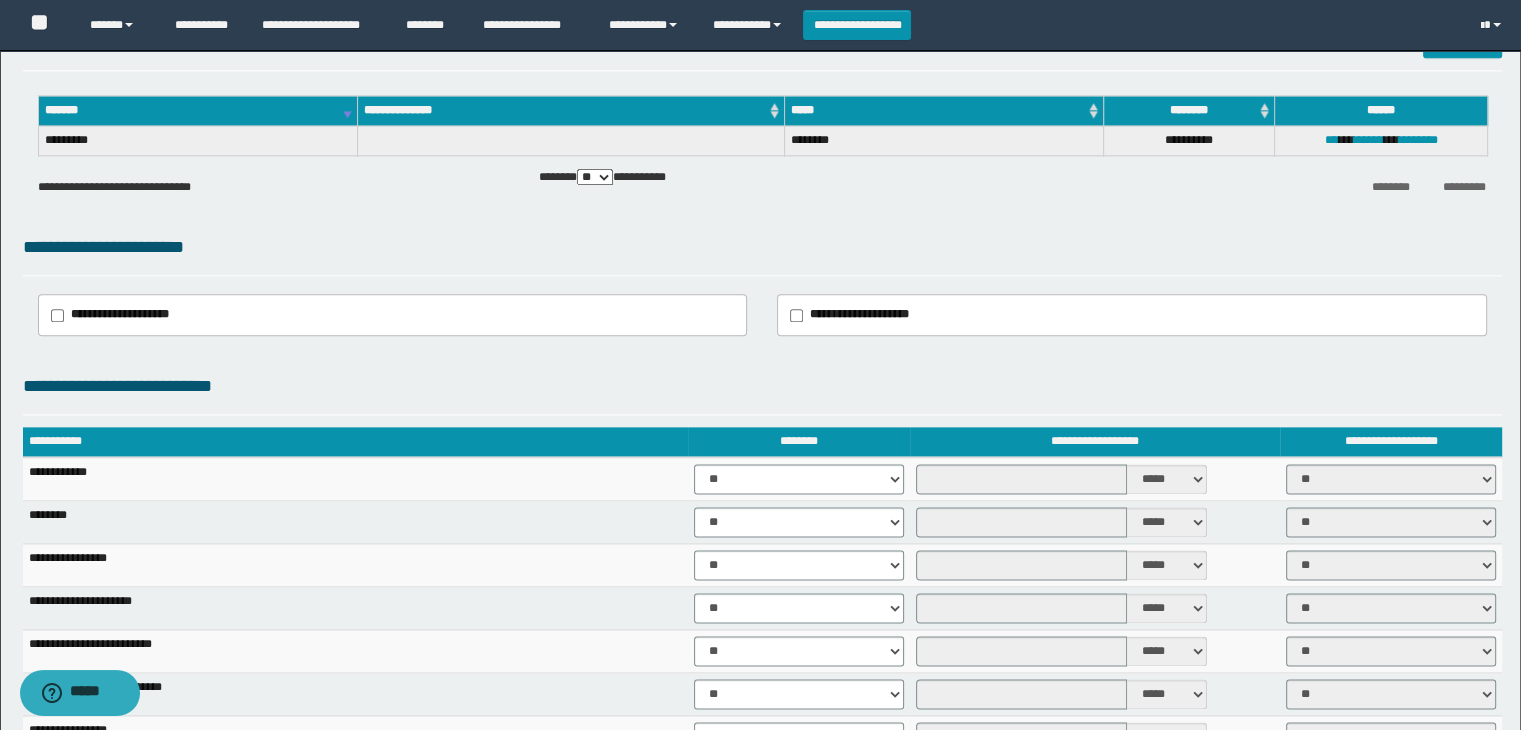 scroll, scrollTop: 2500, scrollLeft: 0, axis: vertical 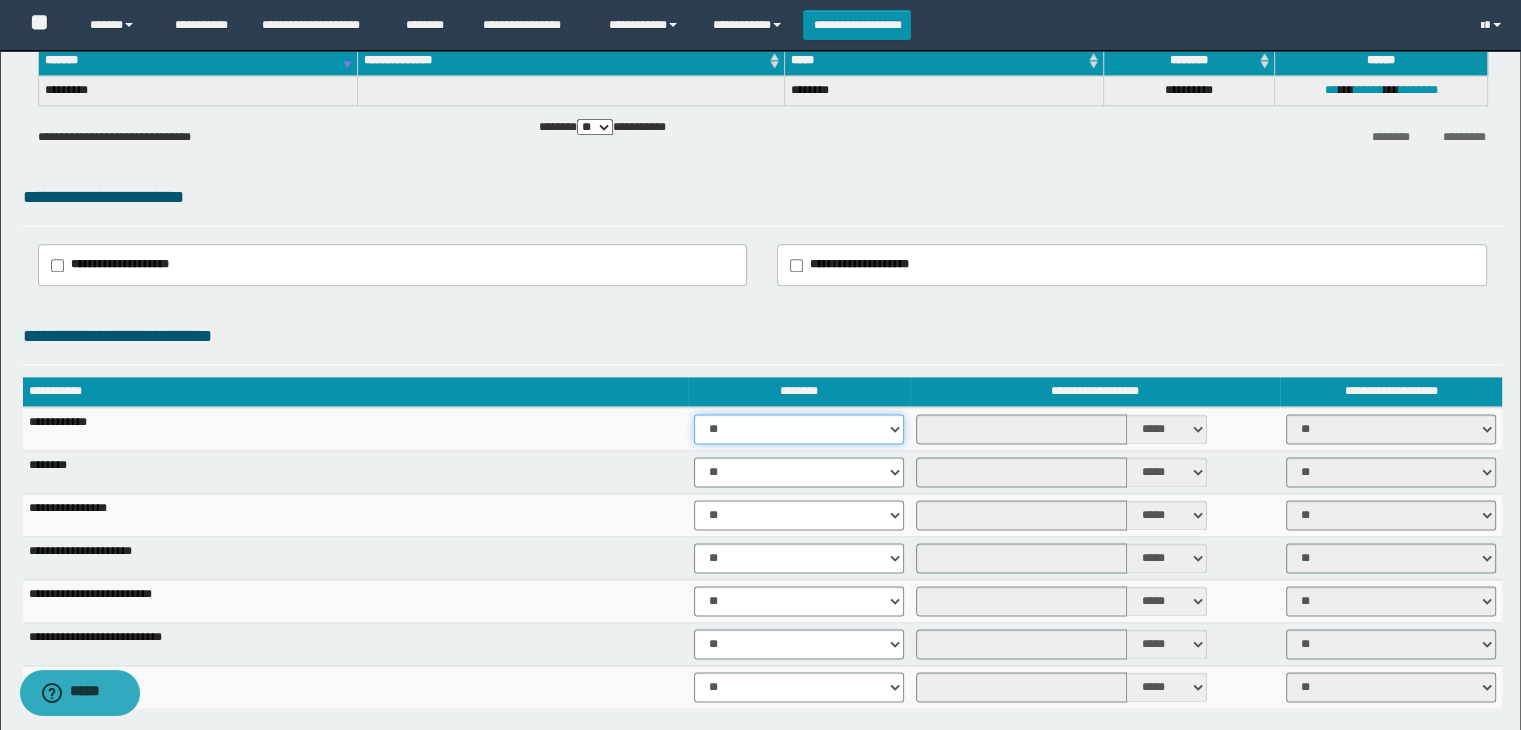 click on "**
**" at bounding box center [799, 429] 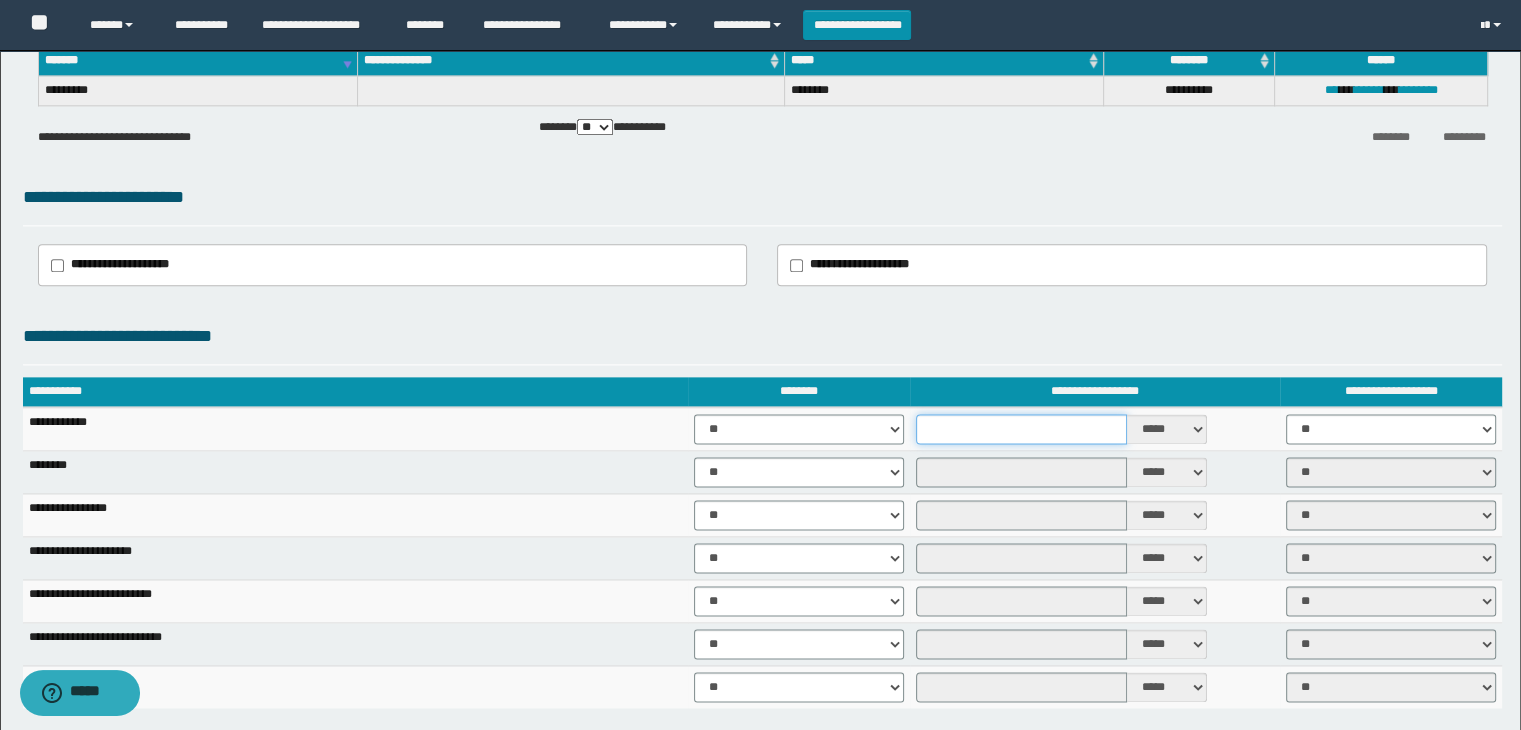 click at bounding box center [1021, 429] 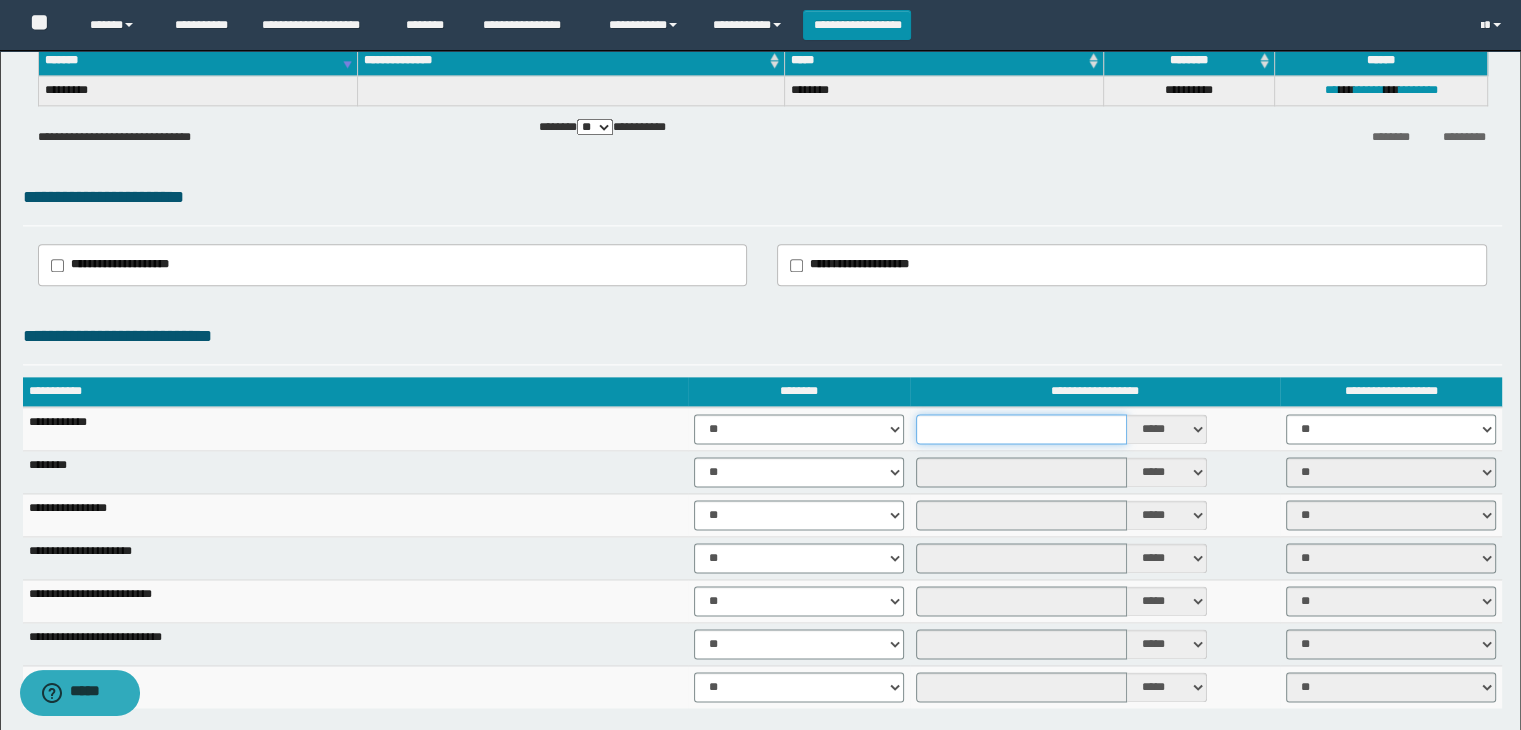 type on "*" 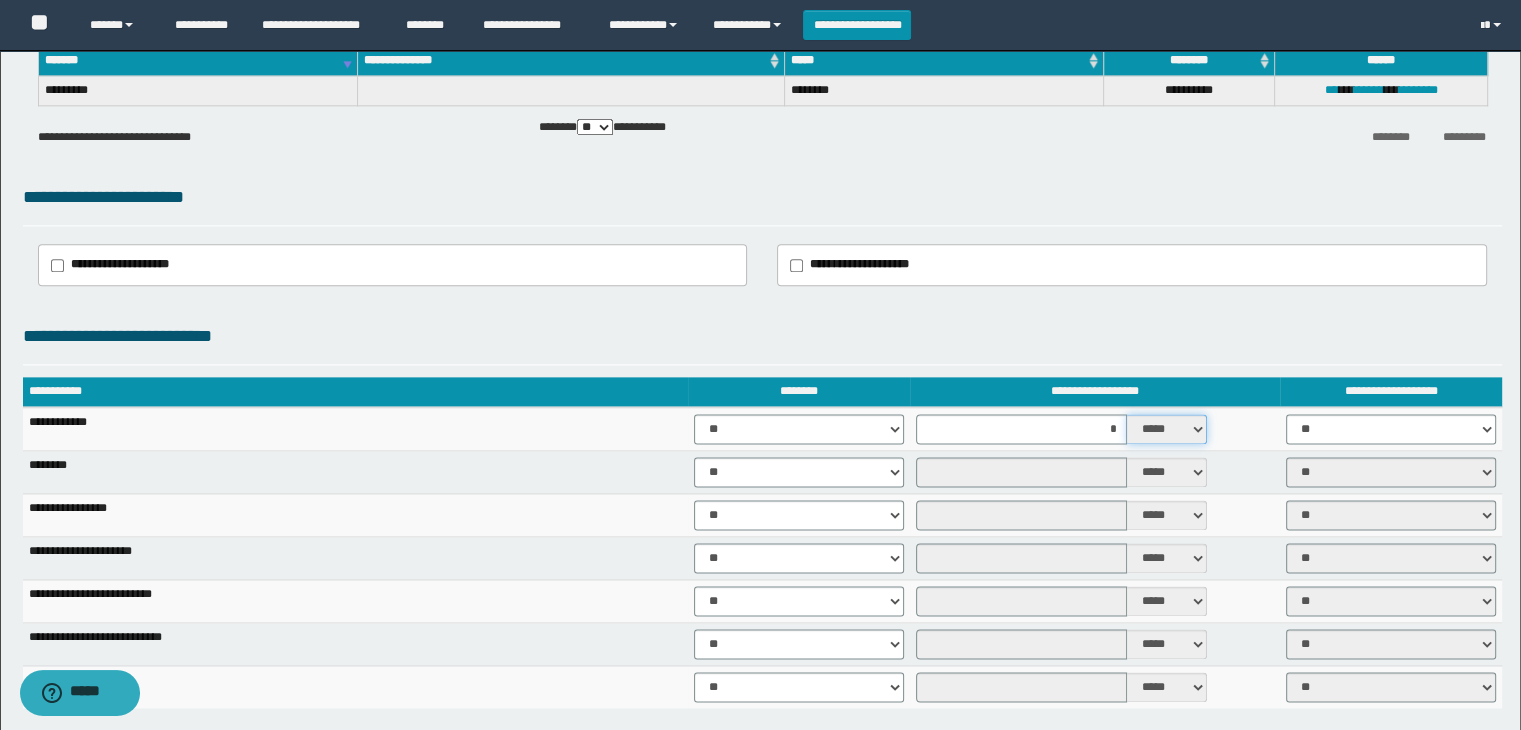 click on "*****
****" at bounding box center (1167, 429) 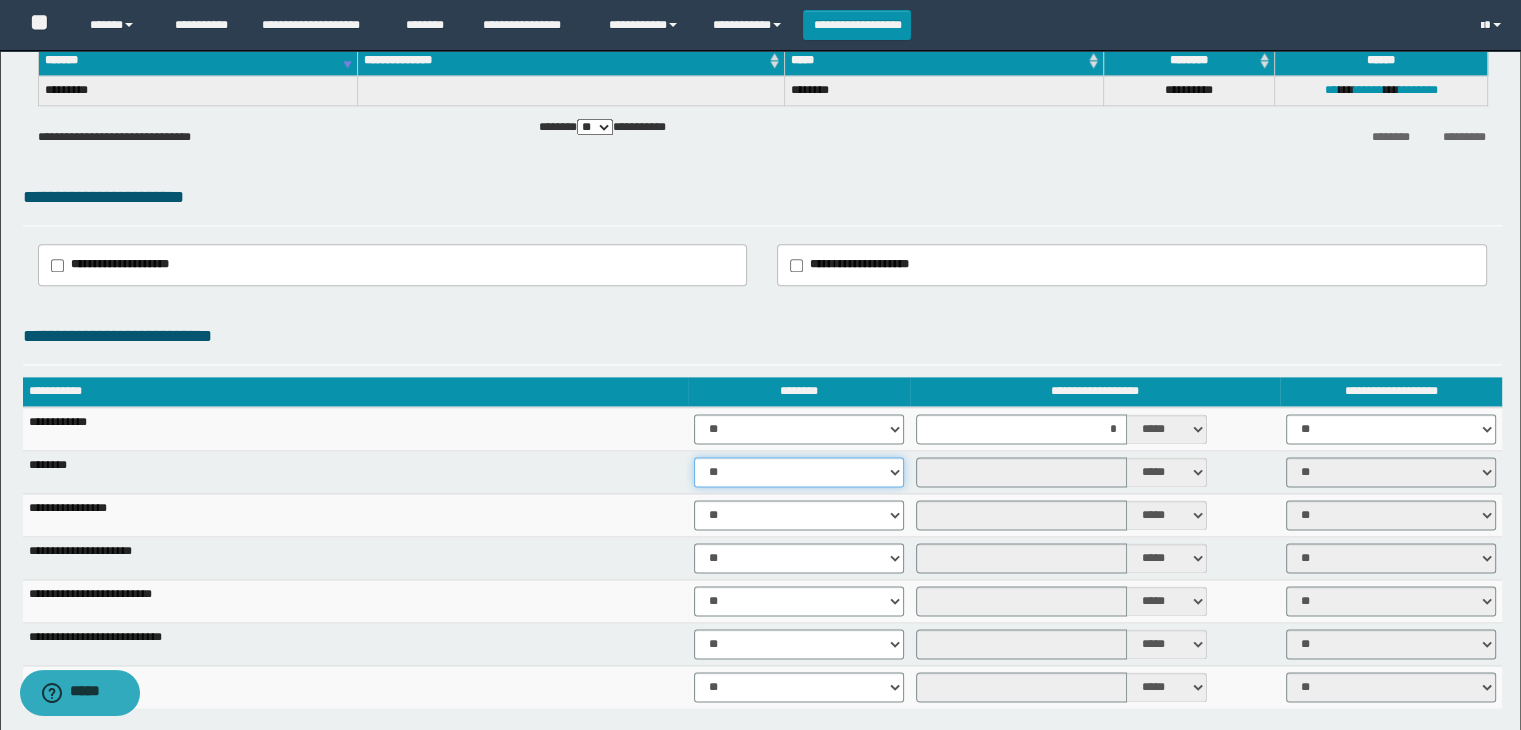 click on "**
**" at bounding box center [799, 472] 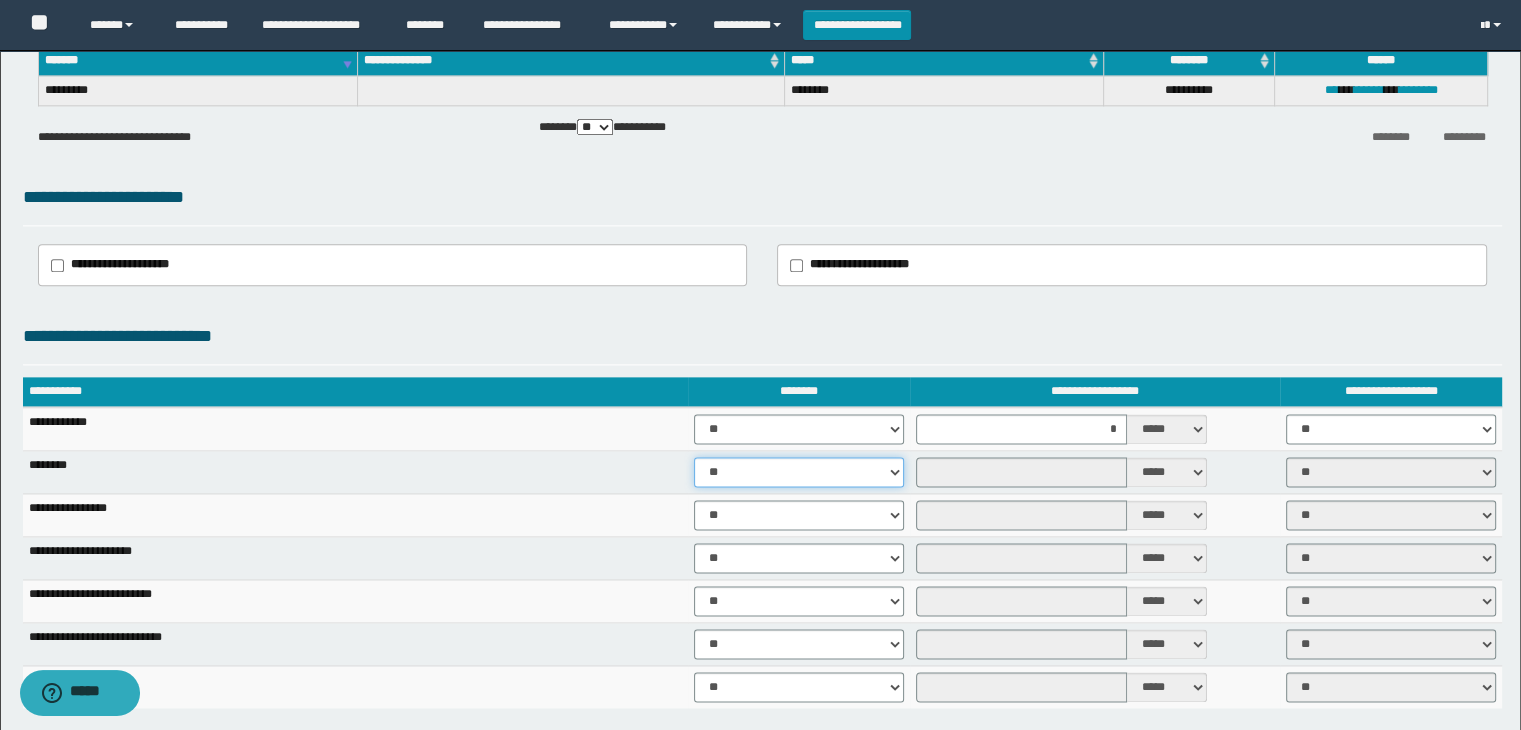 select on "****" 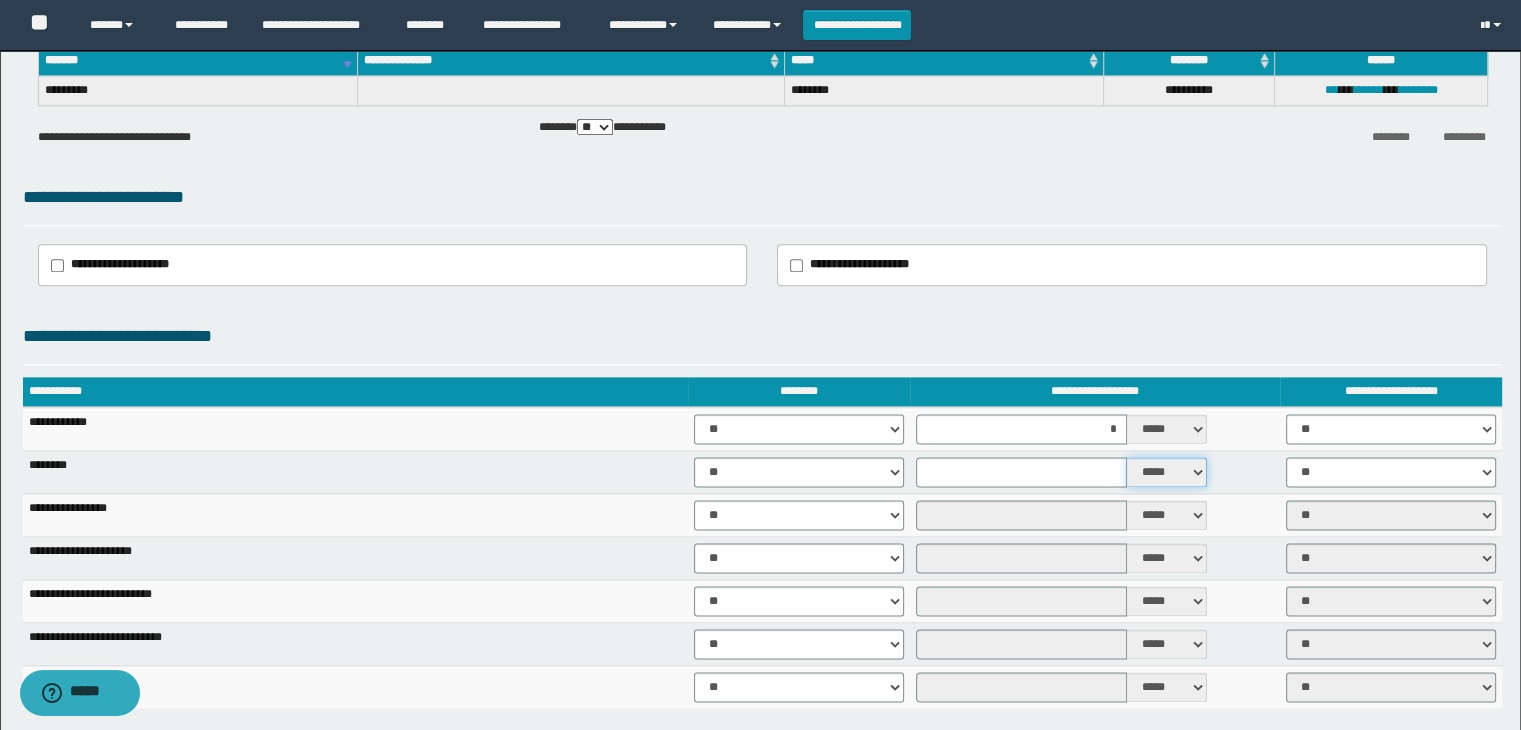click on "*****
****" at bounding box center [1167, 472] 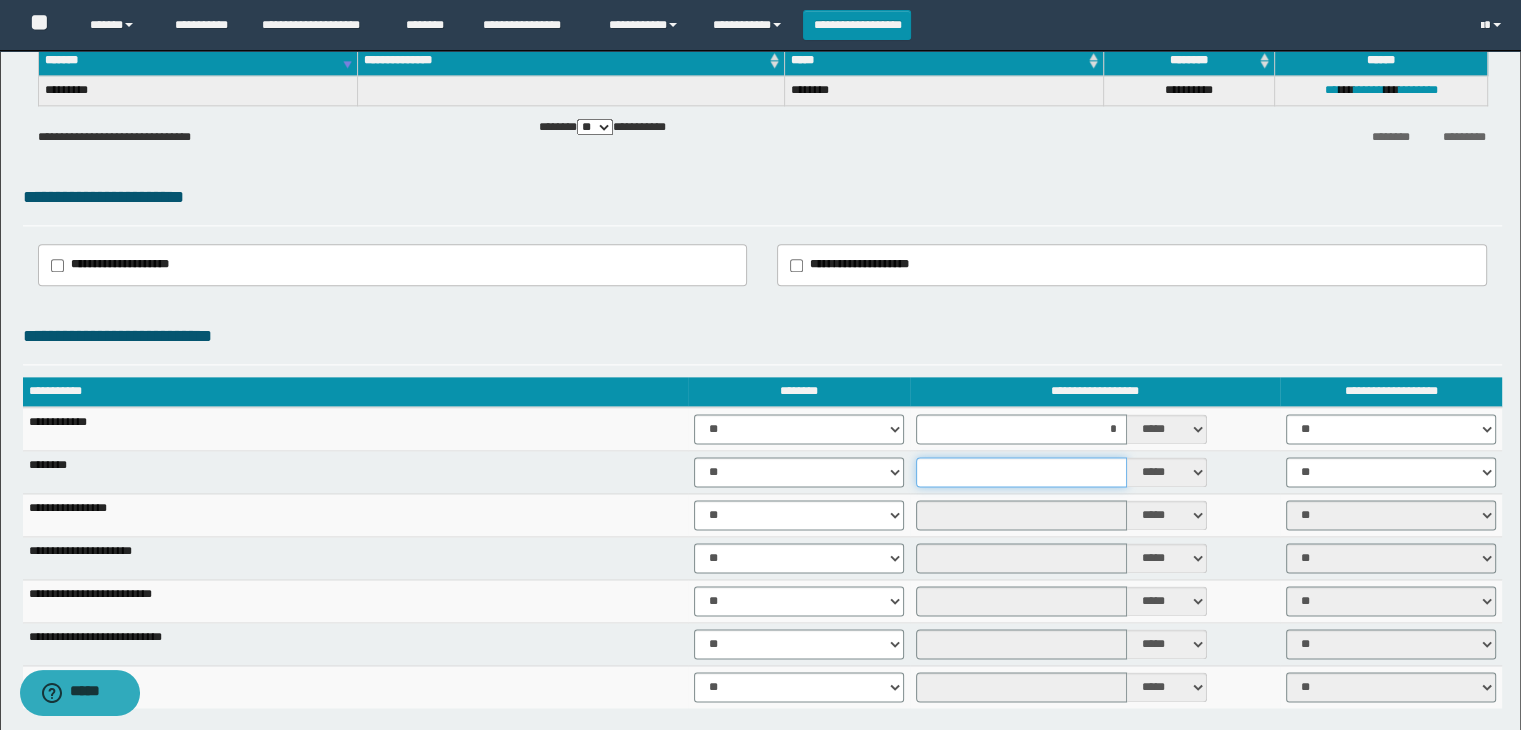 click at bounding box center [1021, 472] 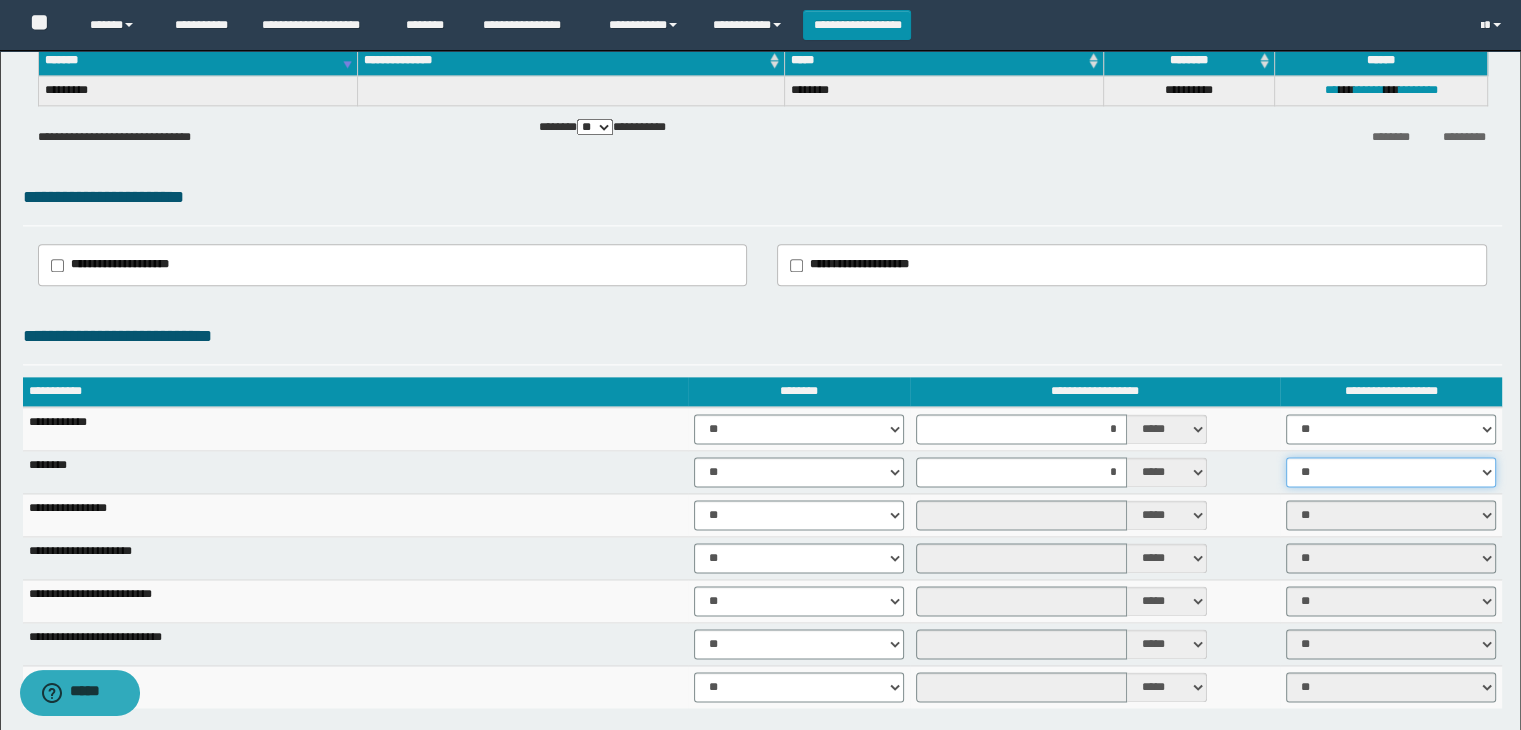 click on "**
**" at bounding box center (1391, 472) 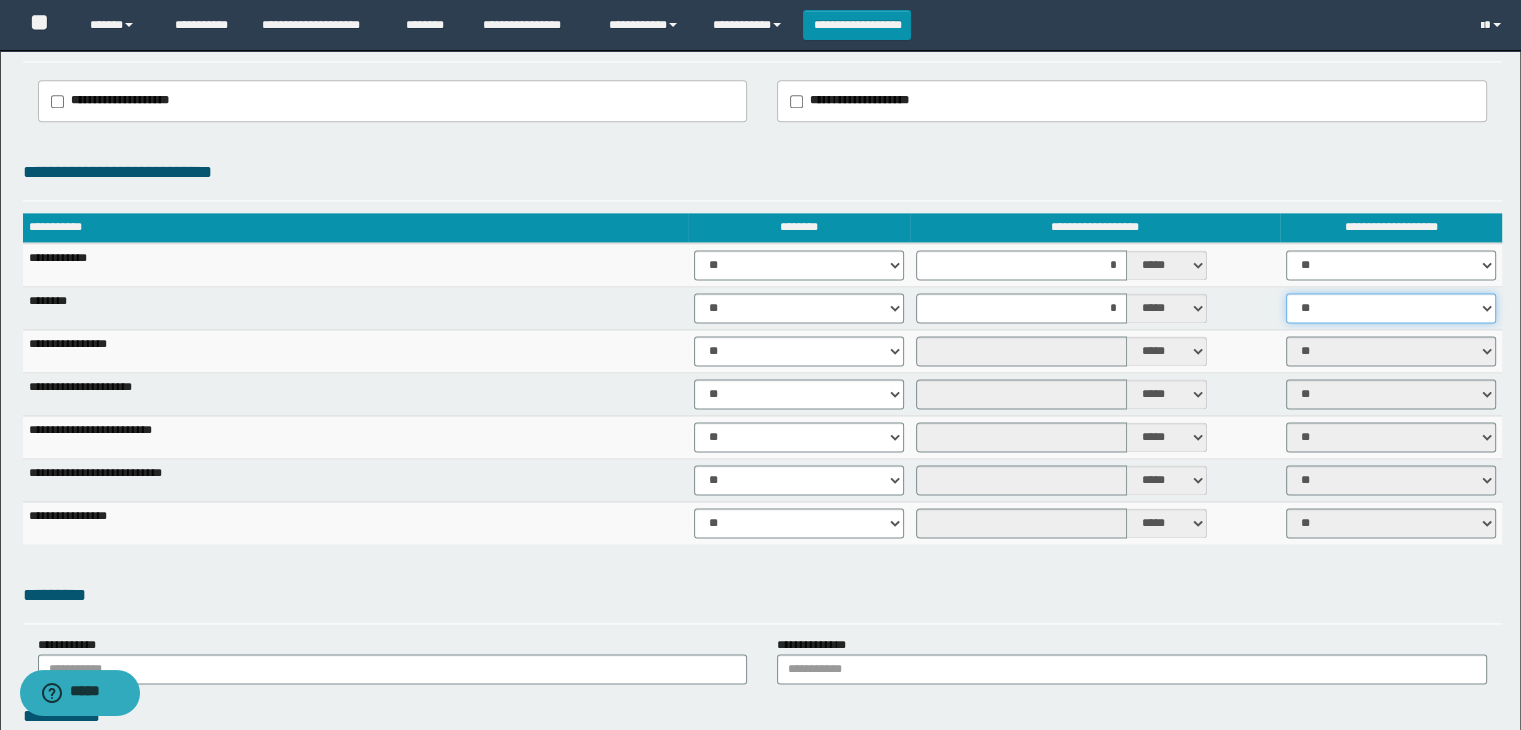 scroll, scrollTop: 2700, scrollLeft: 0, axis: vertical 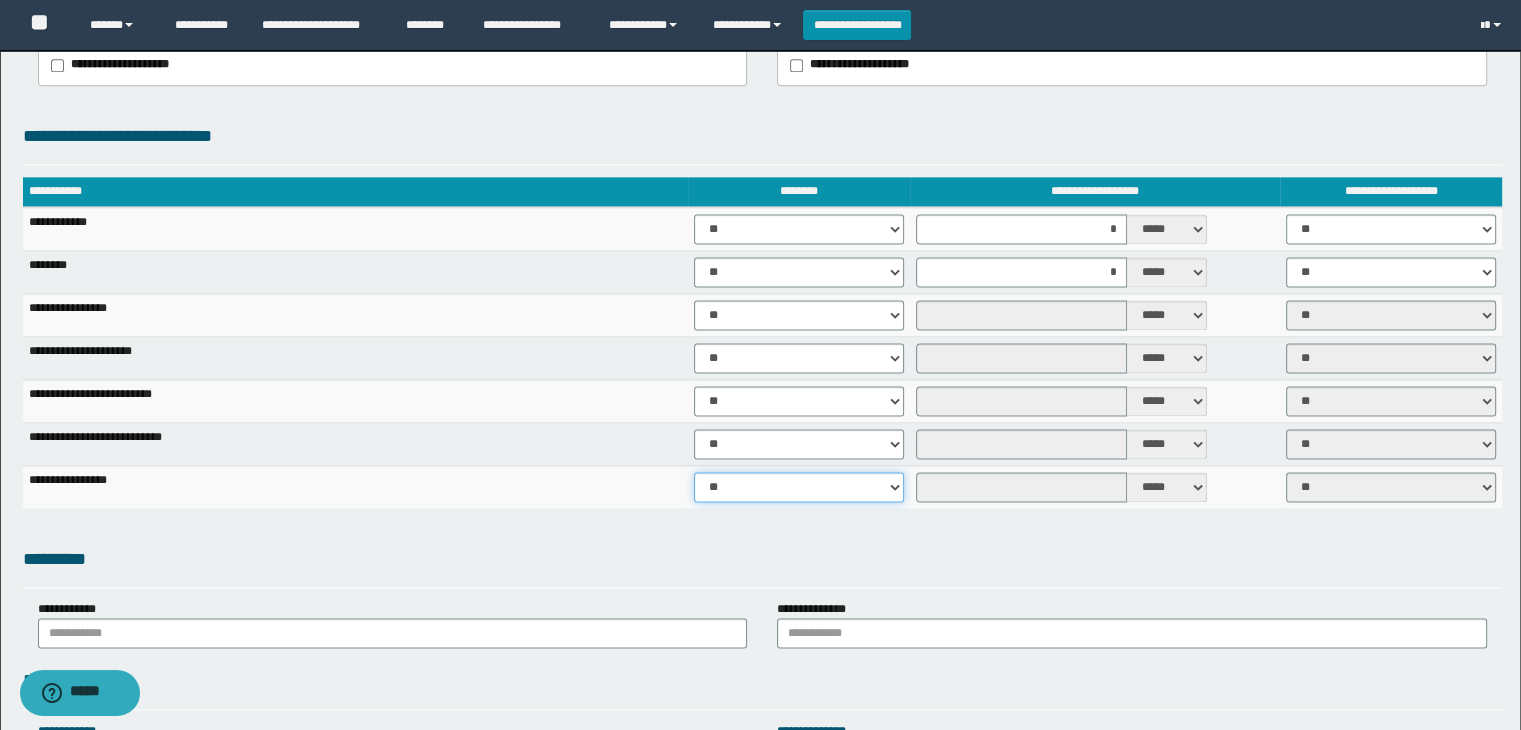 click on "**
**" at bounding box center (799, 487) 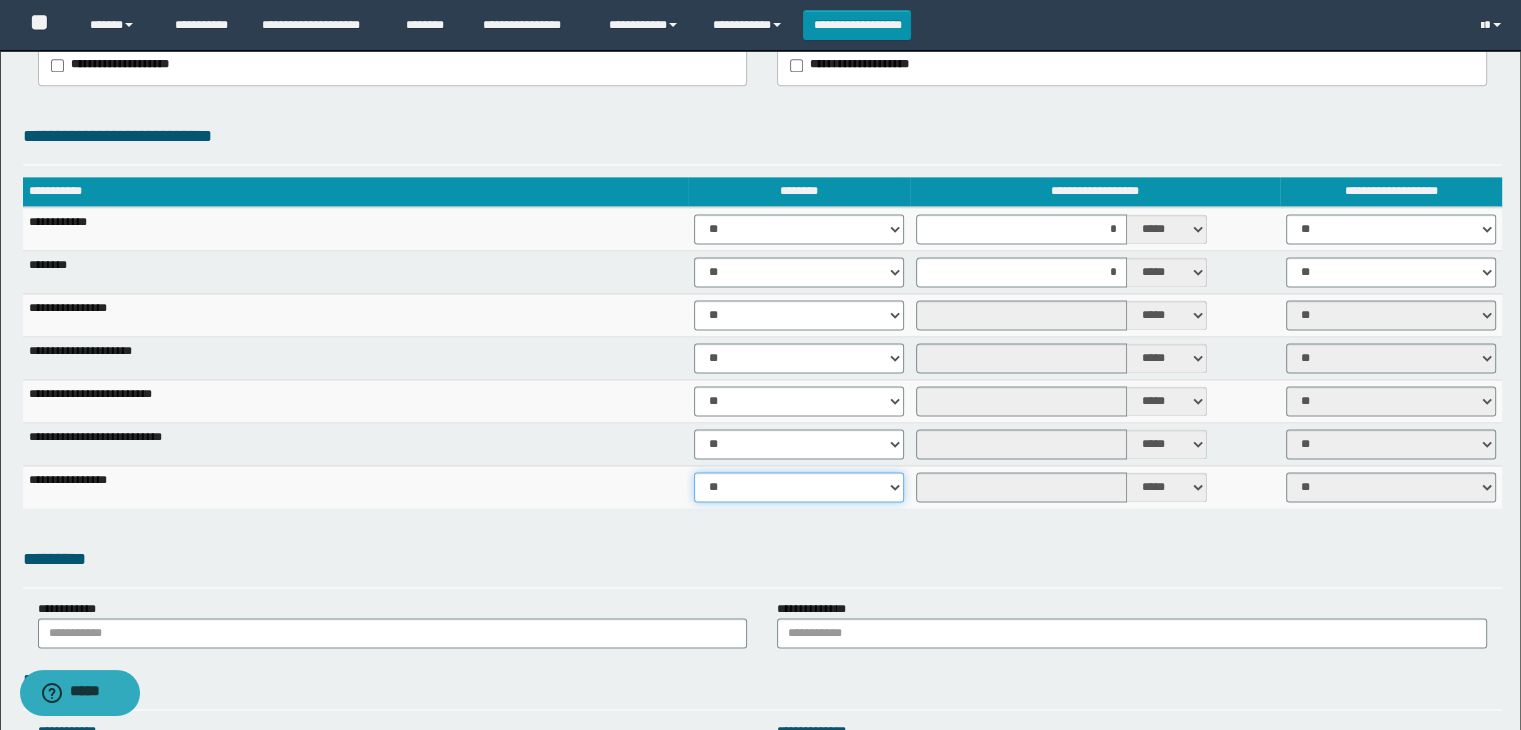 click on "**
**" at bounding box center (799, 487) 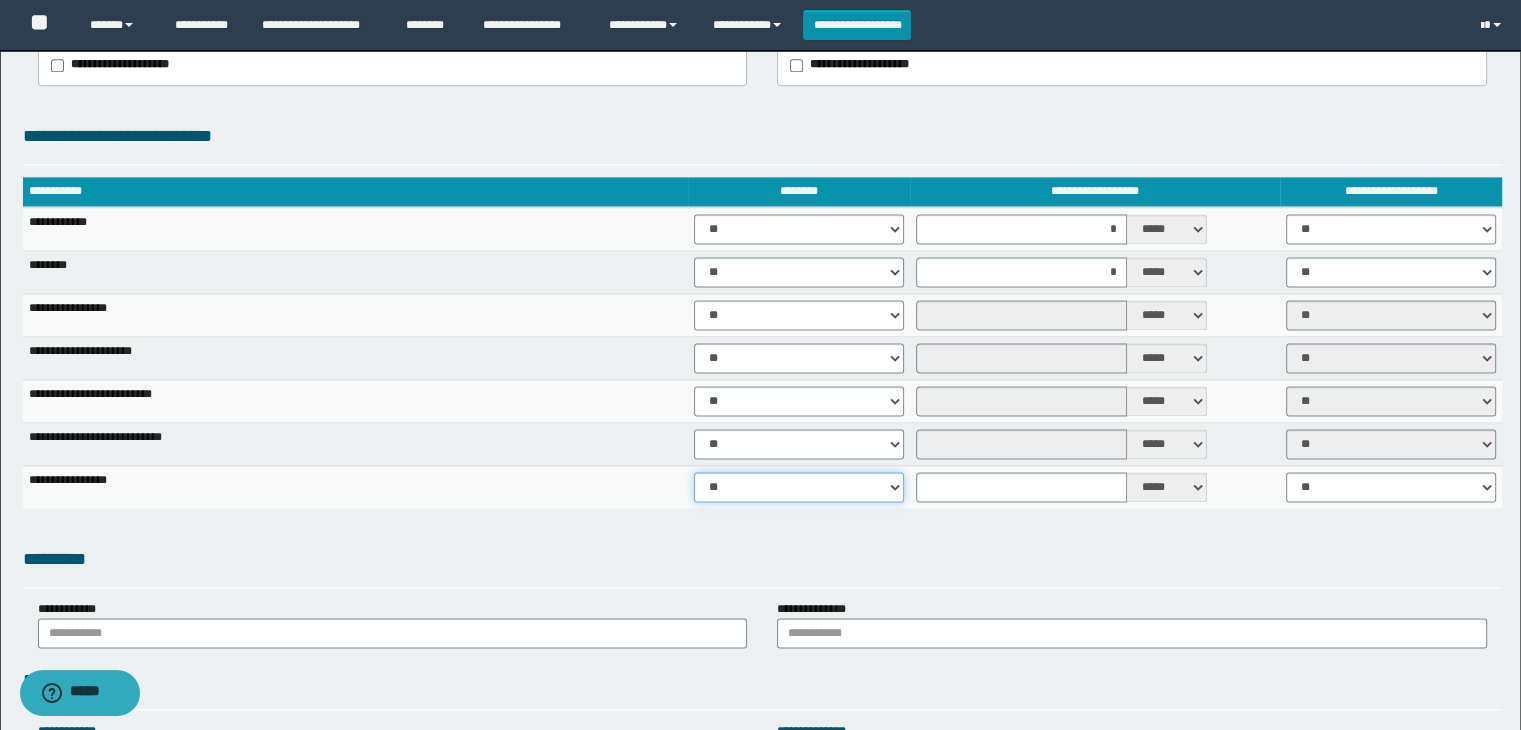 scroll, scrollTop: 2900, scrollLeft: 0, axis: vertical 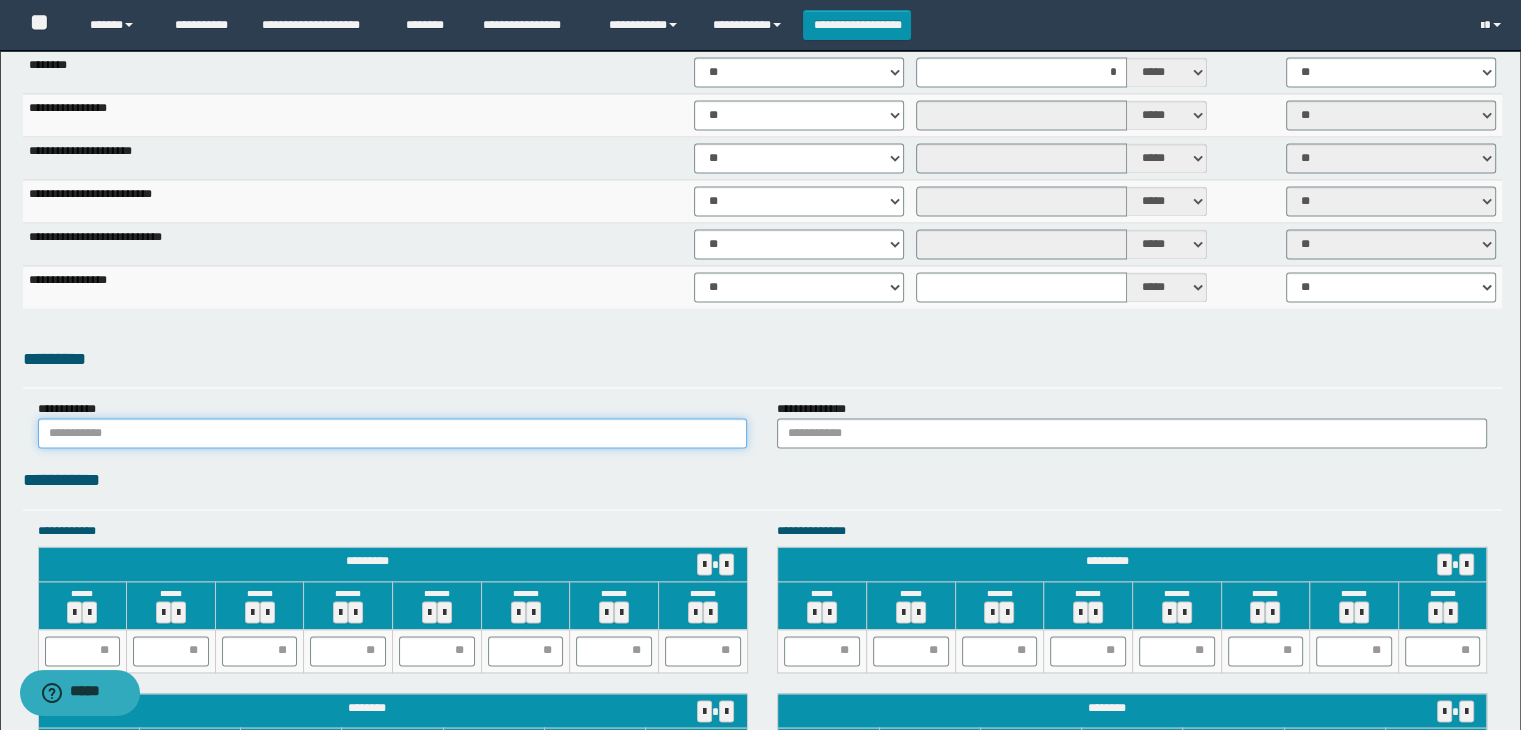 click at bounding box center (393, 433) 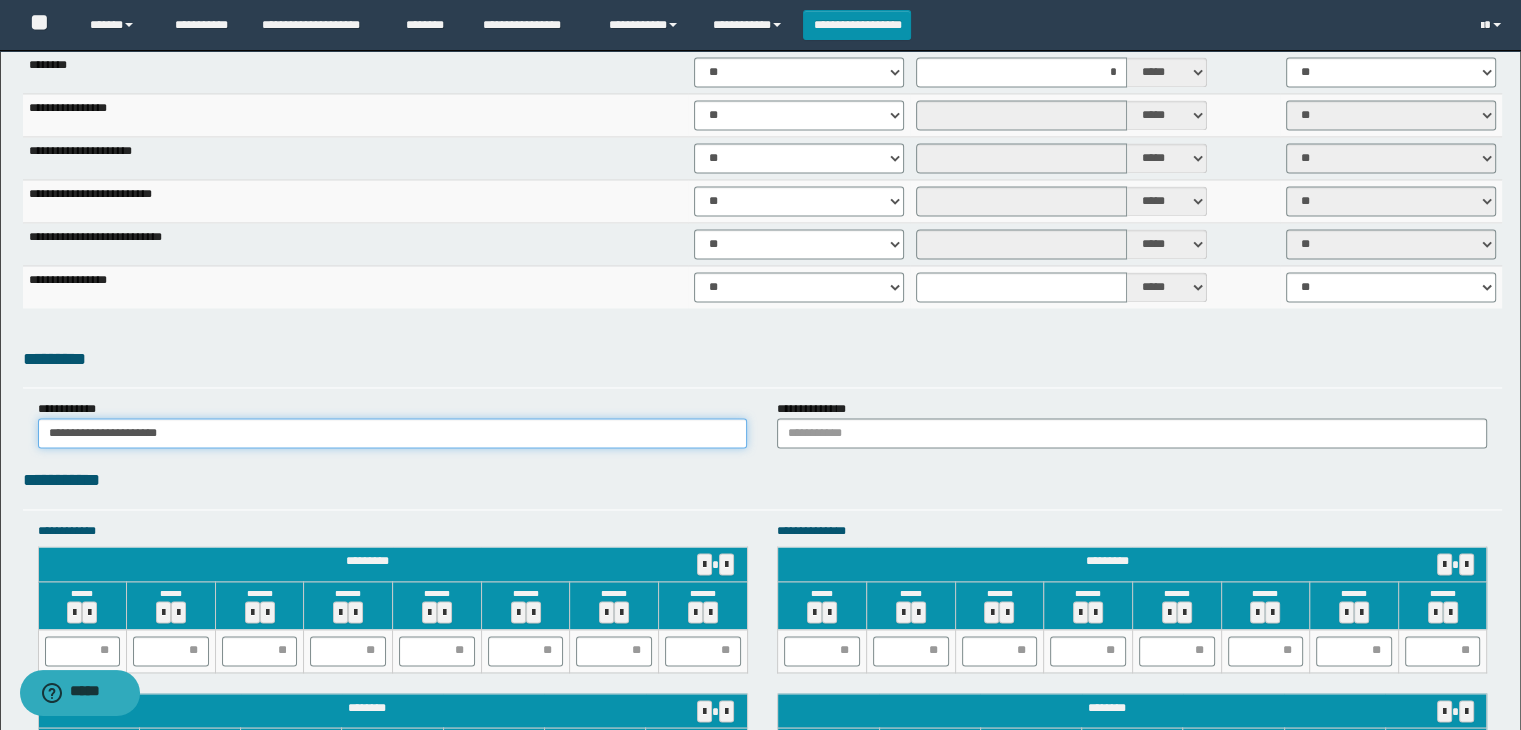 type on "**********" 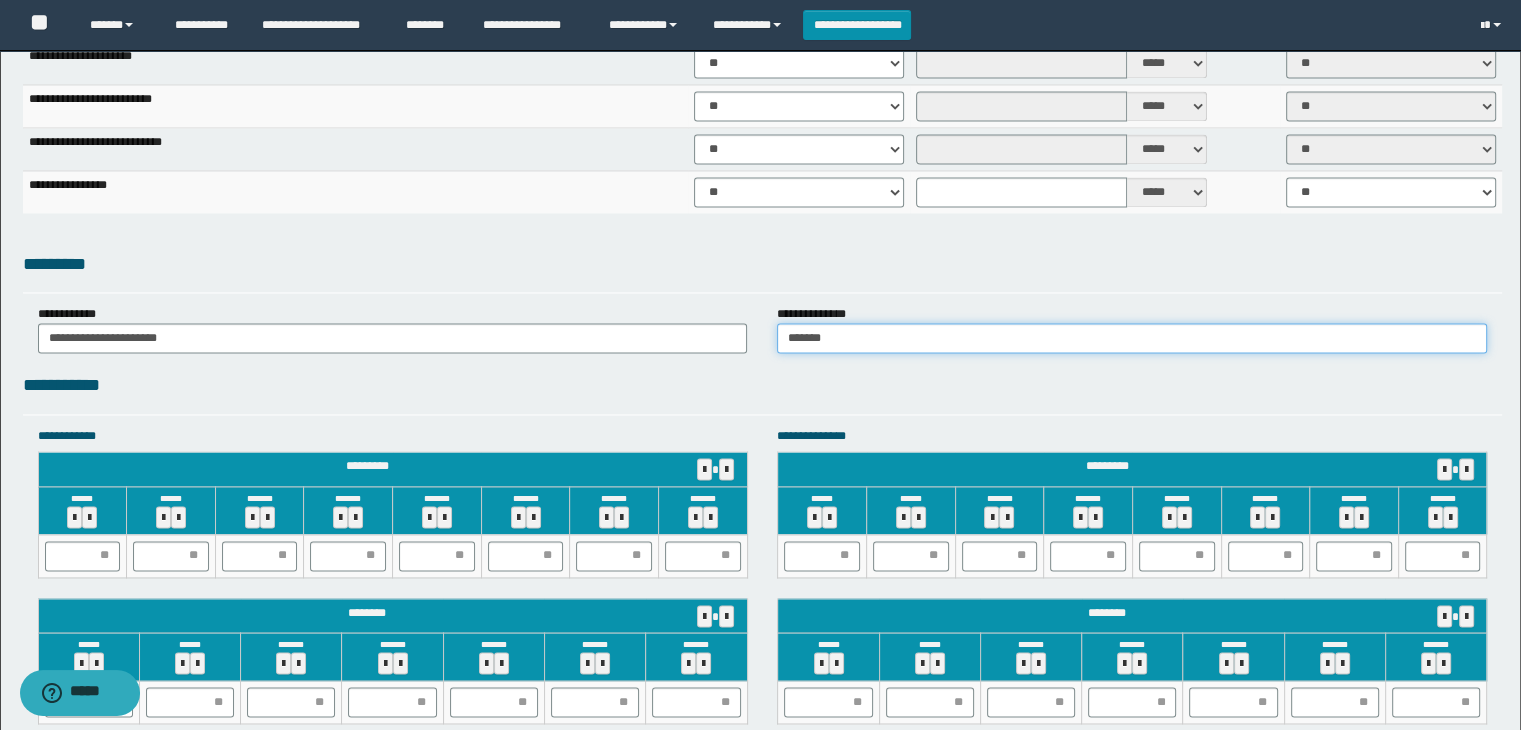 scroll, scrollTop: 3000, scrollLeft: 0, axis: vertical 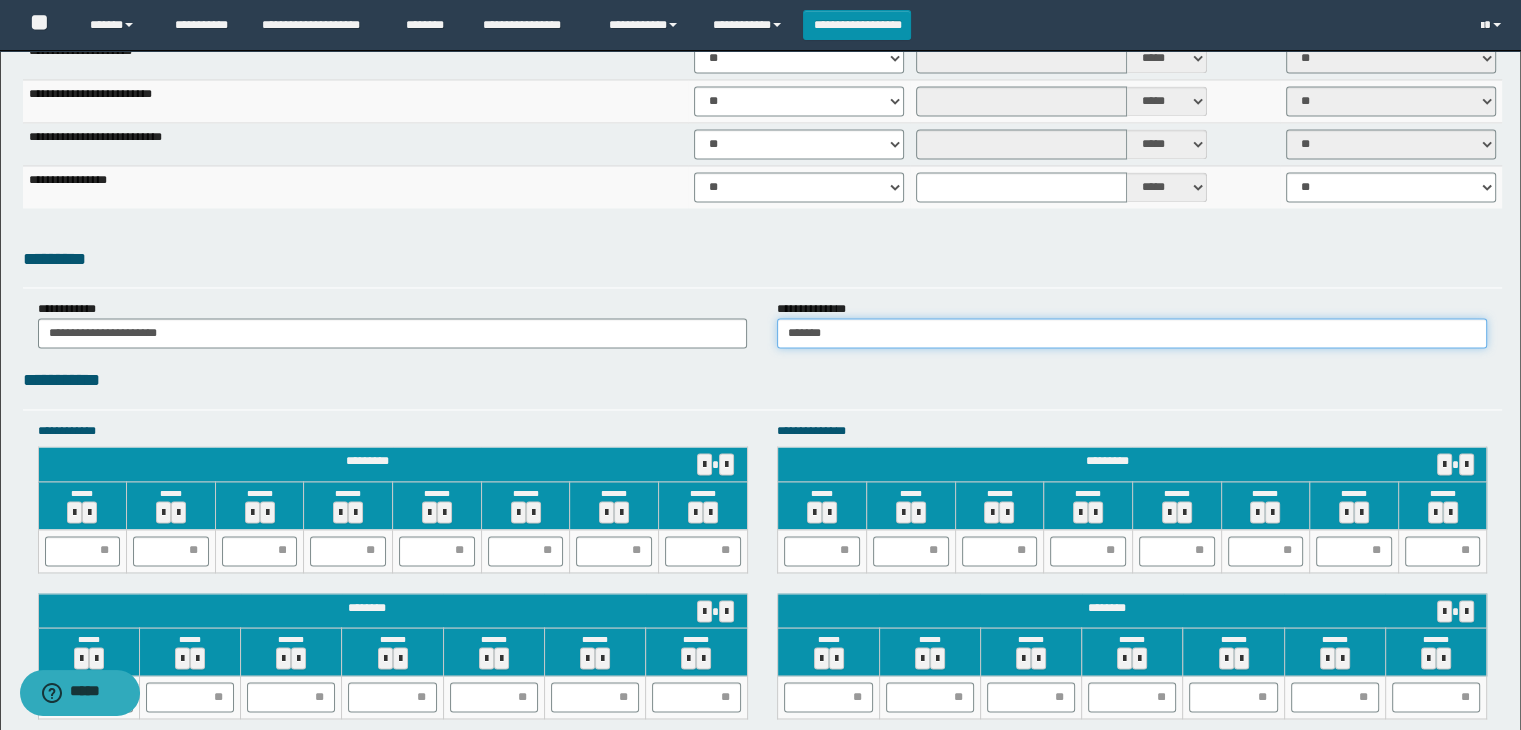type on "******" 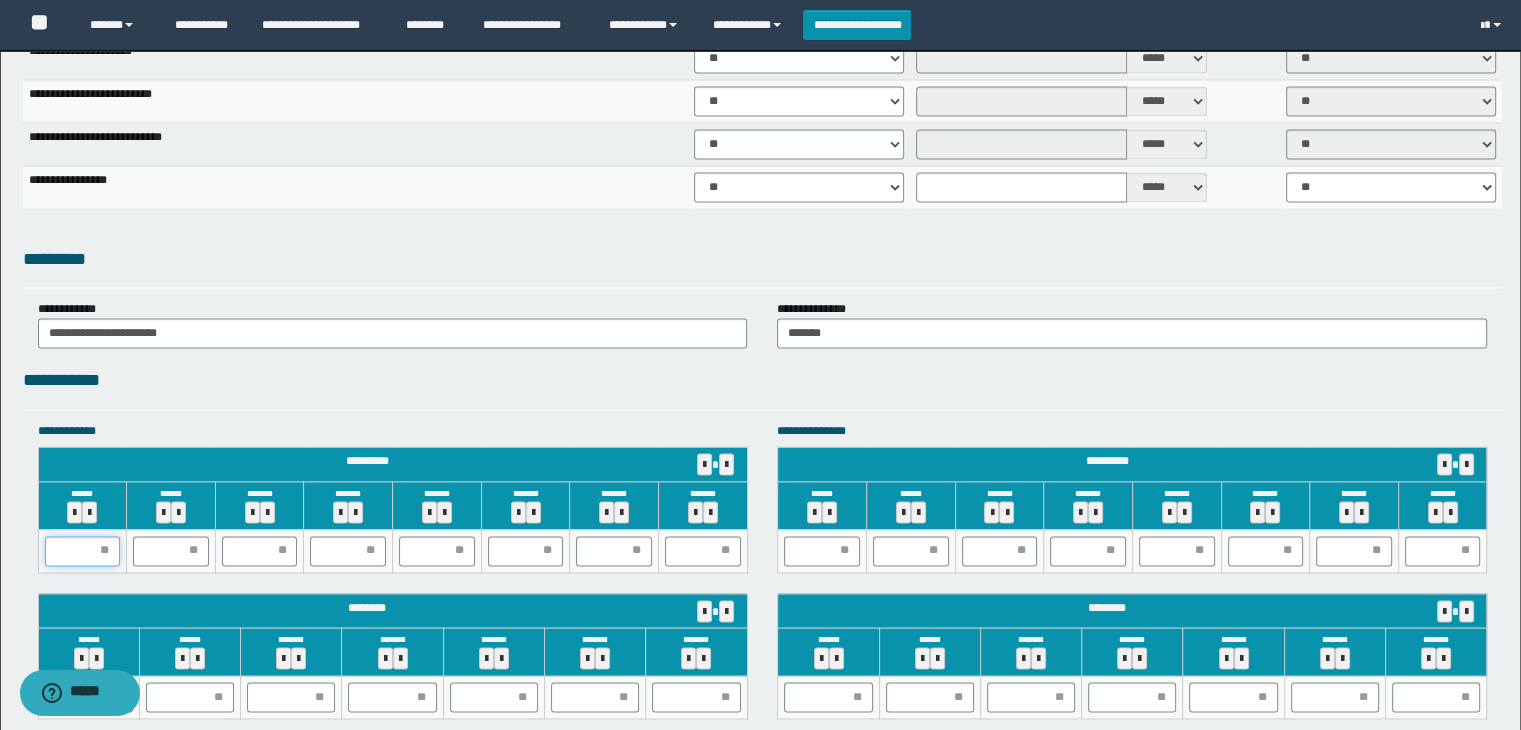 click at bounding box center (83, 551) 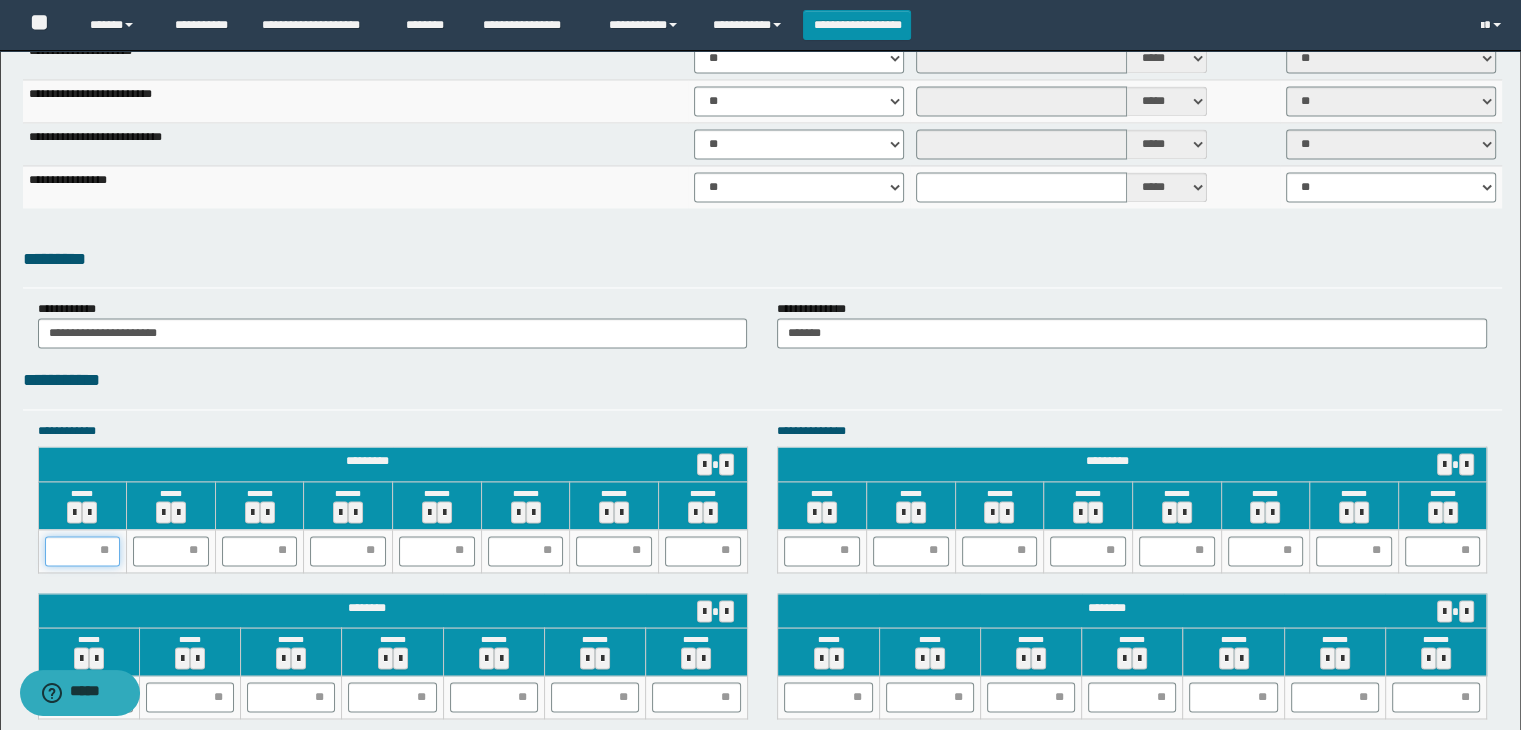 type on "*" 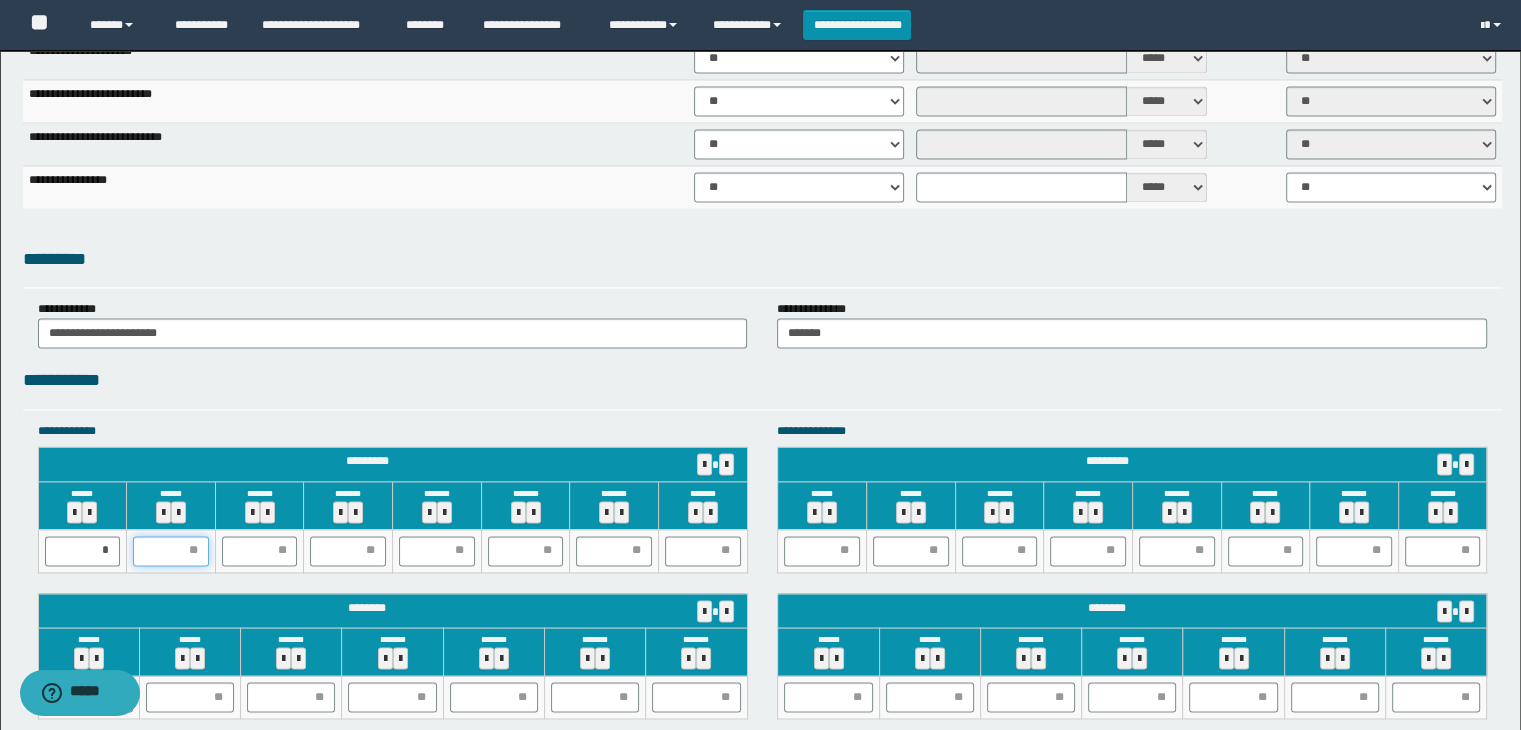 type on "*" 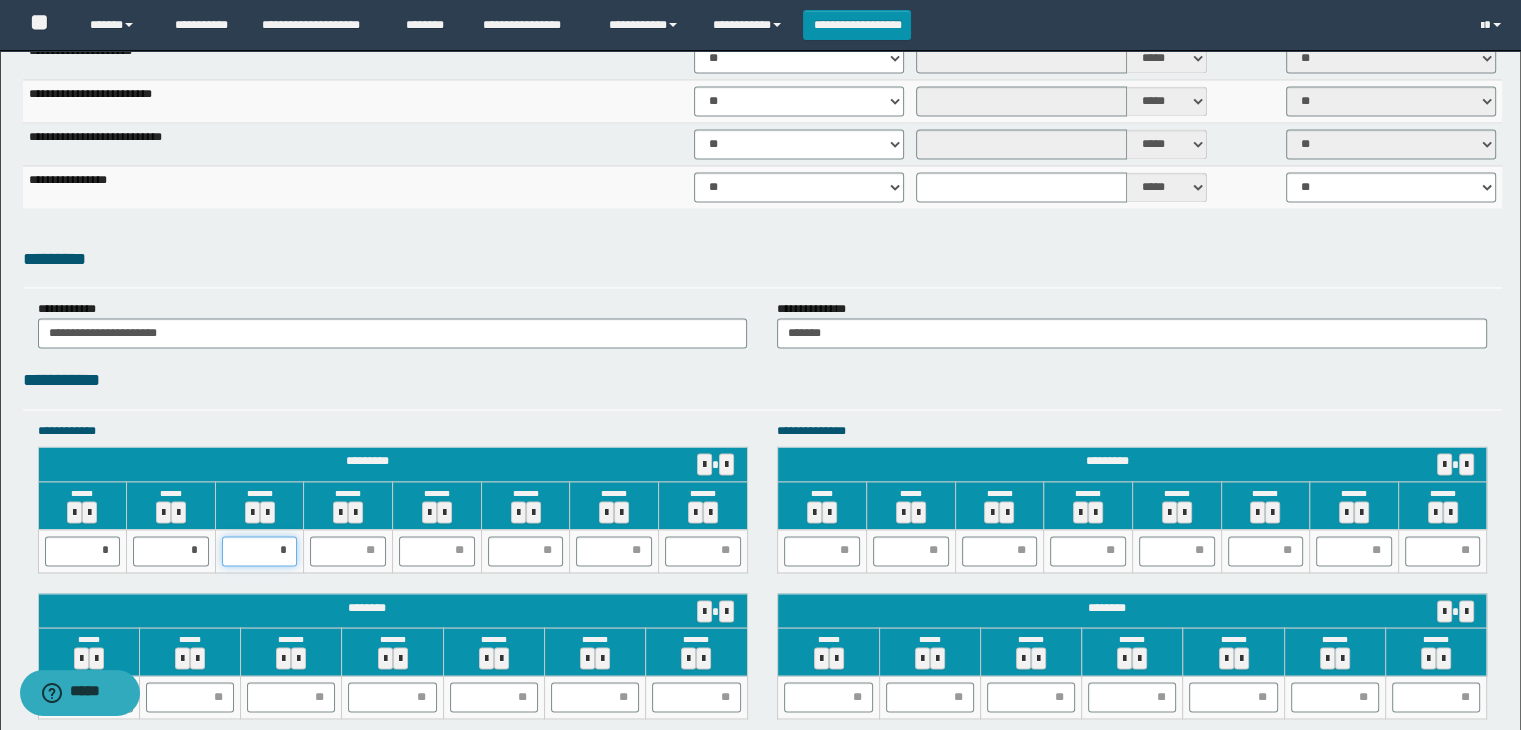 type on "**" 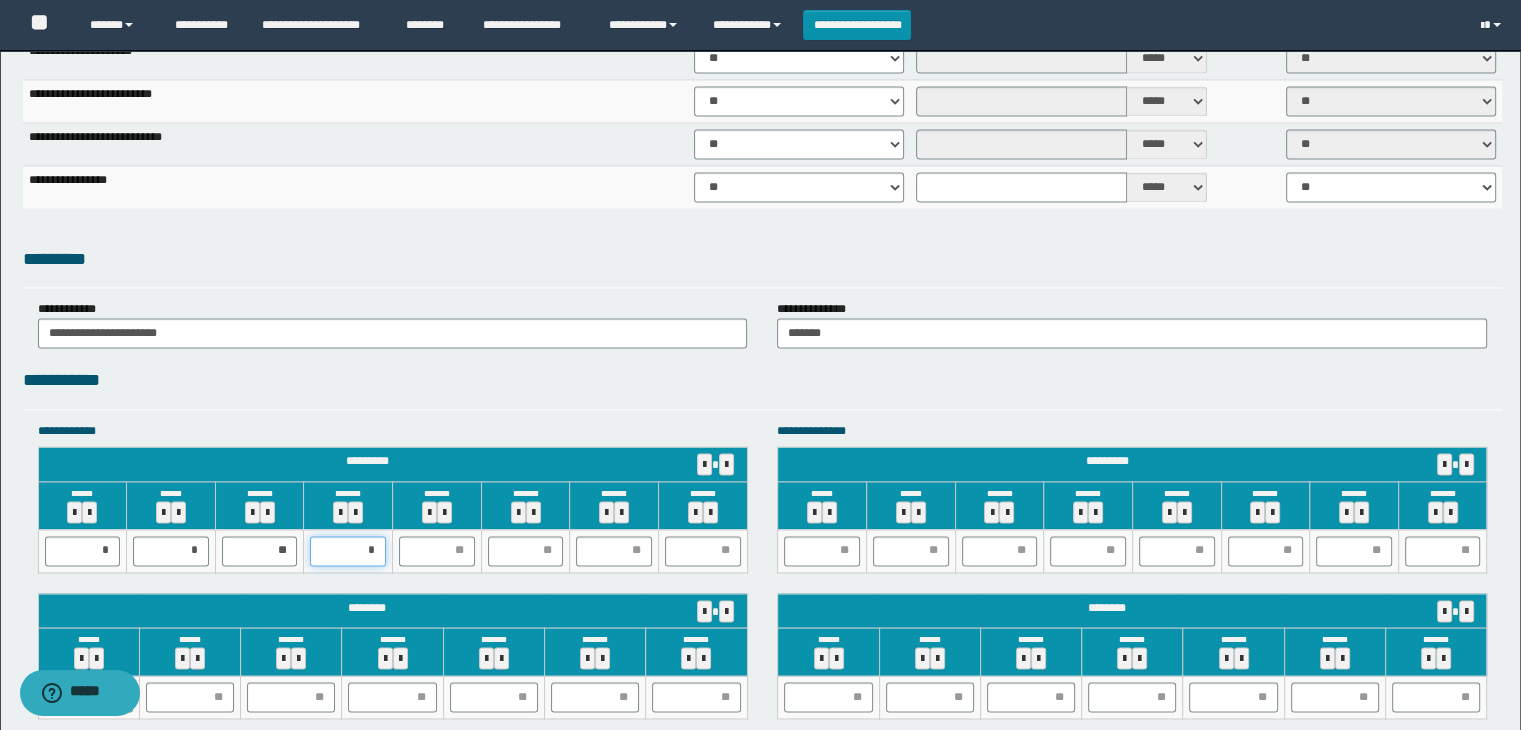 type on "**" 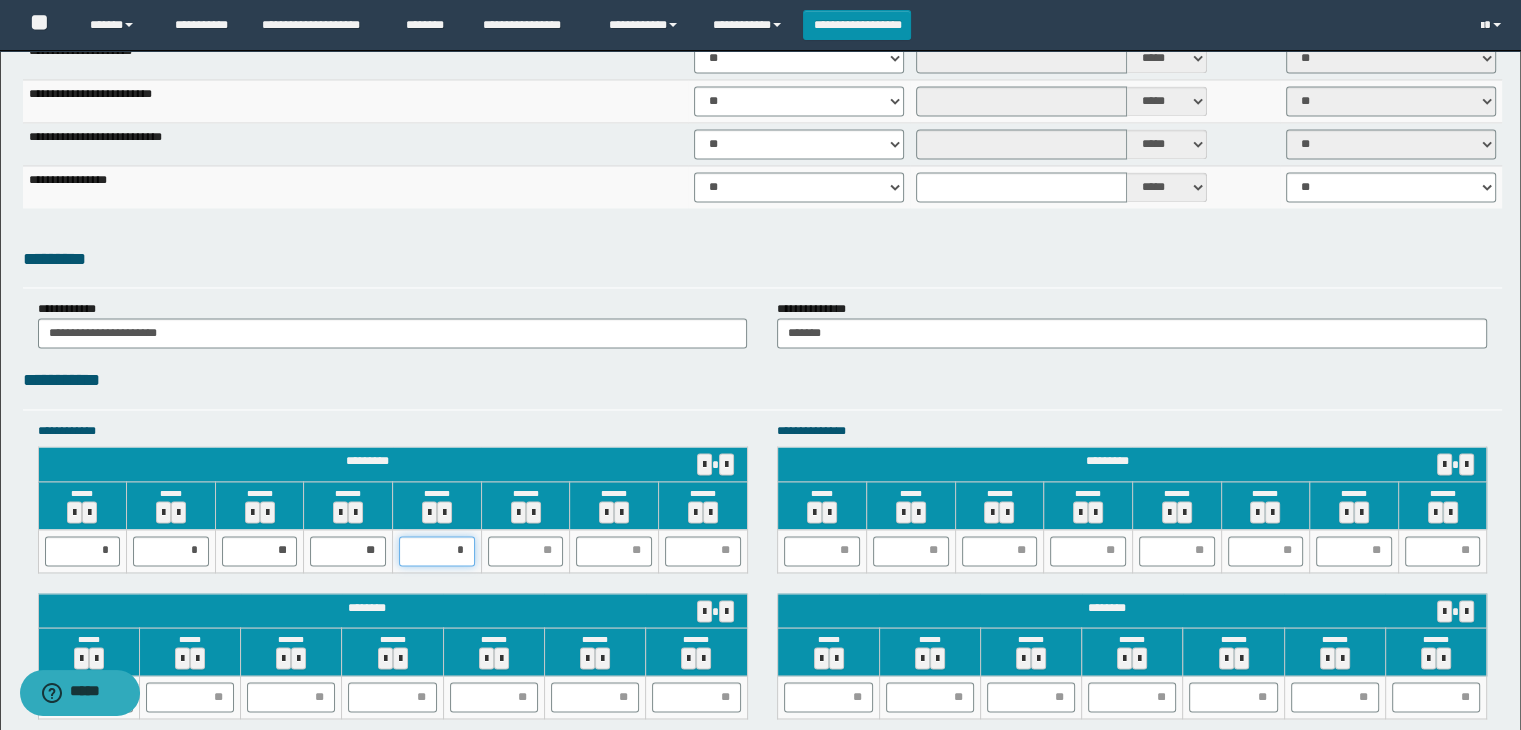 type on "**" 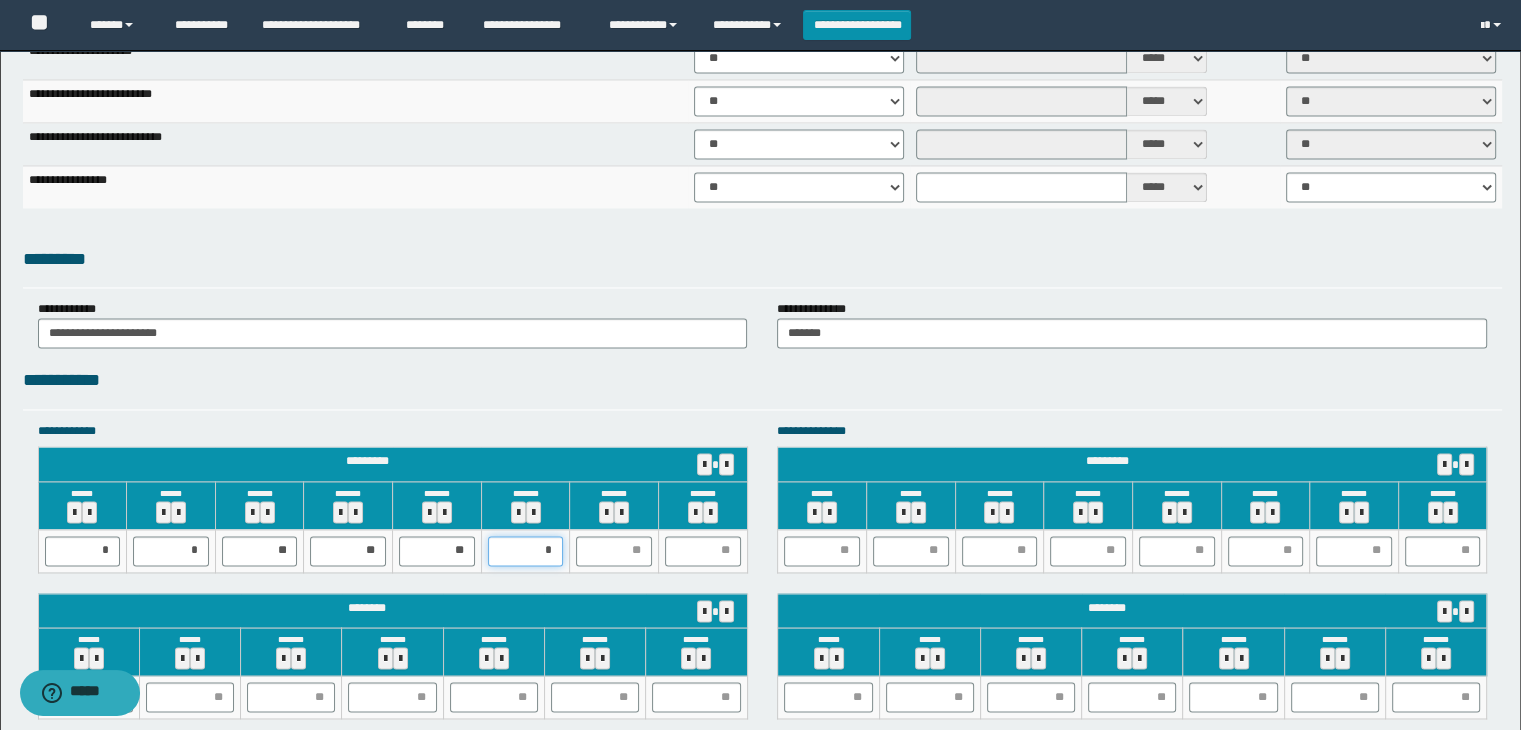 type on "**" 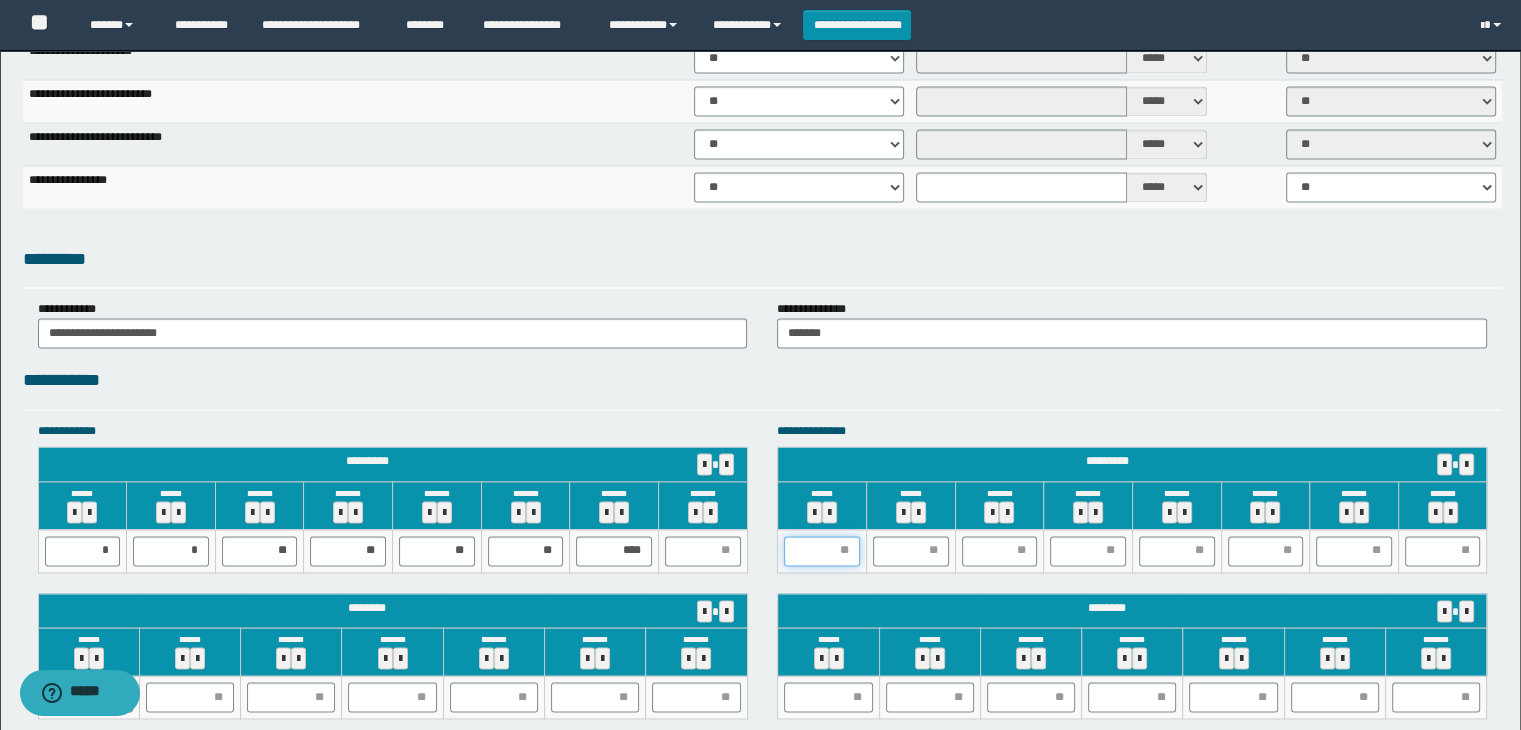 click at bounding box center [822, 551] 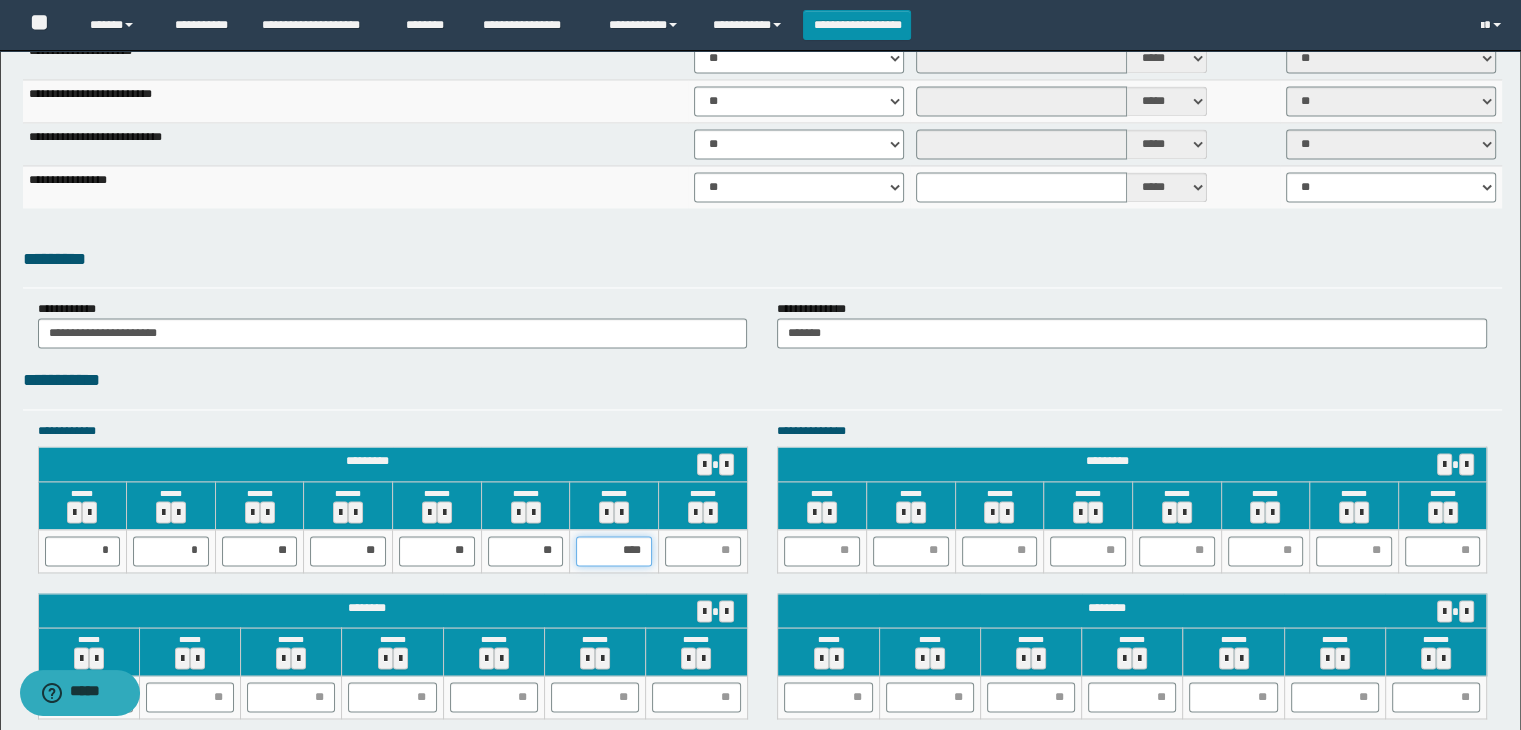 click on "****" at bounding box center [614, 551] 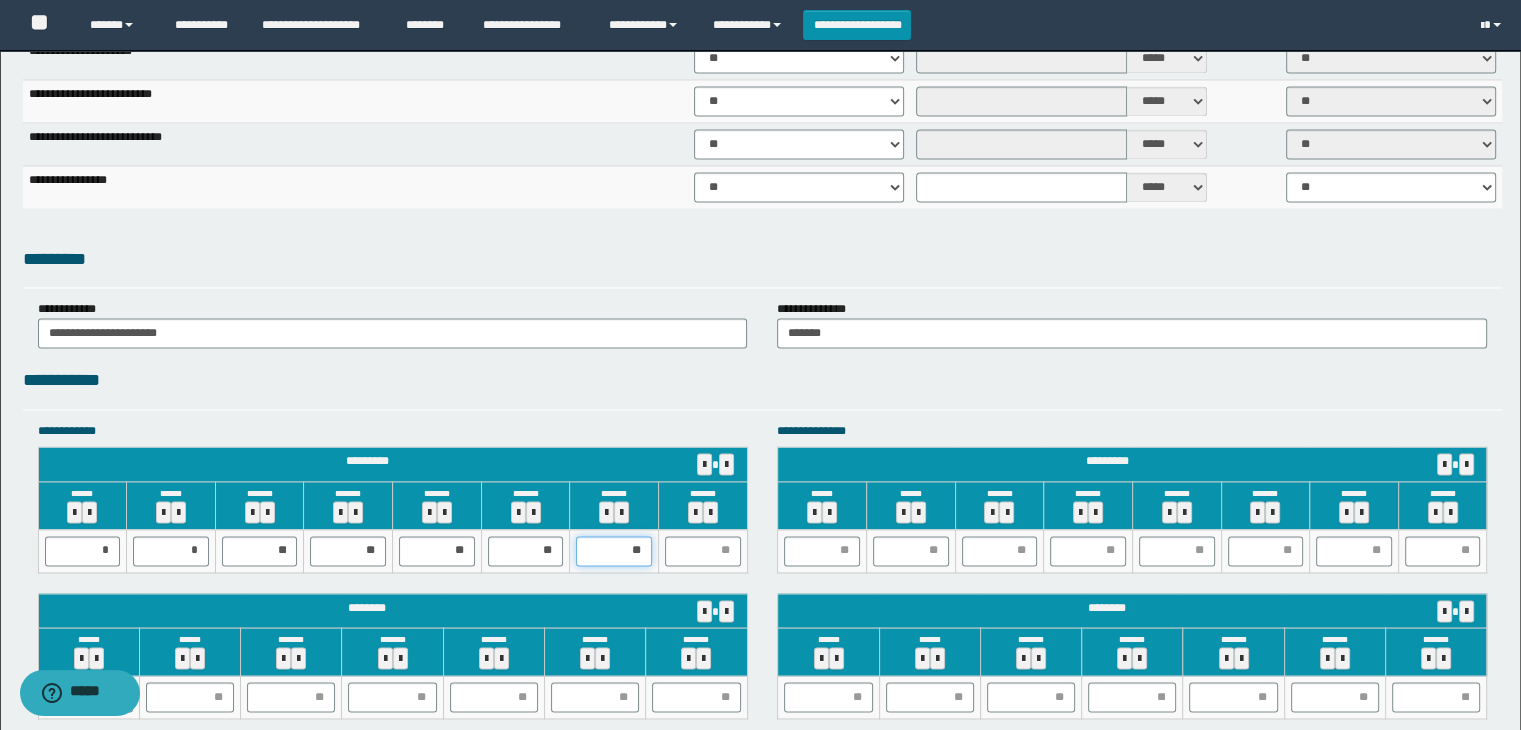 type on "*" 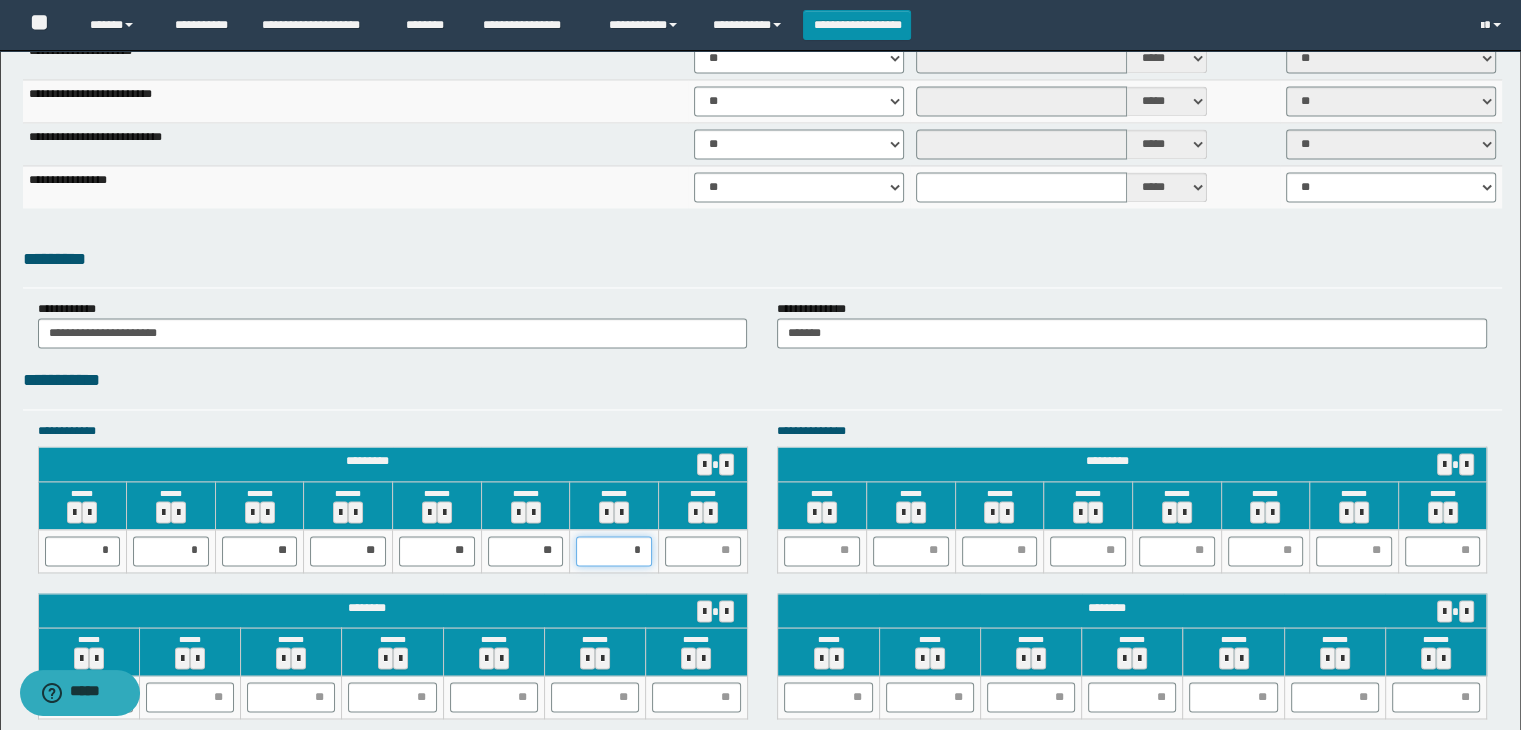 type on "**" 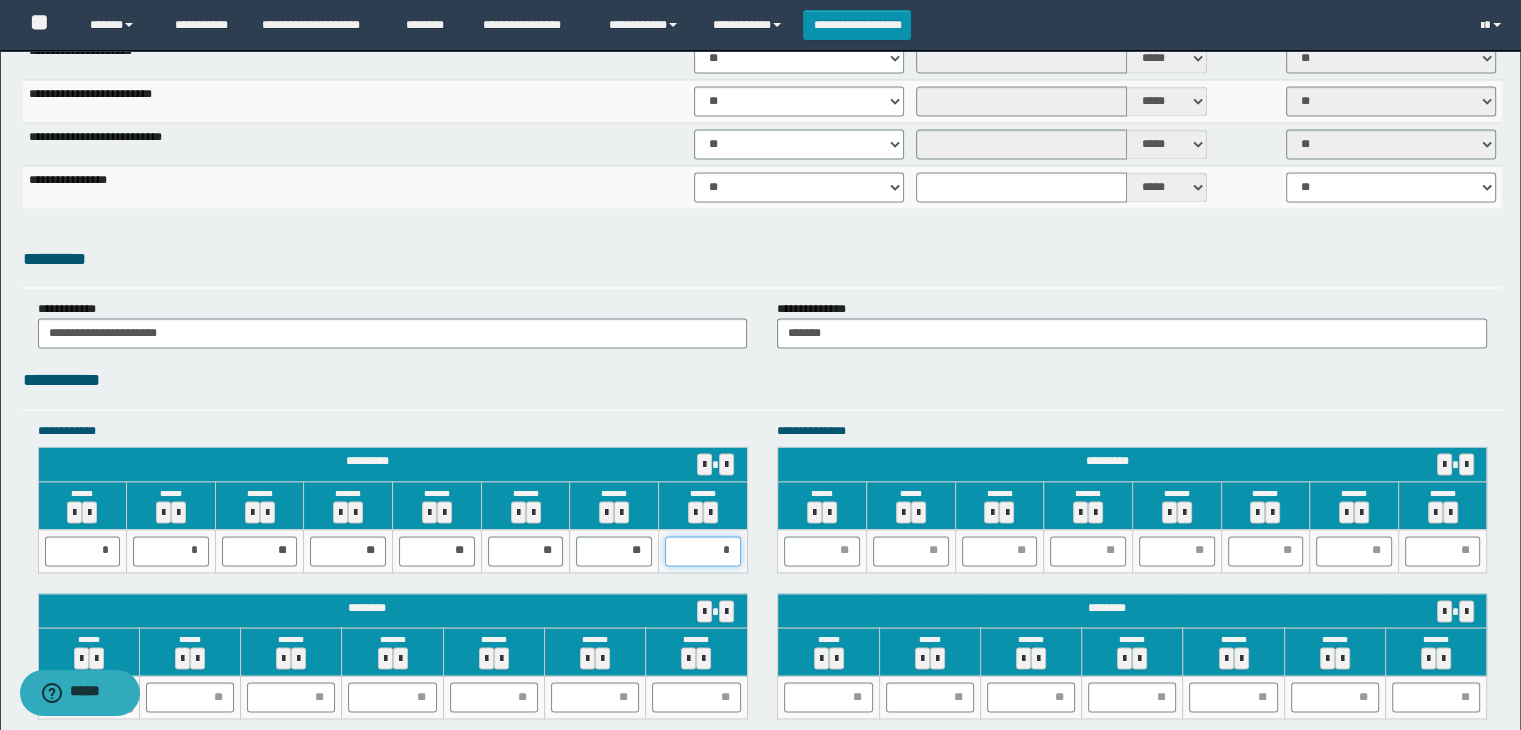 type on "**" 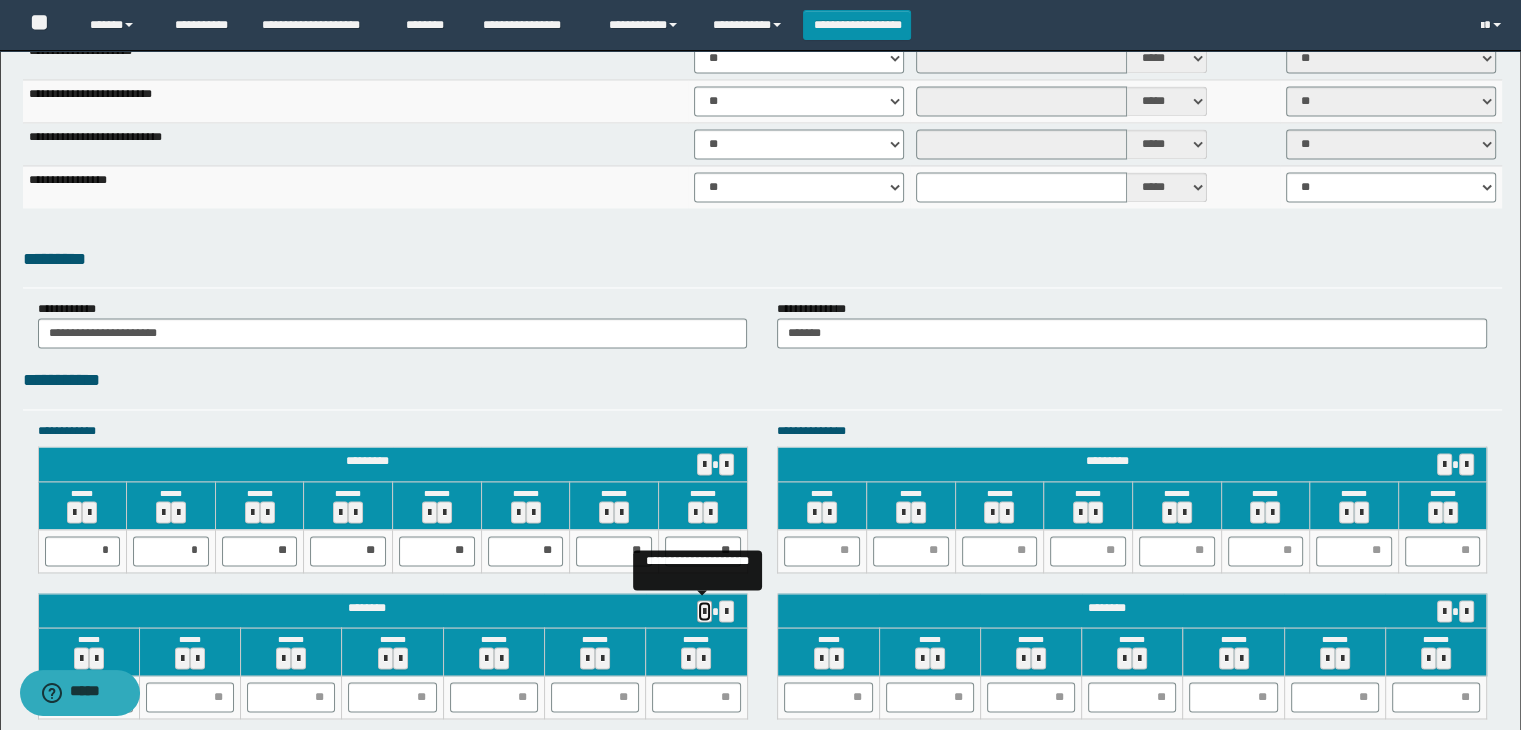 type 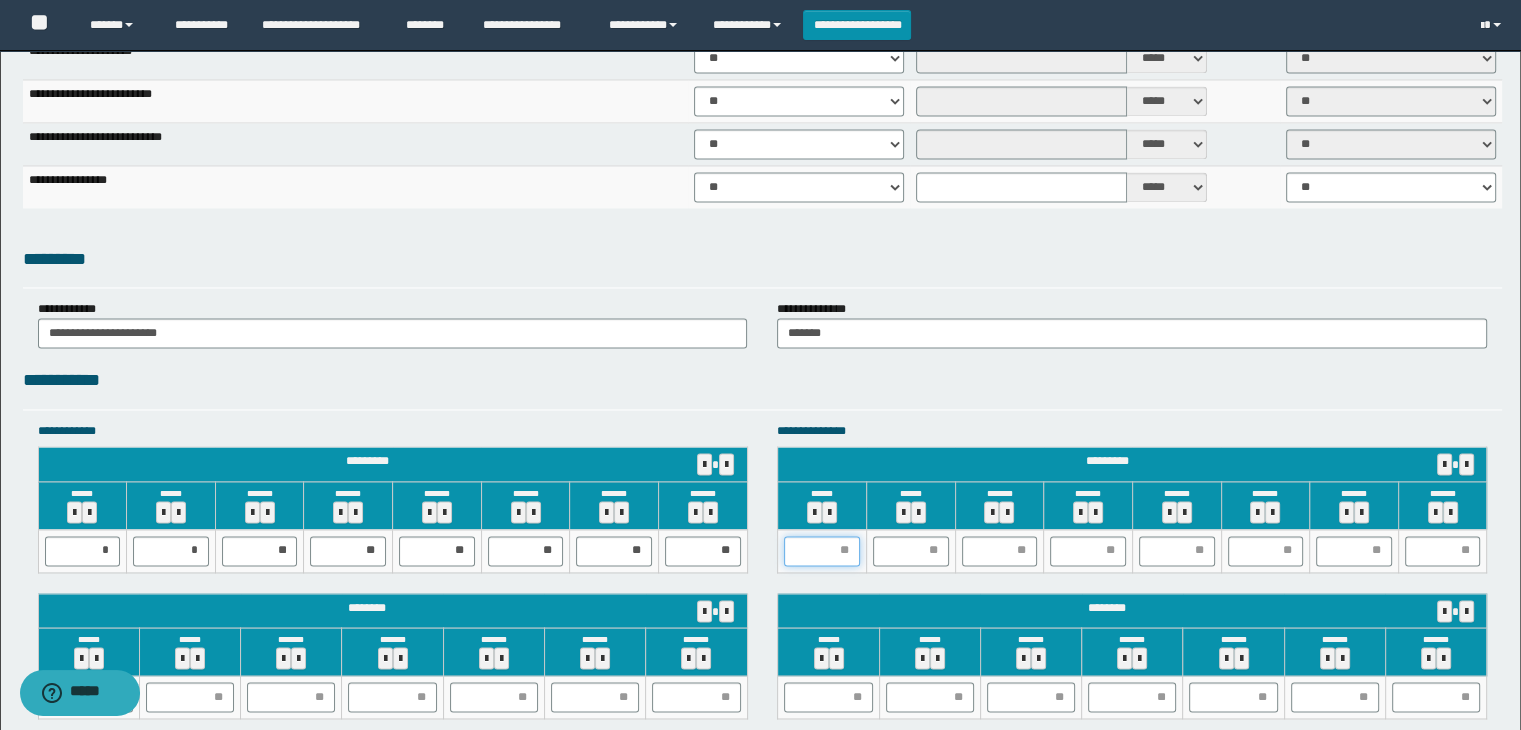 click at bounding box center (822, 551) 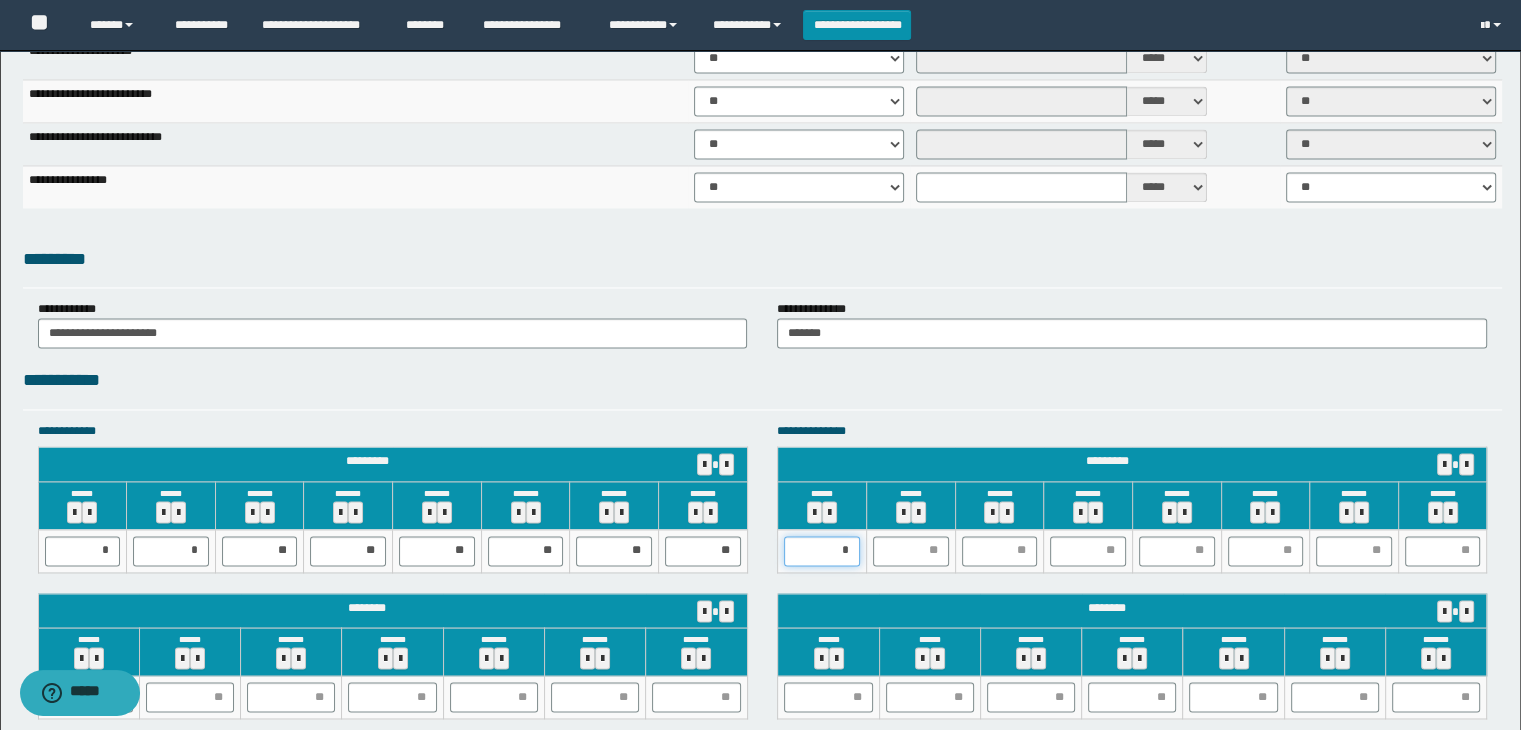 type on "**" 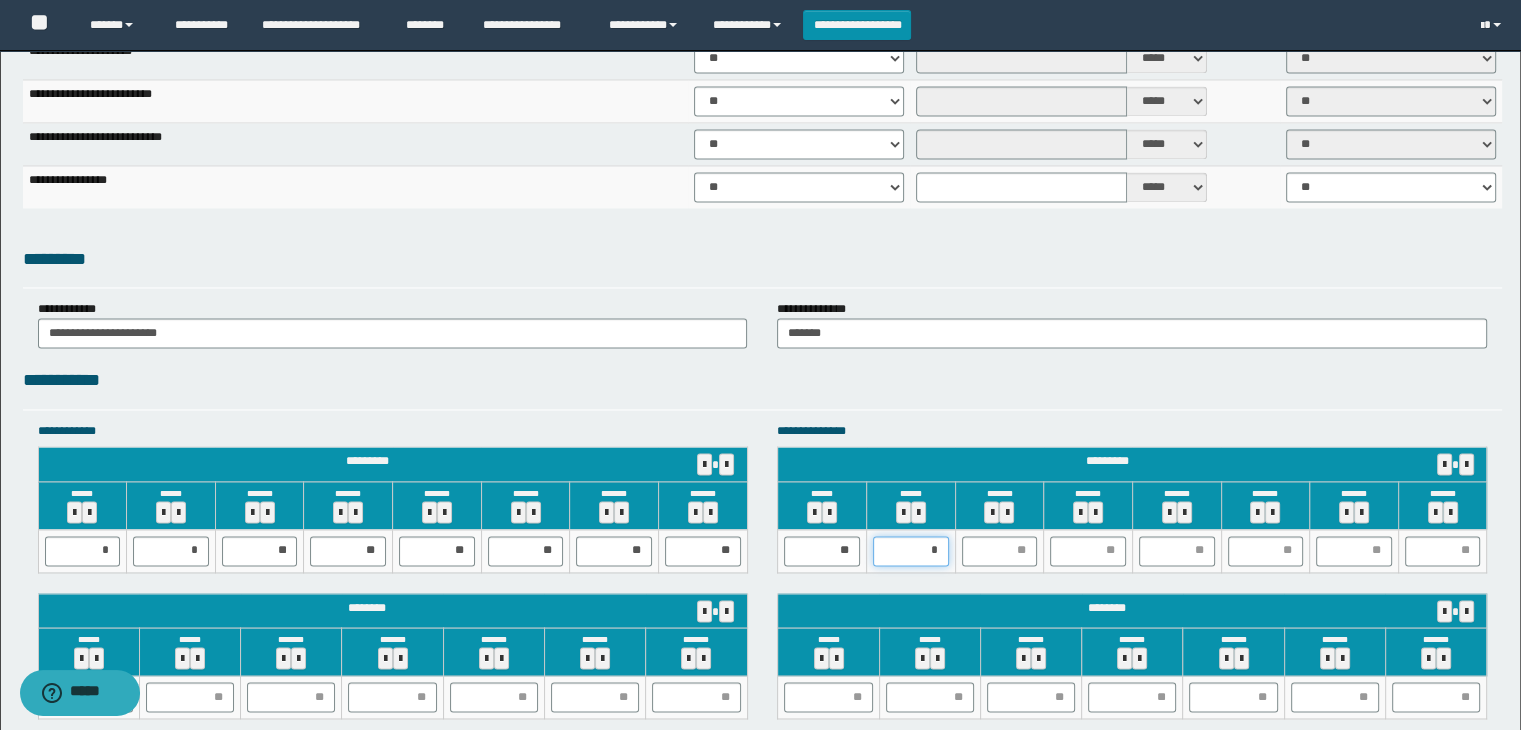 type on "**" 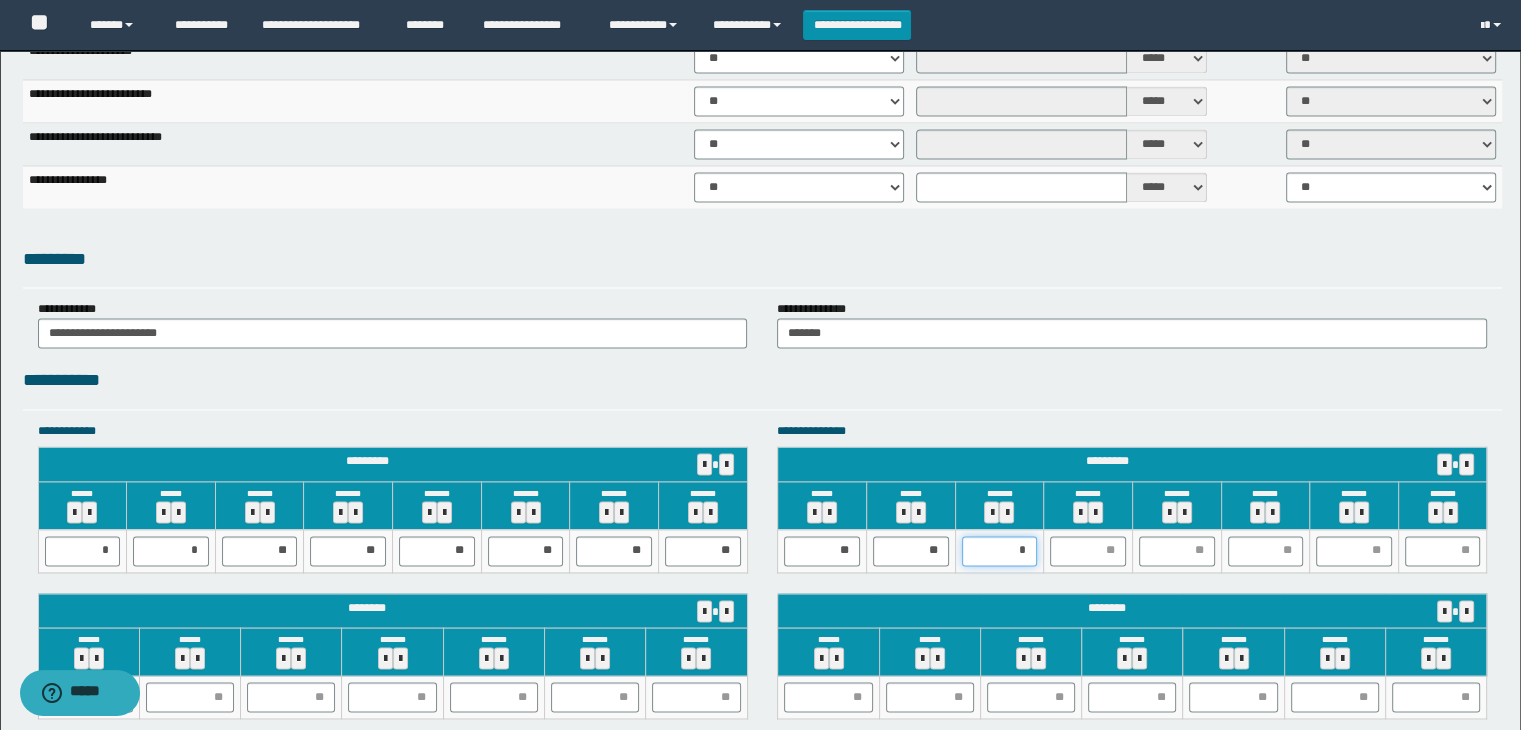 type on "**" 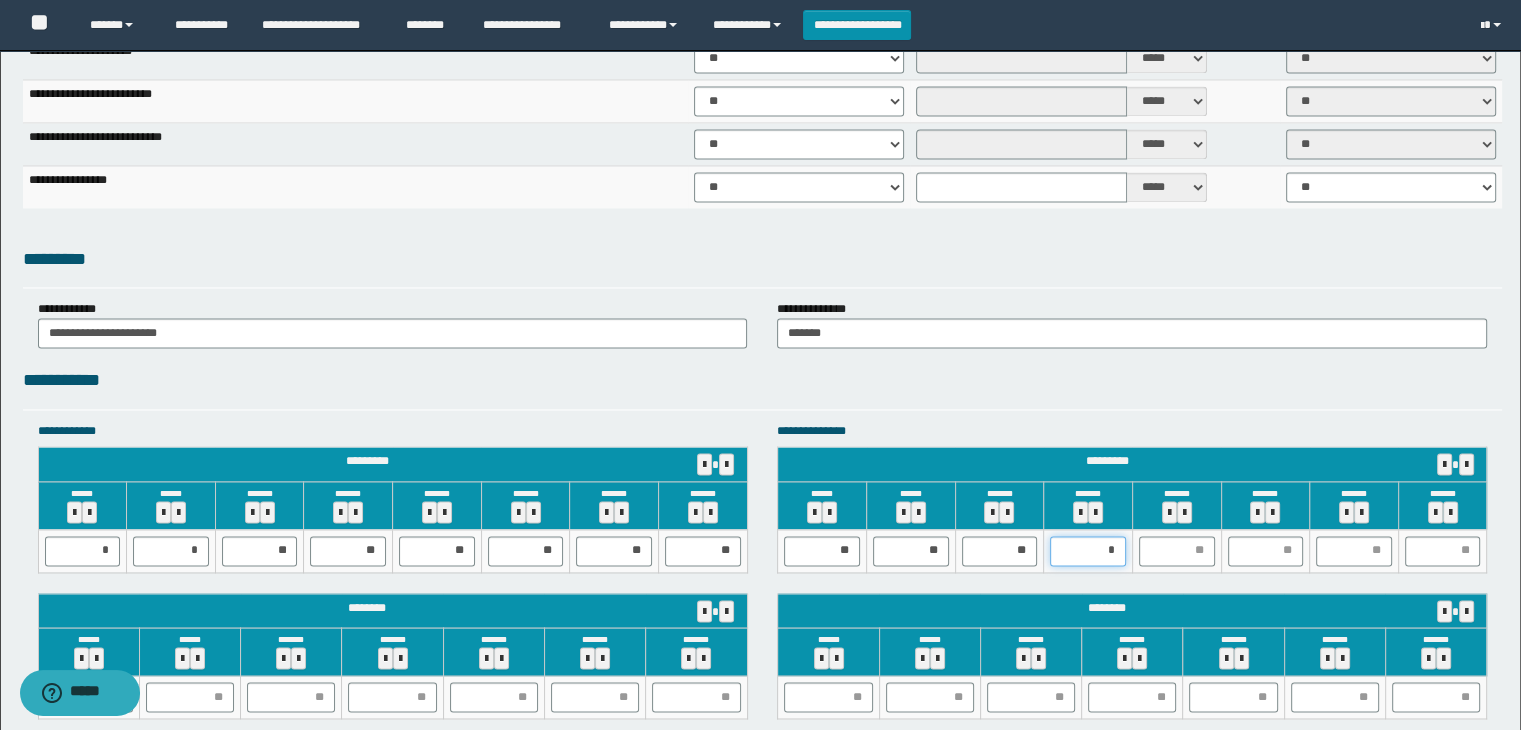 type on "**" 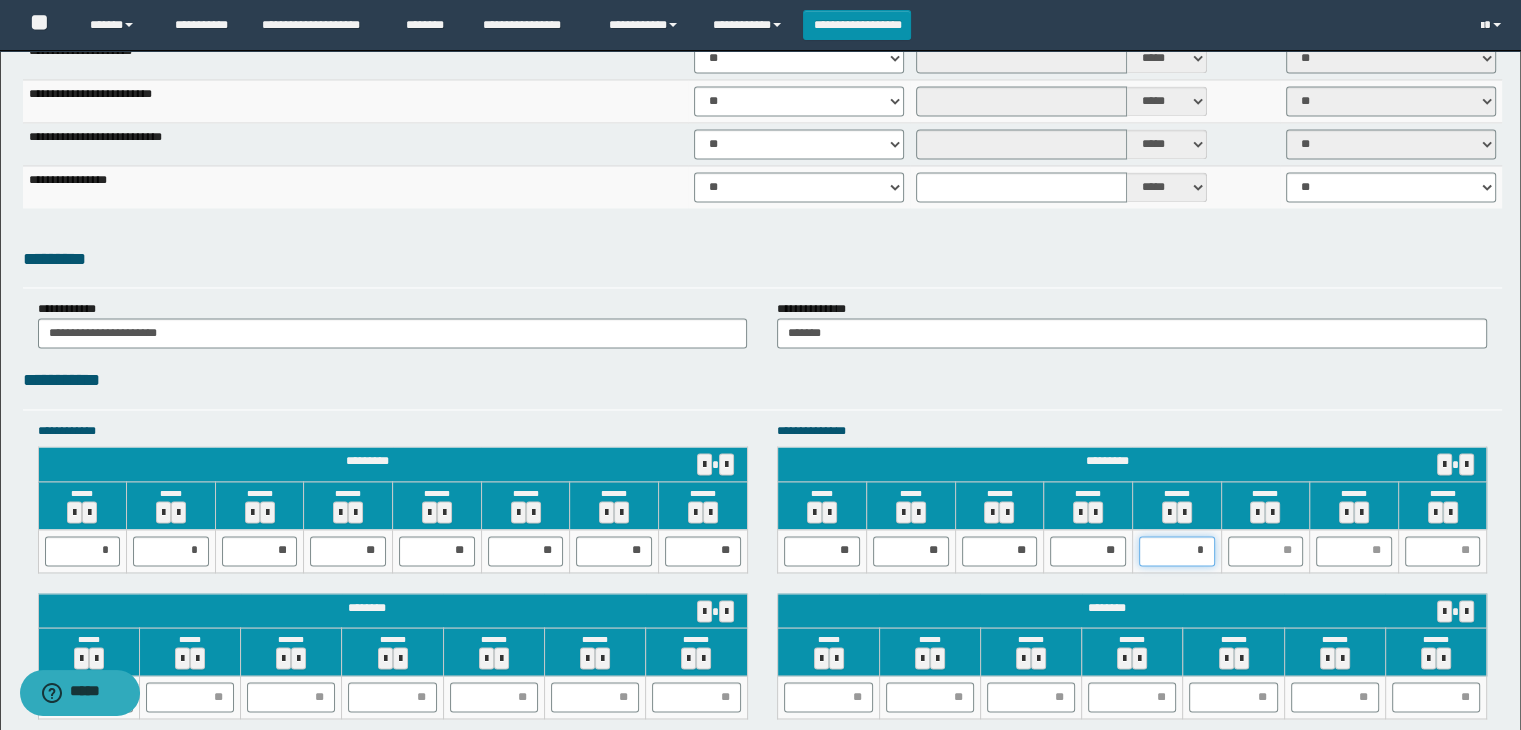 type on "**" 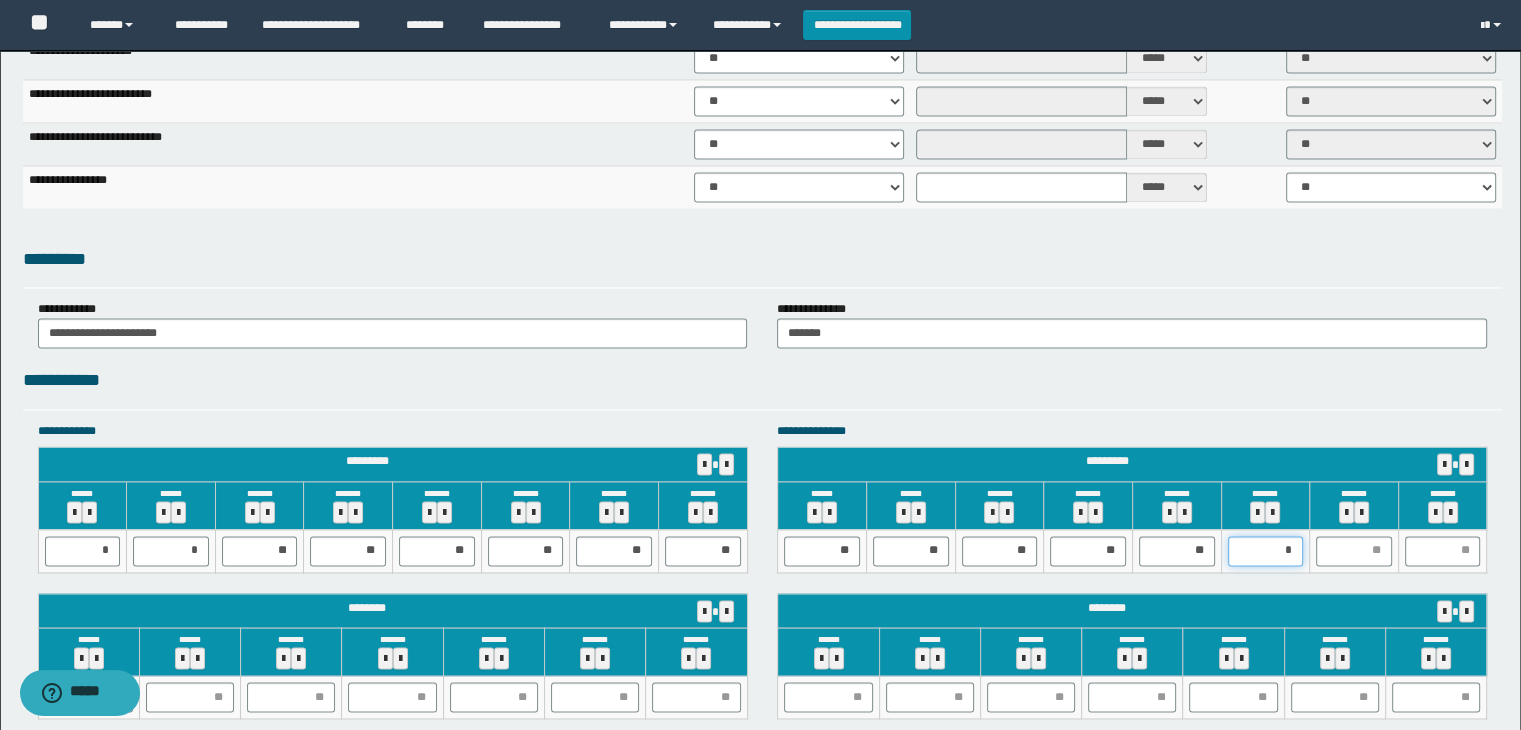 type on "**" 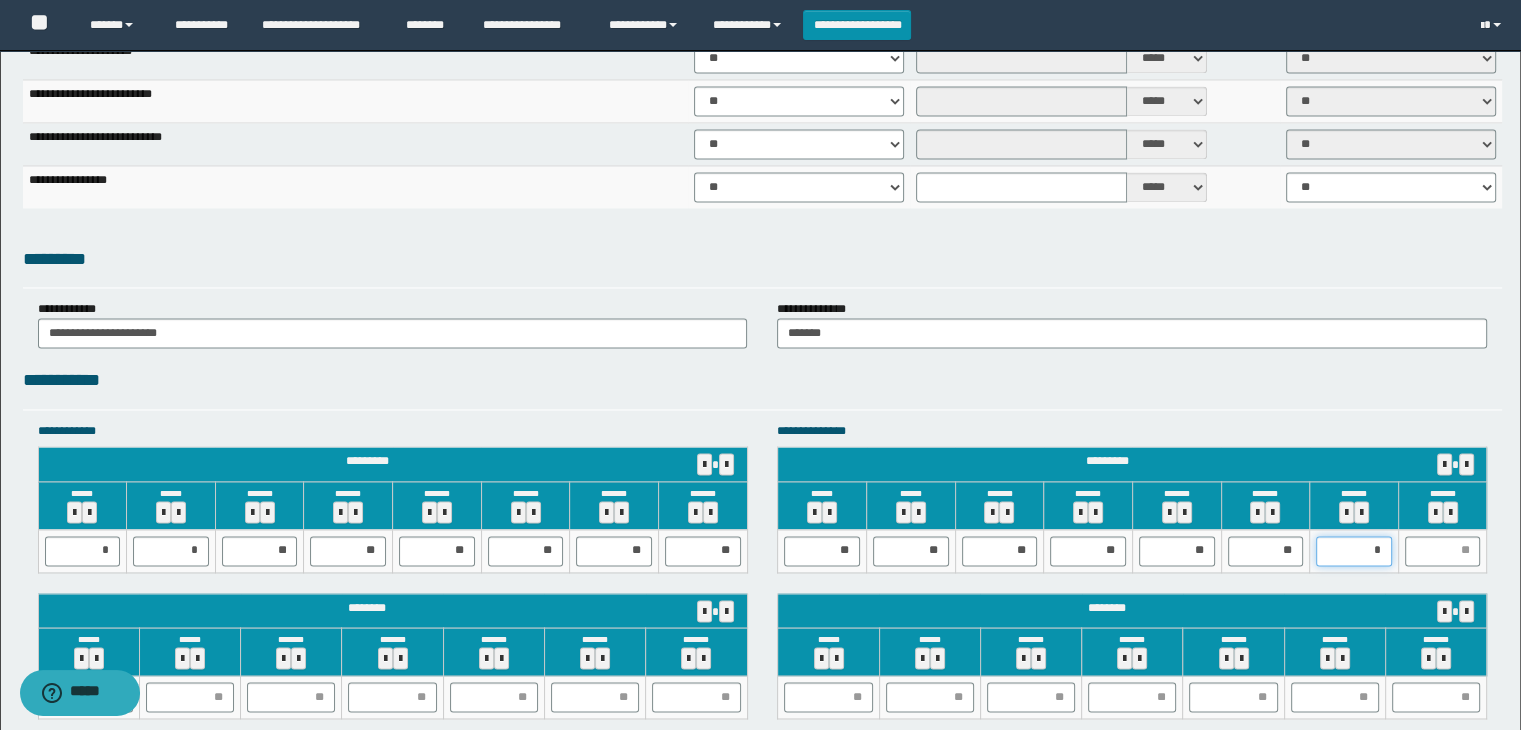 type on "**" 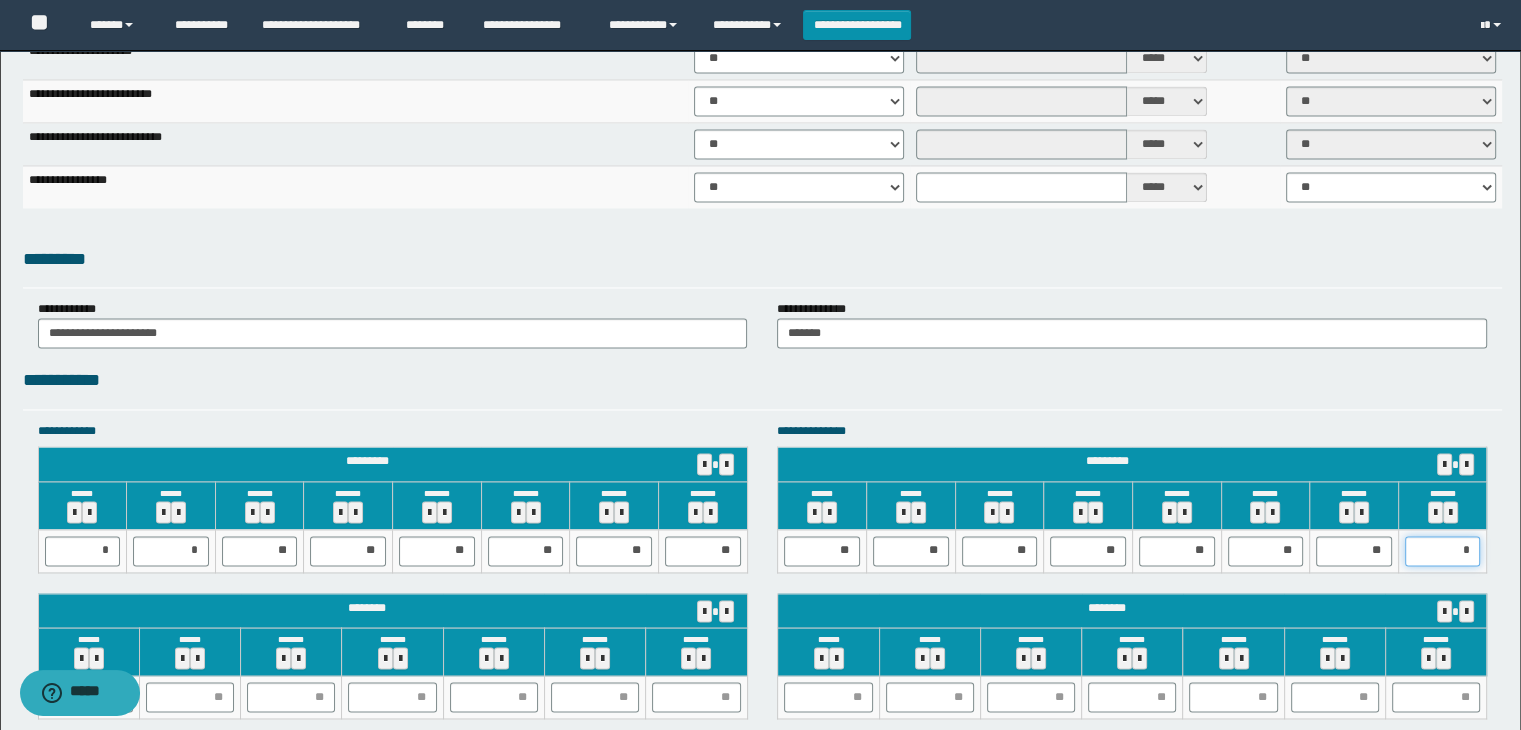 type on "**" 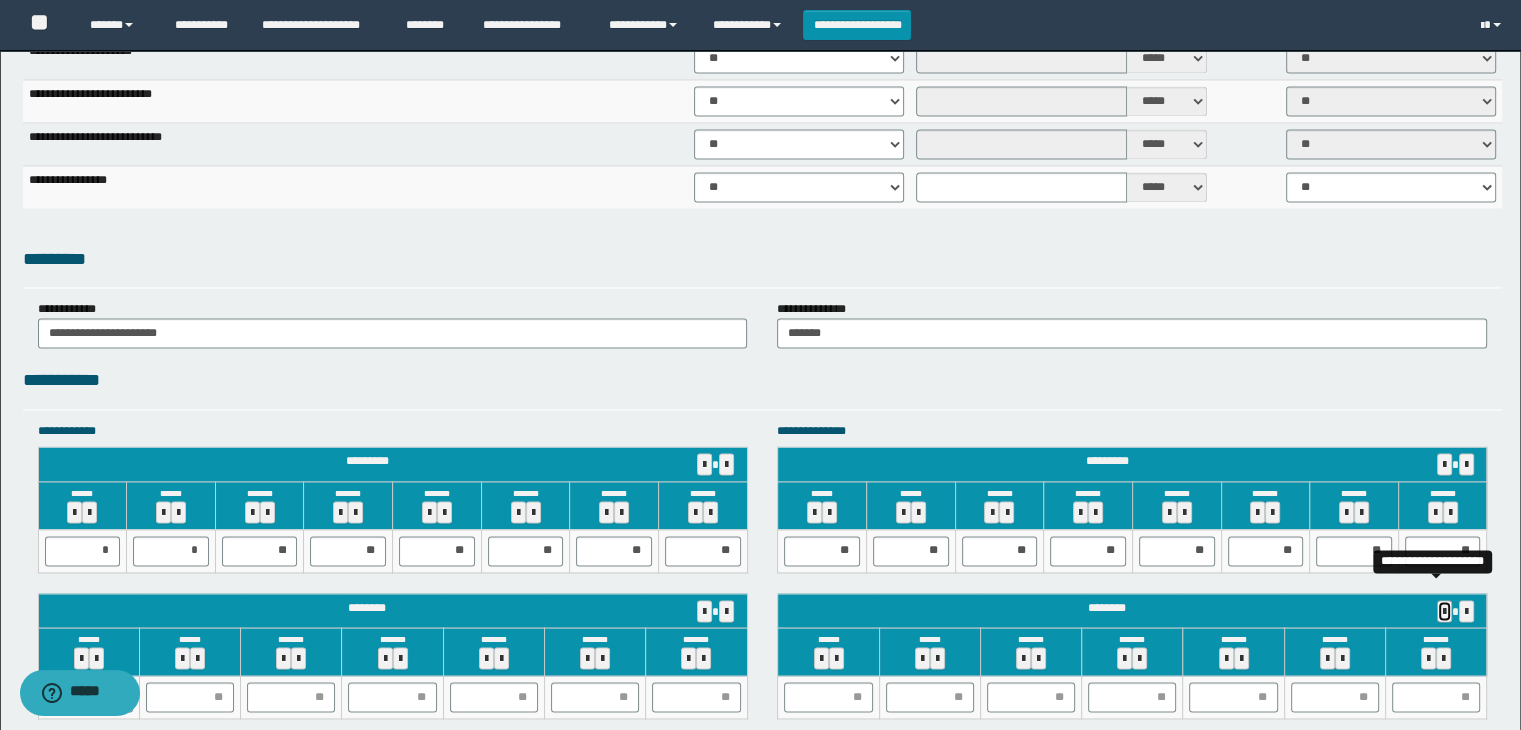 type 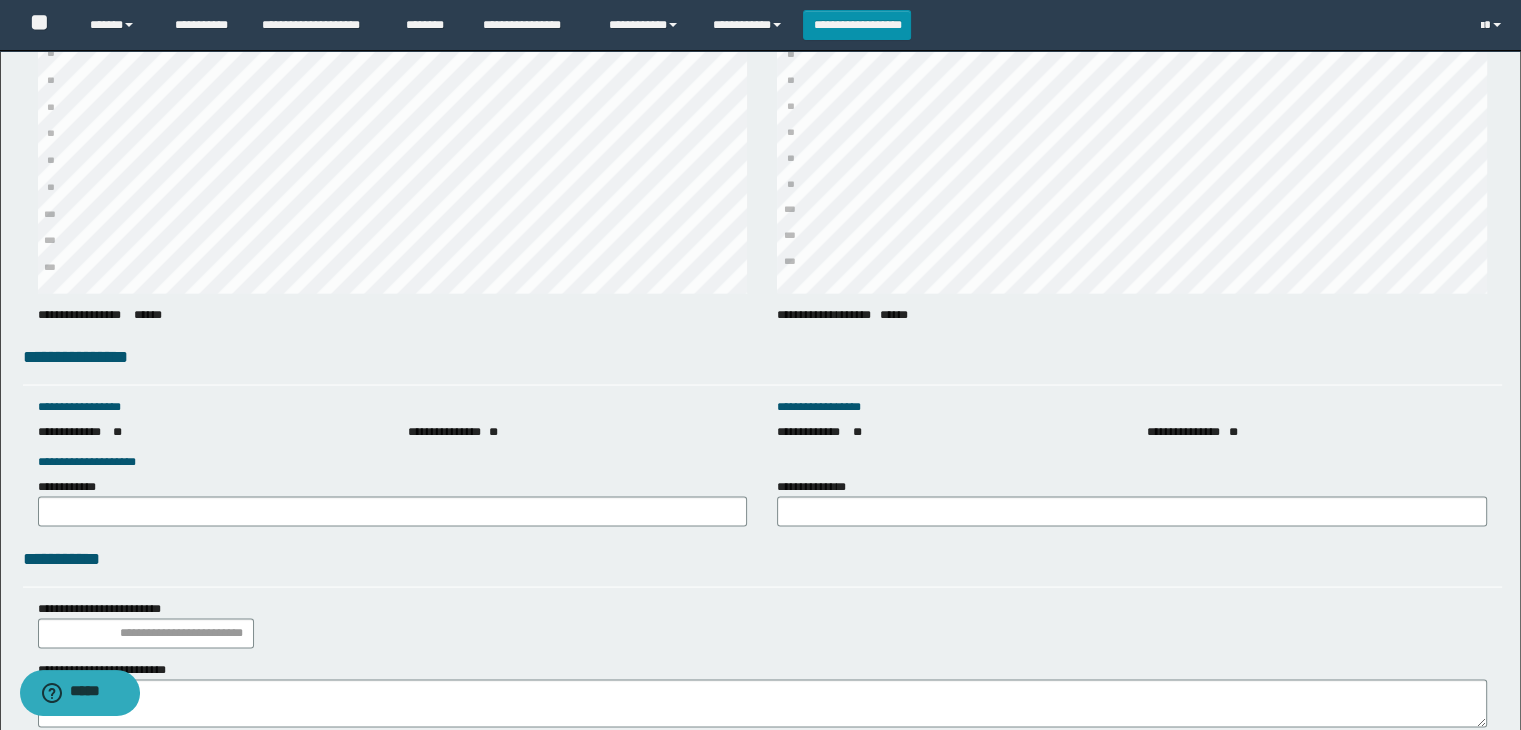 scroll, scrollTop: 4167, scrollLeft: 0, axis: vertical 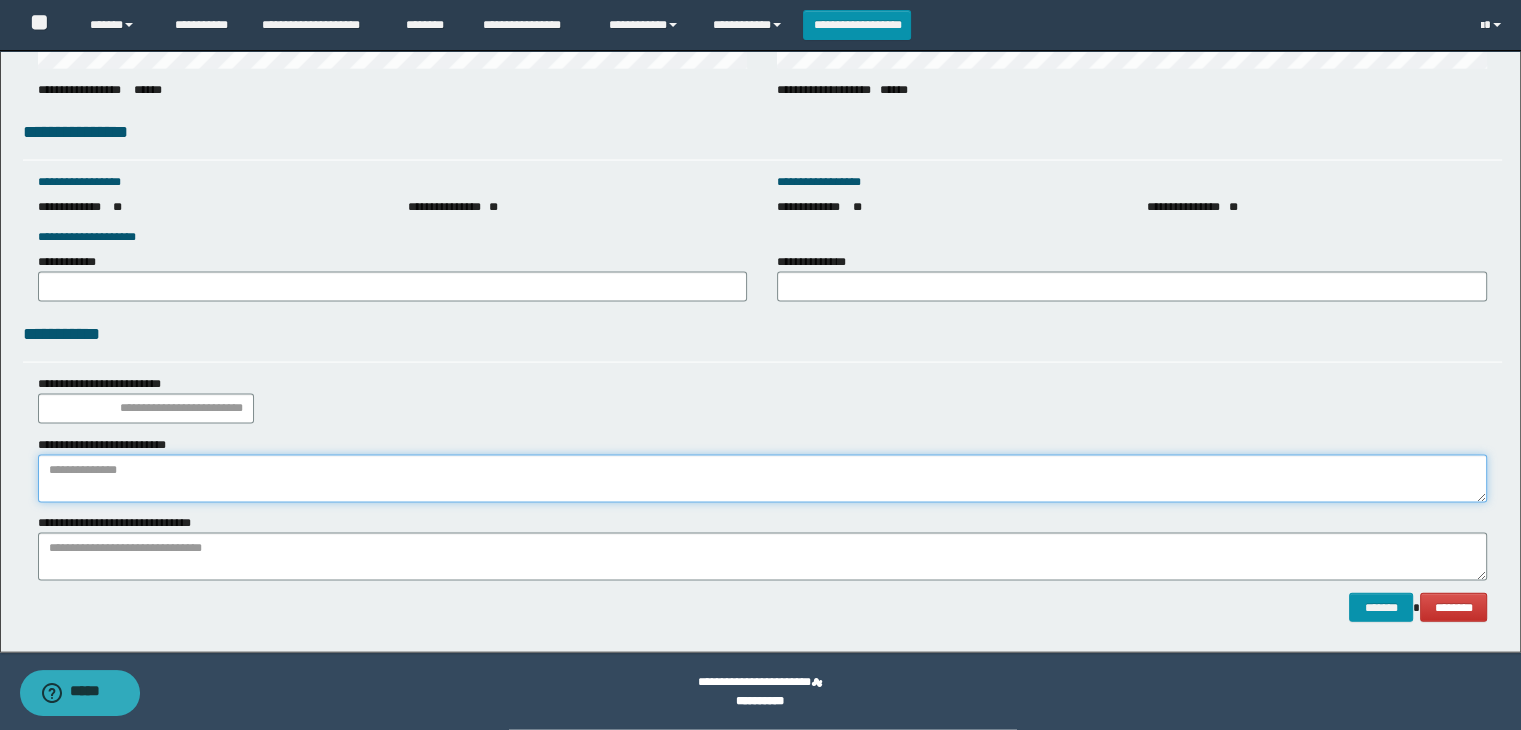 click at bounding box center [763, 479] 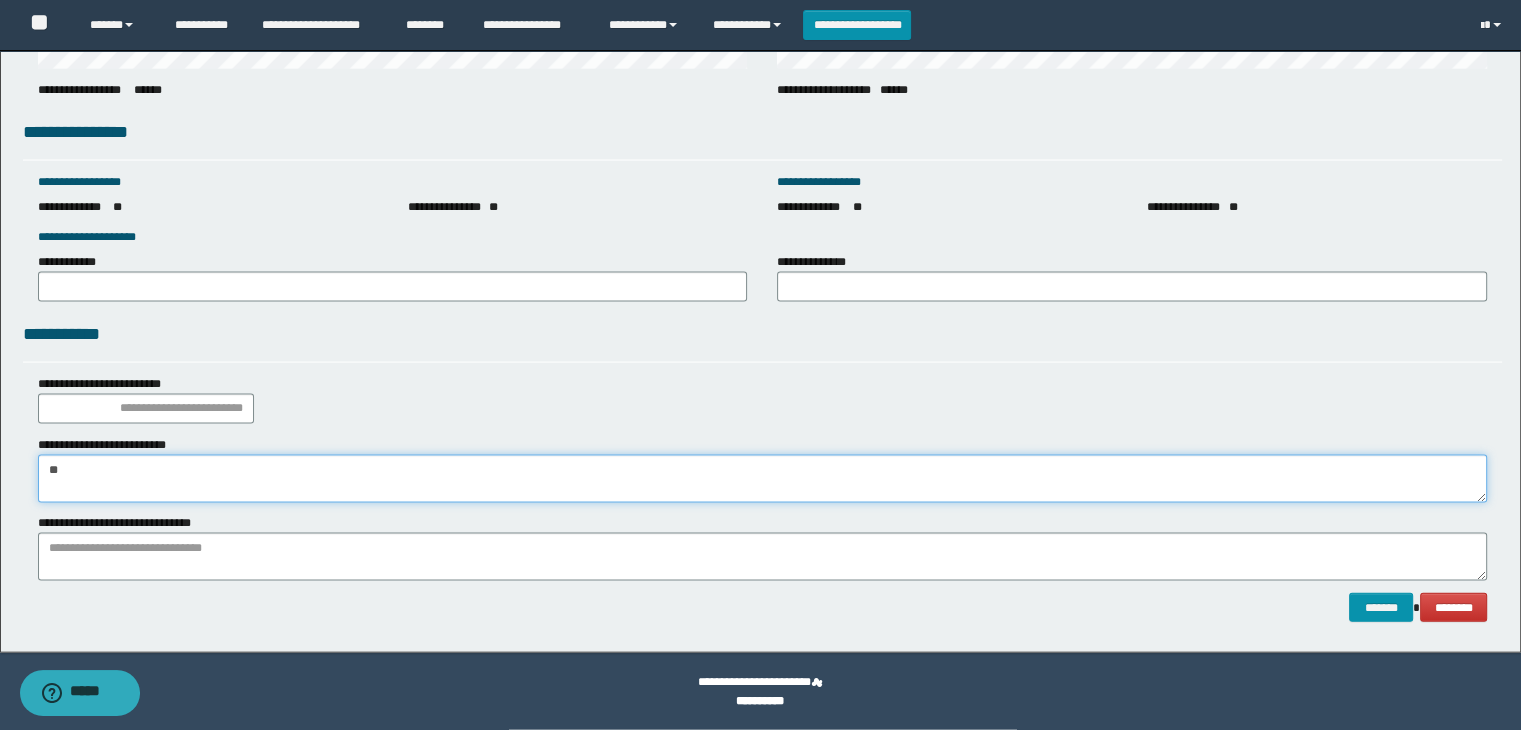 type on "*" 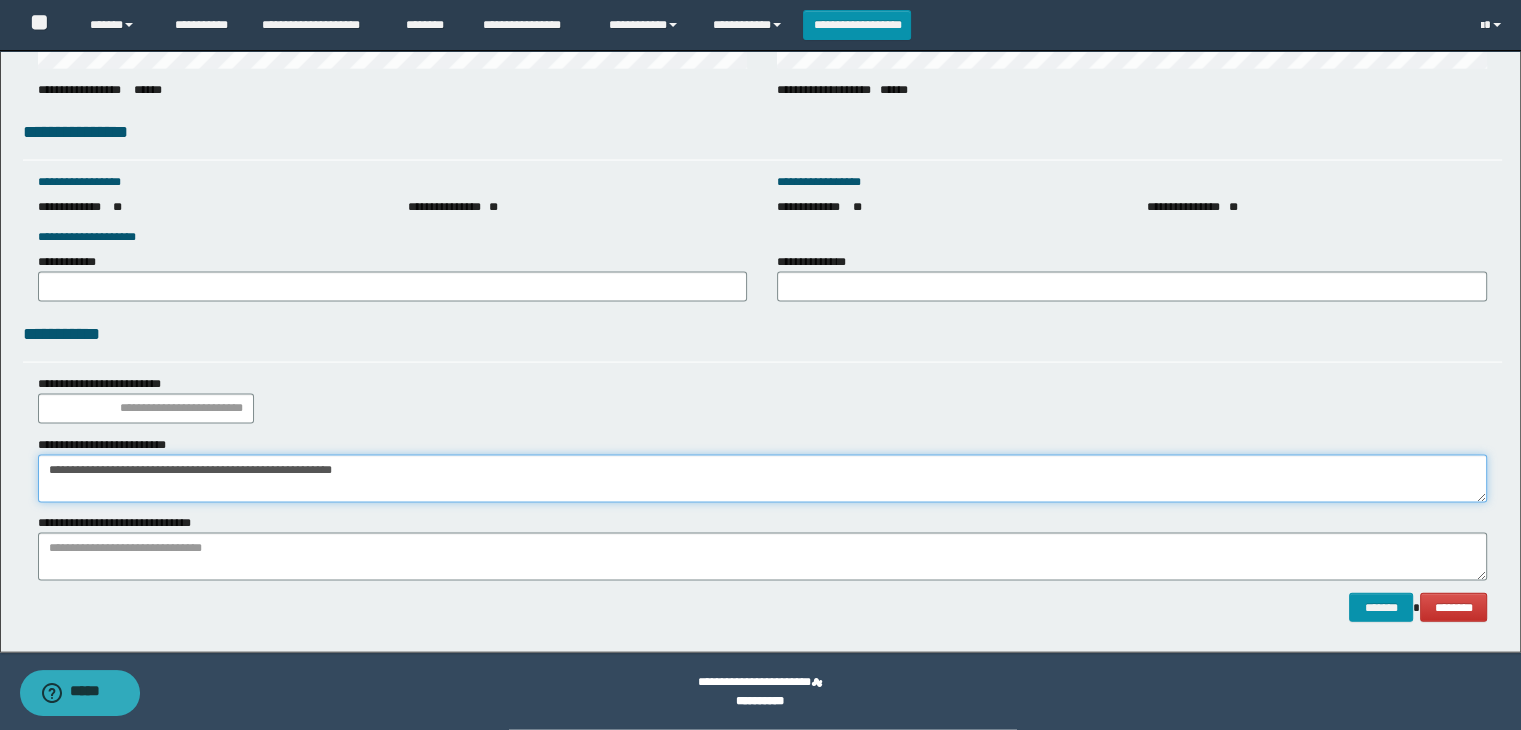 click on "**********" at bounding box center [763, 479] 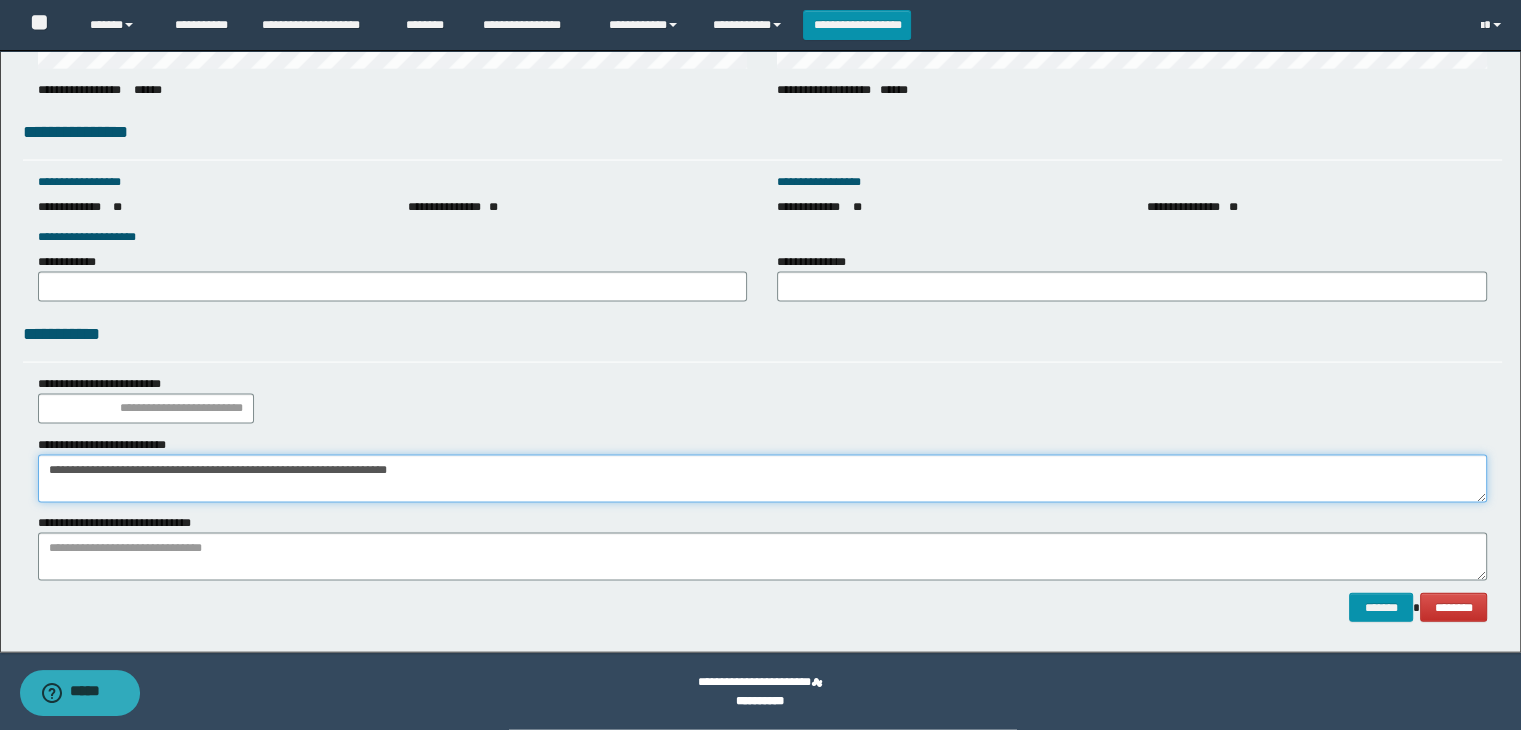 click on "**********" at bounding box center [763, 479] 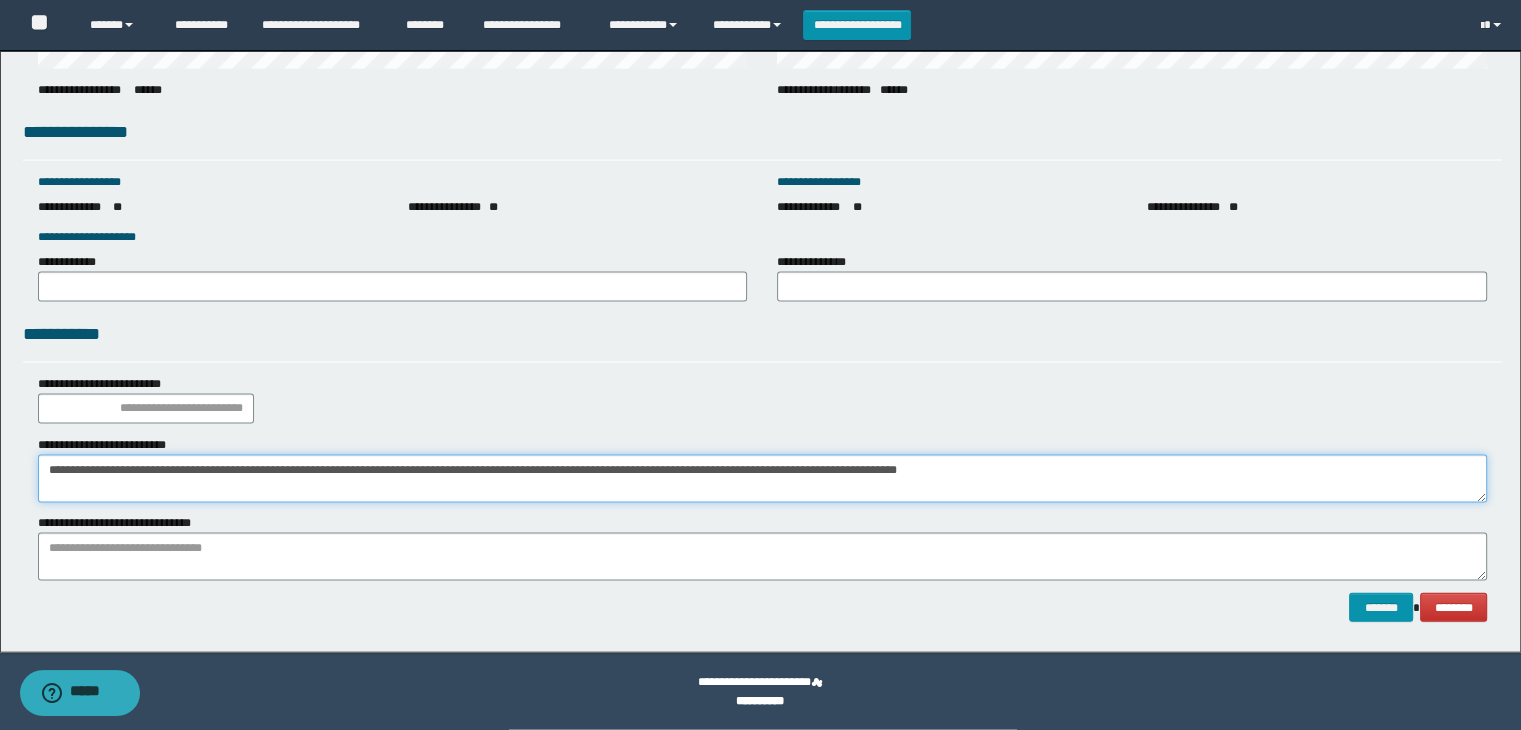 type on "**********" 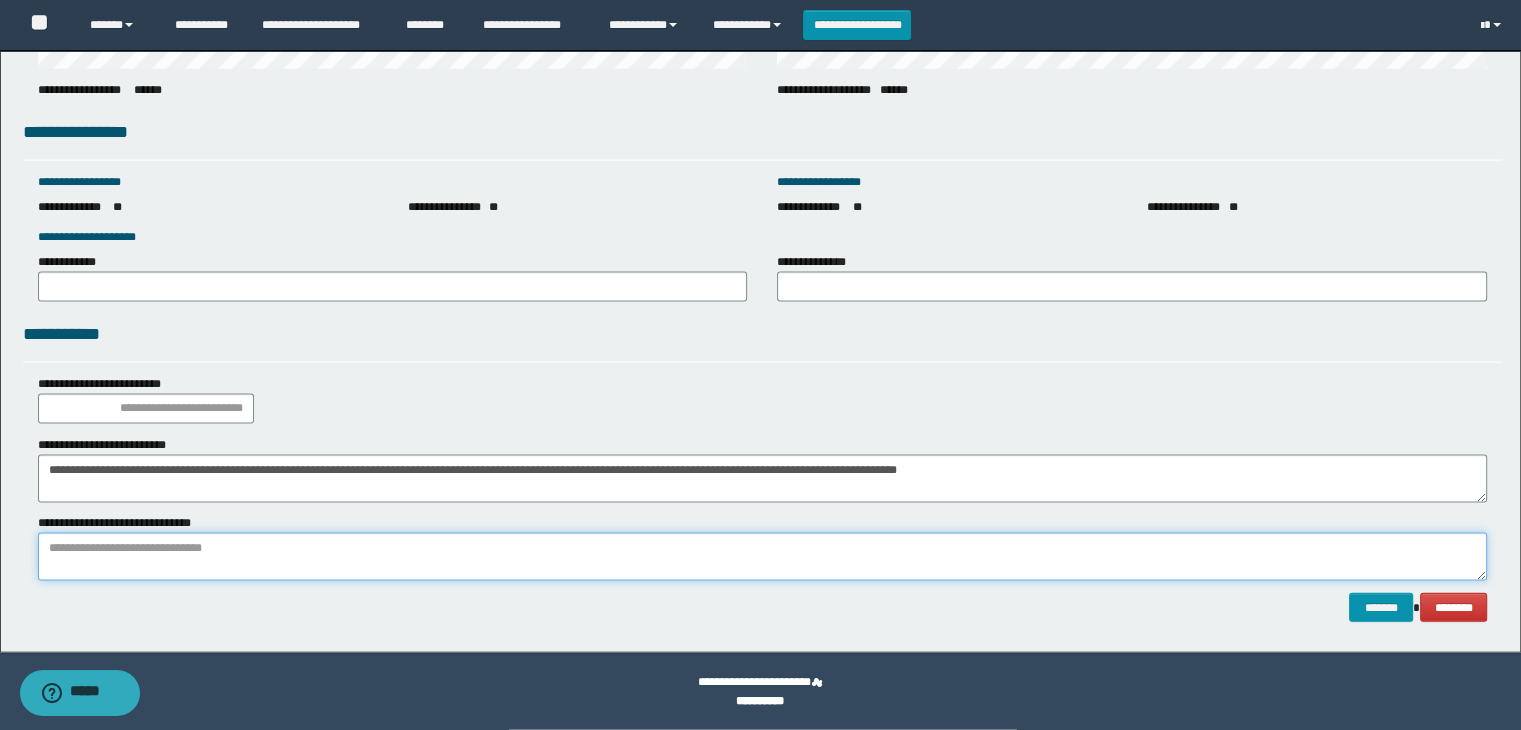 click at bounding box center (763, 557) 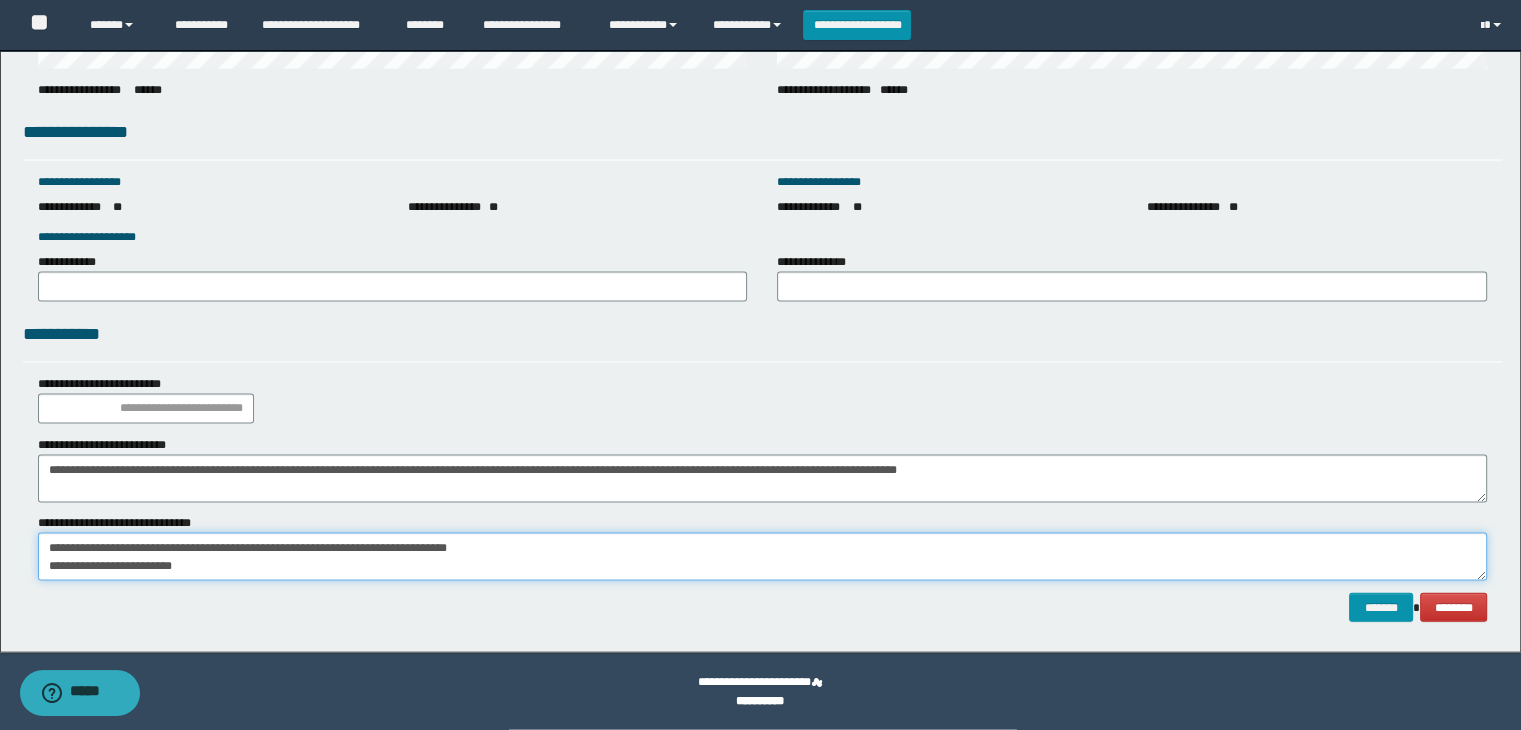 scroll, scrollTop: 12, scrollLeft: 0, axis: vertical 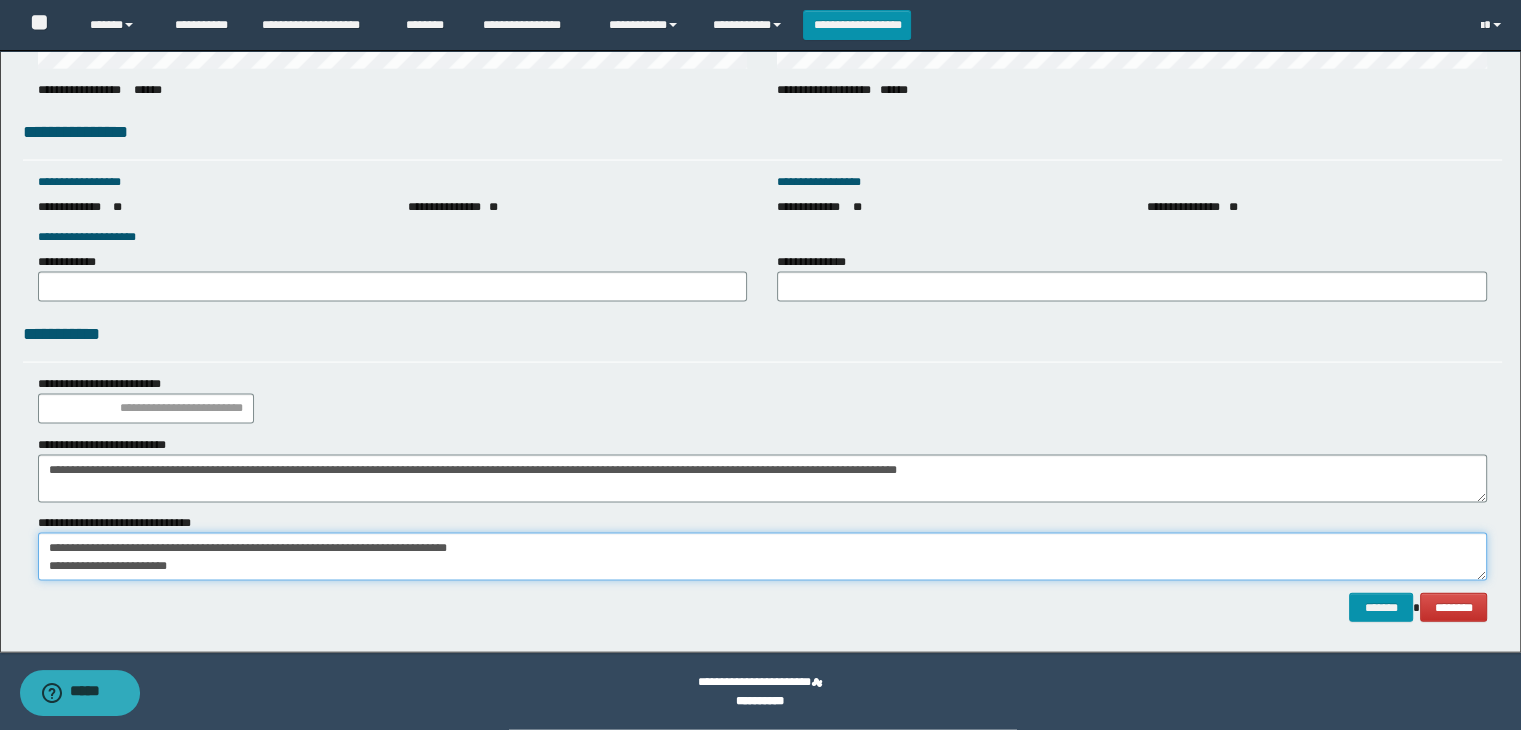 drag, startPoint x: 420, startPoint y: 570, endPoint x: 0, endPoint y: 533, distance: 421.62662 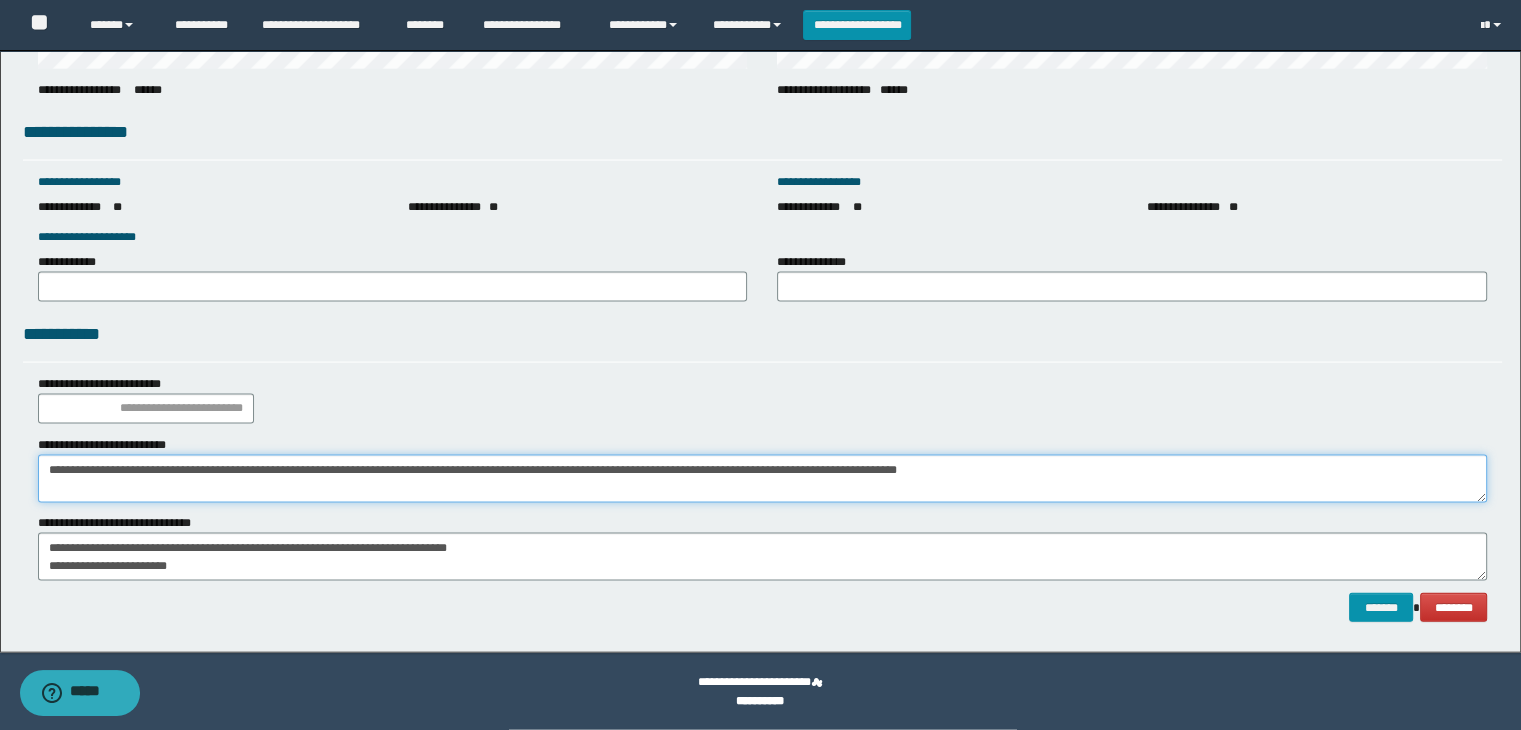 click on "**********" at bounding box center [763, 479] 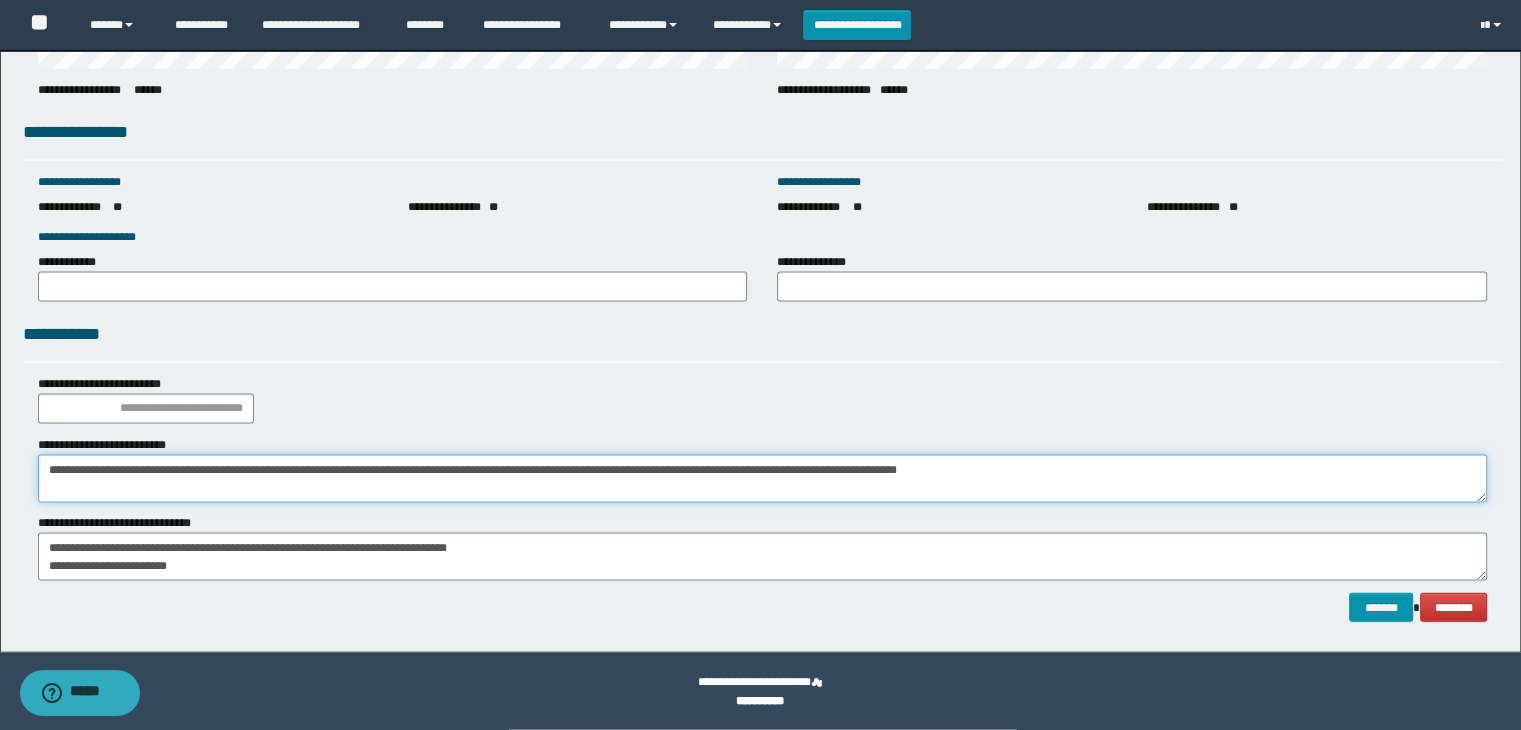 drag, startPoint x: 43, startPoint y: 468, endPoint x: 1169, endPoint y: 492, distance: 1126.2557 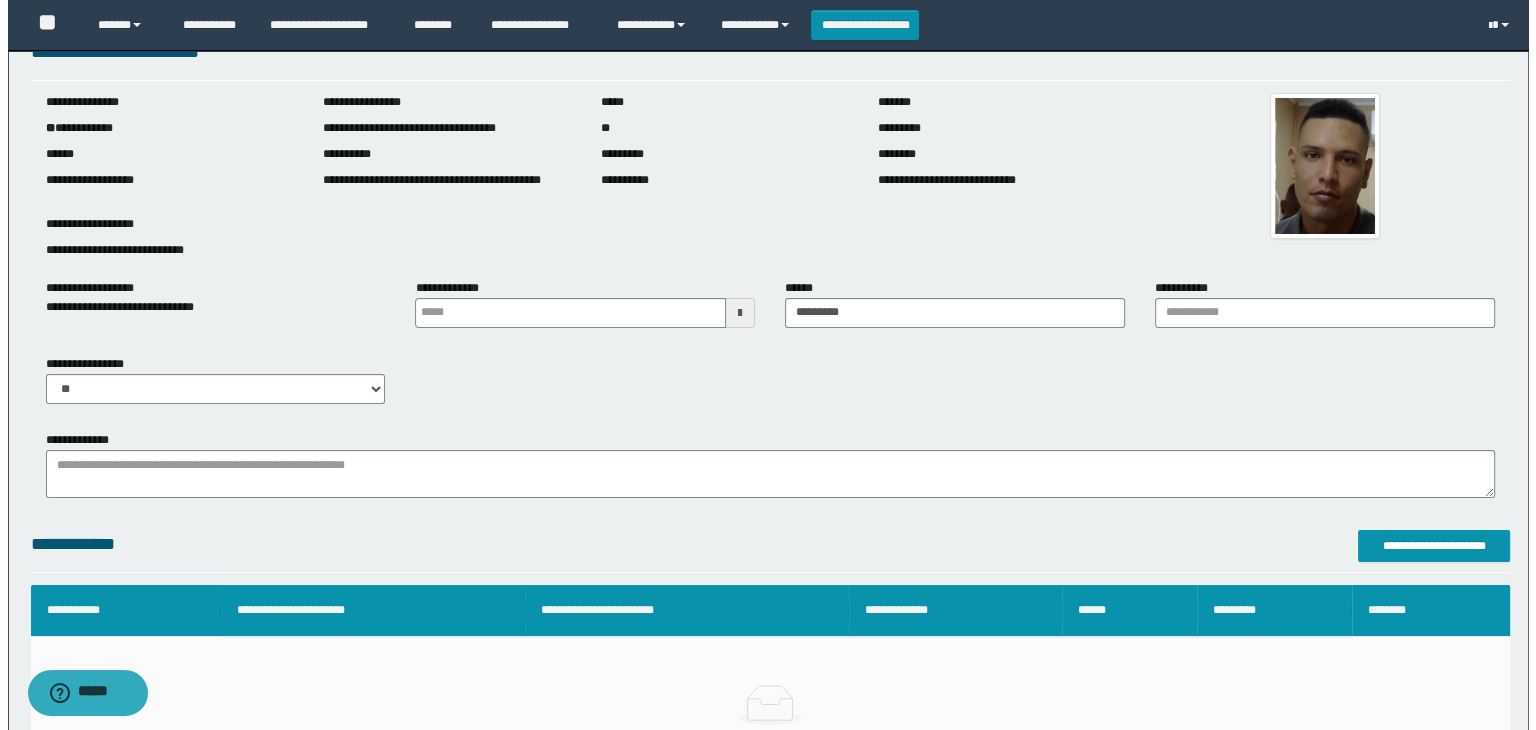 scroll, scrollTop: 32, scrollLeft: 0, axis: vertical 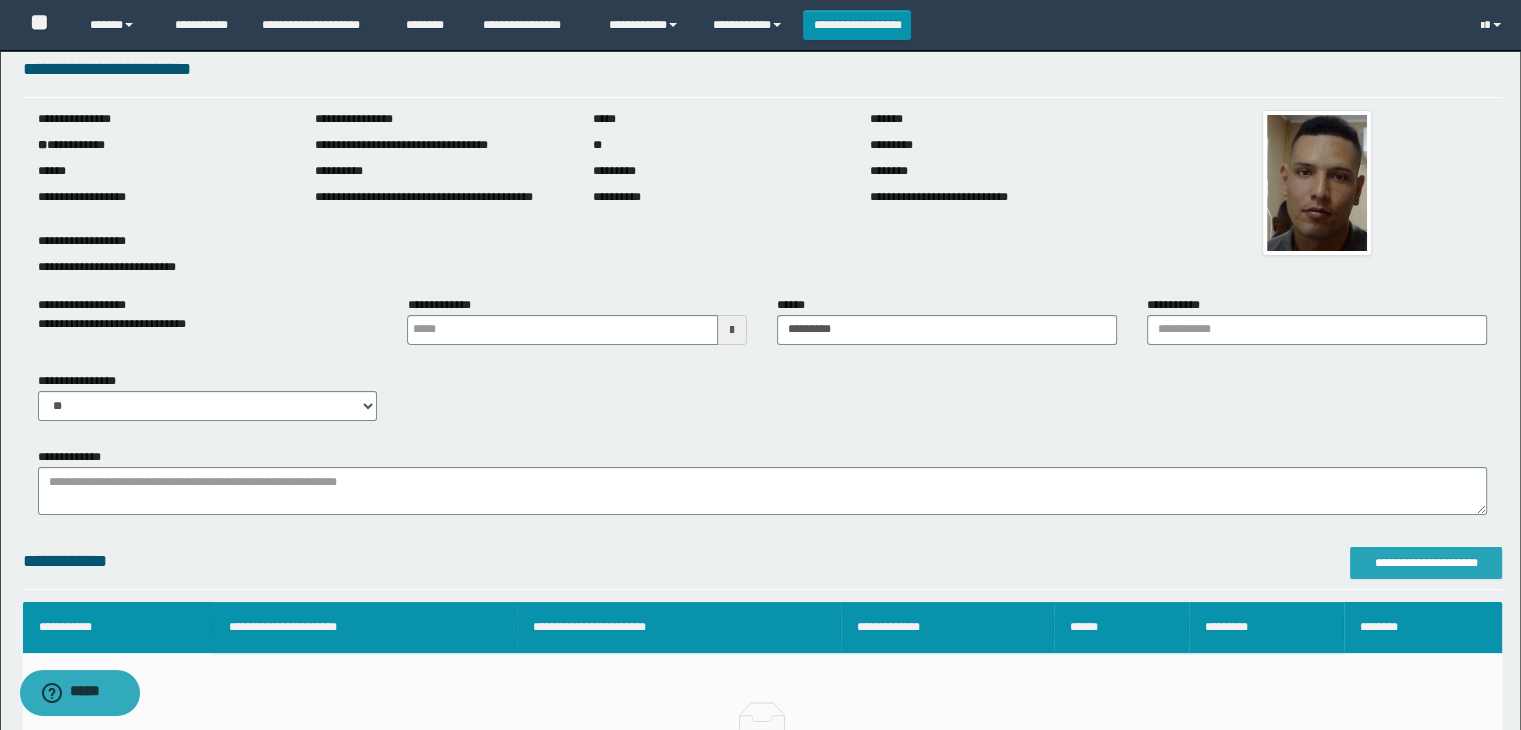 click on "**********" at bounding box center (1426, 563) 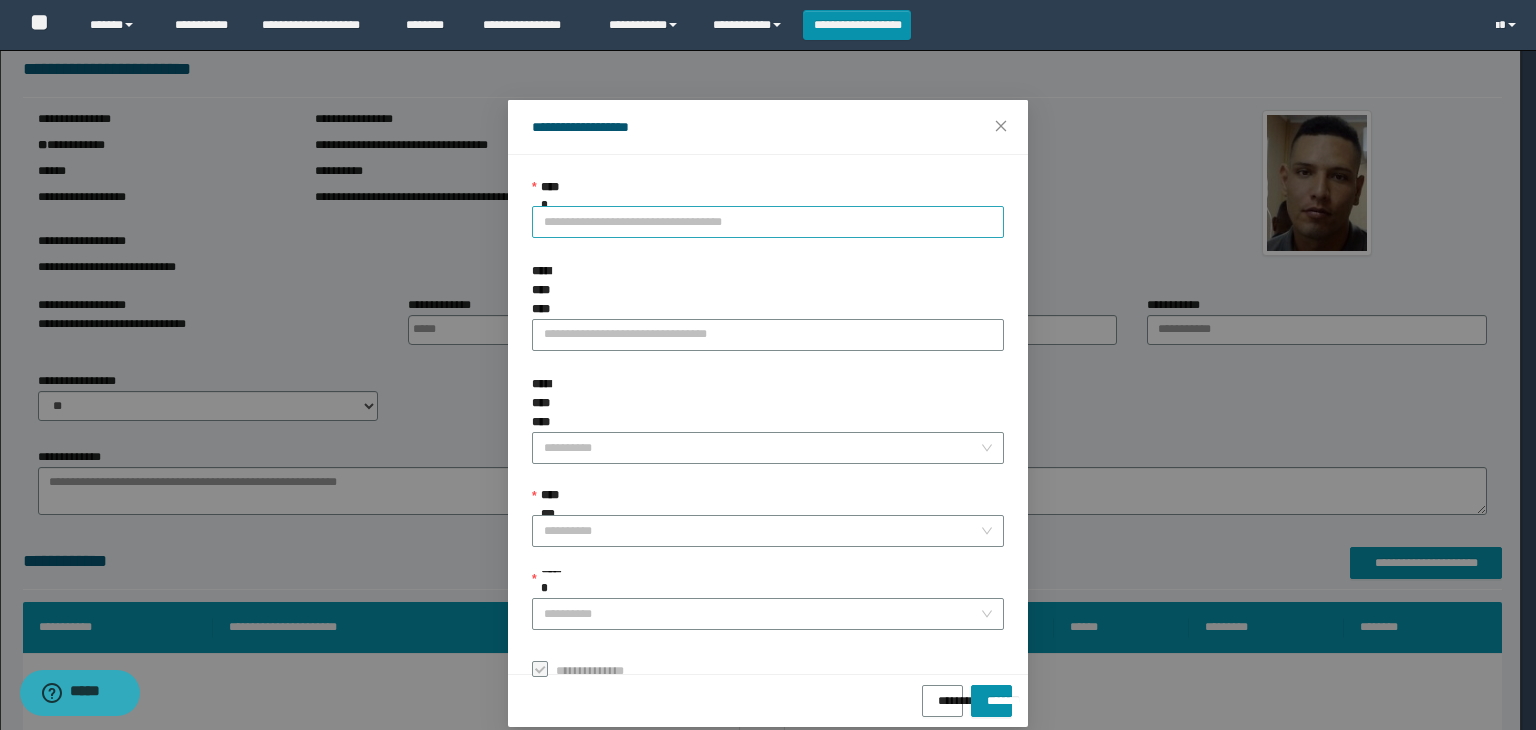 click on "**********" at bounding box center [768, 222] 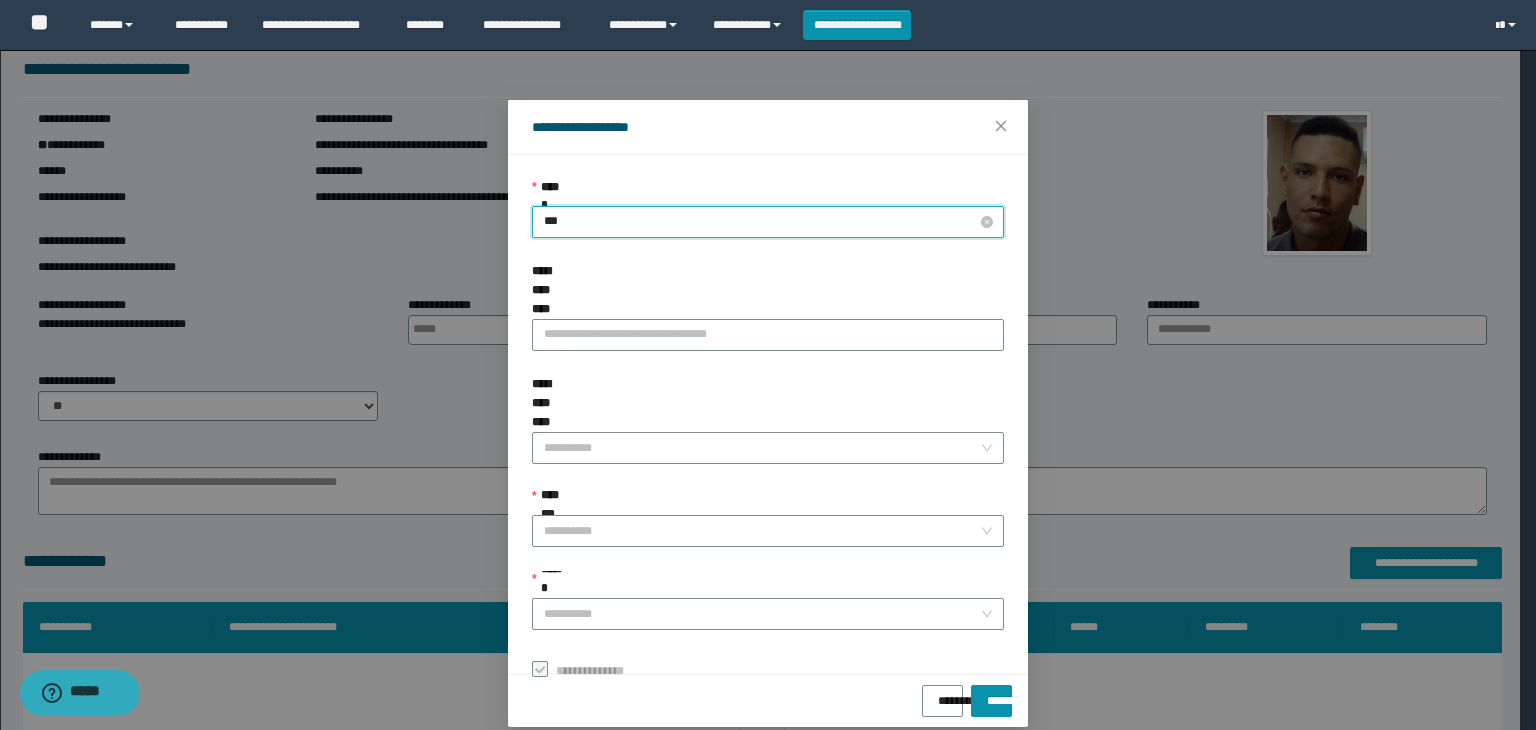 type on "****" 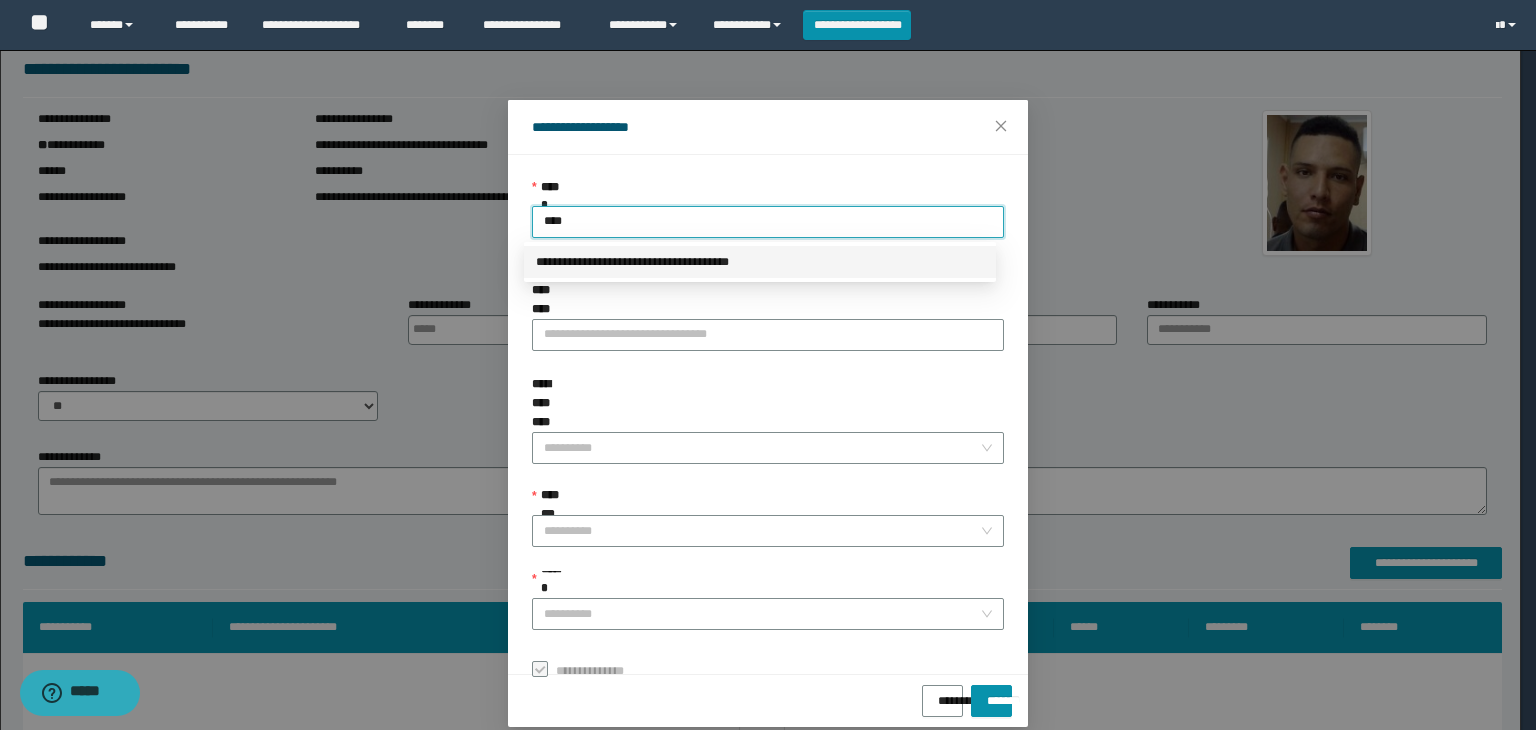 click on "**********" at bounding box center (760, 262) 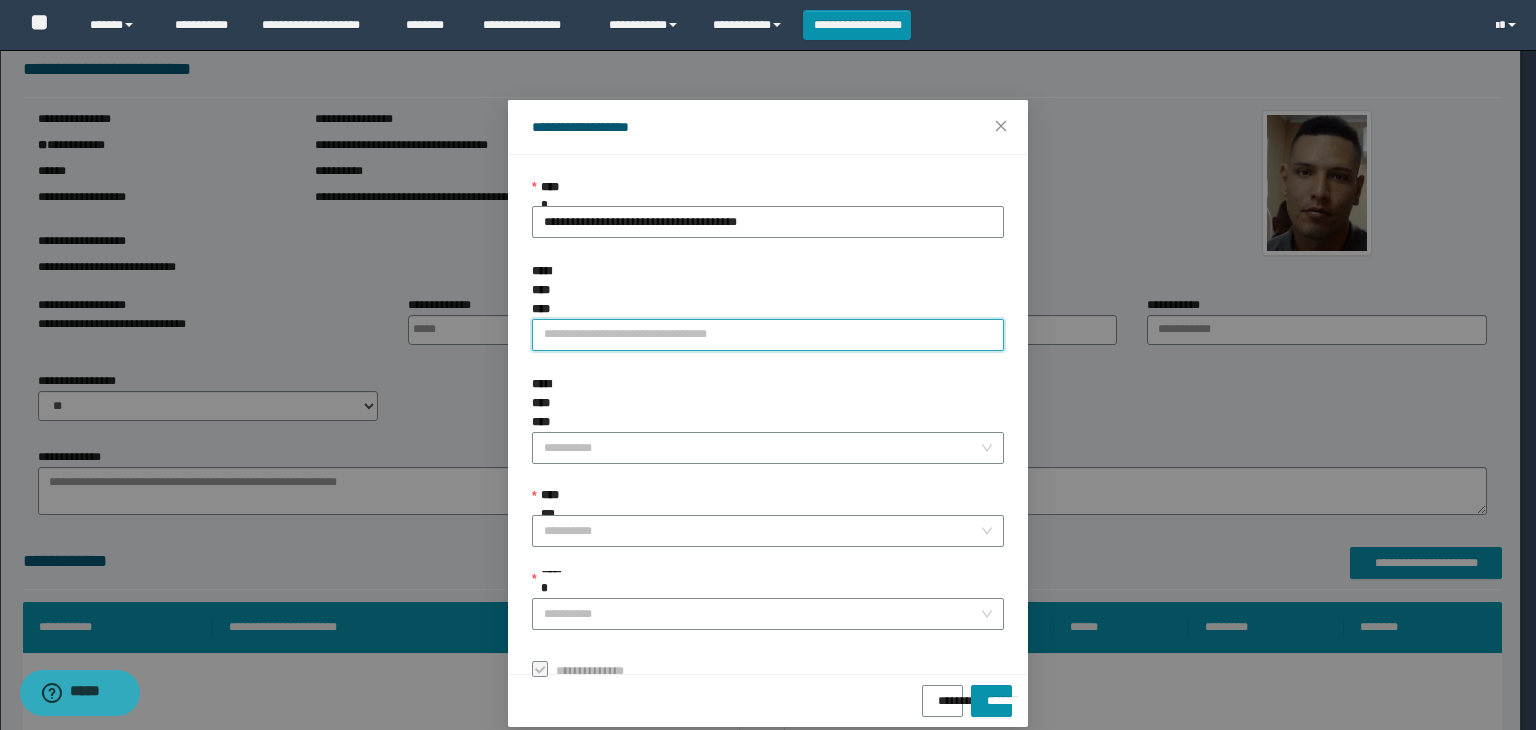 click on "**********" at bounding box center (768, 335) 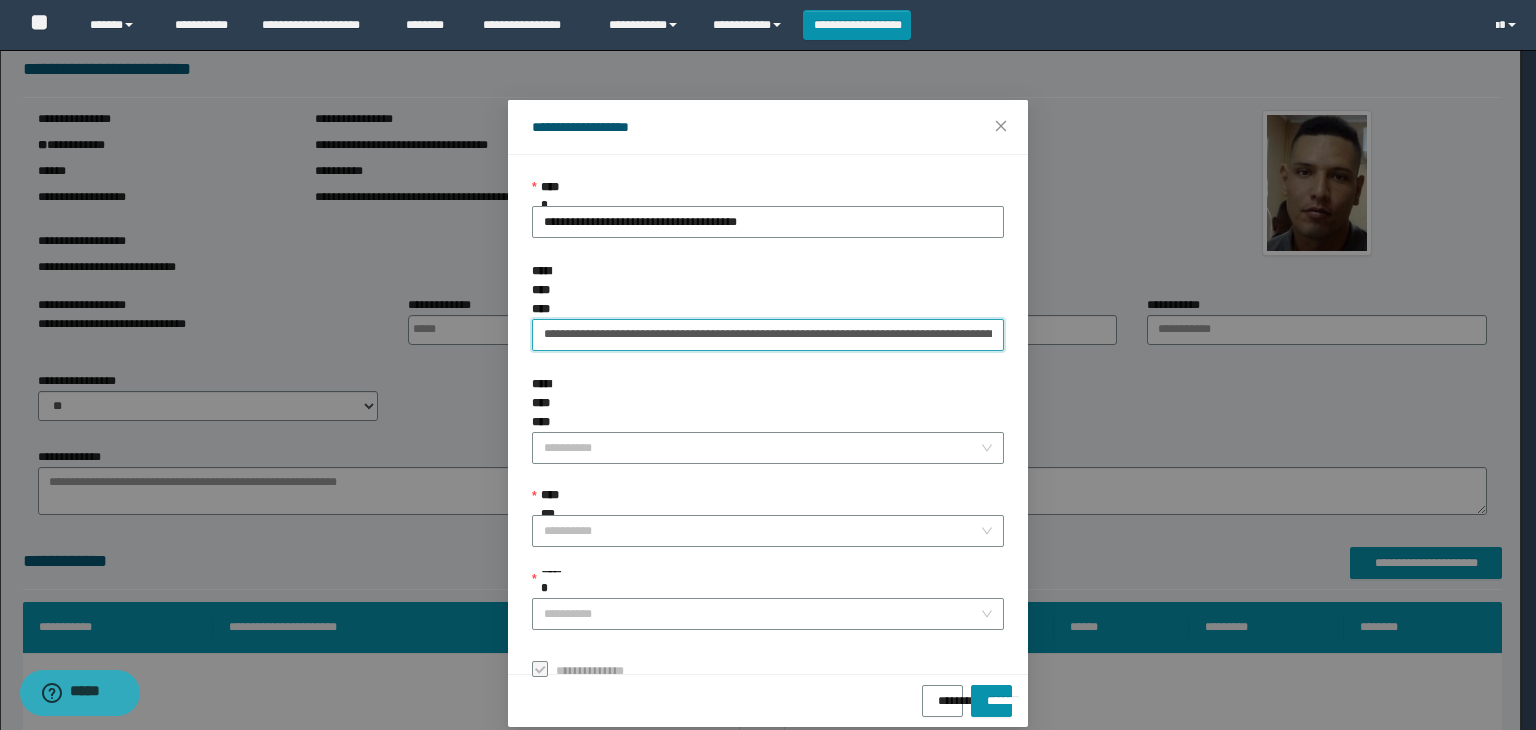 scroll, scrollTop: 0, scrollLeft: 611, axis: horizontal 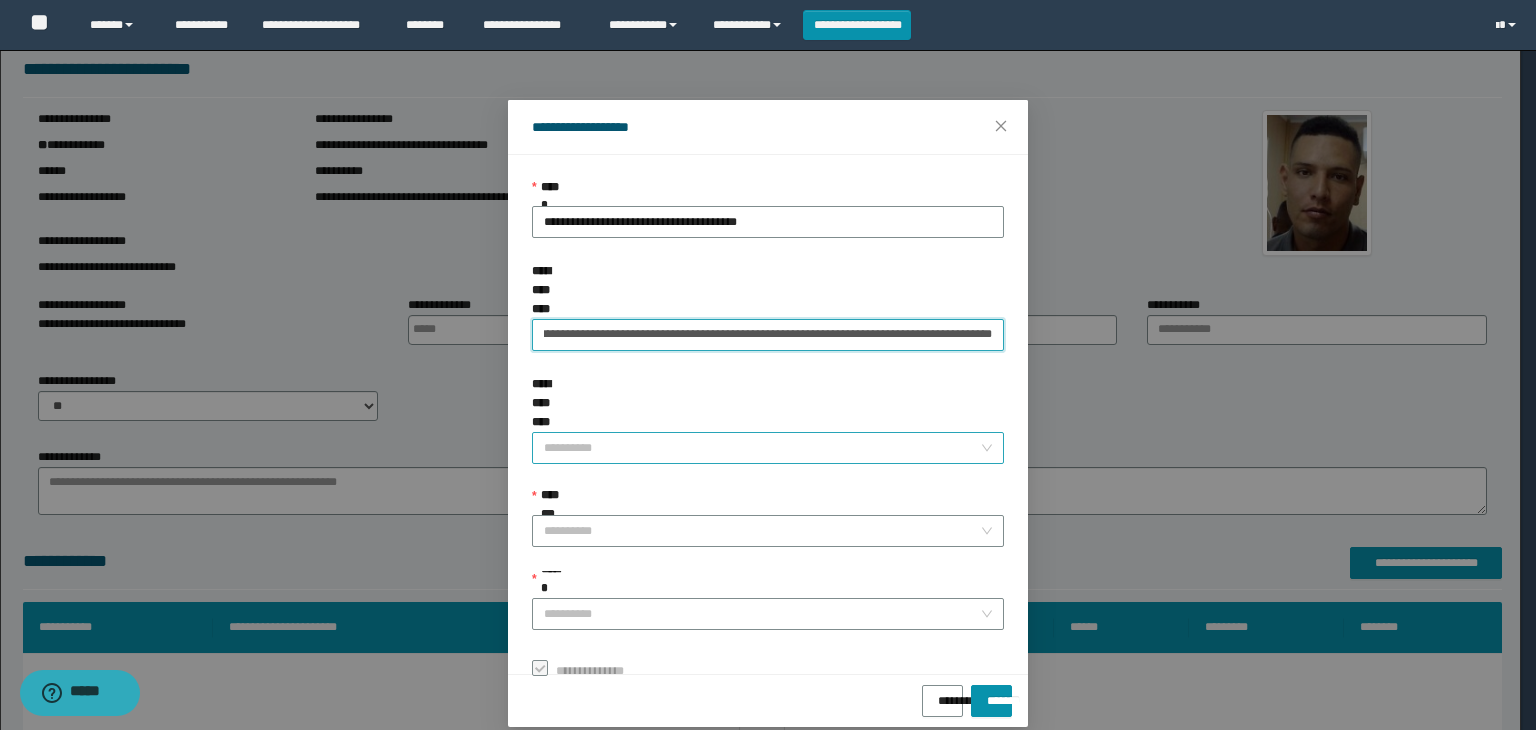 type on "**********" 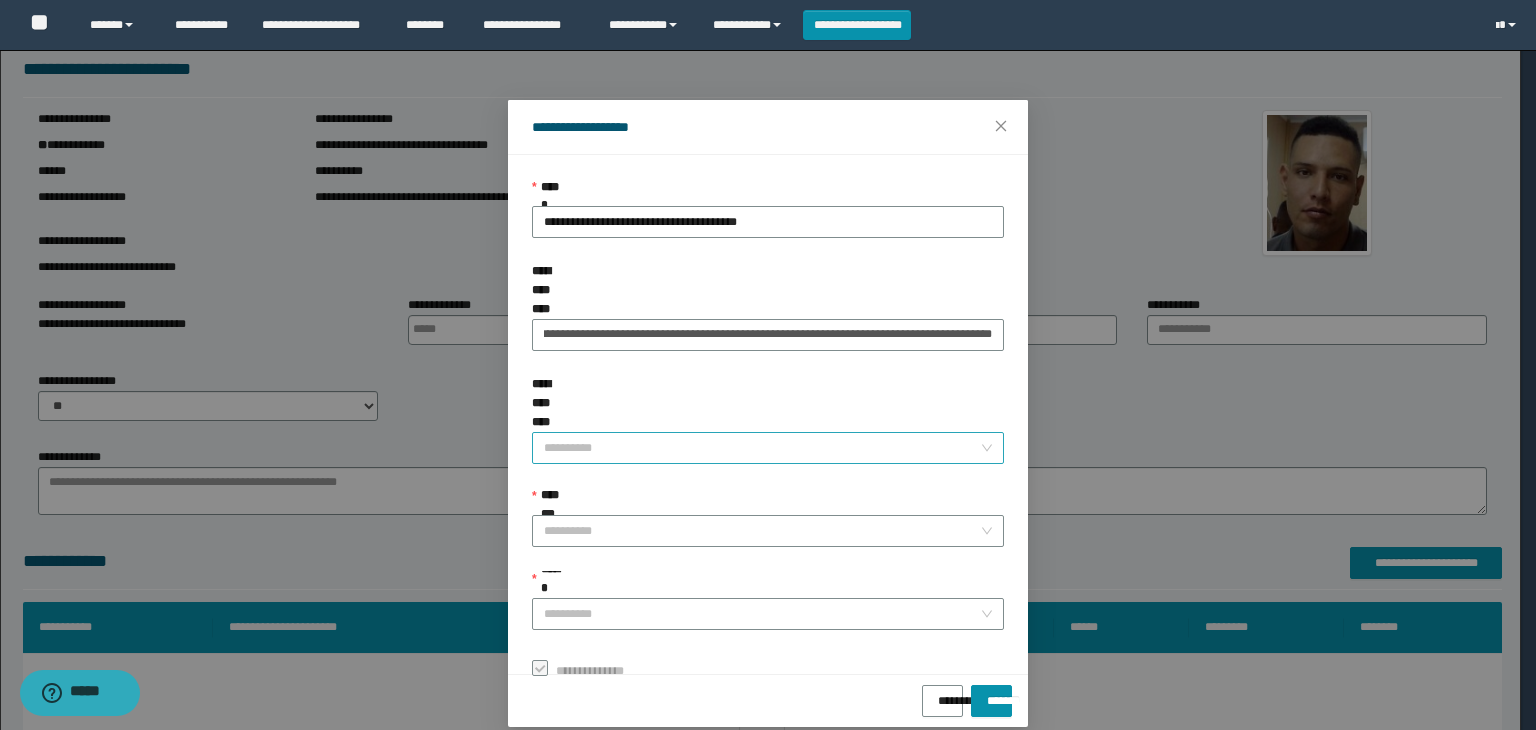click on "**********" at bounding box center [762, 448] 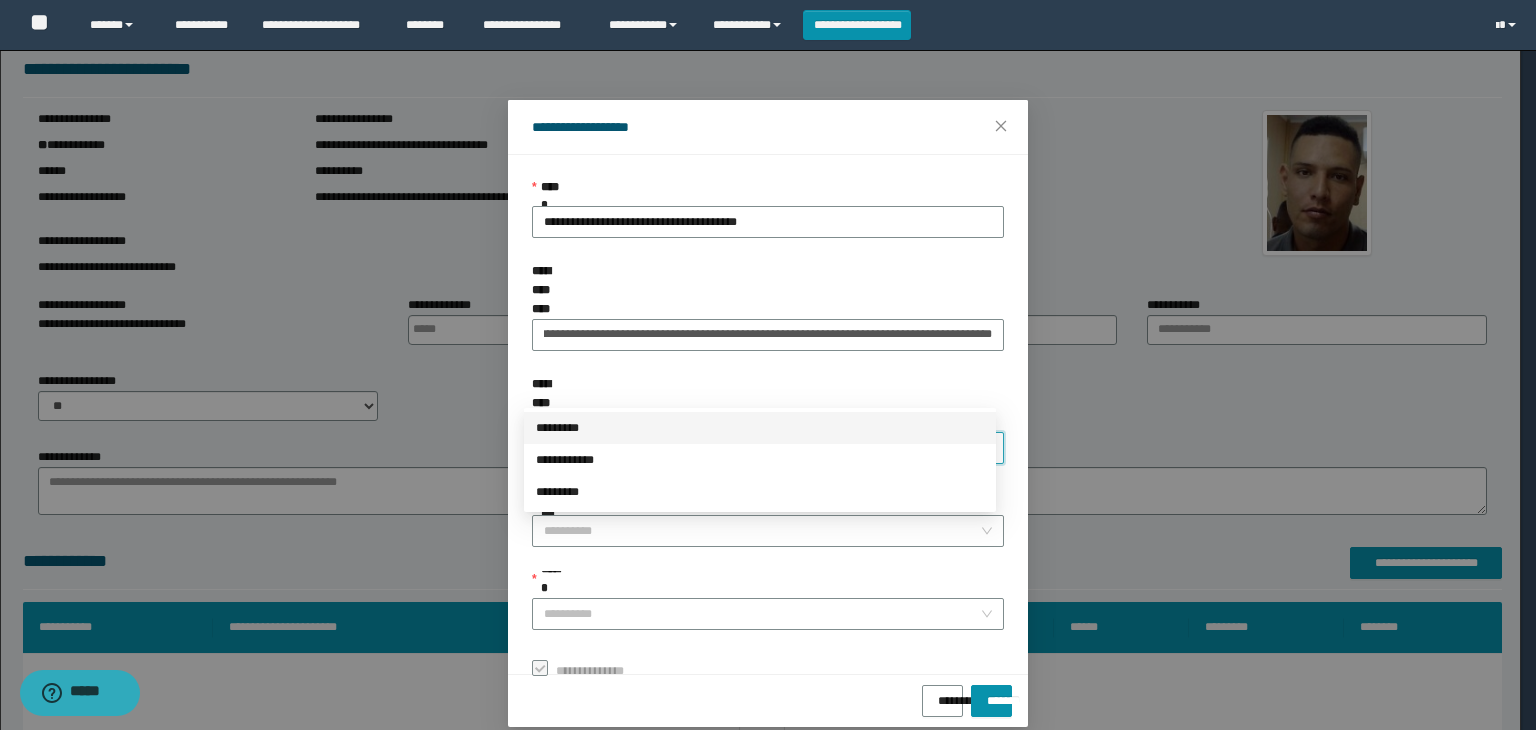 scroll, scrollTop: 0, scrollLeft: 0, axis: both 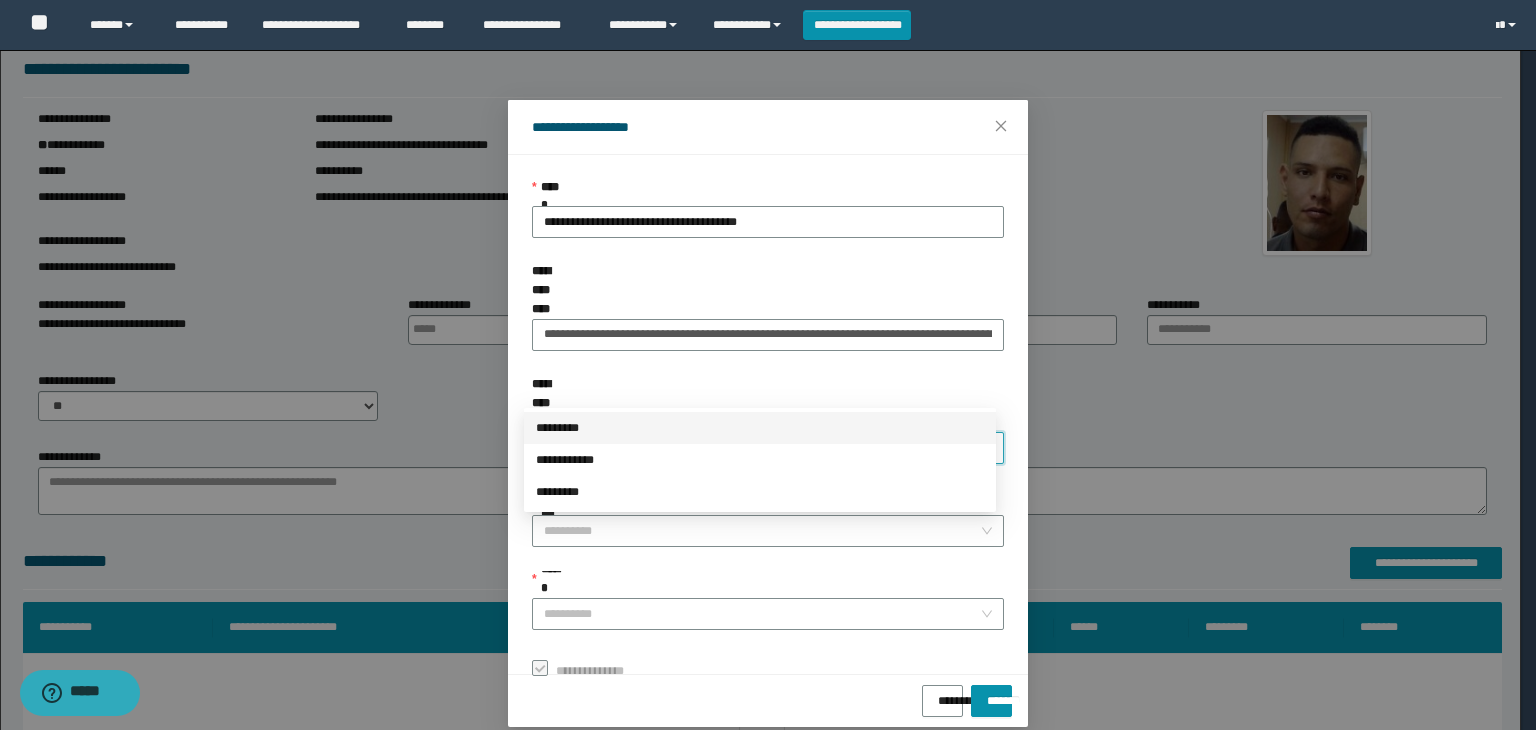 click on "*********" at bounding box center [760, 428] 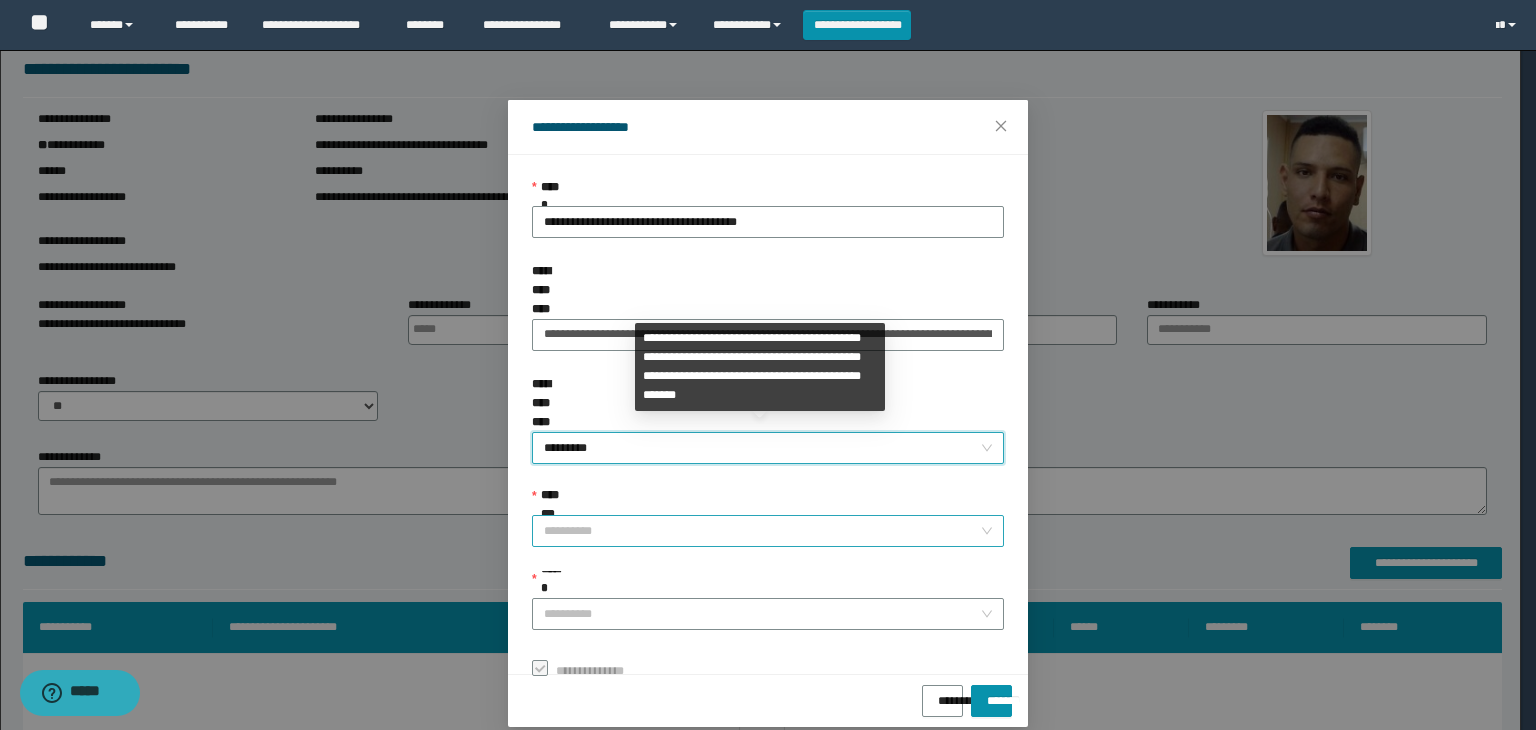 click on "**********" at bounding box center [762, 531] 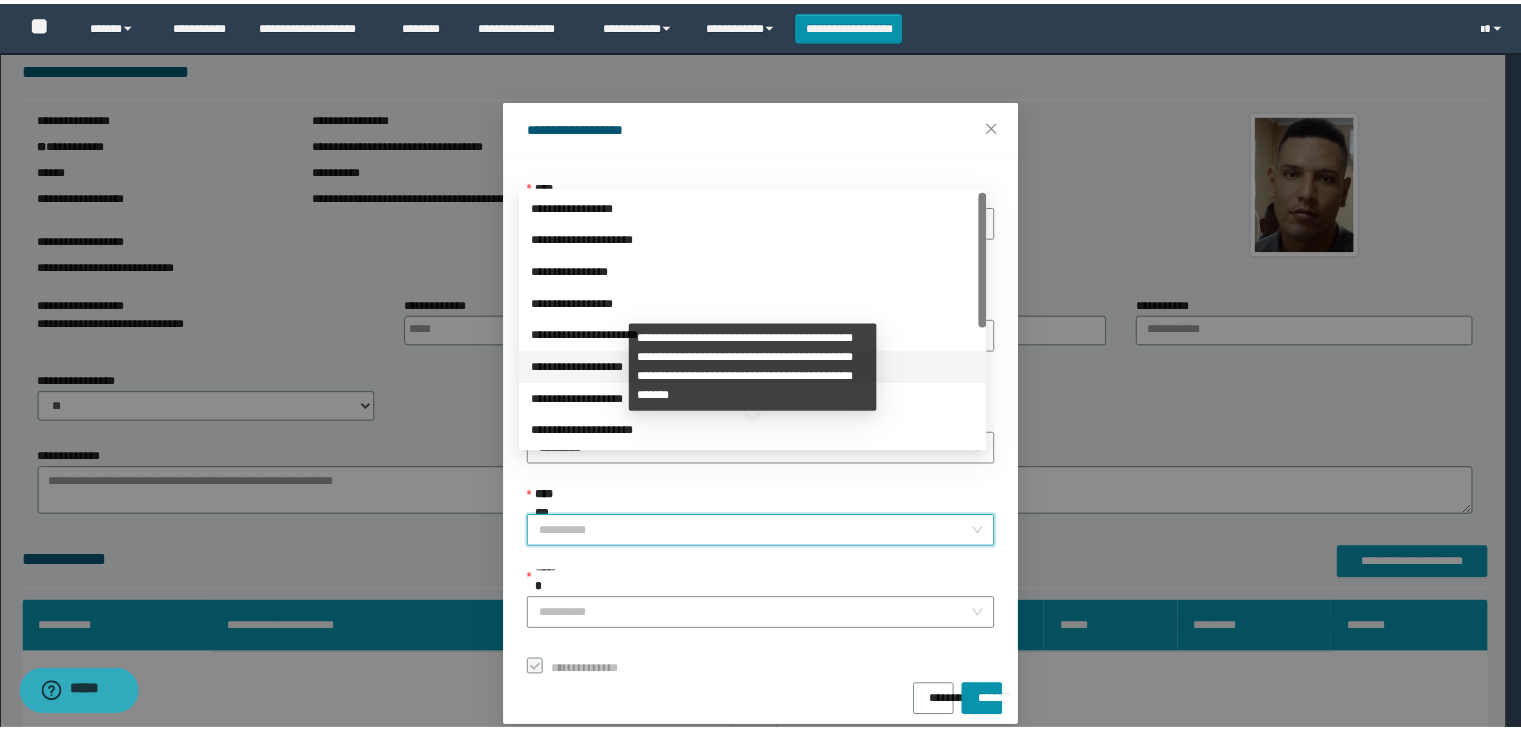 scroll, scrollTop: 224, scrollLeft: 0, axis: vertical 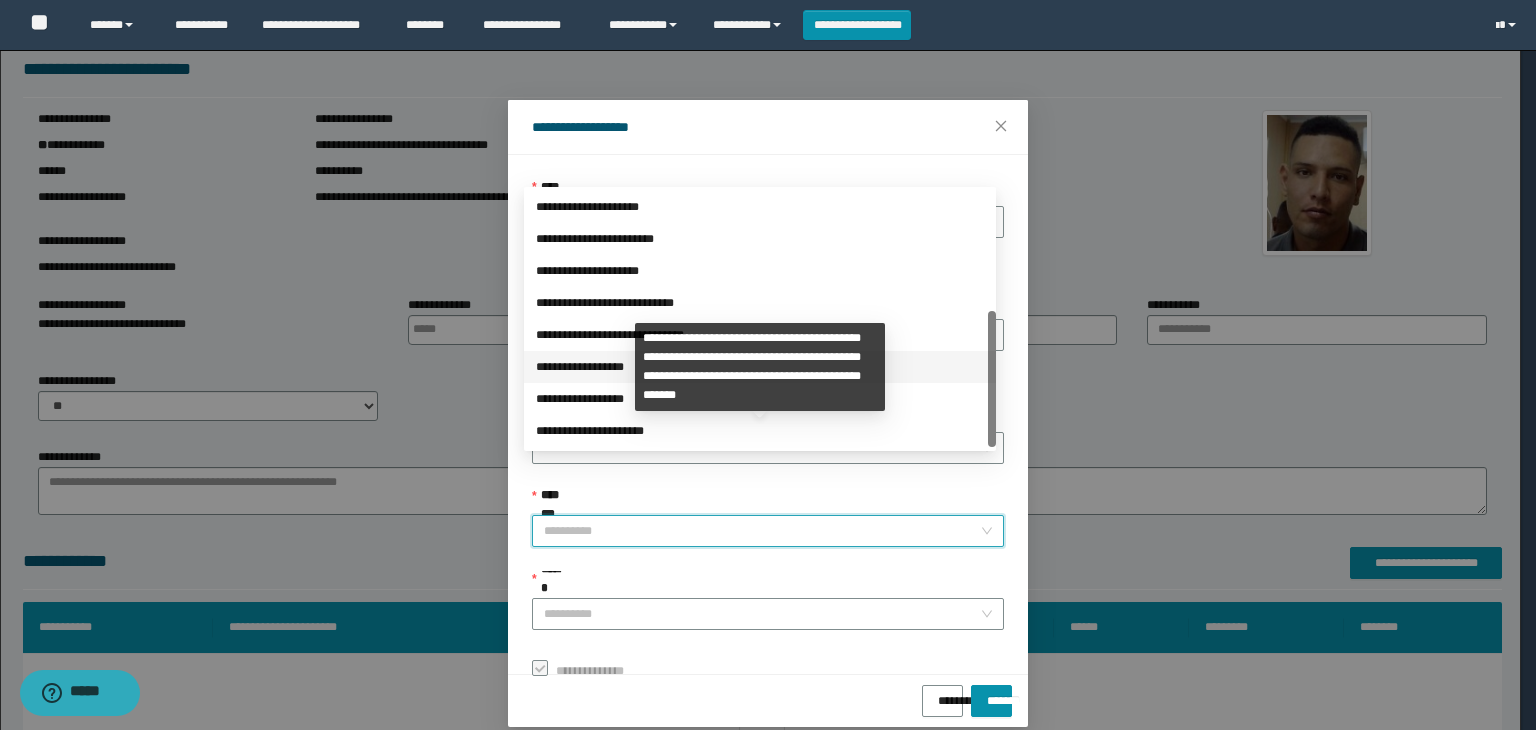 click on "**********" at bounding box center [760, 367] 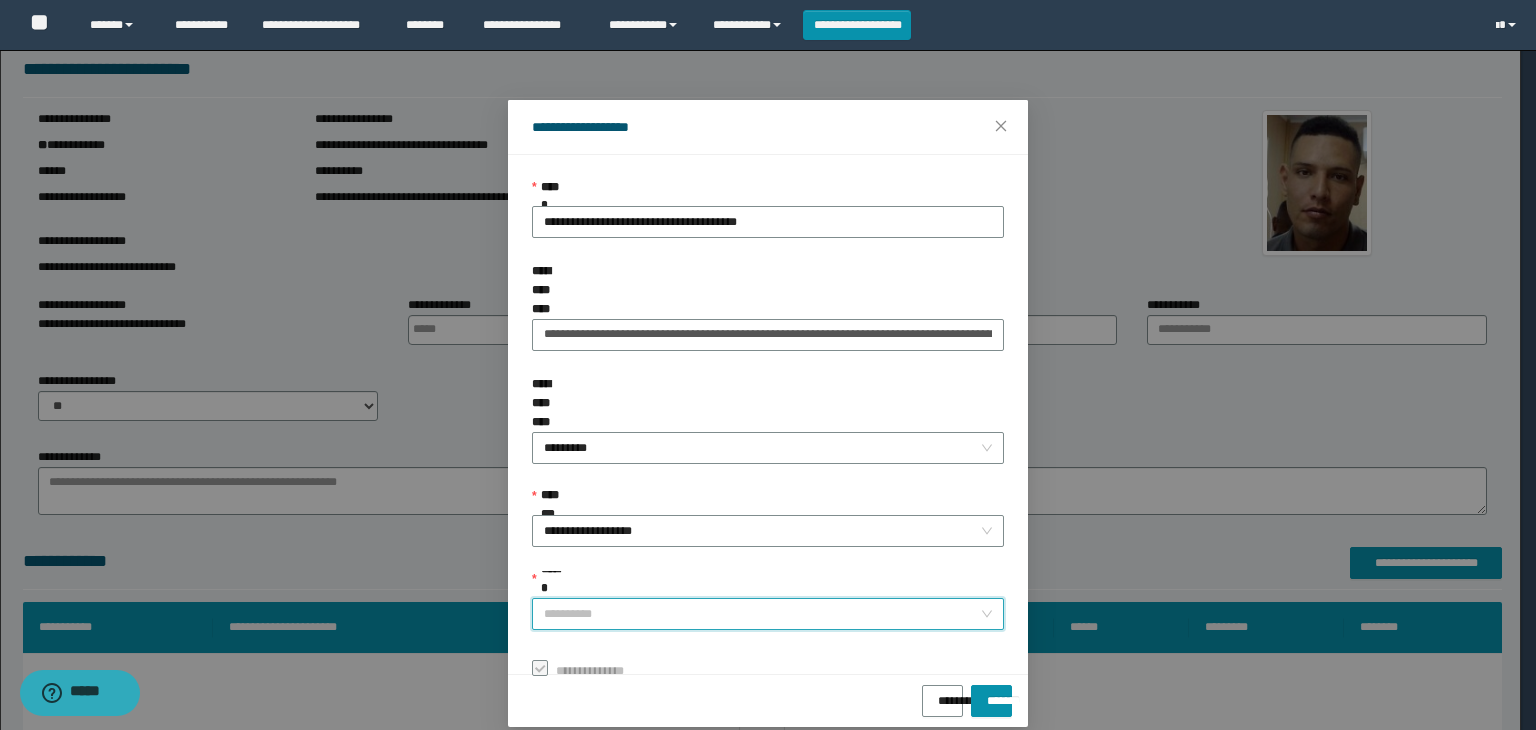 click on "******" at bounding box center (762, 614) 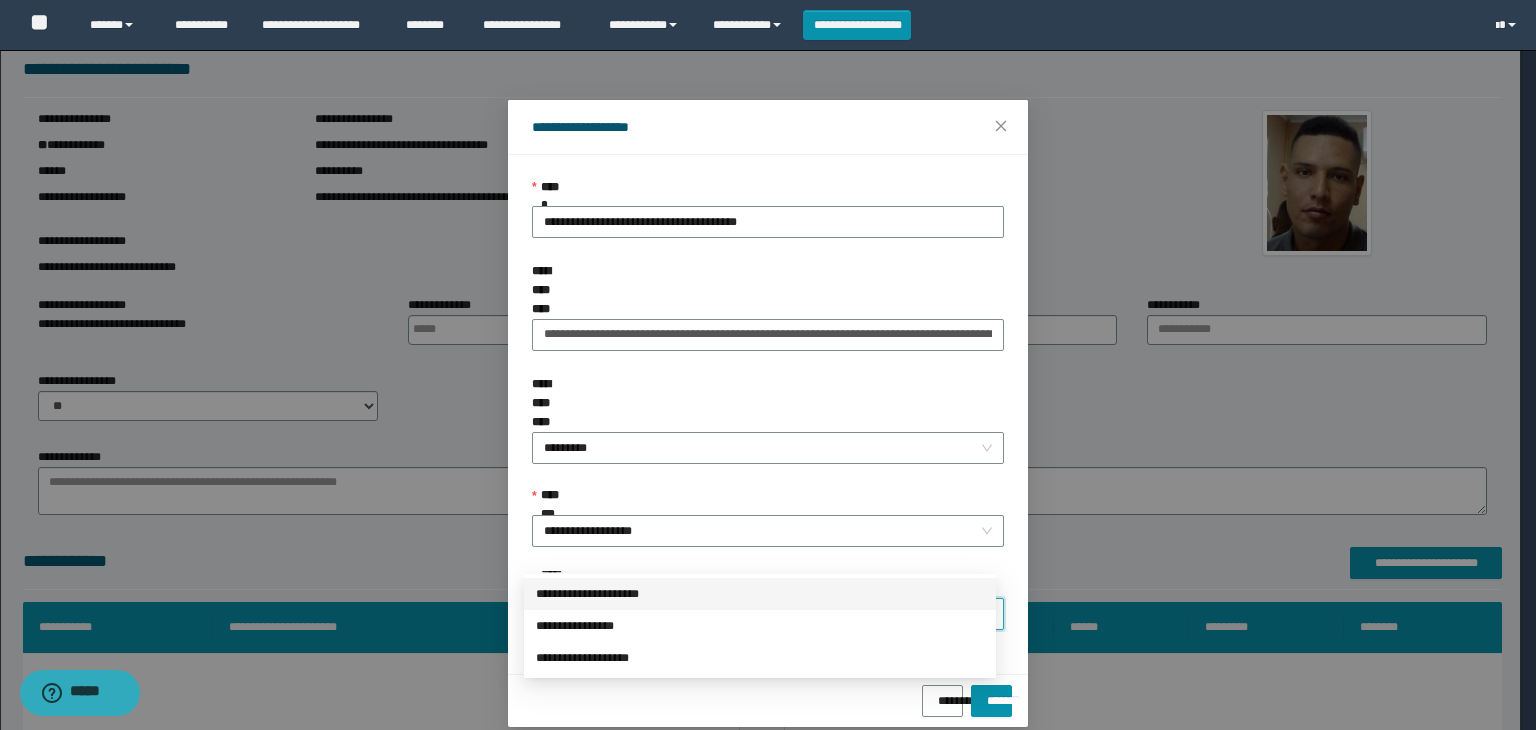click on "**********" at bounding box center (760, 594) 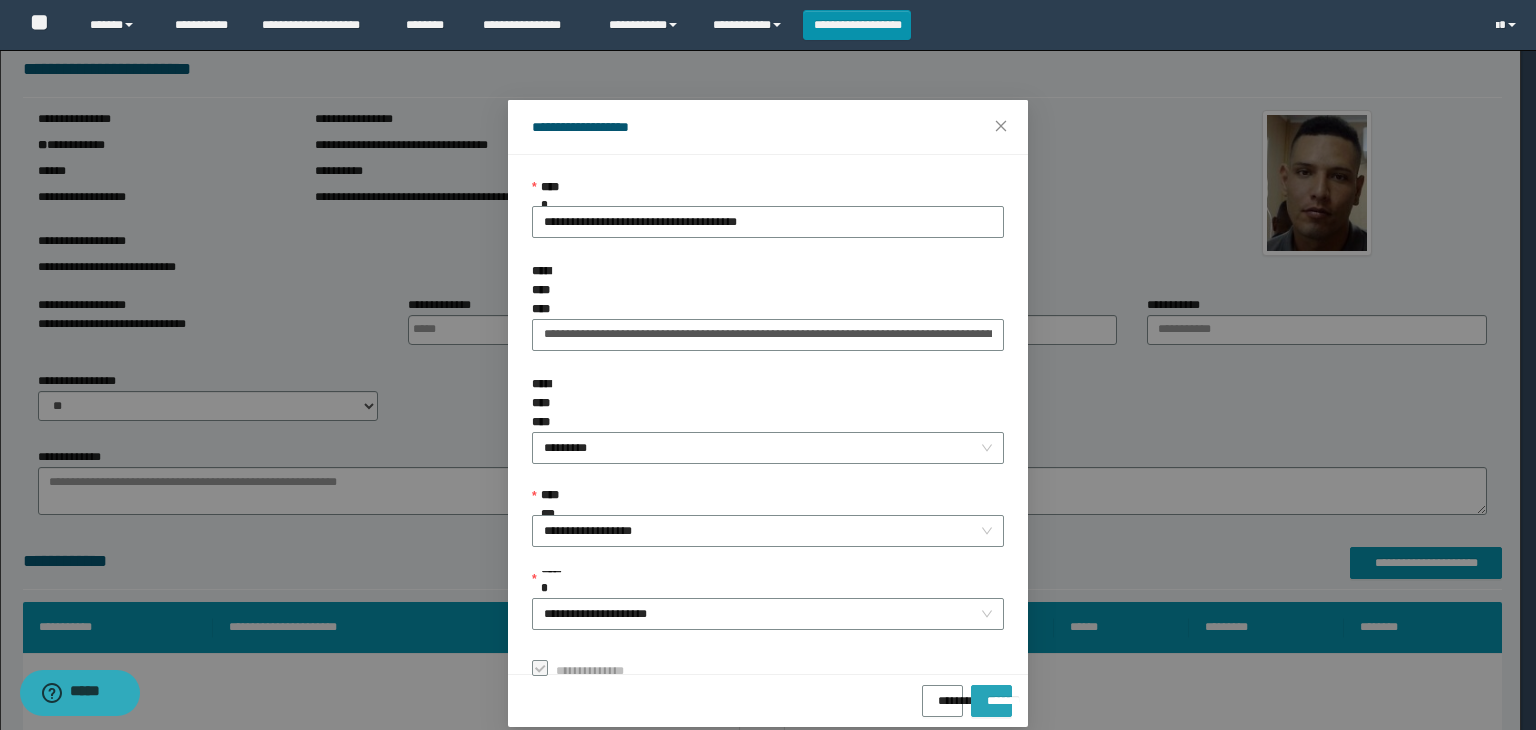 click on "*******" at bounding box center (991, 694) 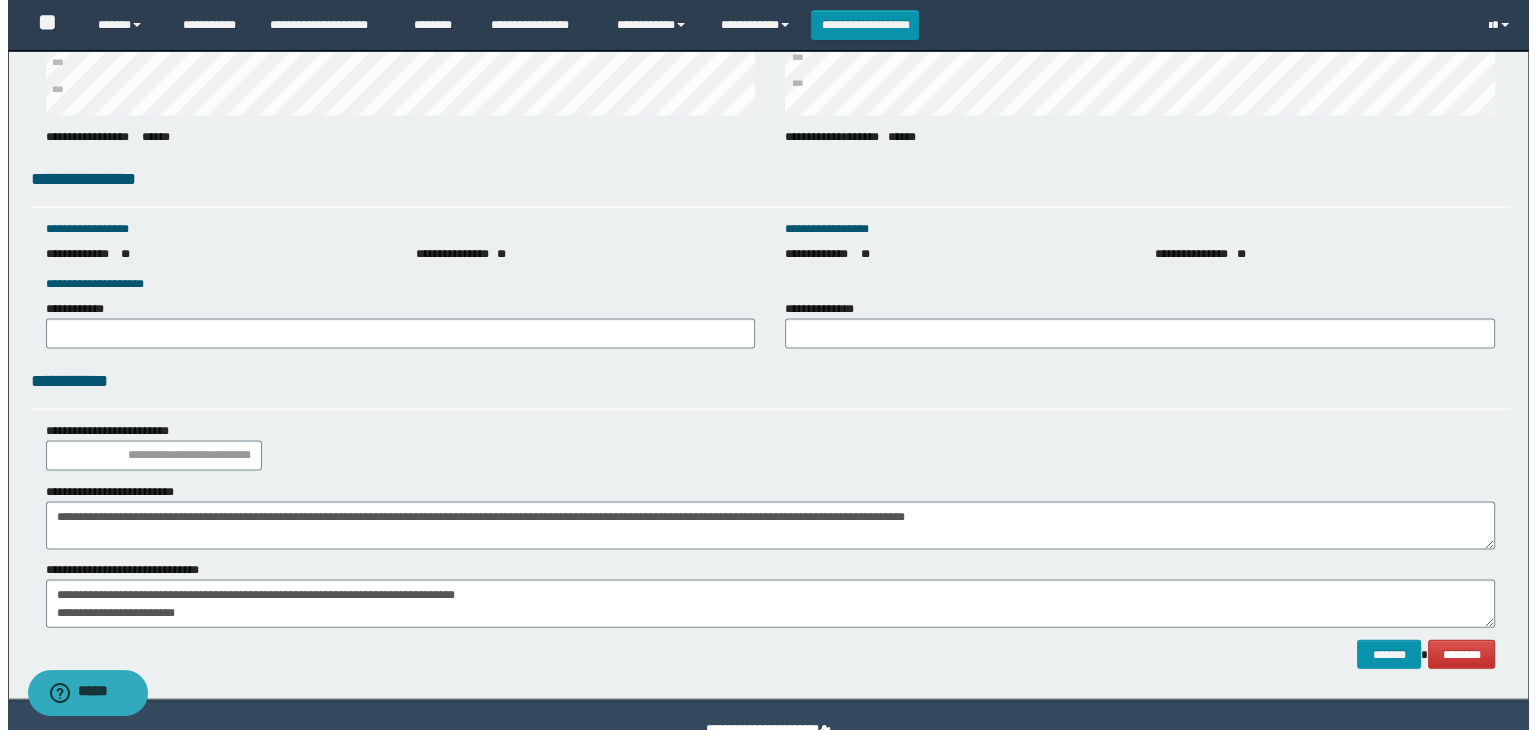 scroll, scrollTop: 4183, scrollLeft: 0, axis: vertical 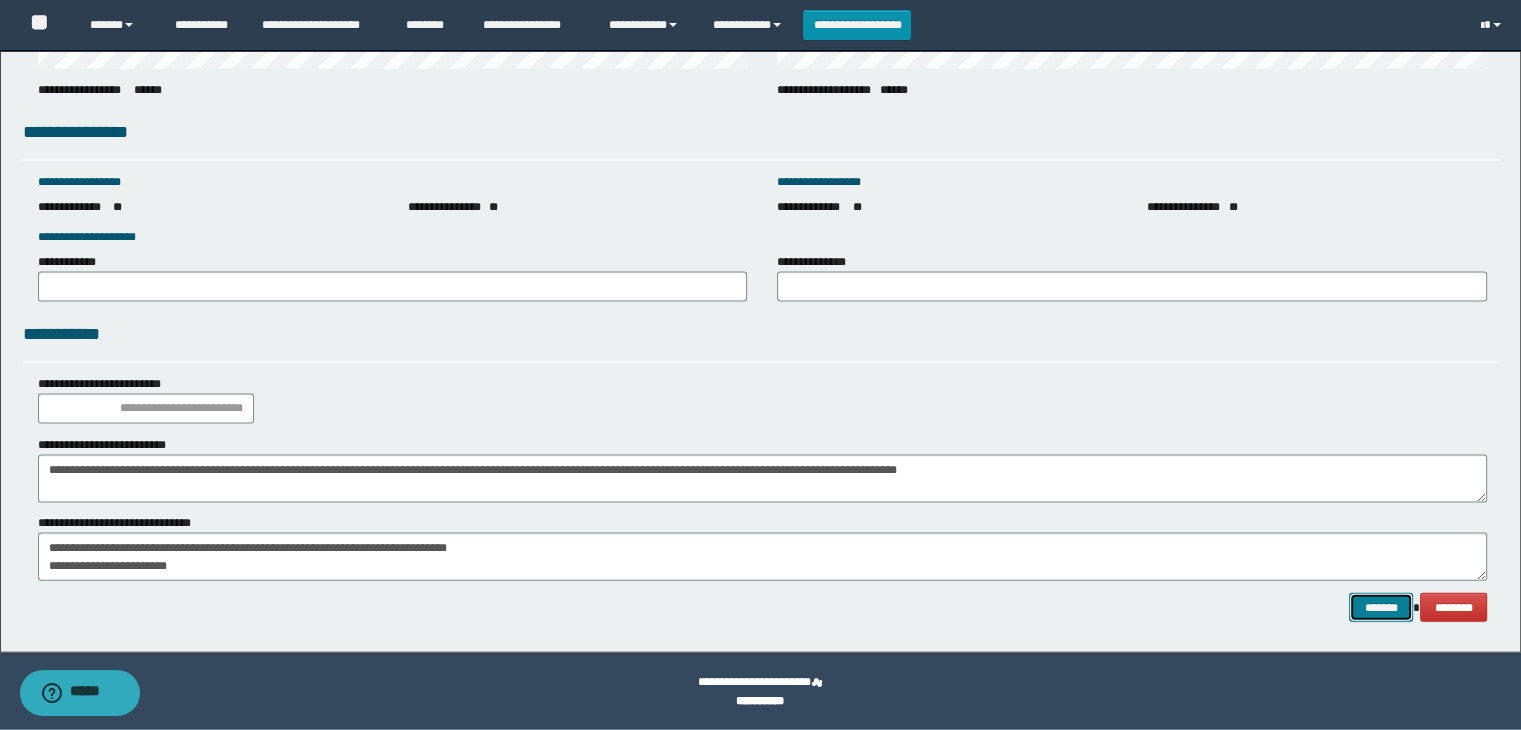click on "*******" at bounding box center (1381, 608) 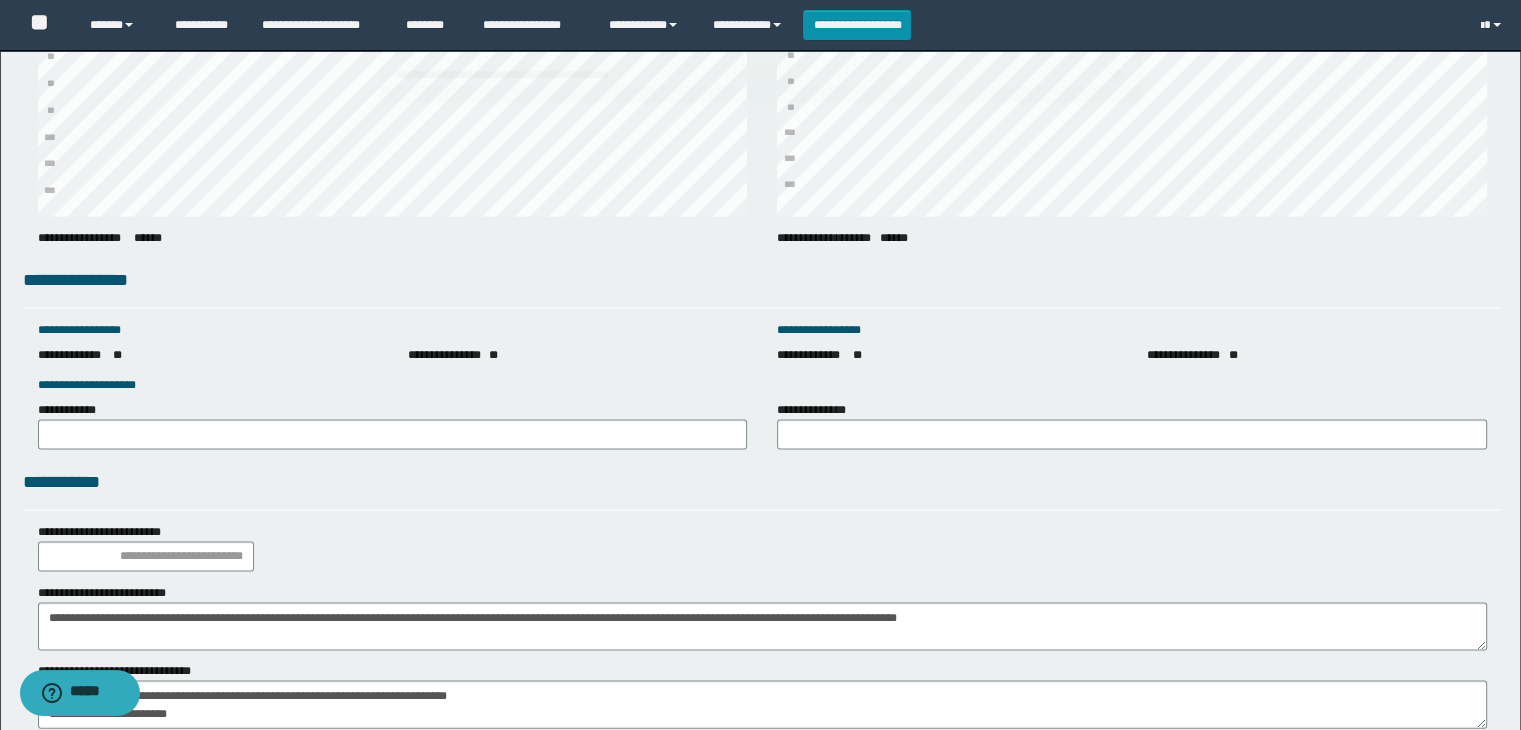 scroll, scrollTop: 4183, scrollLeft: 0, axis: vertical 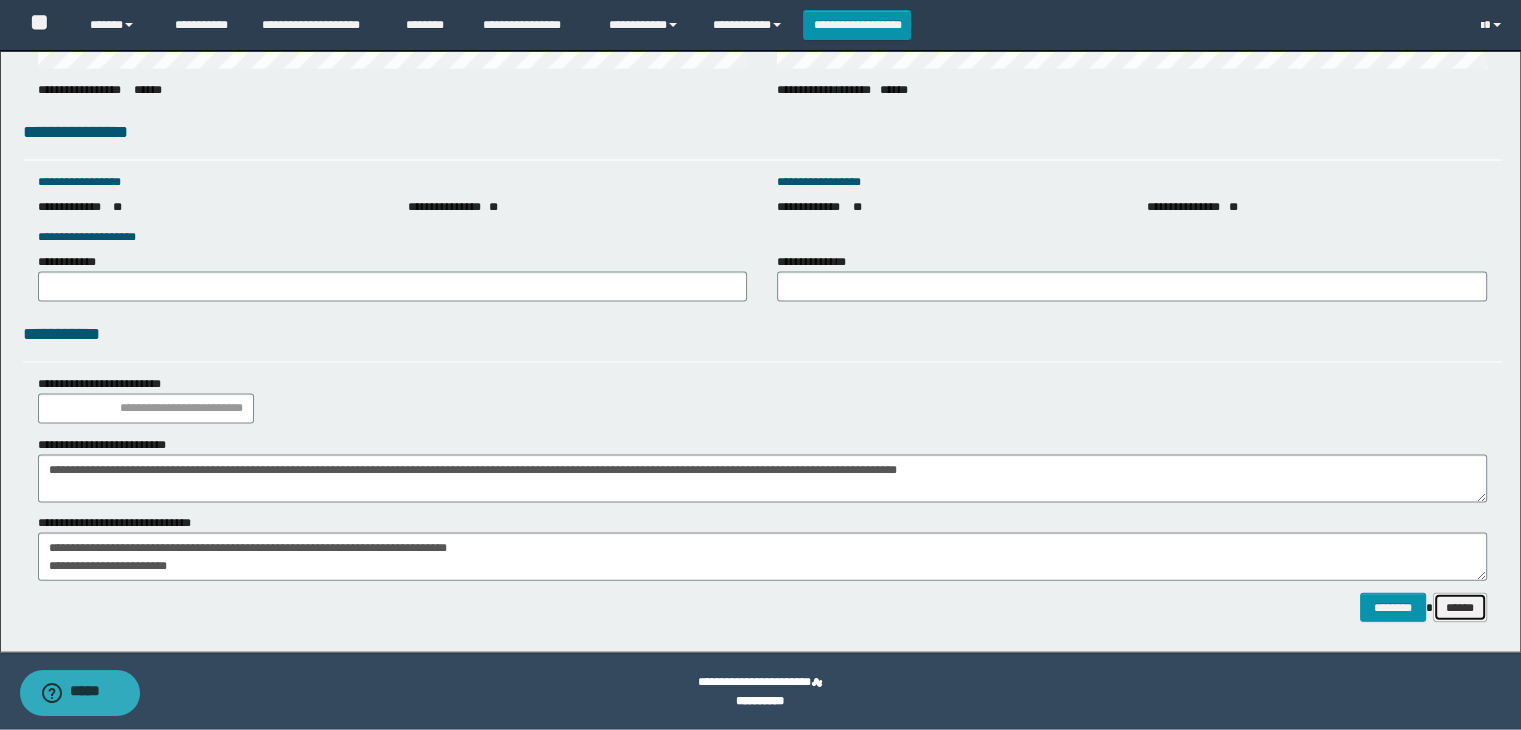 click on "******" at bounding box center [1460, 608] 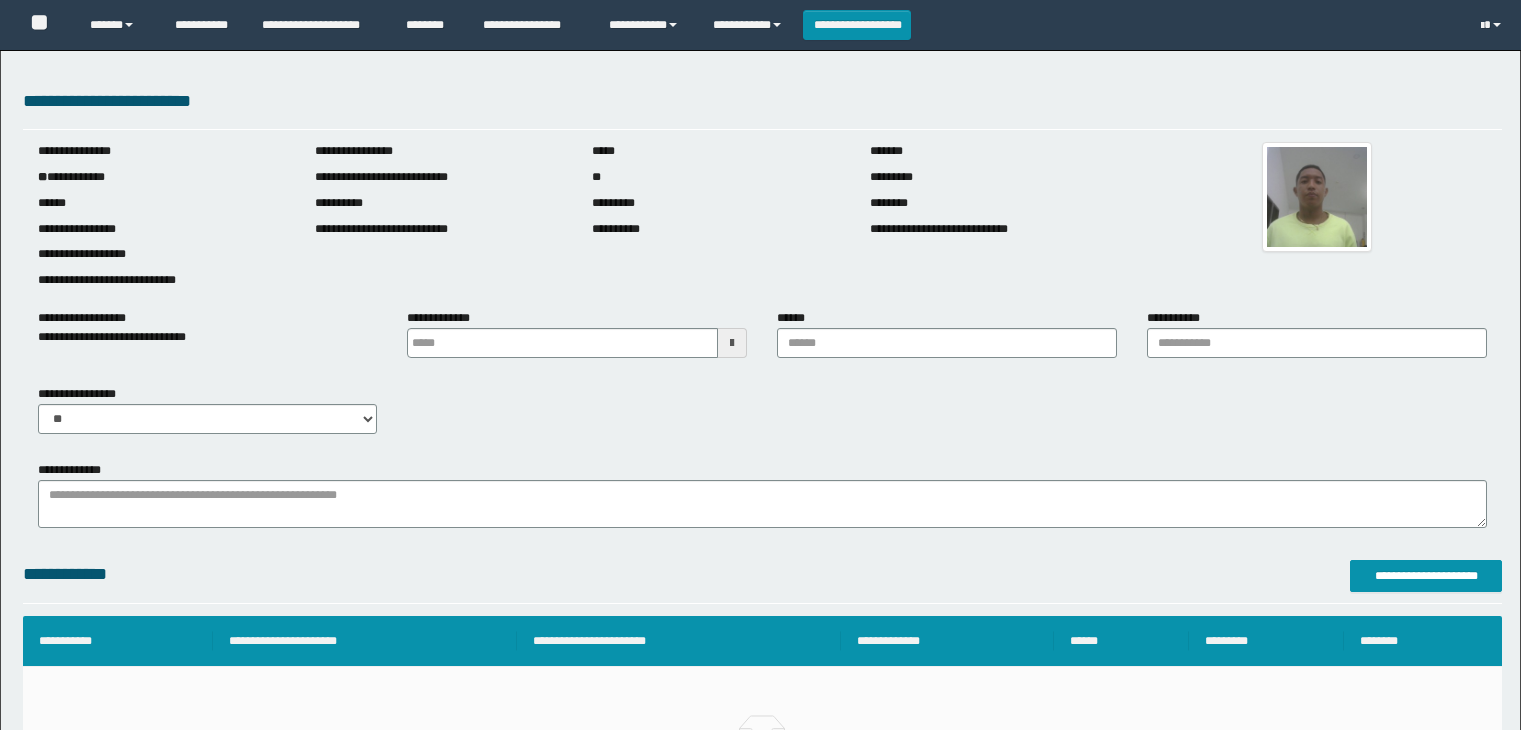 scroll, scrollTop: 0, scrollLeft: 0, axis: both 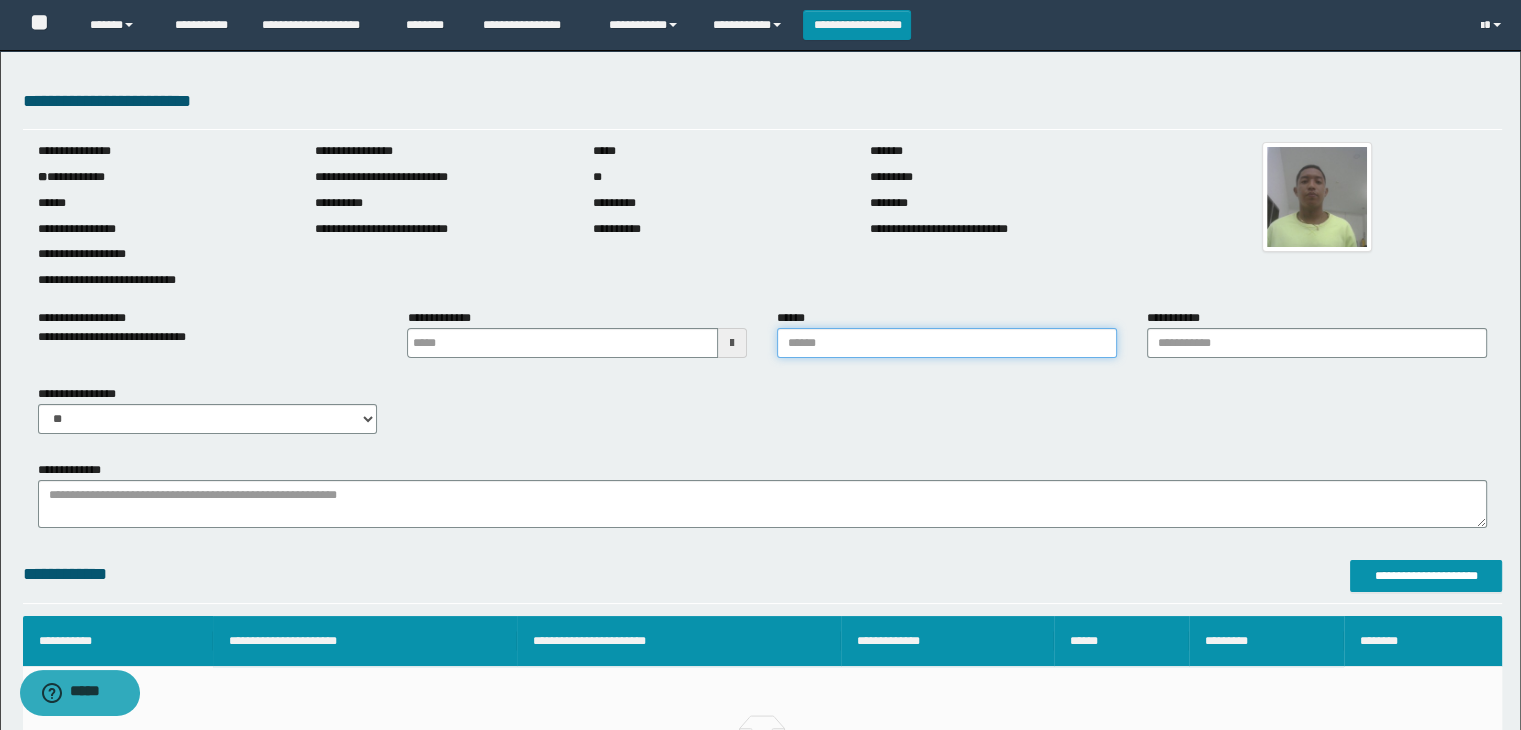 click on "******" at bounding box center [947, 343] 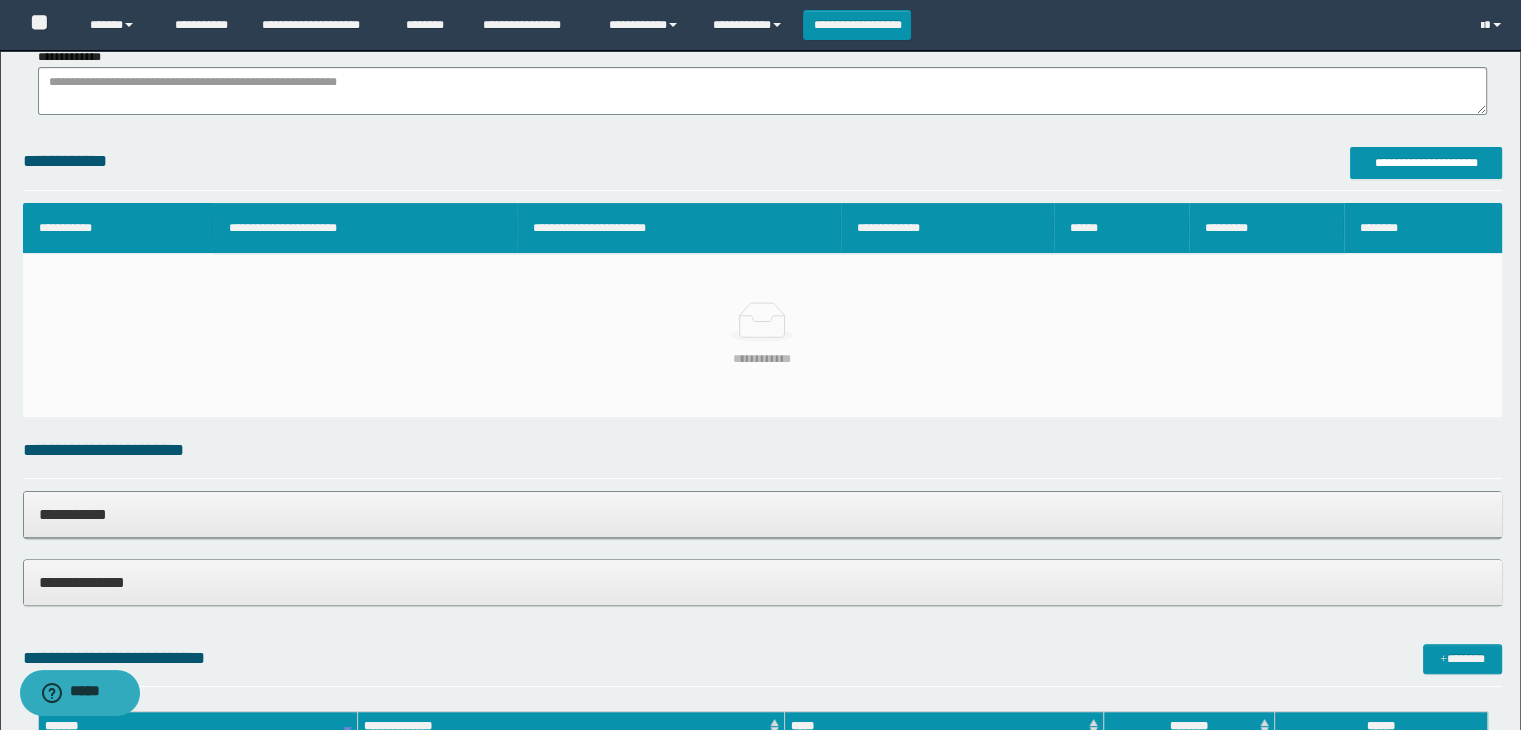 scroll, scrollTop: 500, scrollLeft: 0, axis: vertical 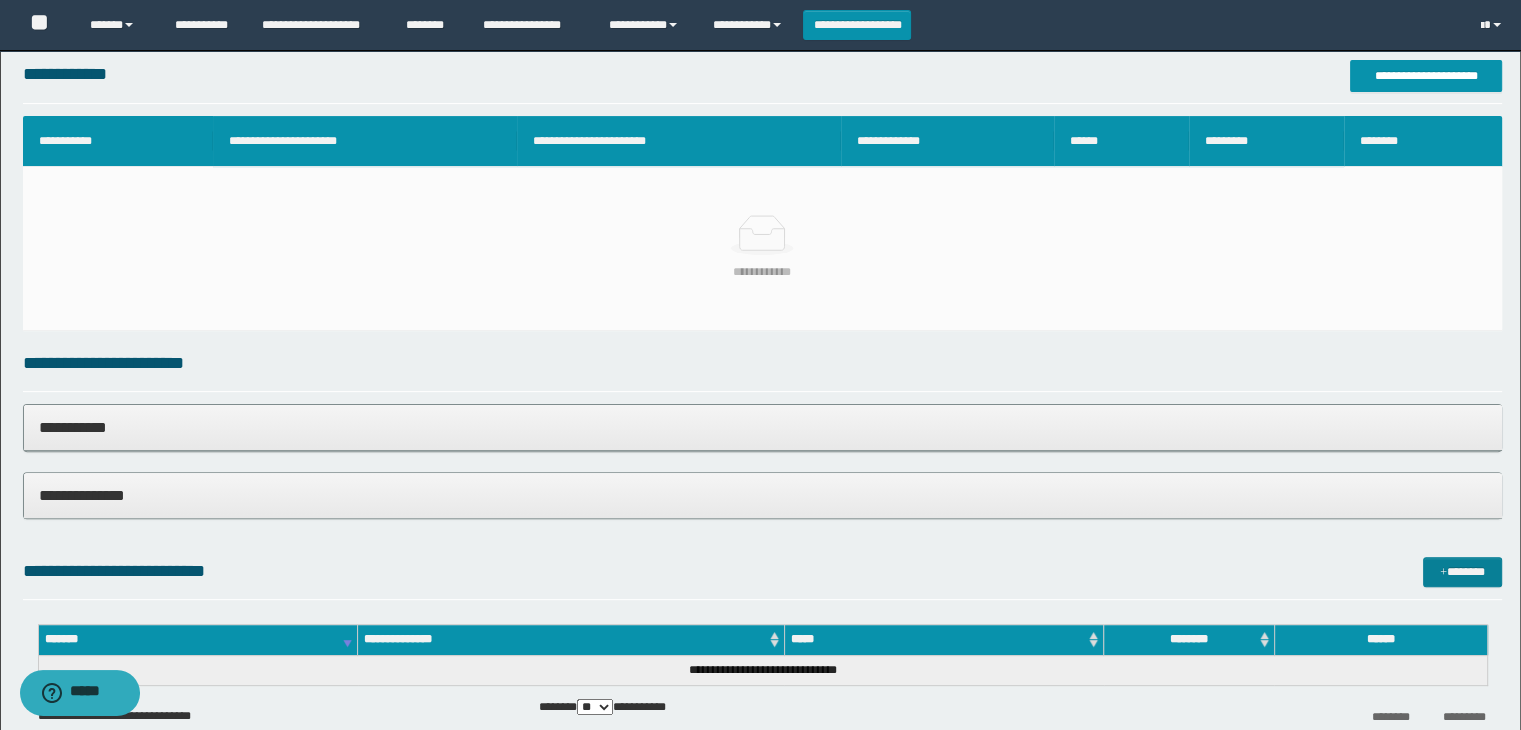 type on "********" 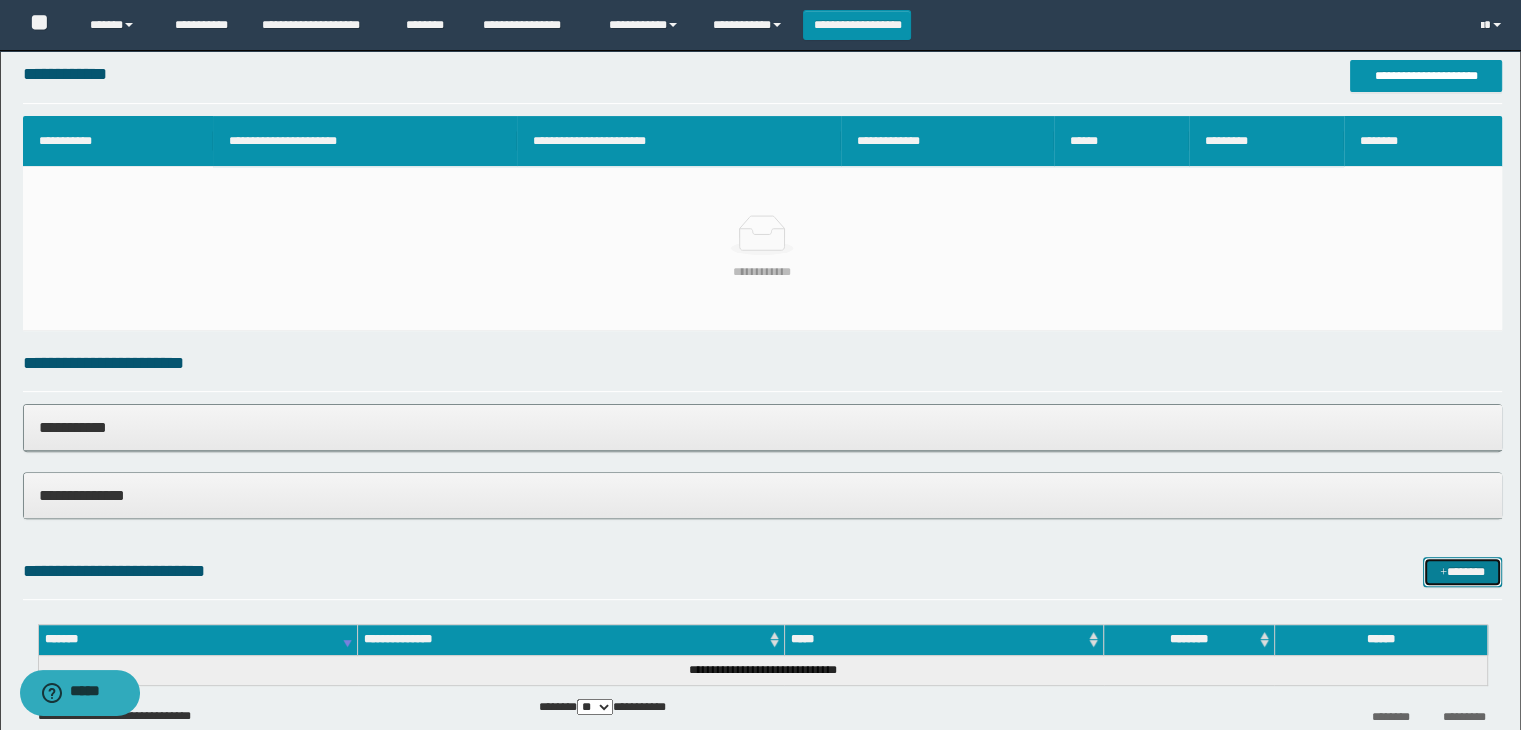 click on "*******" at bounding box center [1462, 572] 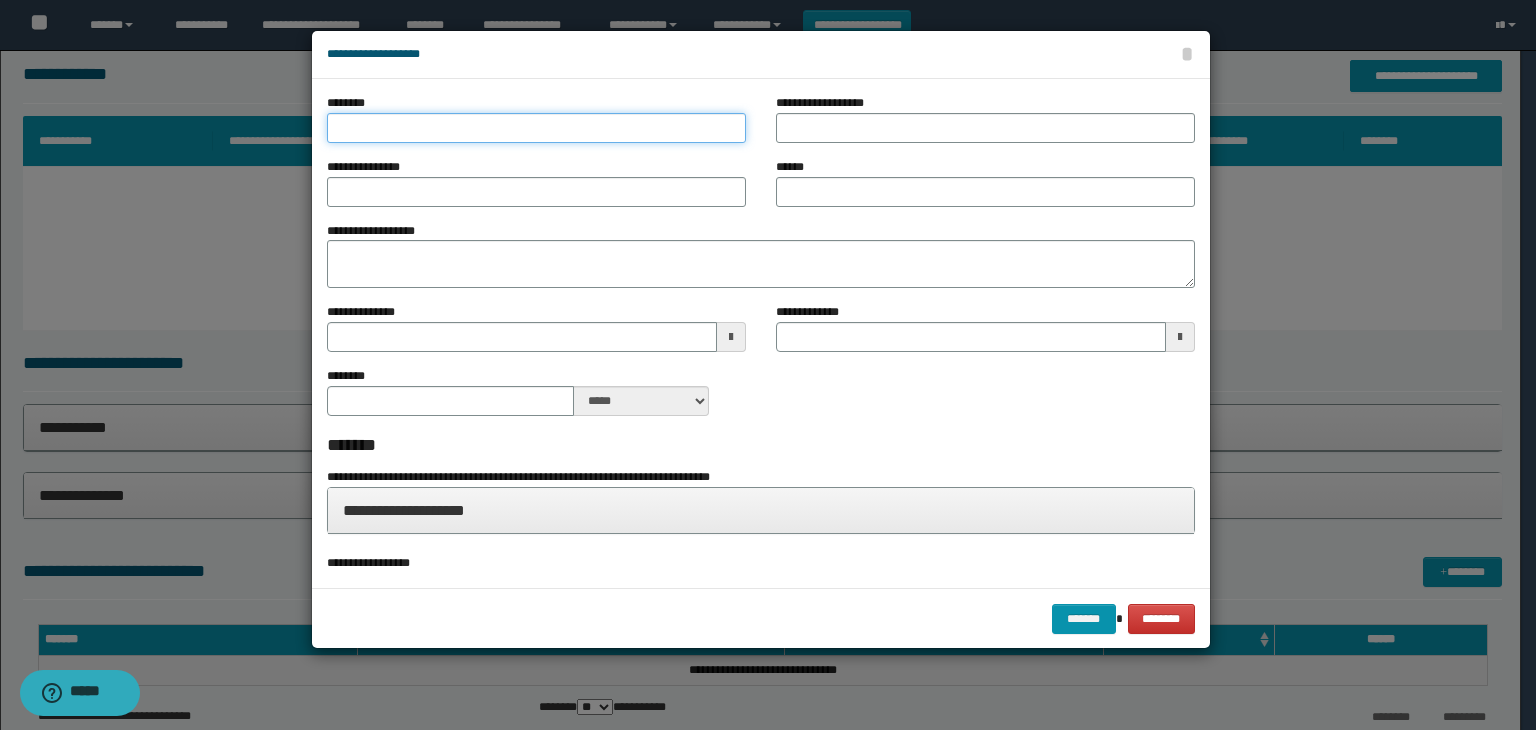 click on "********" at bounding box center [536, 128] 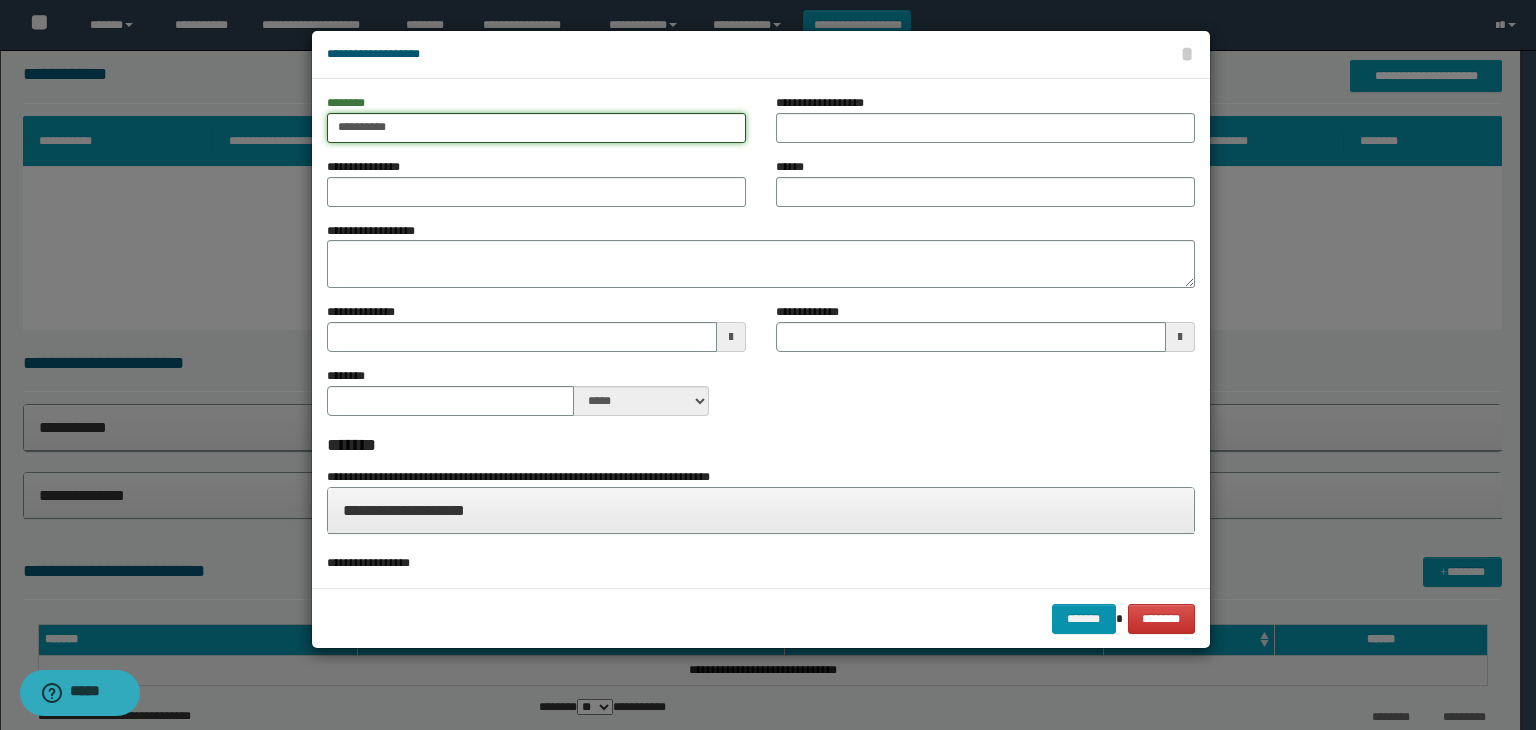 type on "*********" 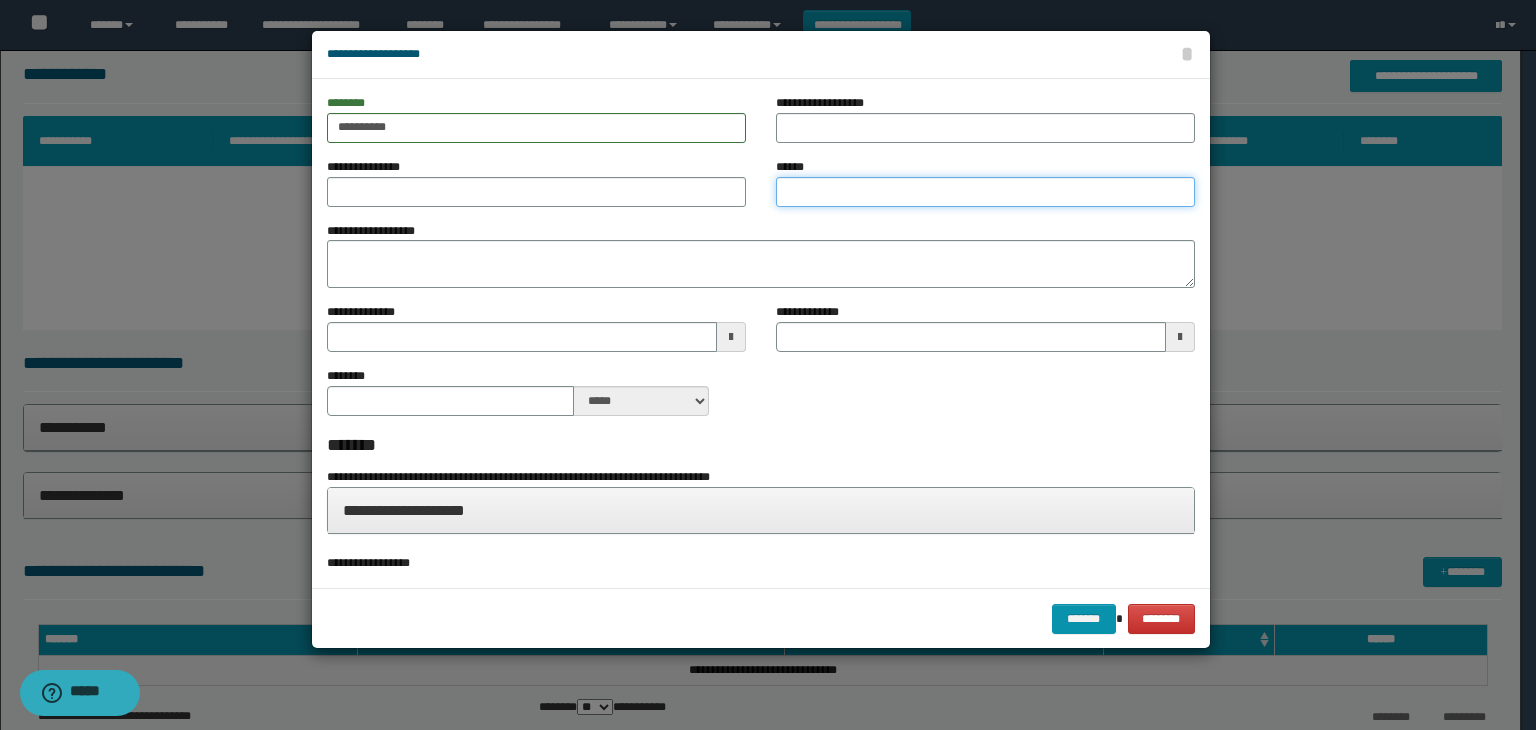 click on "******" at bounding box center [985, 192] 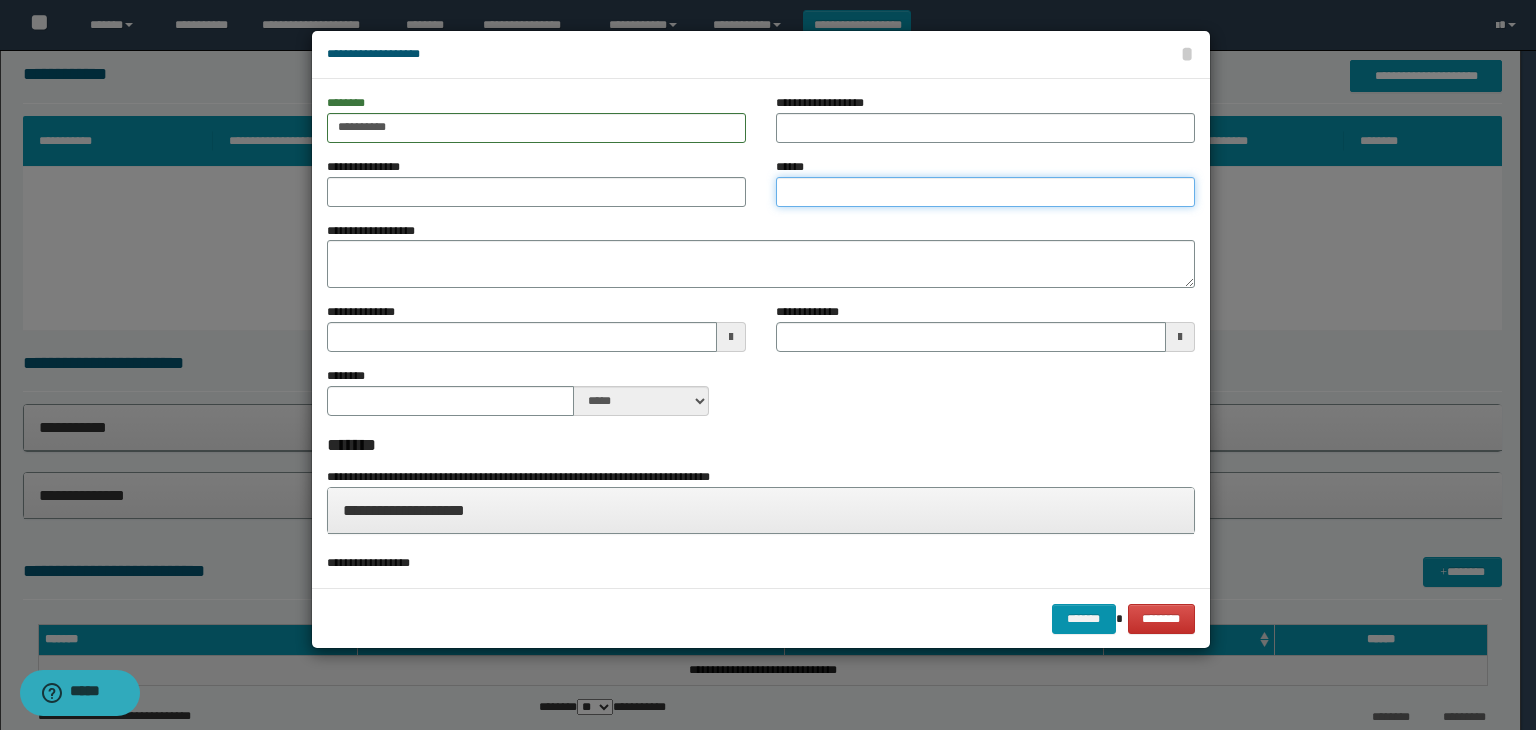 type on "********" 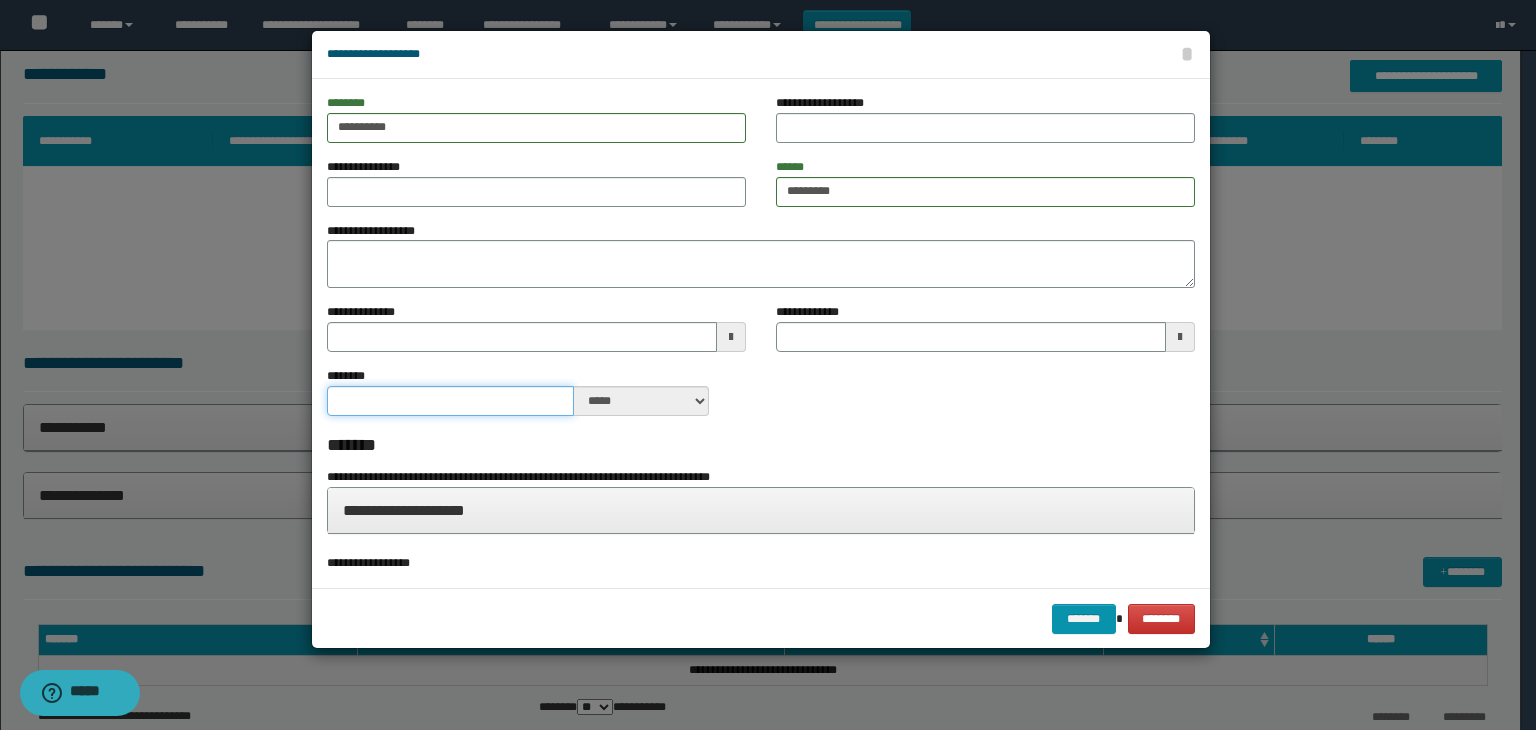 click on "********" at bounding box center [450, 401] 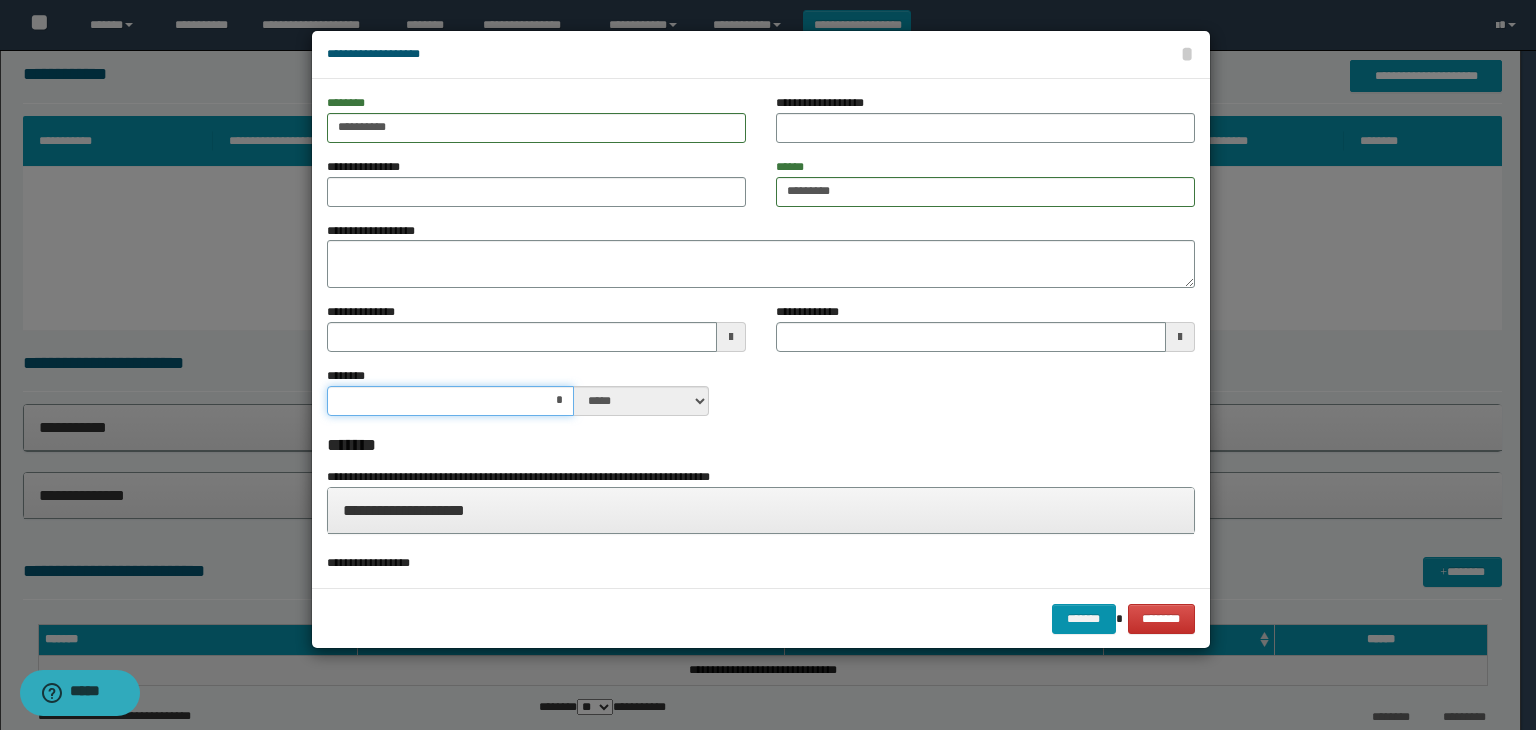 type on "**" 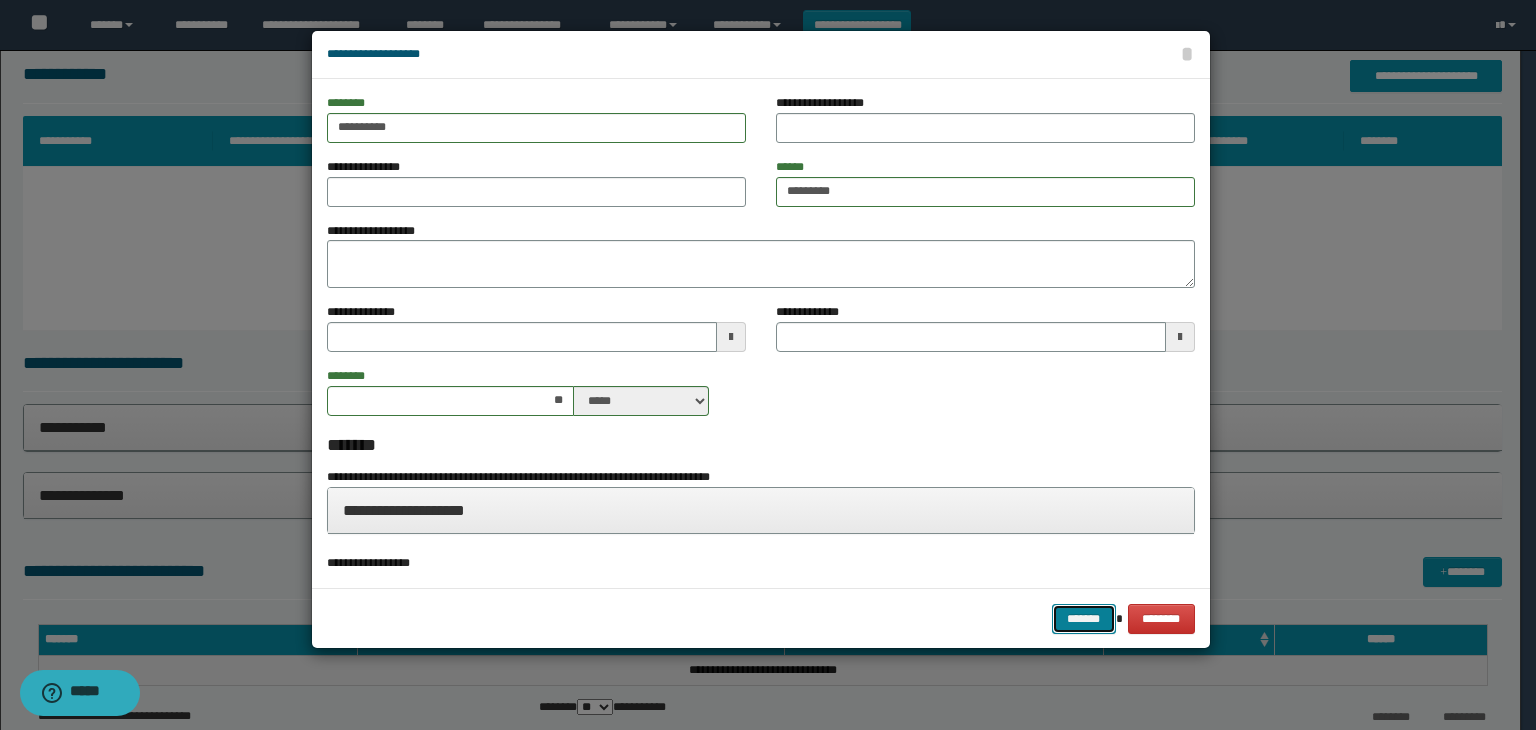 click on "*******" at bounding box center [1084, 619] 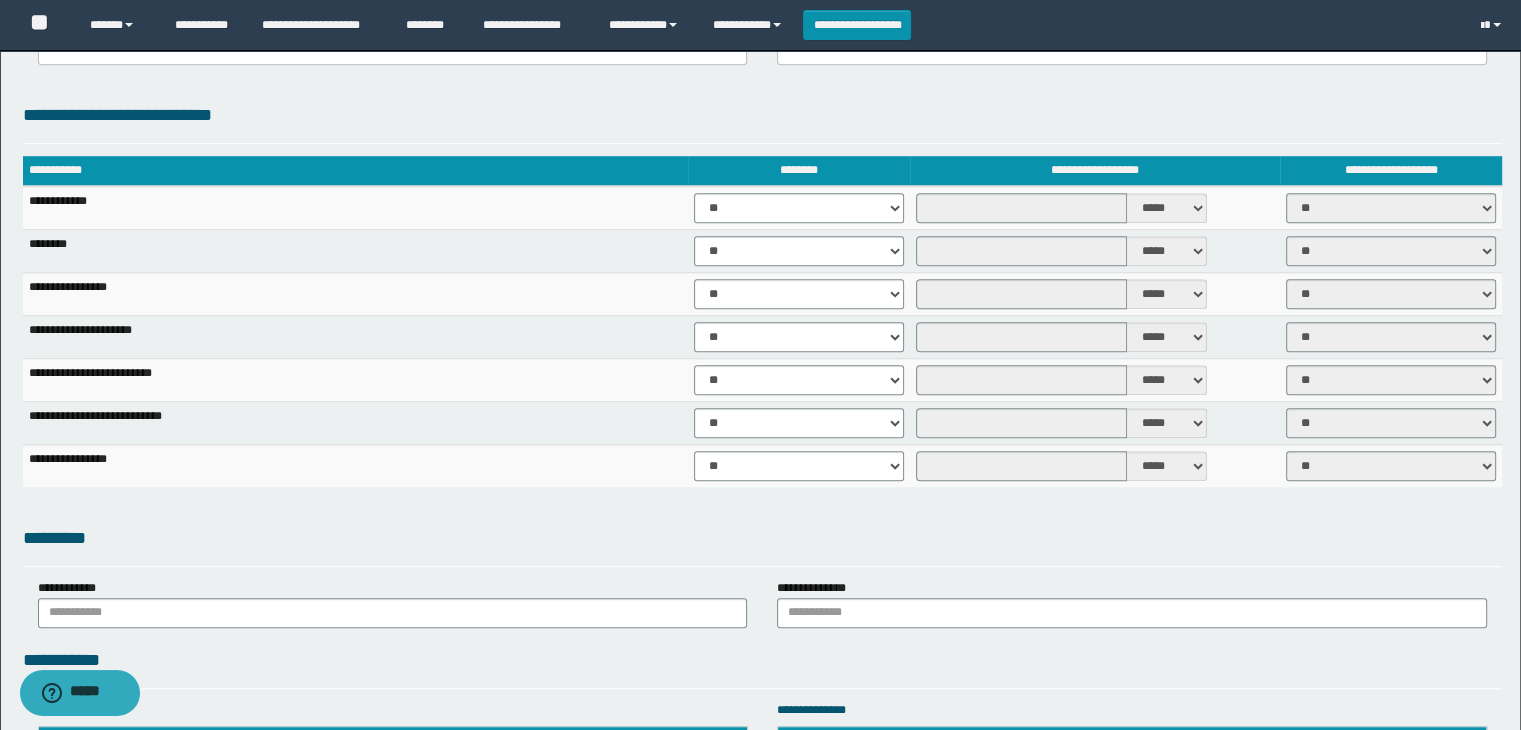 scroll, scrollTop: 1500, scrollLeft: 0, axis: vertical 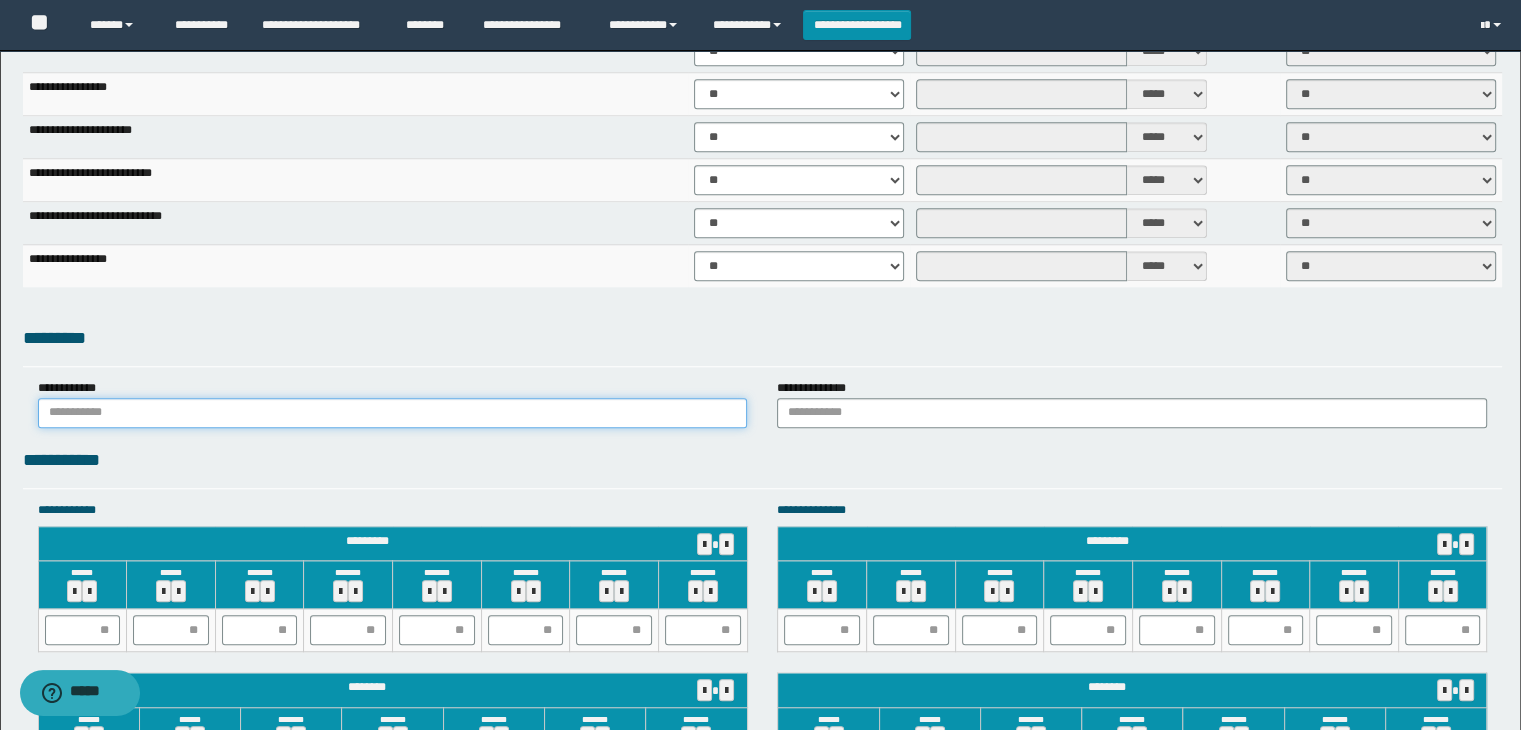click at bounding box center (393, 413) 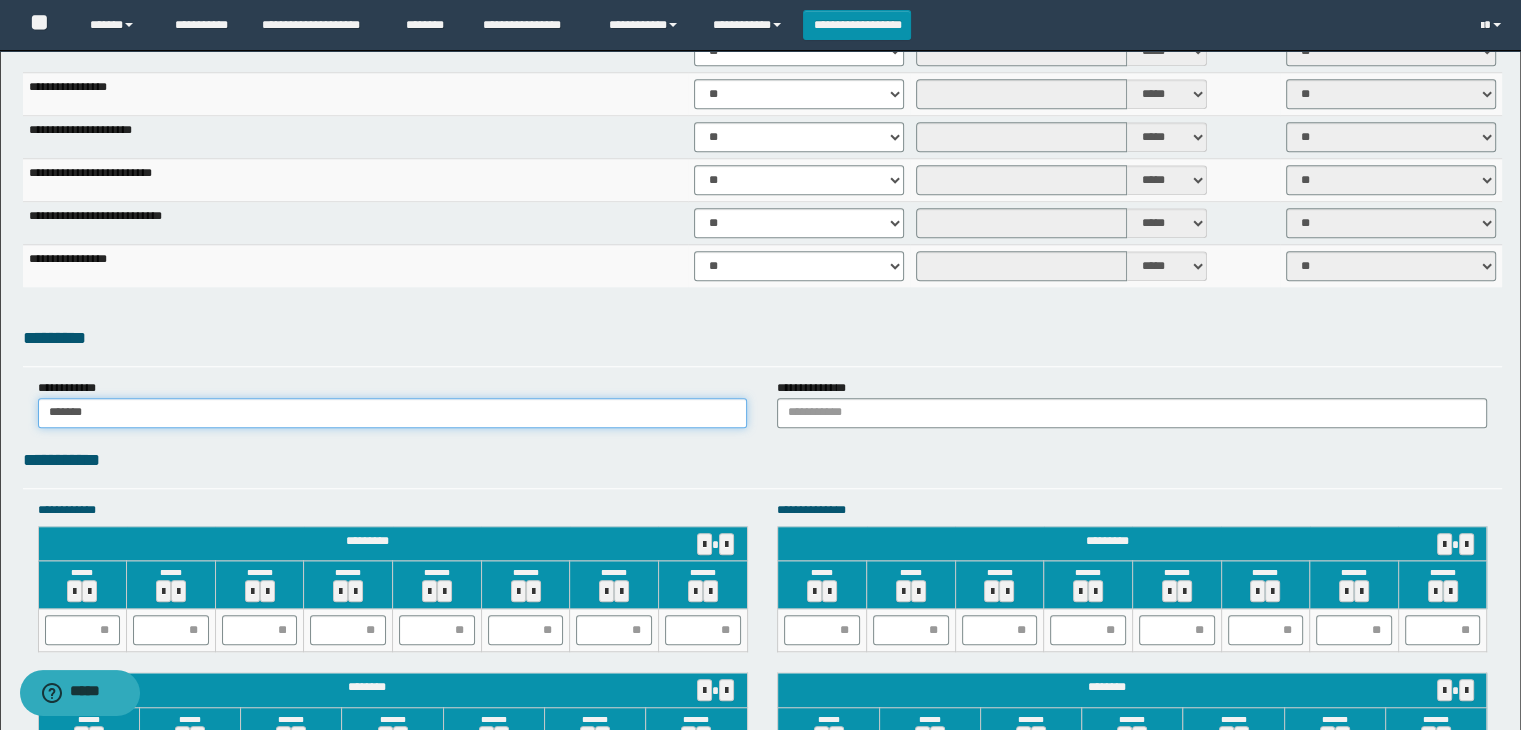 type on "******" 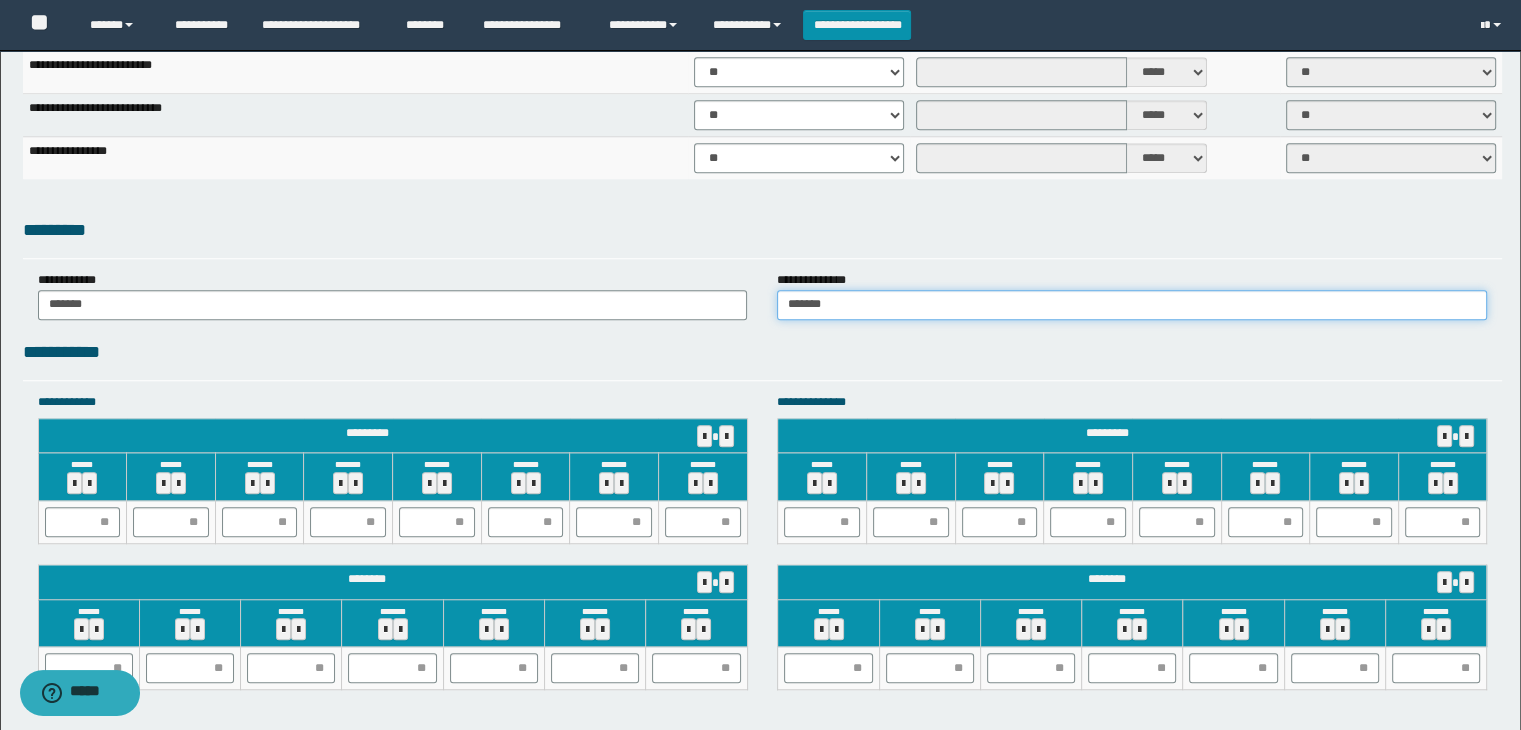 scroll, scrollTop: 1700, scrollLeft: 0, axis: vertical 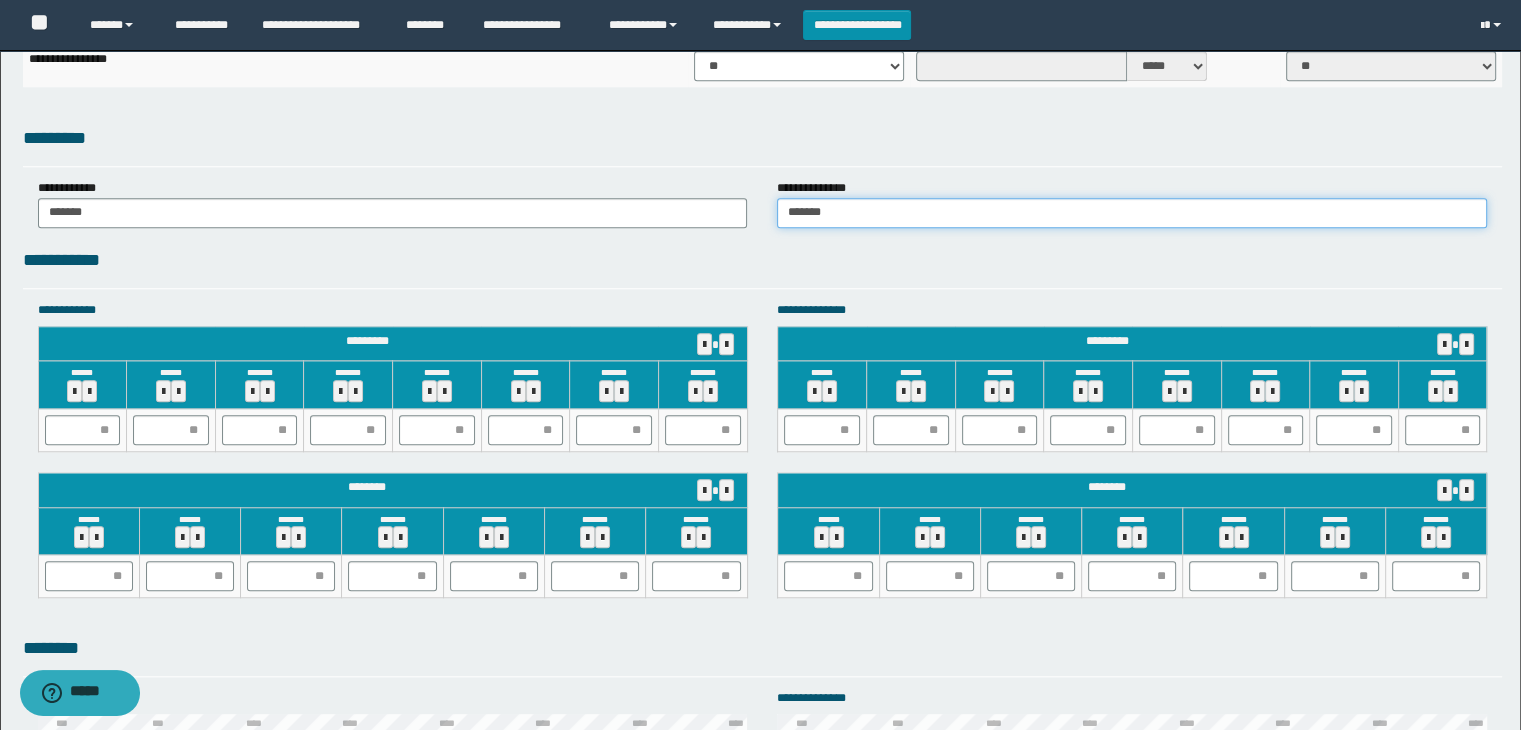 type on "******" 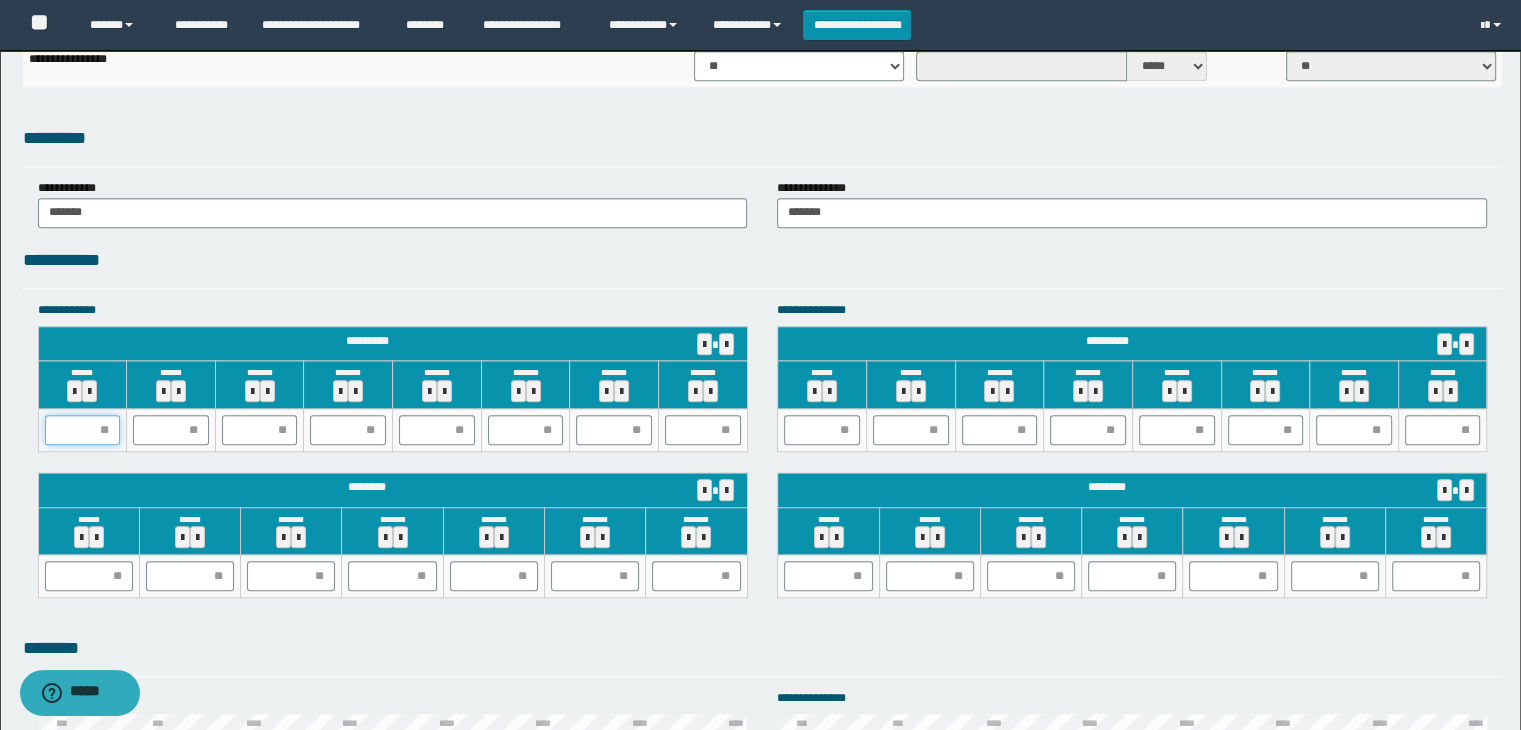click at bounding box center [83, 430] 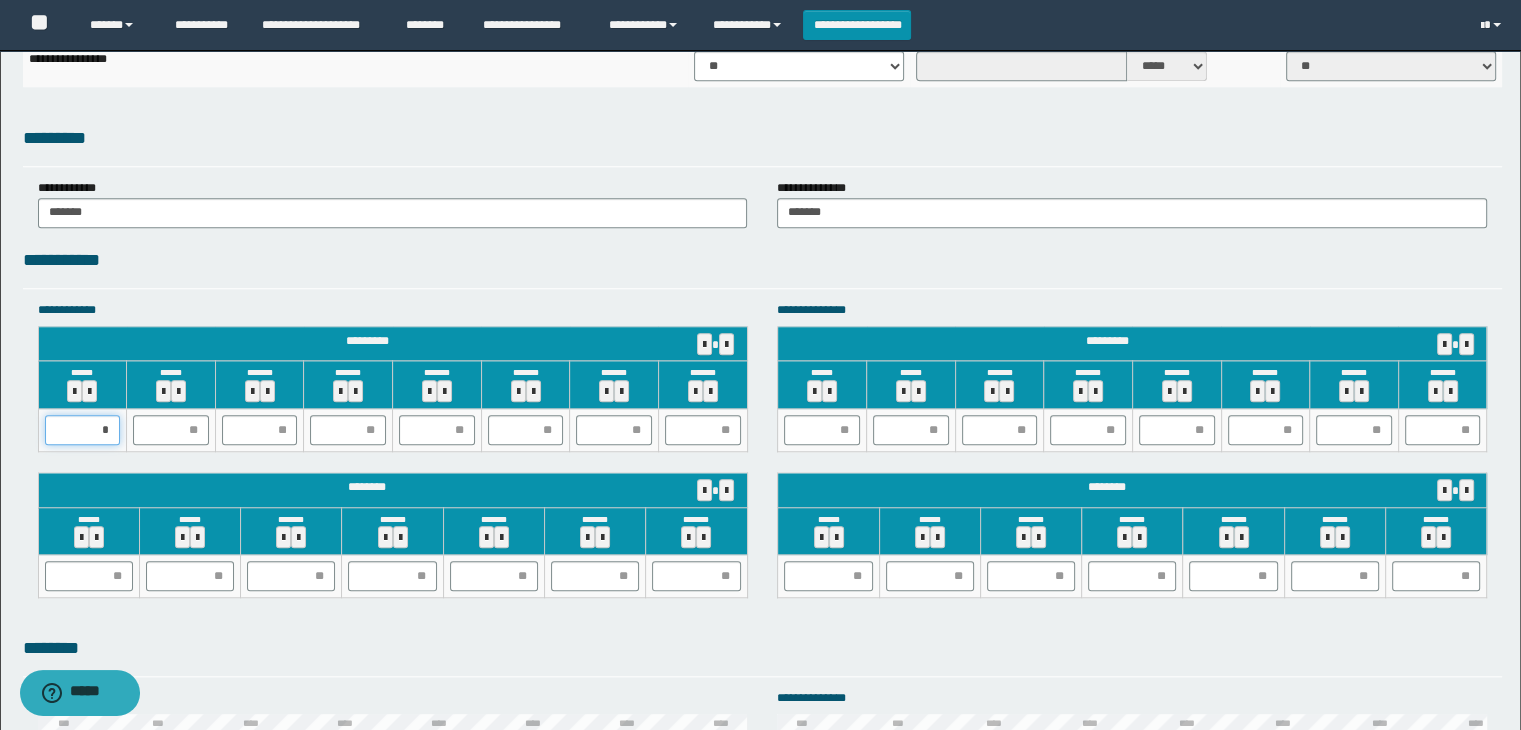 type on "**" 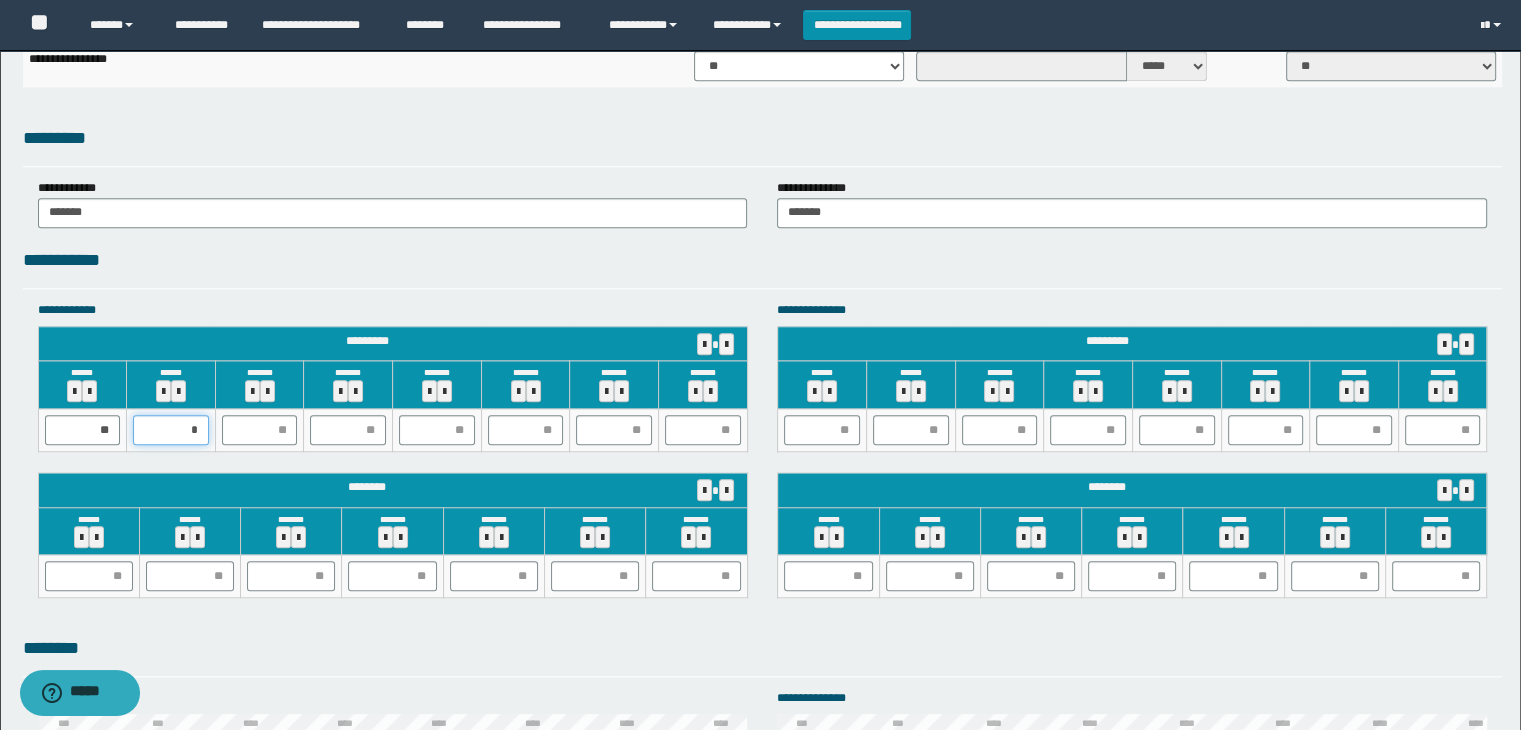 type on "**" 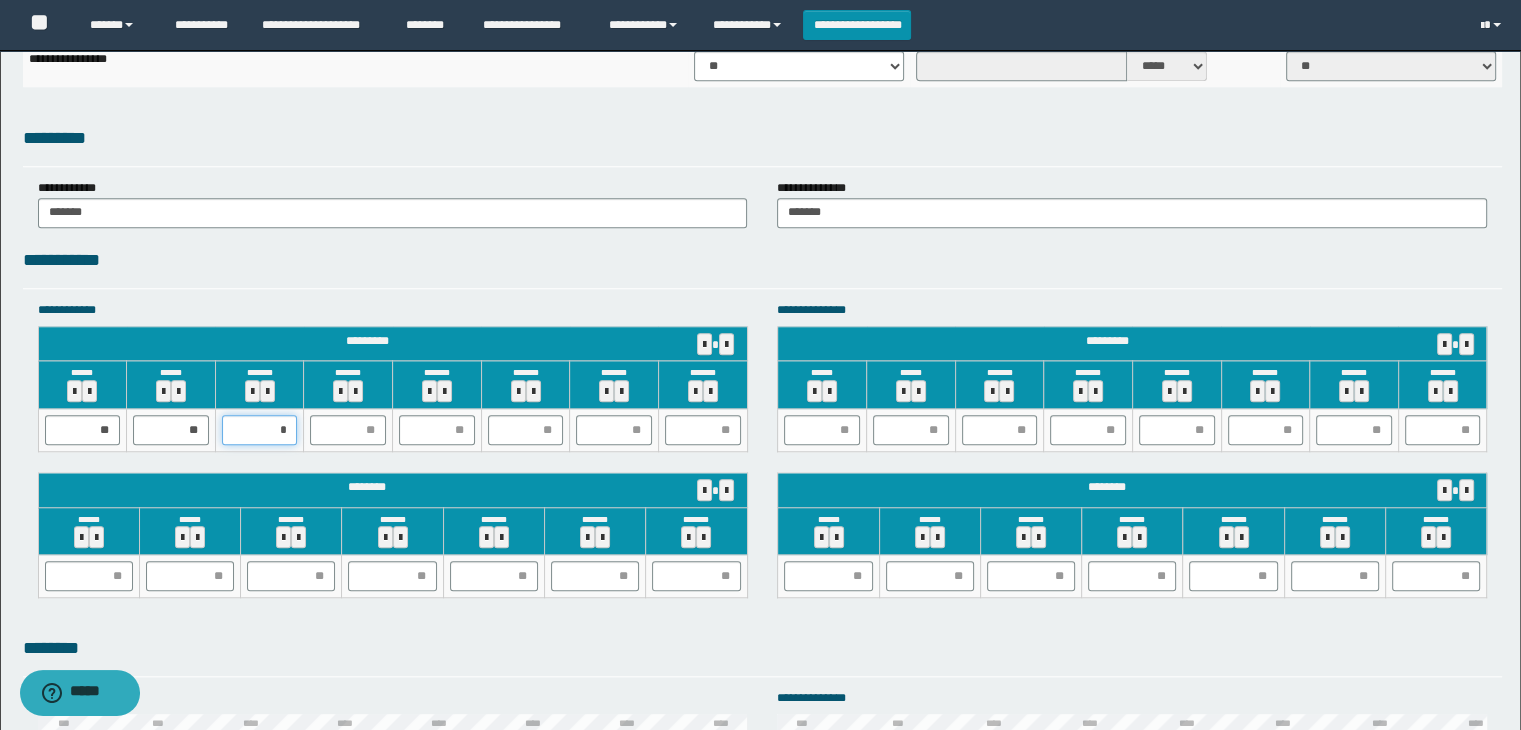 type on "**" 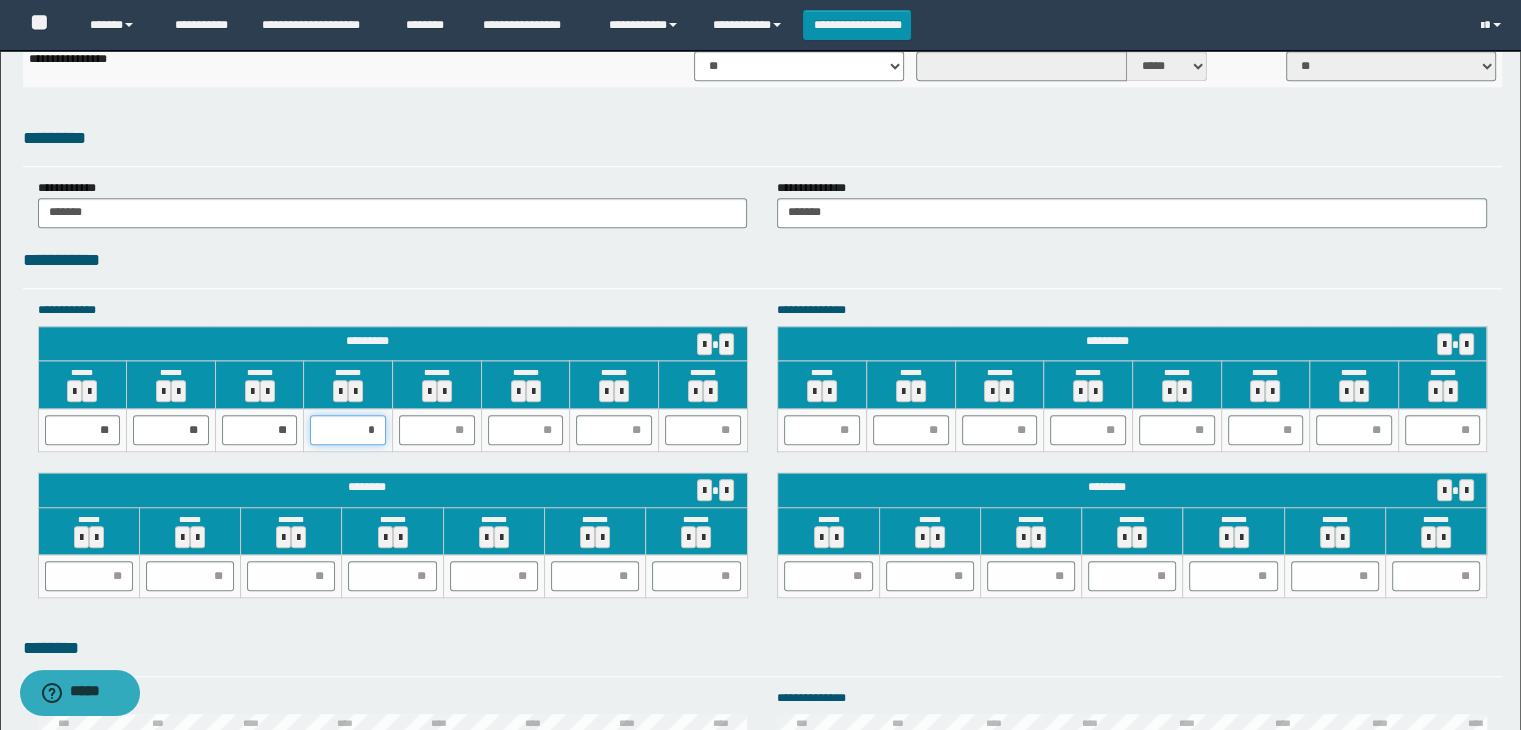 type on "**" 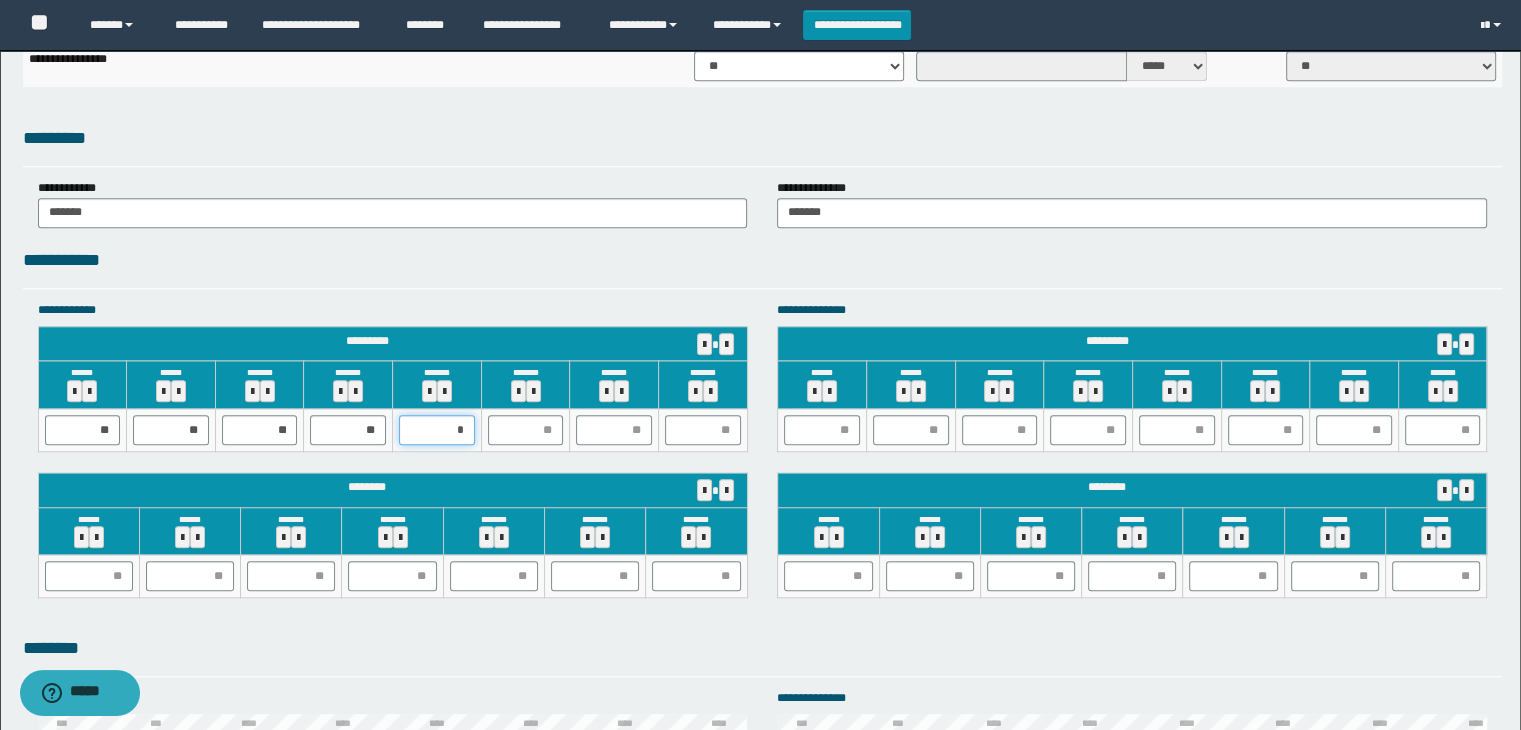type on "**" 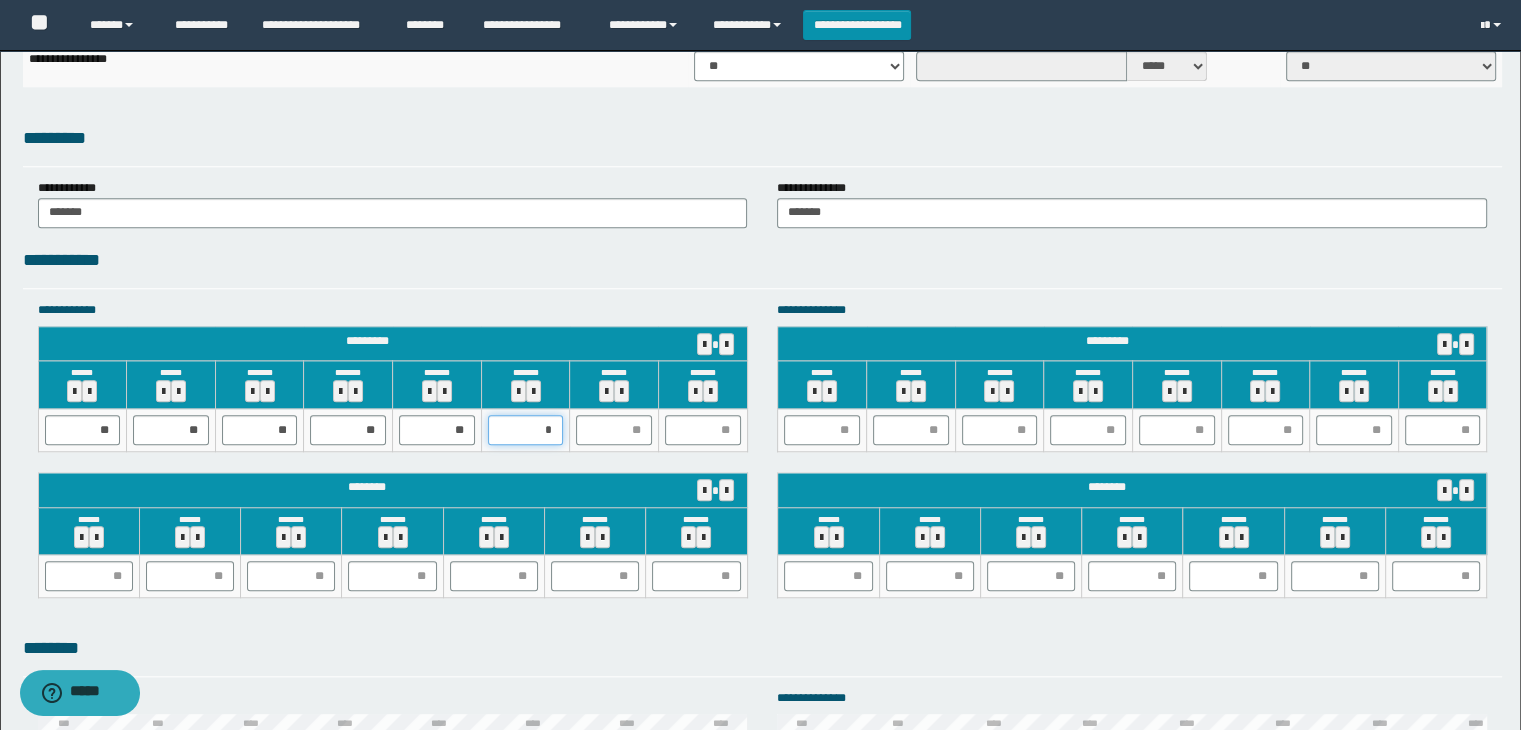 type on "**" 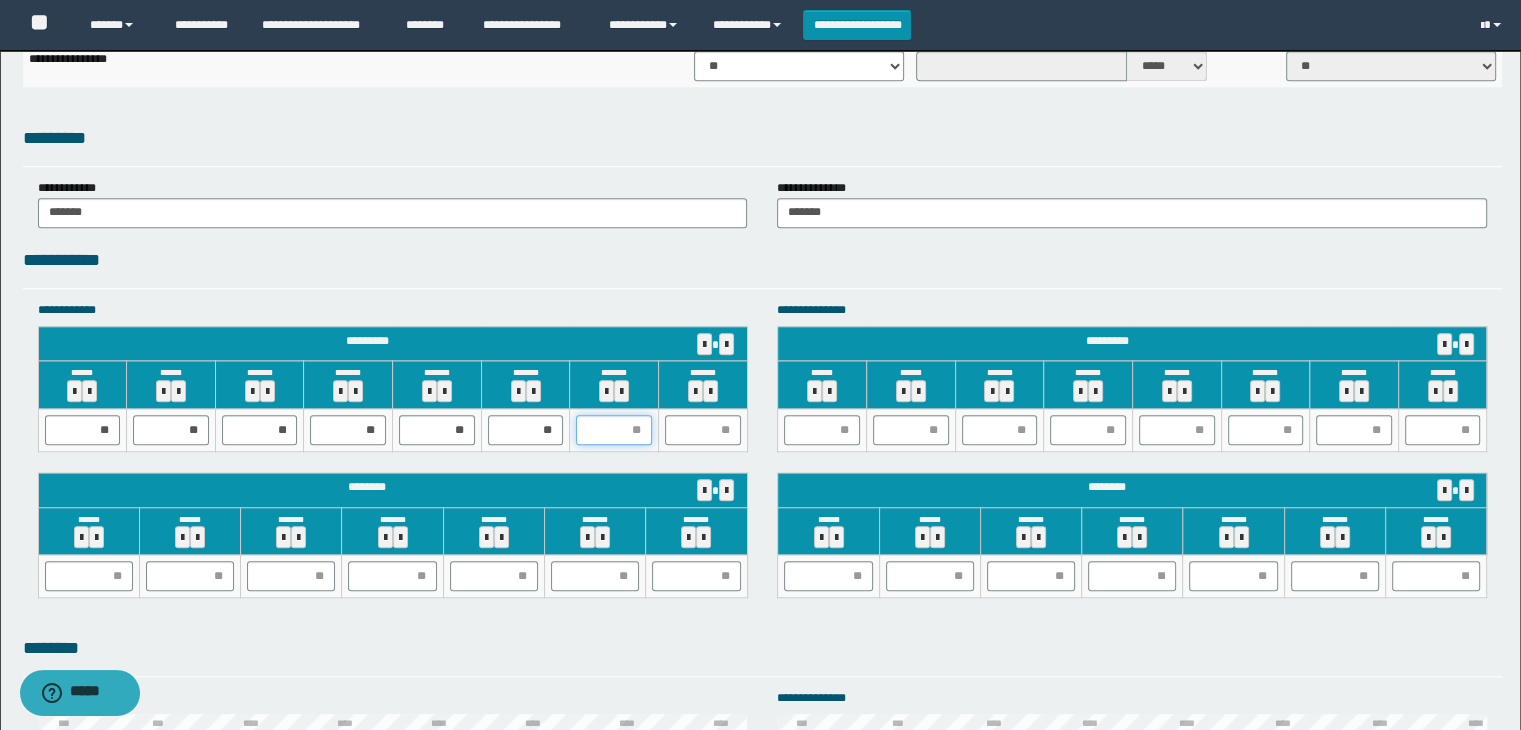 type on "*" 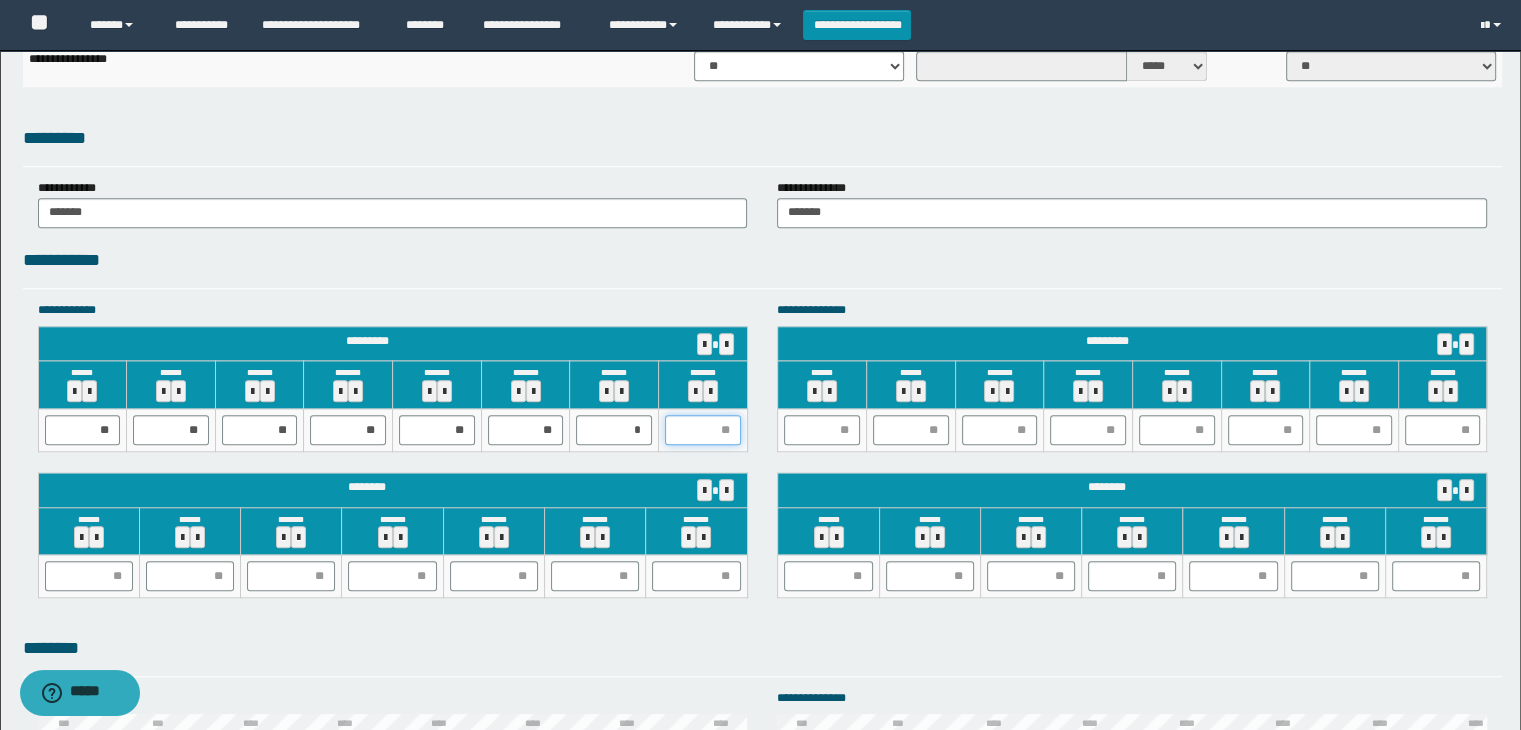 type on "*" 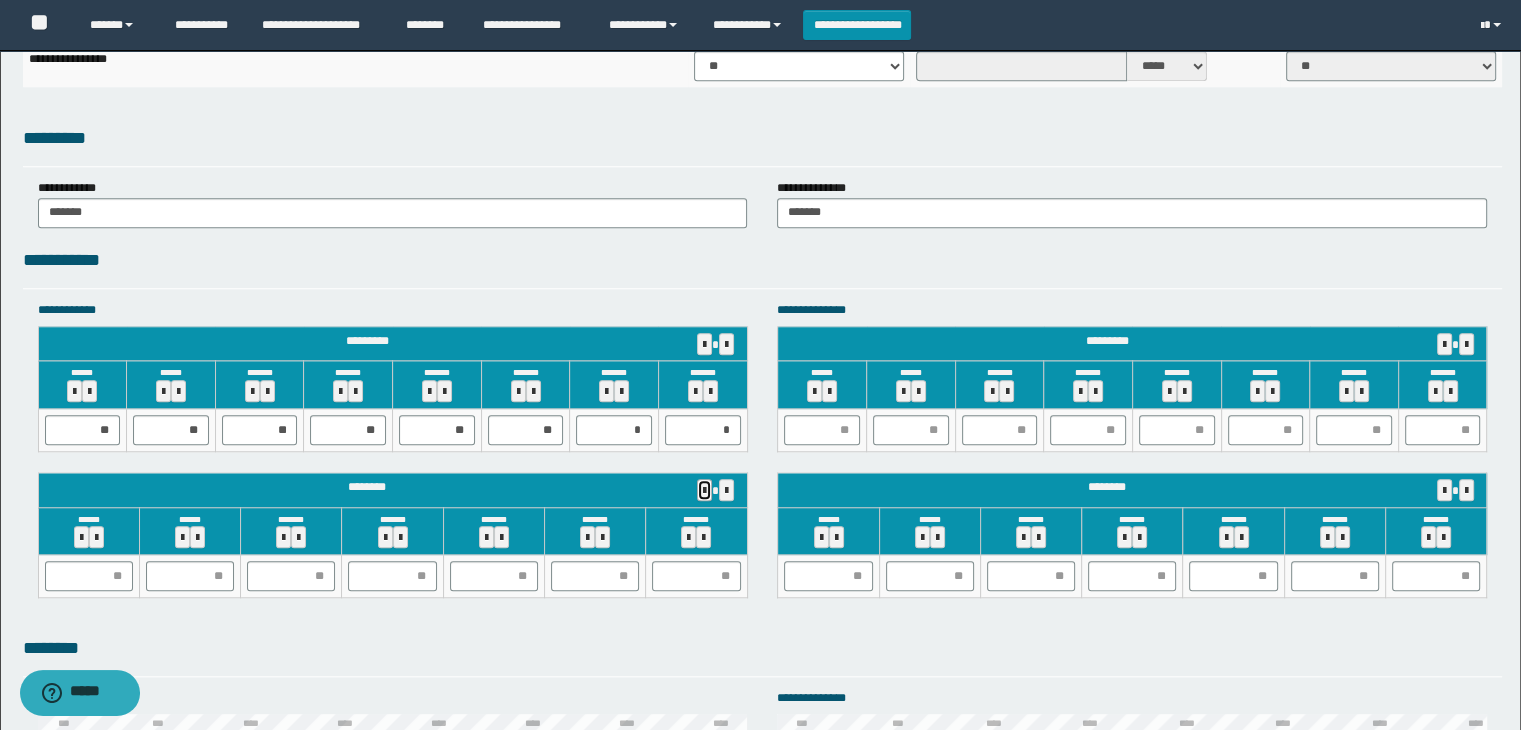 type 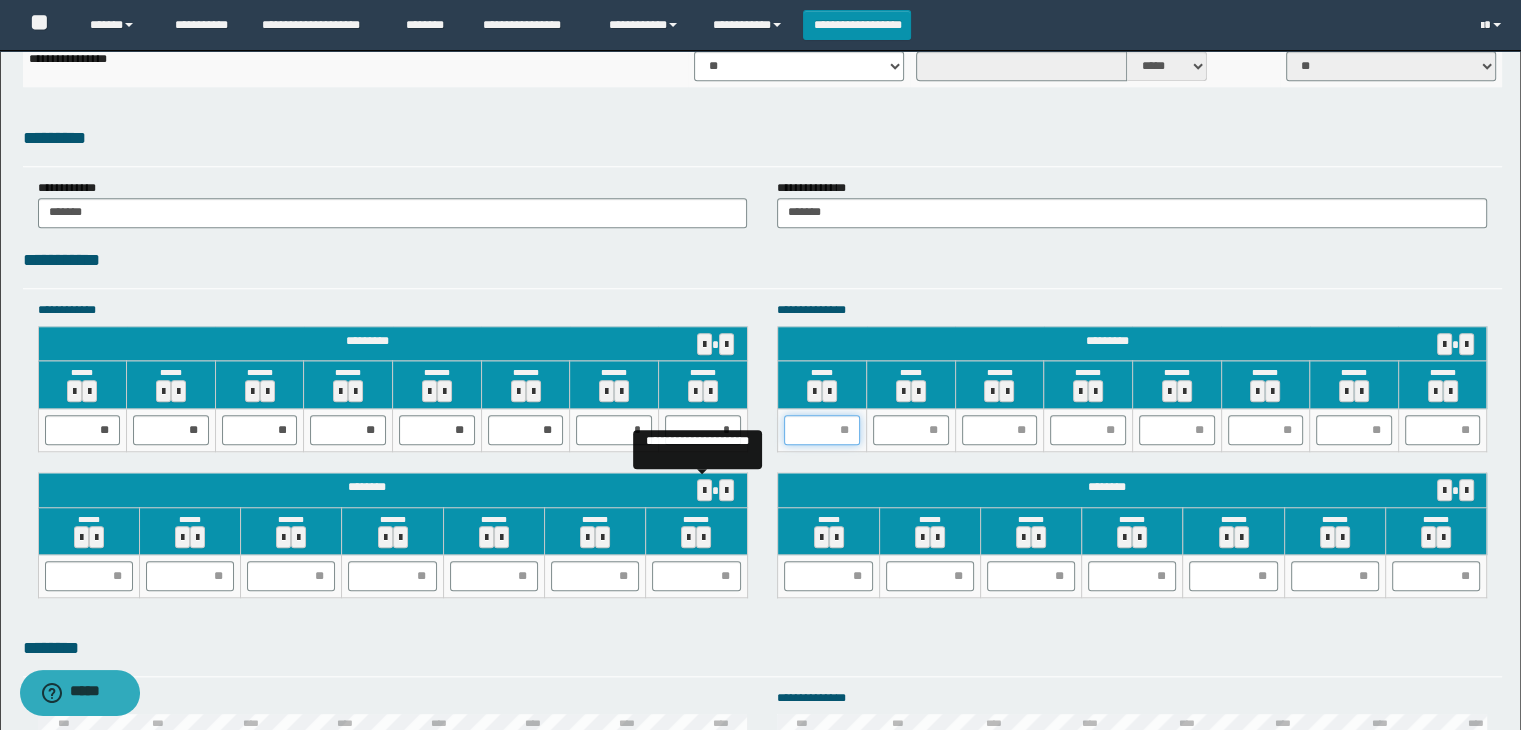click at bounding box center [822, 430] 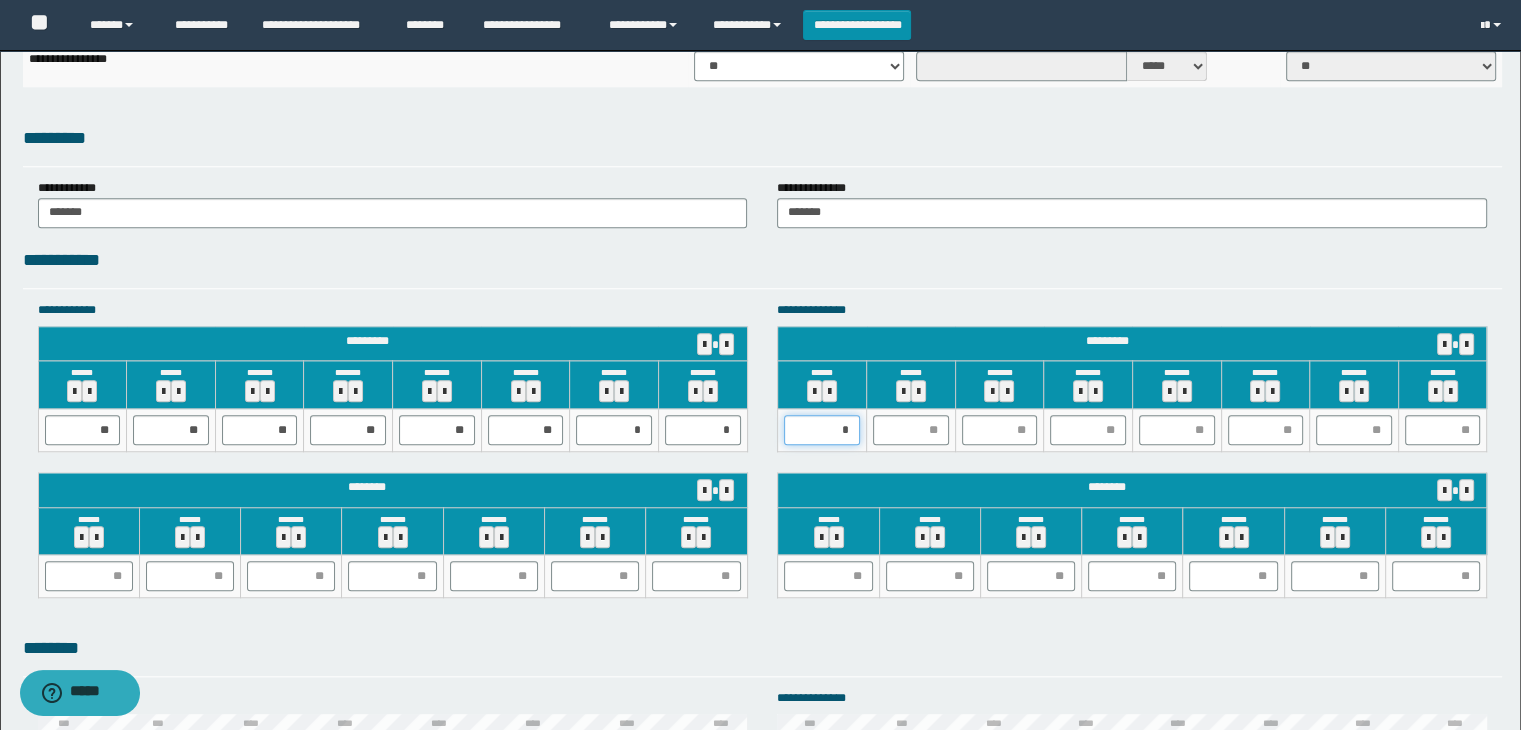 type on "**" 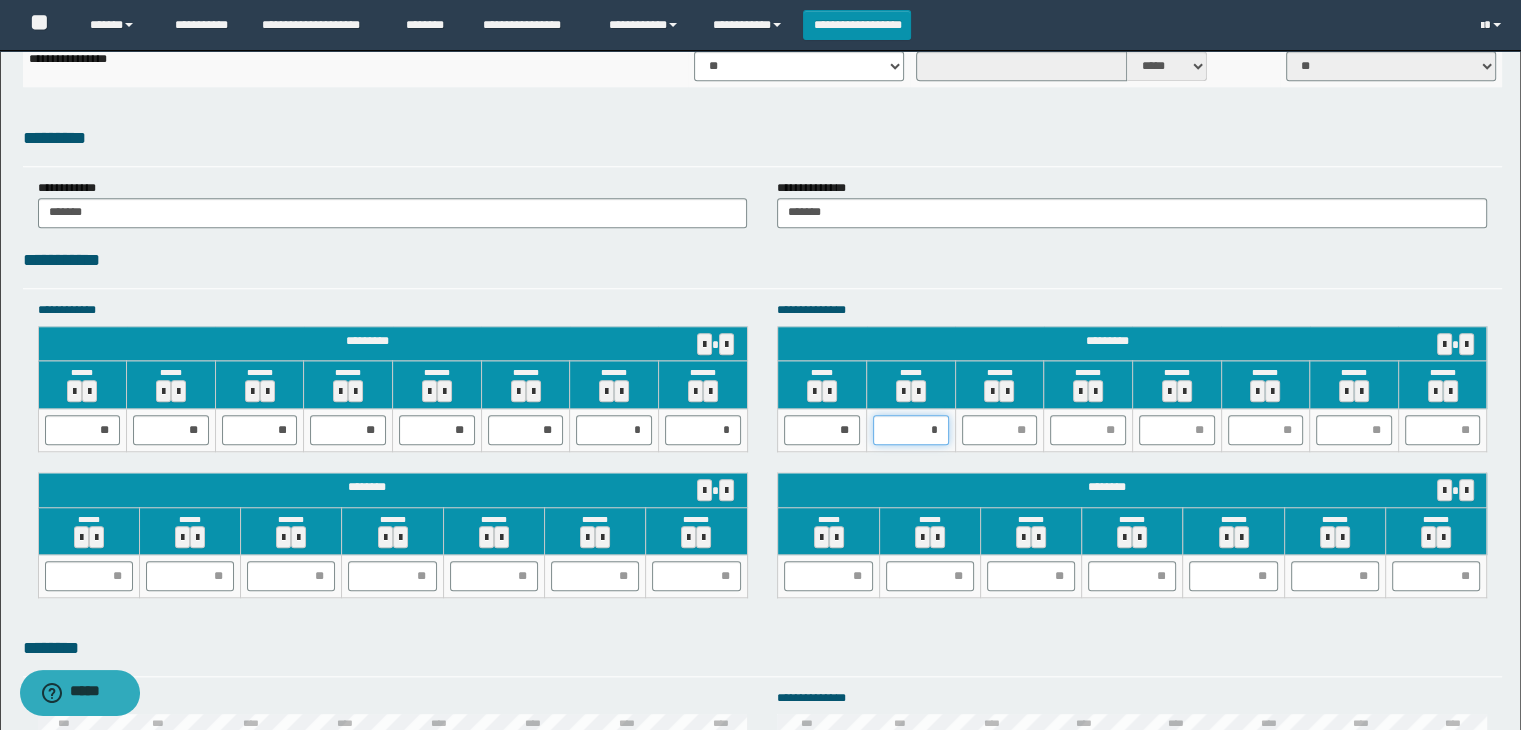 type on "**" 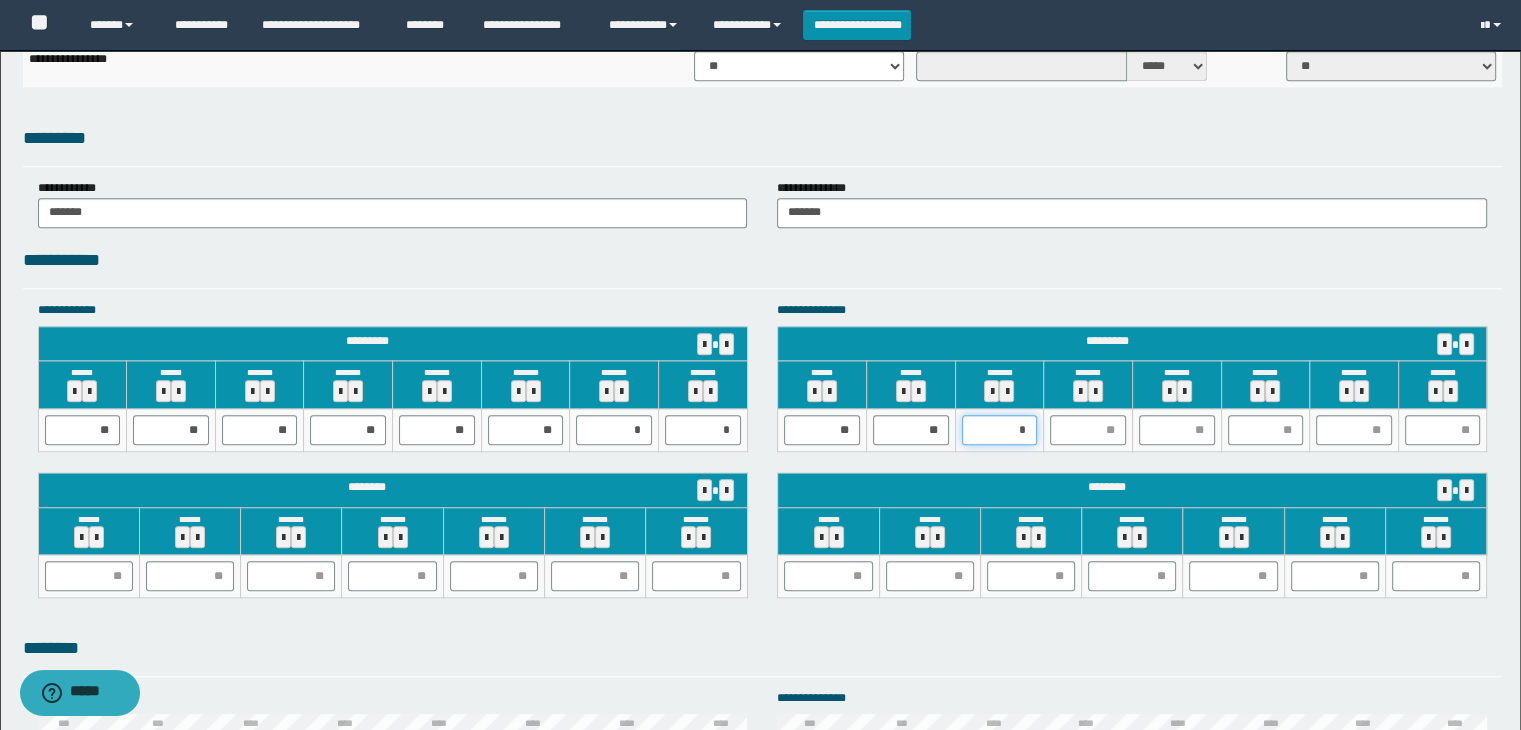 type on "**" 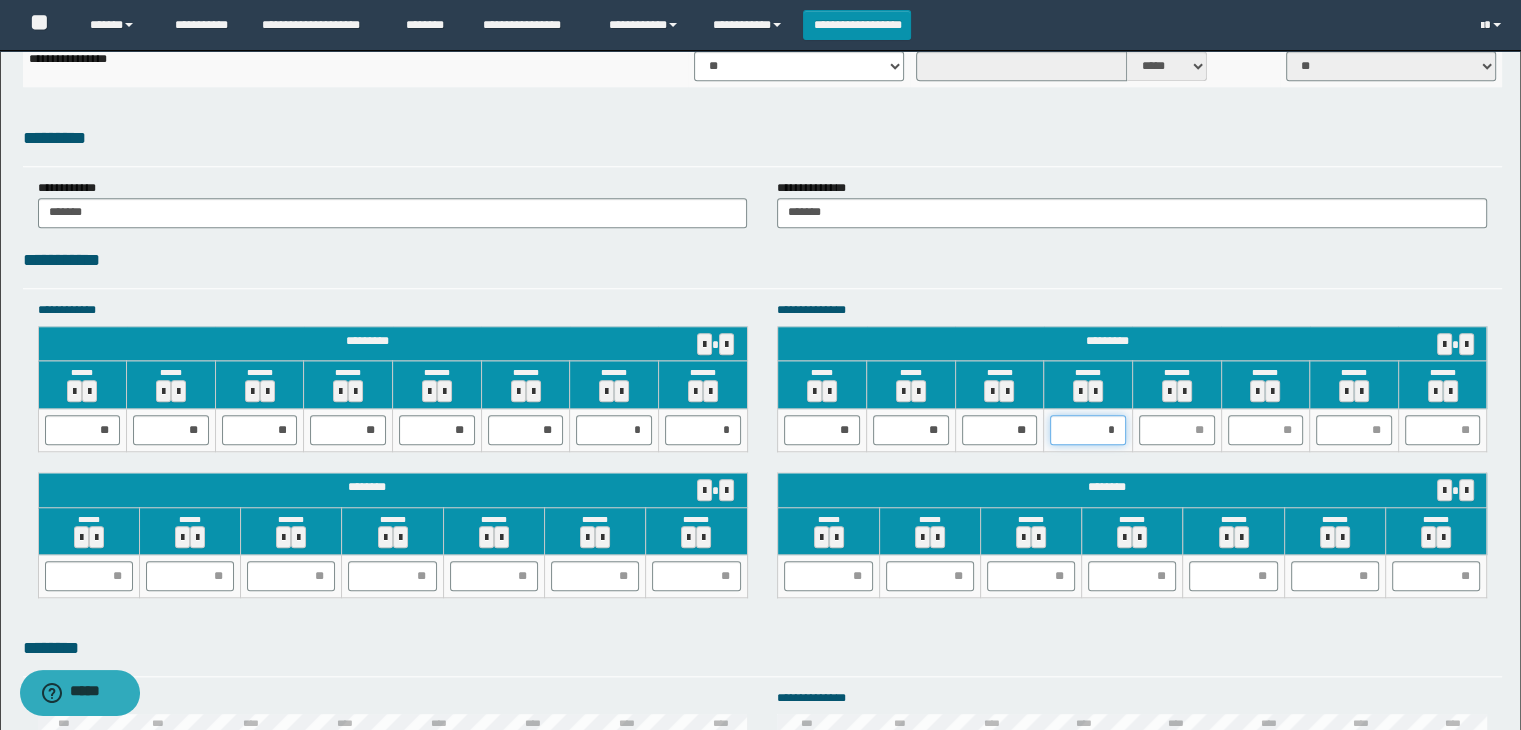 type on "**" 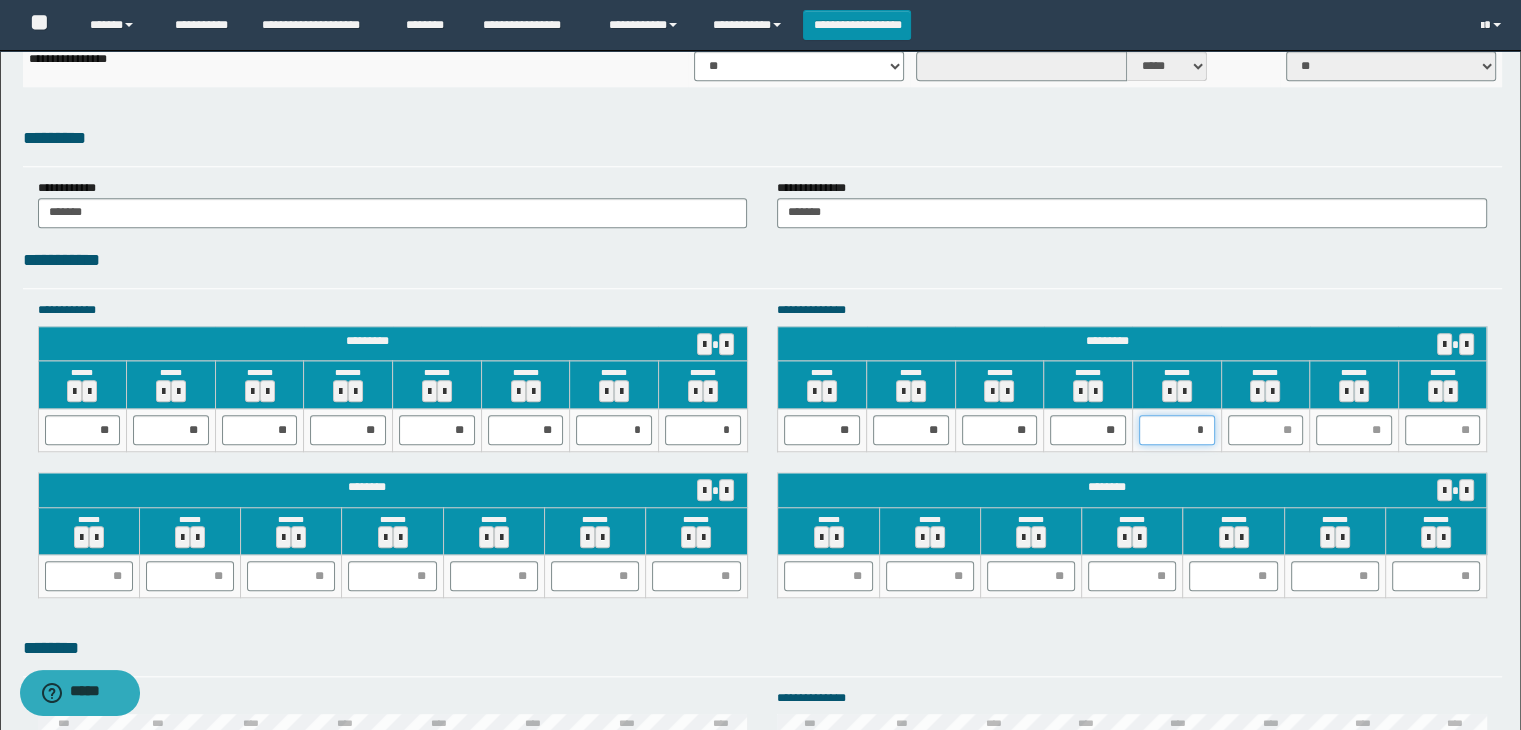 type on "**" 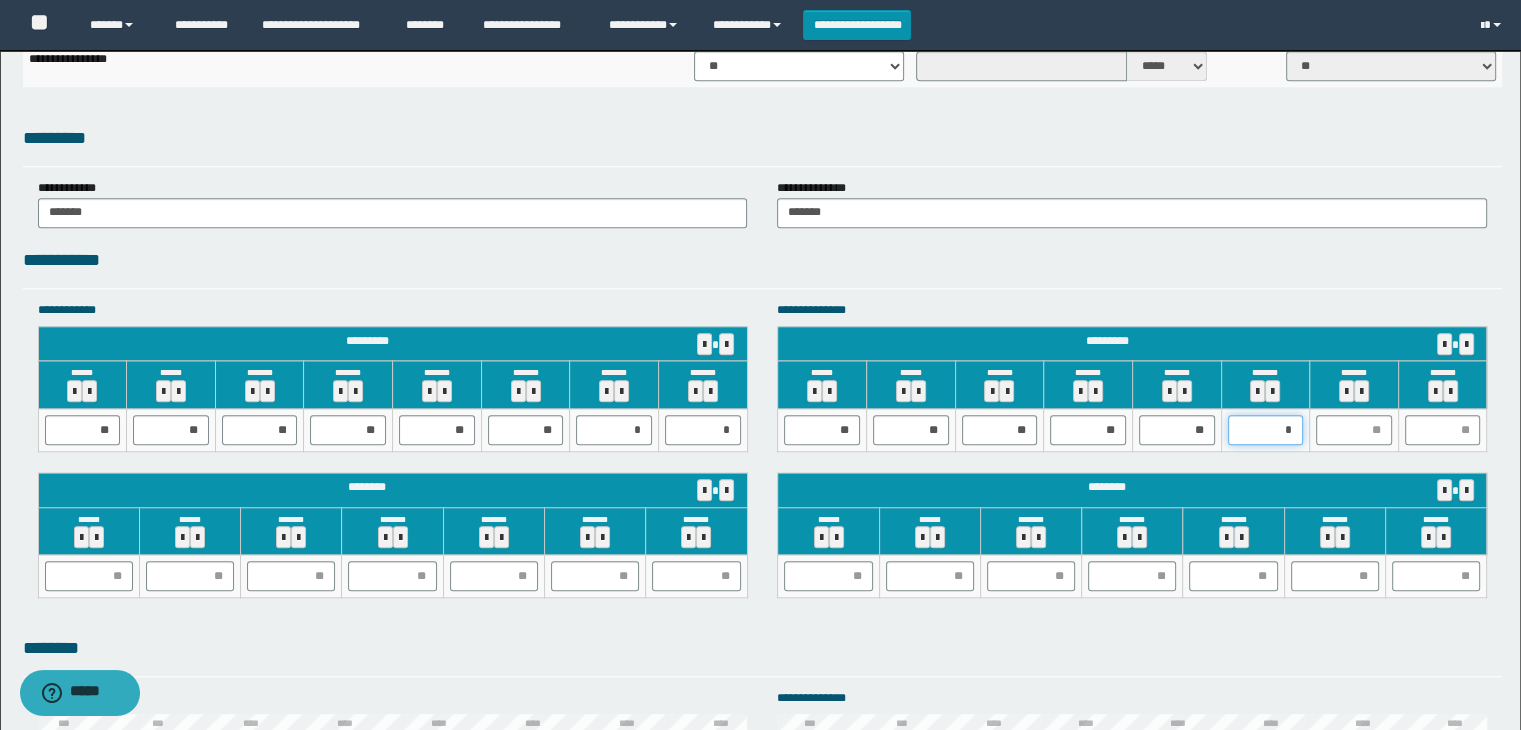 click on "*" at bounding box center [1266, 430] 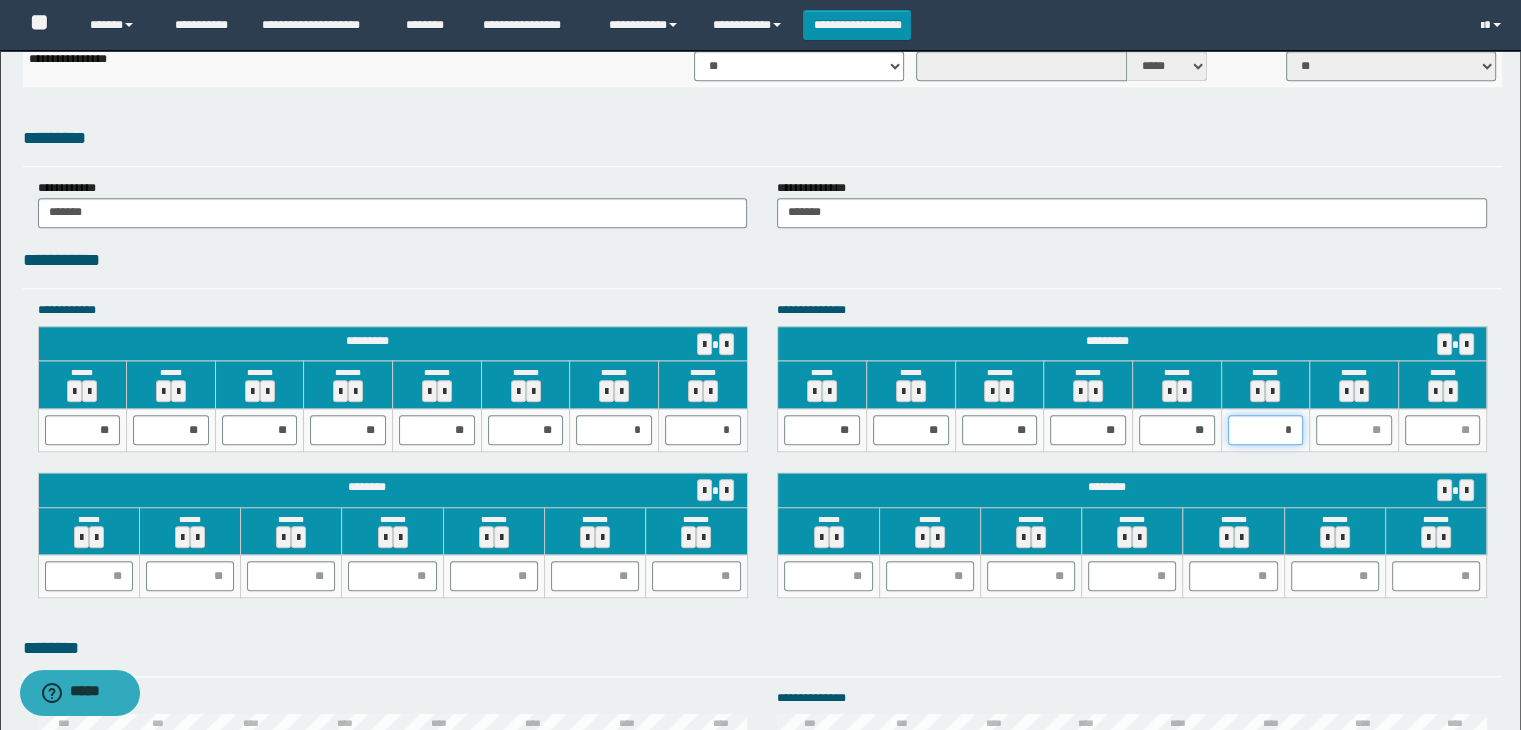 type on "**" 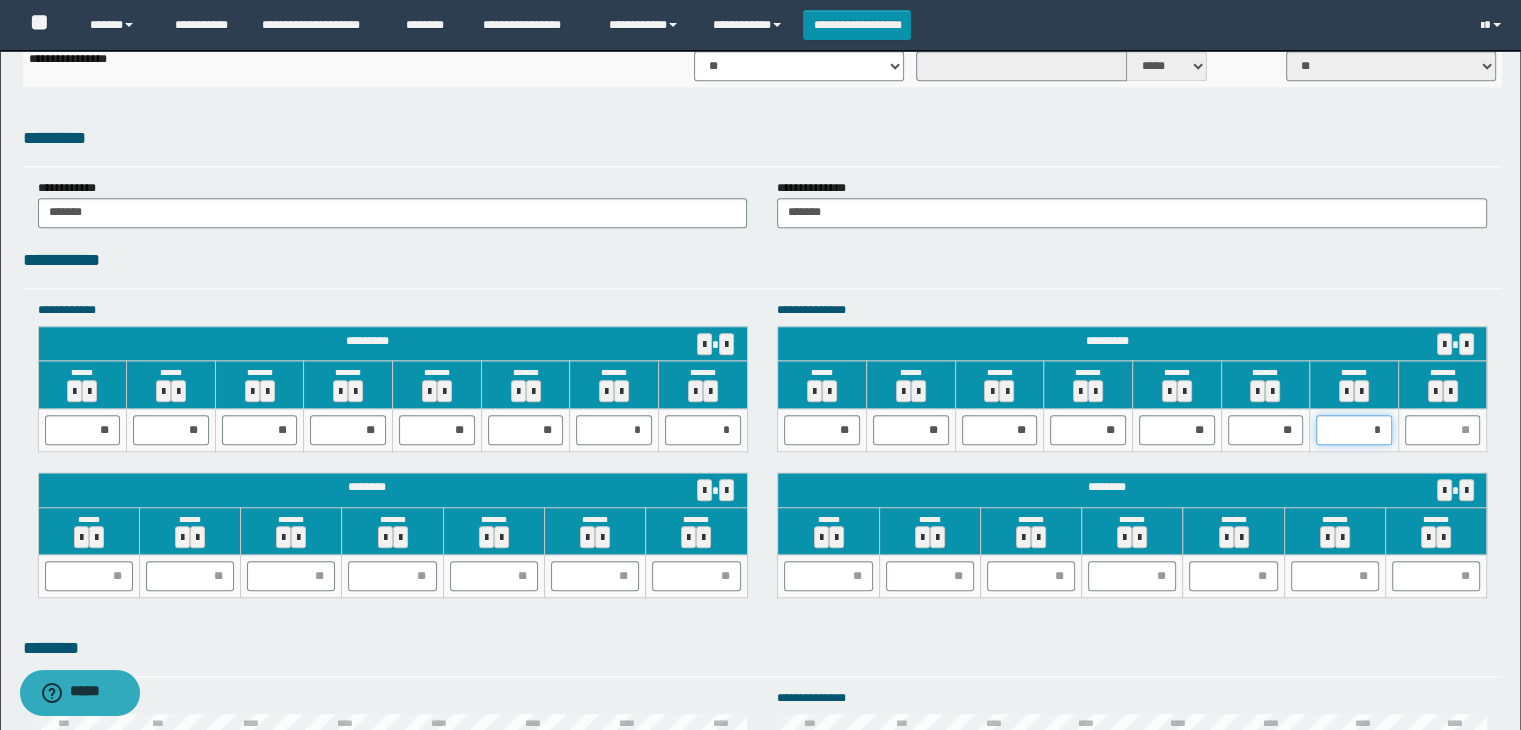 type on "**" 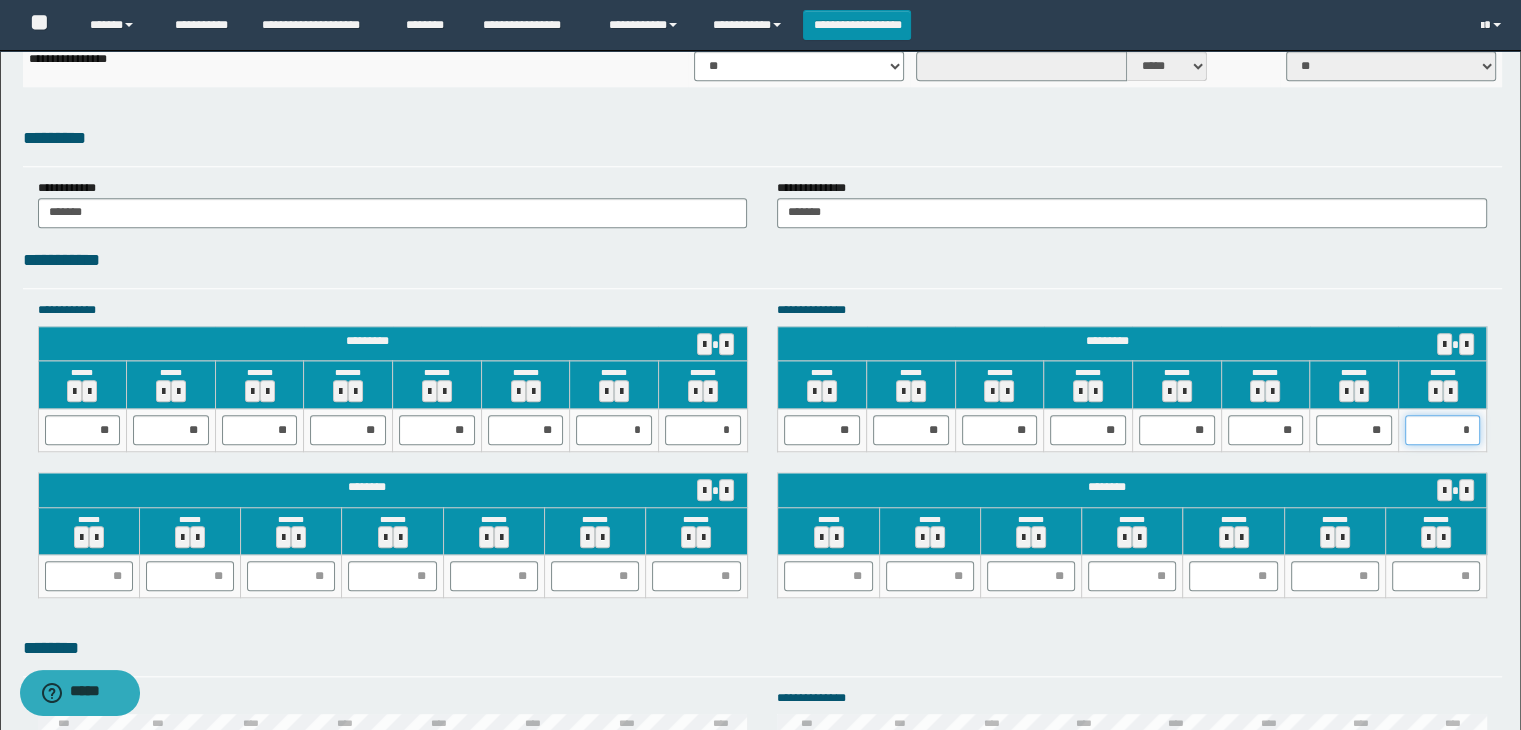type on "**" 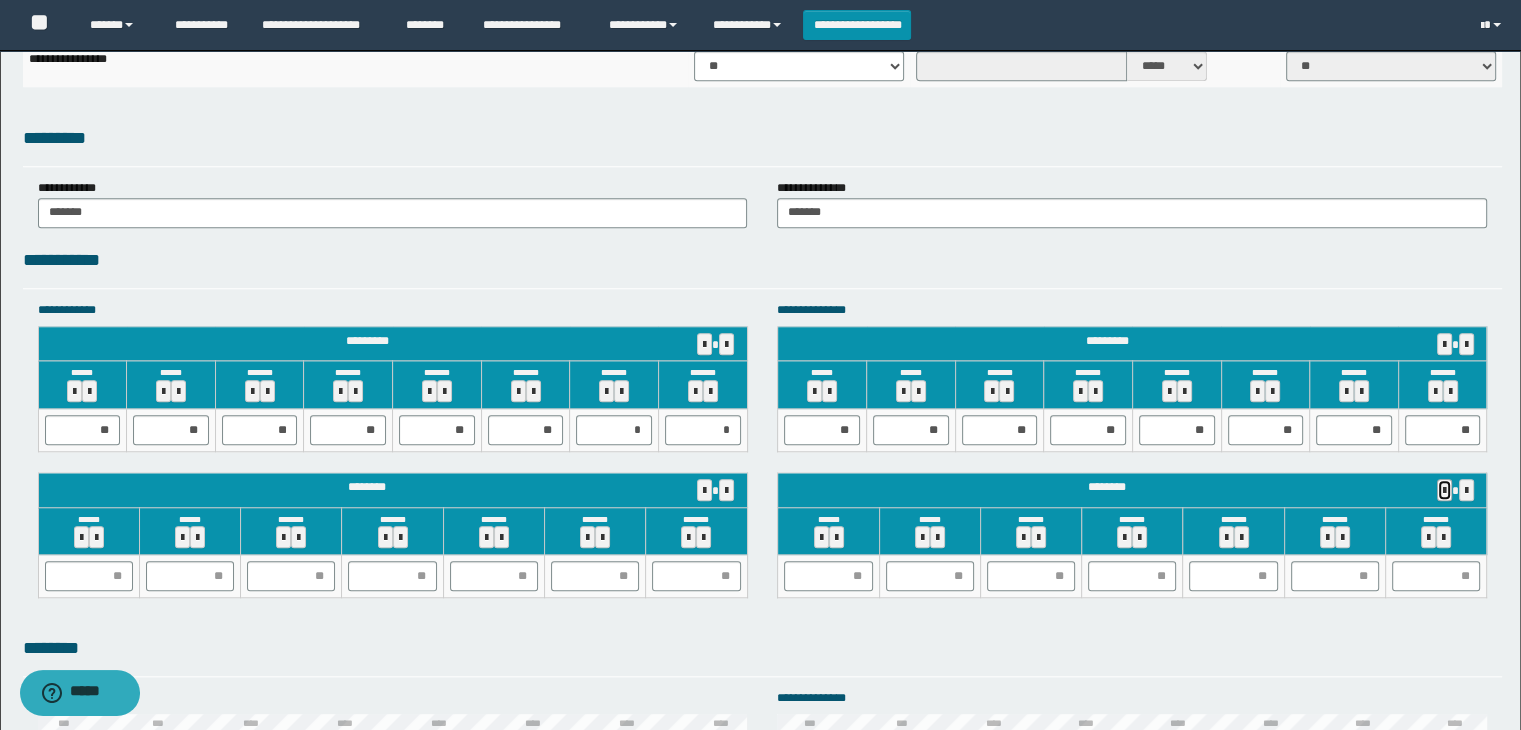 type 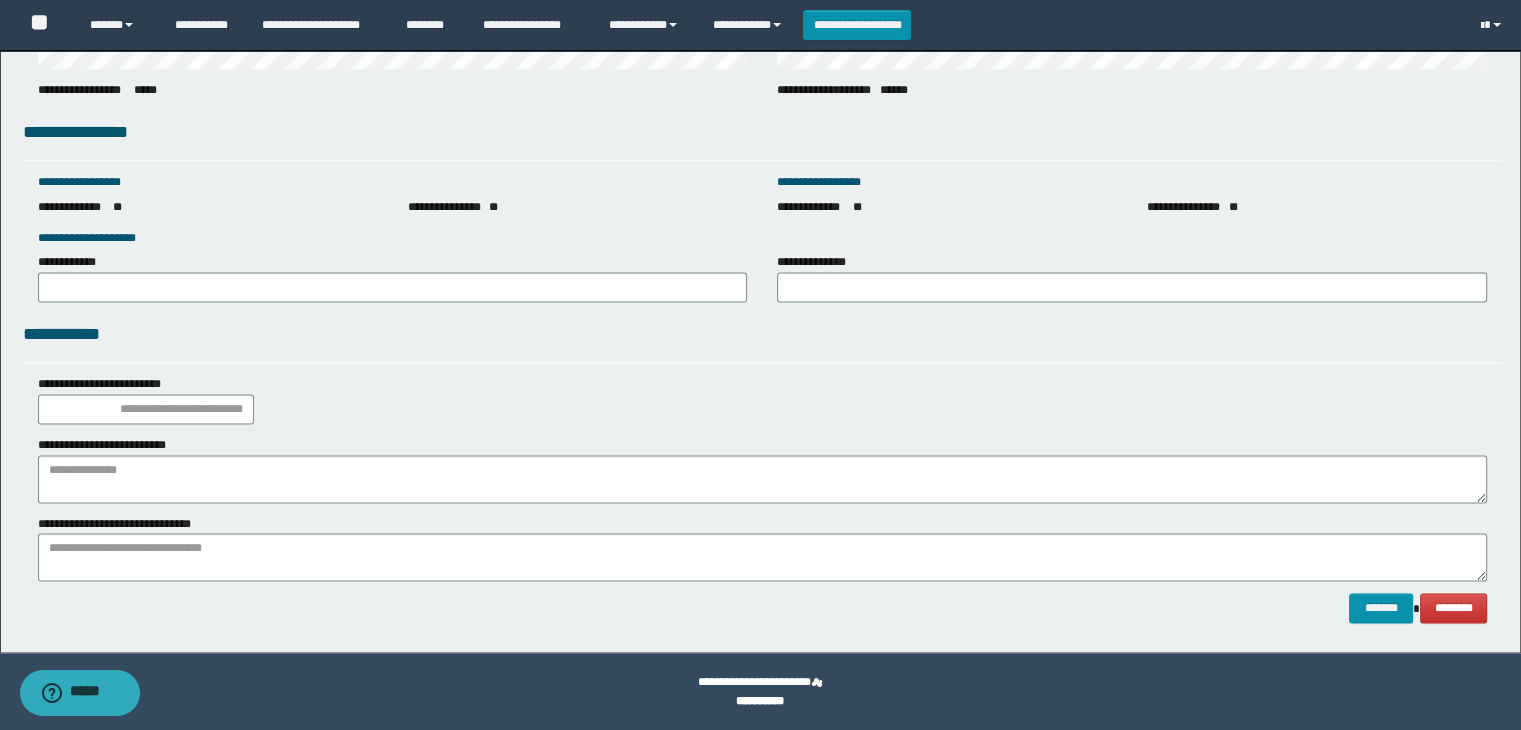 scroll, scrollTop: 2746, scrollLeft: 0, axis: vertical 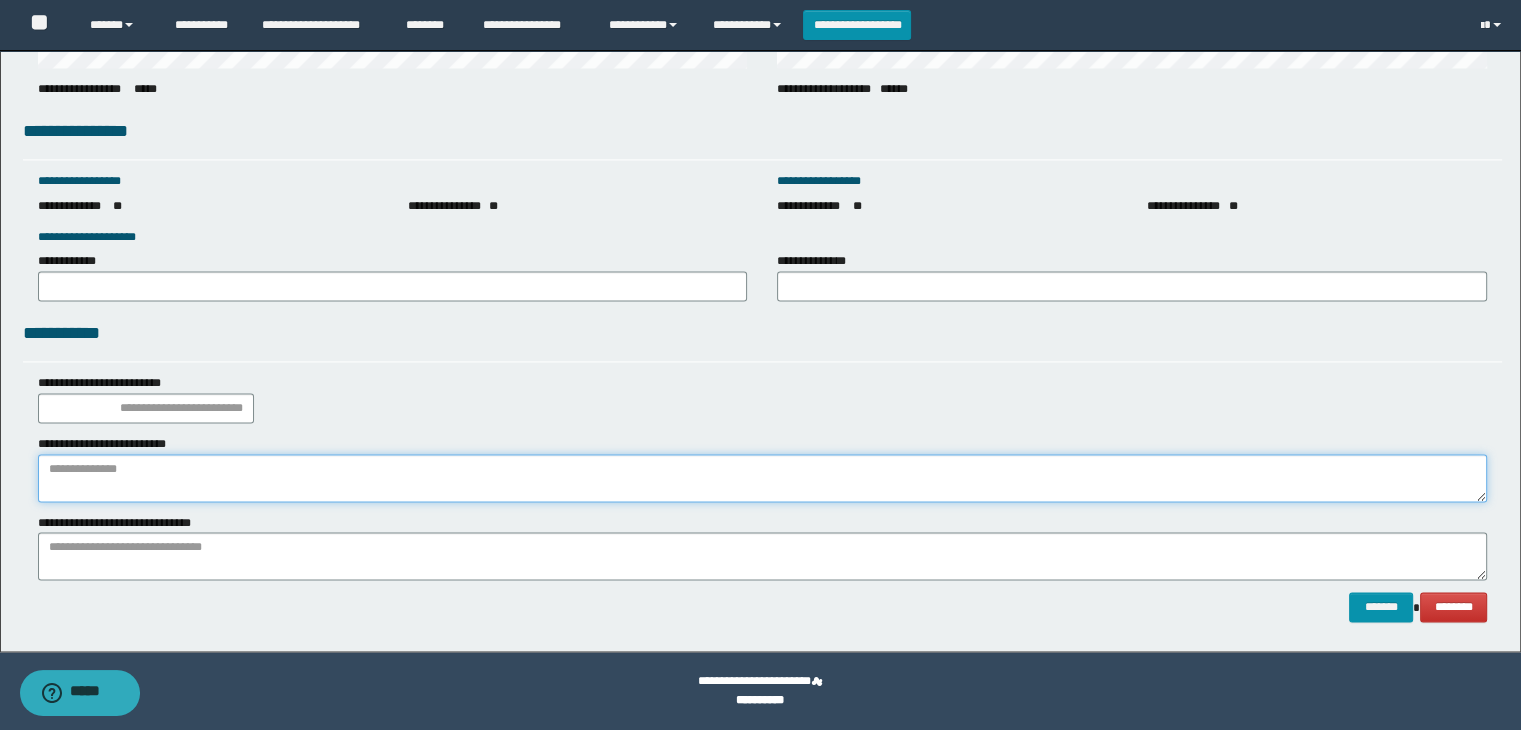 click at bounding box center (763, 478) 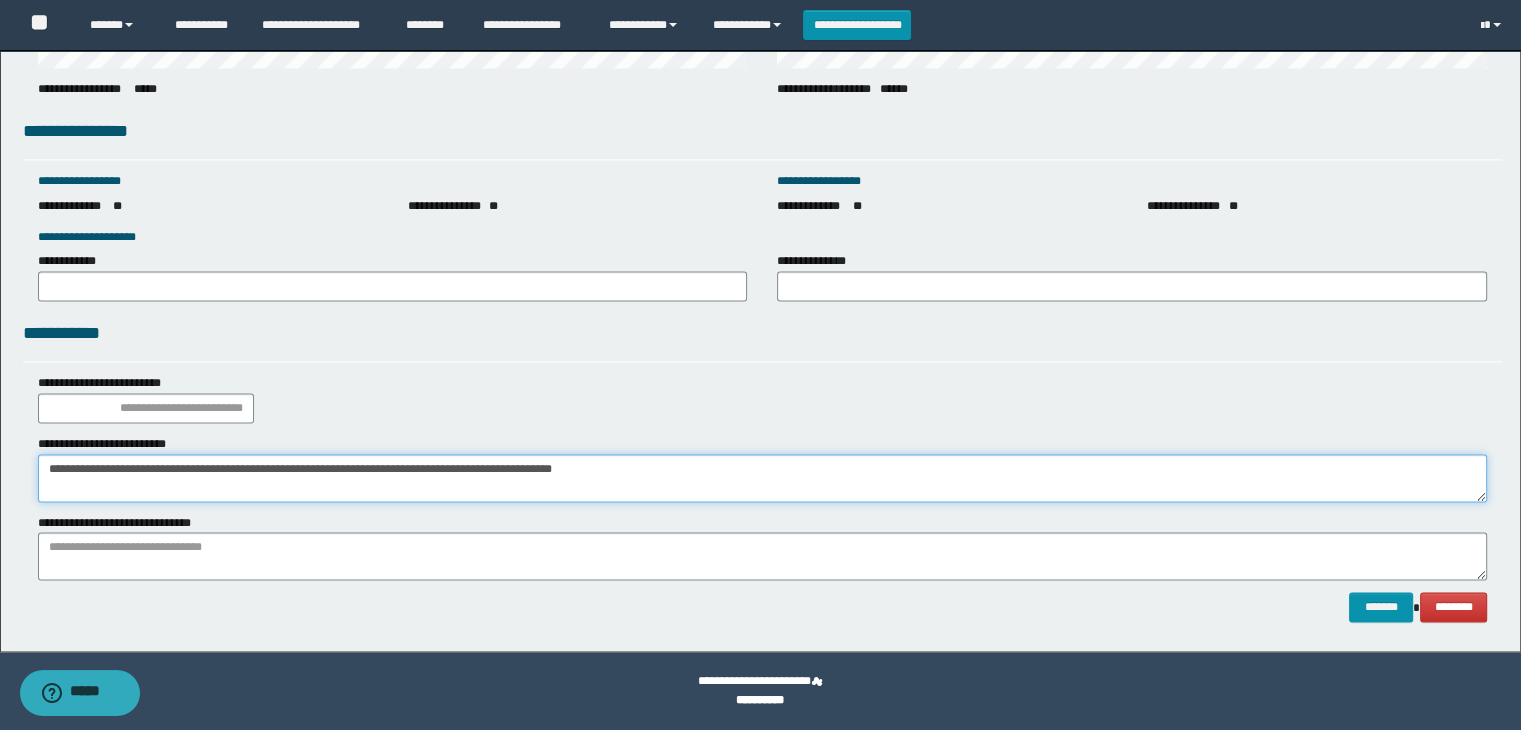 click on "**********" at bounding box center (763, 478) 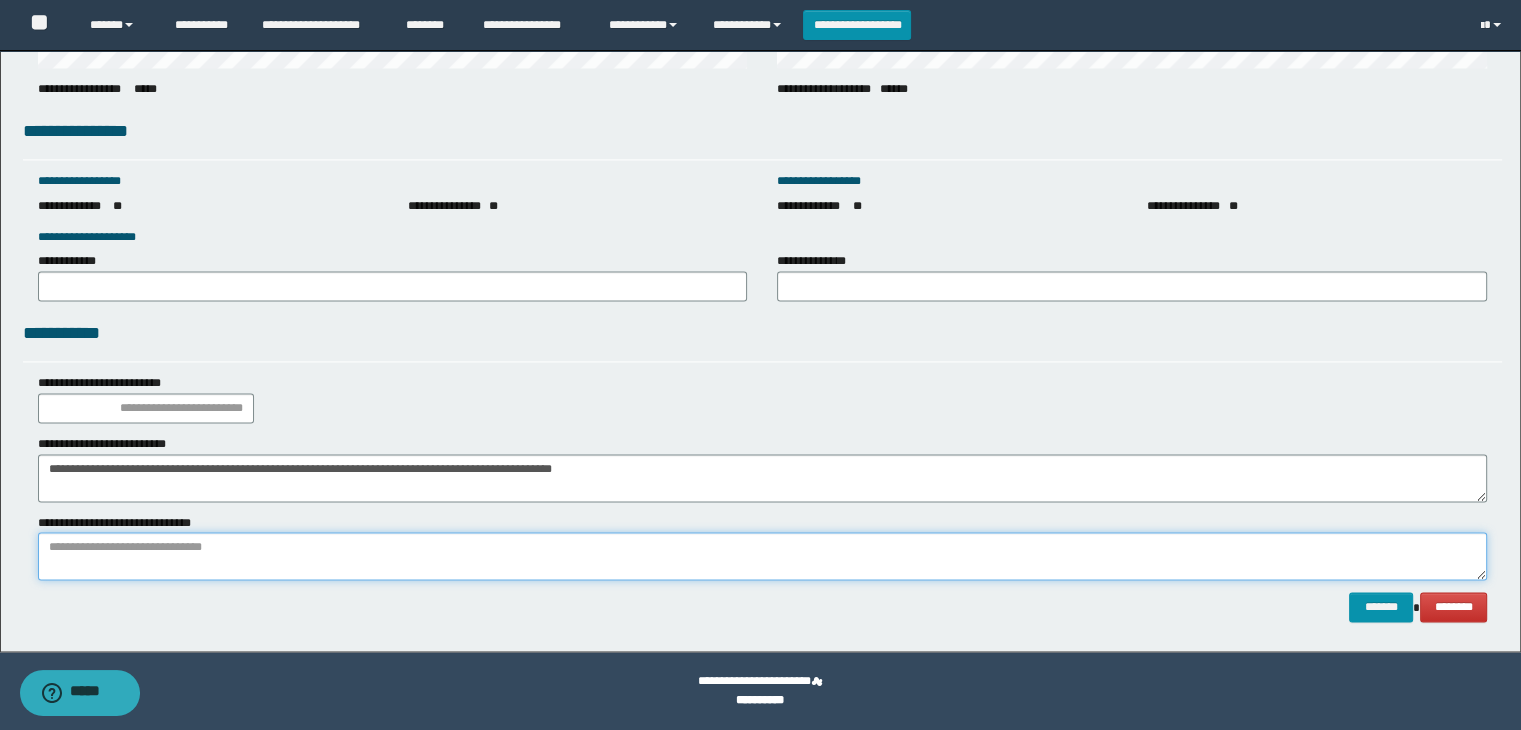 click at bounding box center (763, 556) 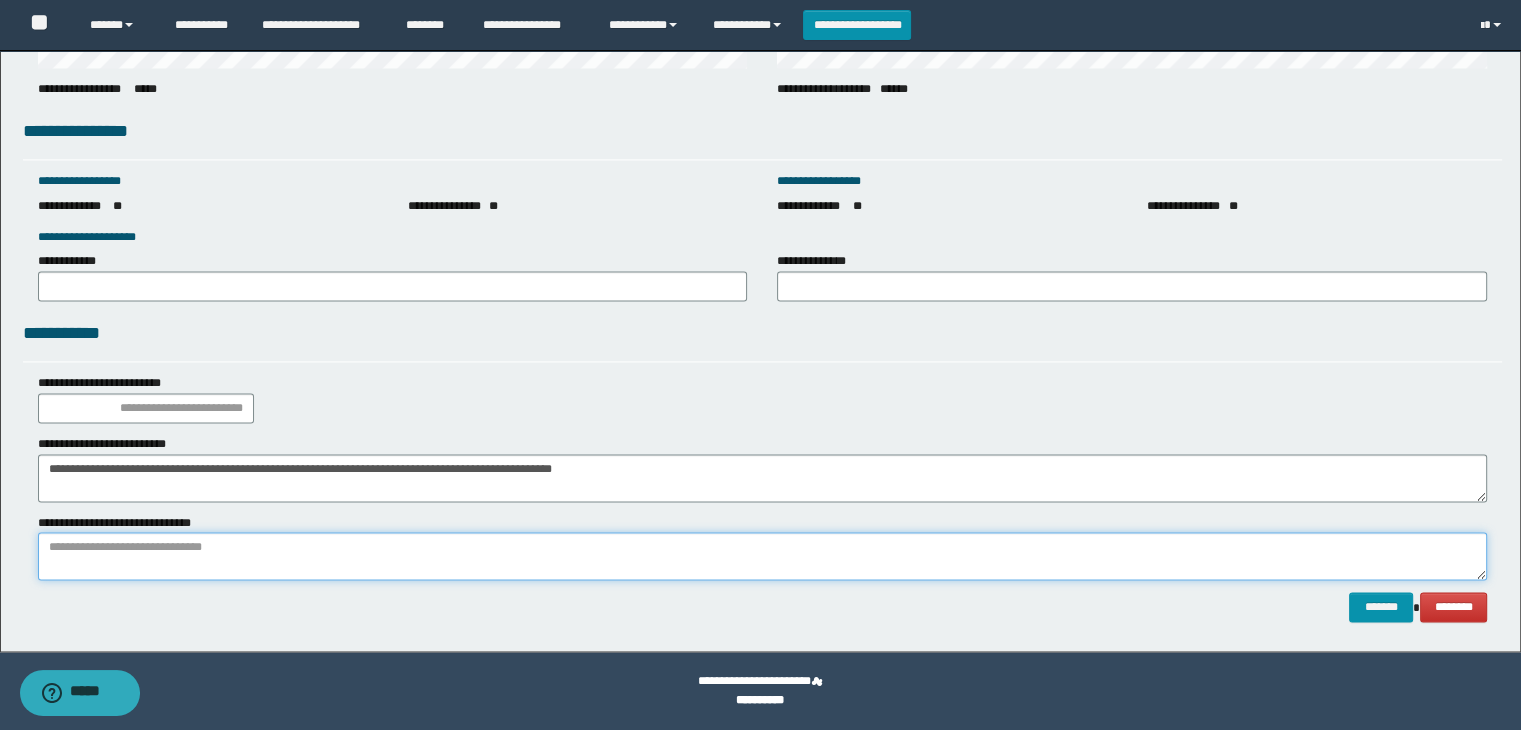 click at bounding box center (763, 556) 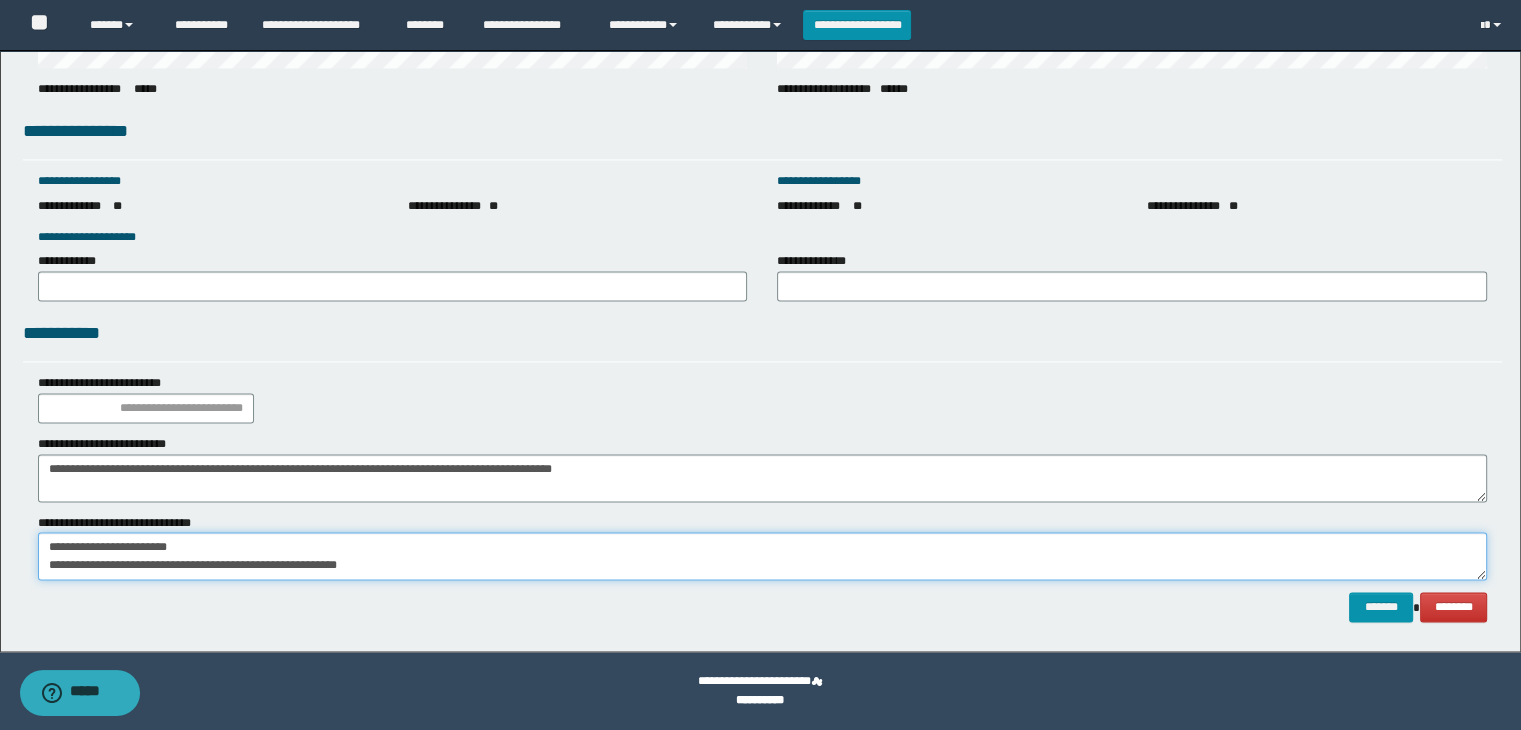 click on "**********" at bounding box center (763, 556) 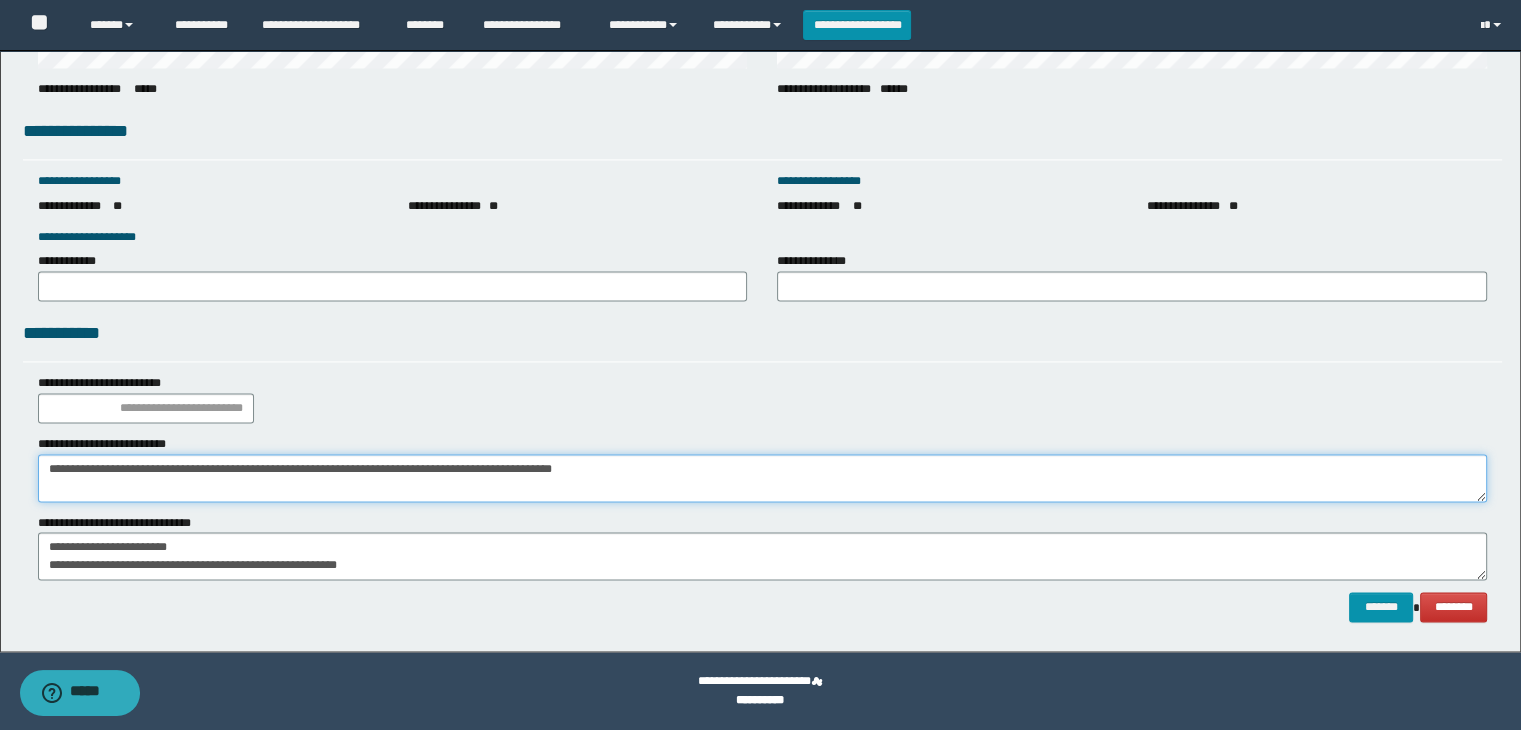 drag, startPoint x: 44, startPoint y: 468, endPoint x: 711, endPoint y: 477, distance: 667.0607 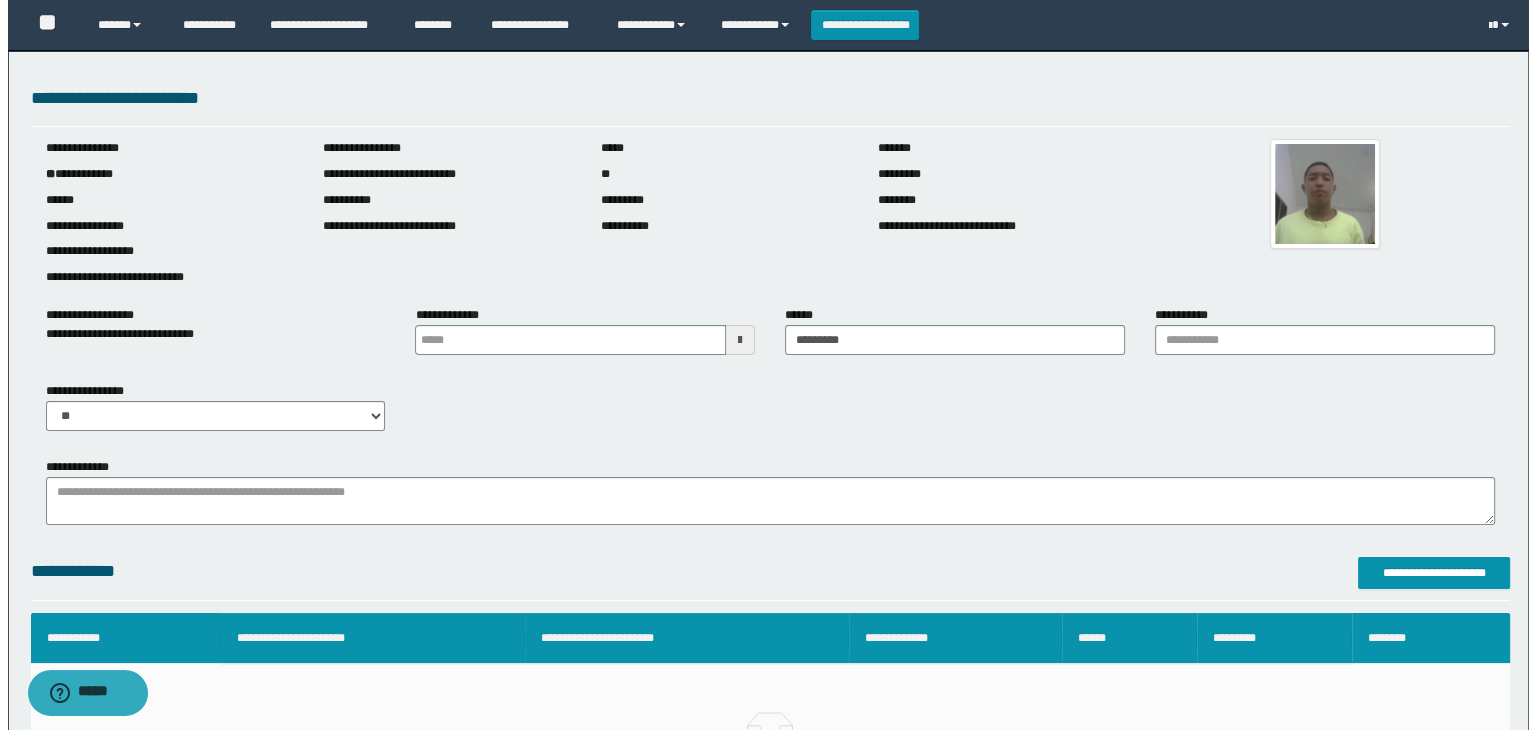 scroll, scrollTop: 0, scrollLeft: 0, axis: both 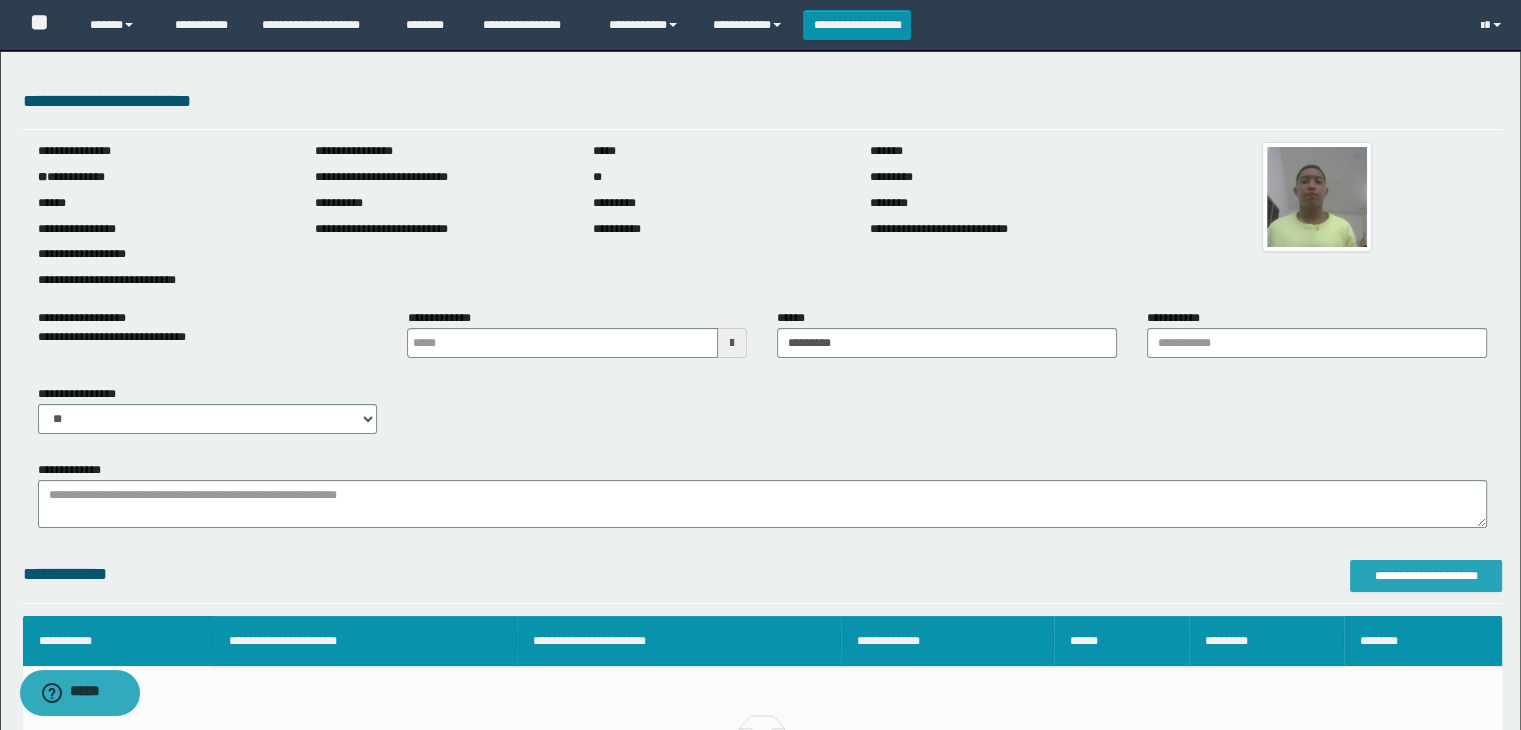 click on "**********" at bounding box center (1426, 576) 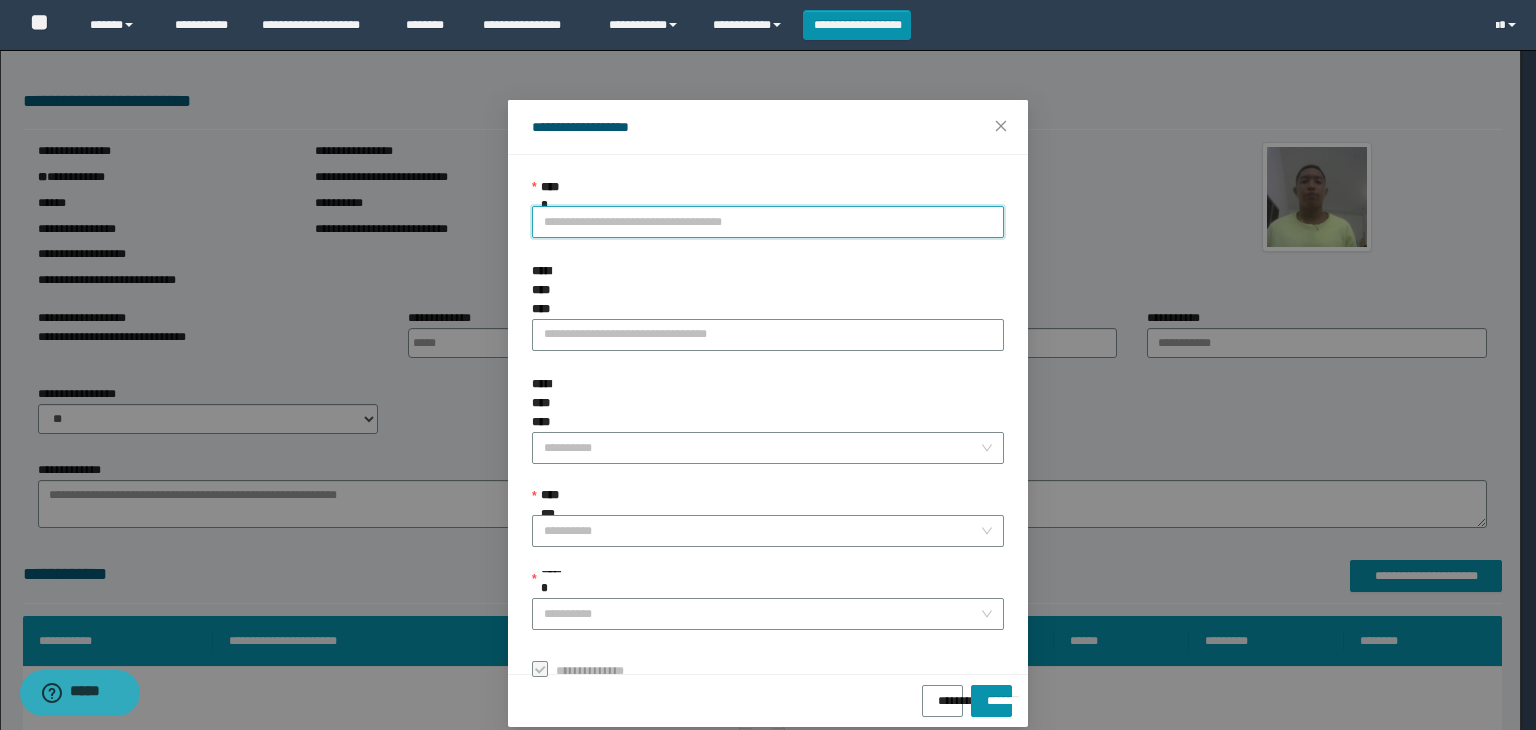 click on "**********" at bounding box center [768, 222] 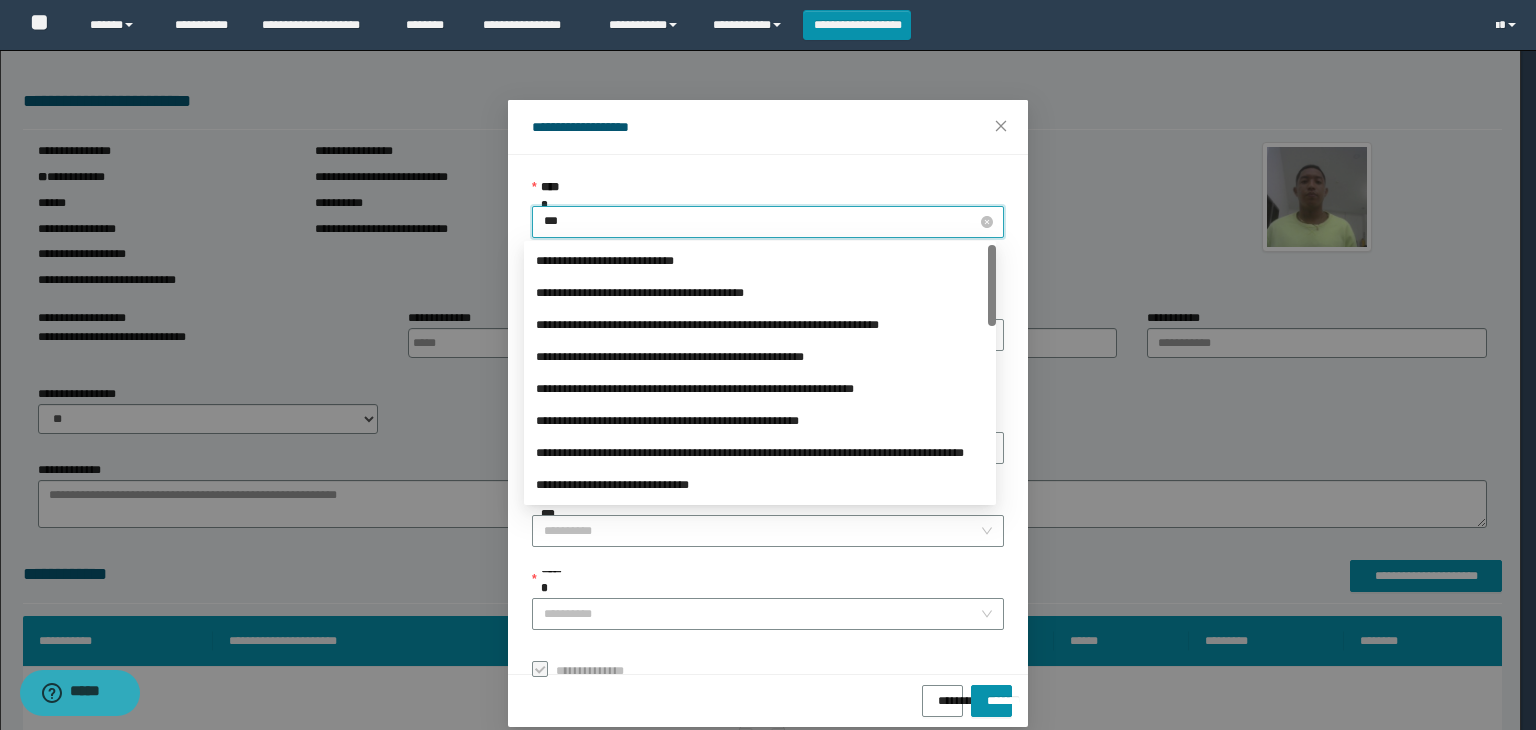 type on "****" 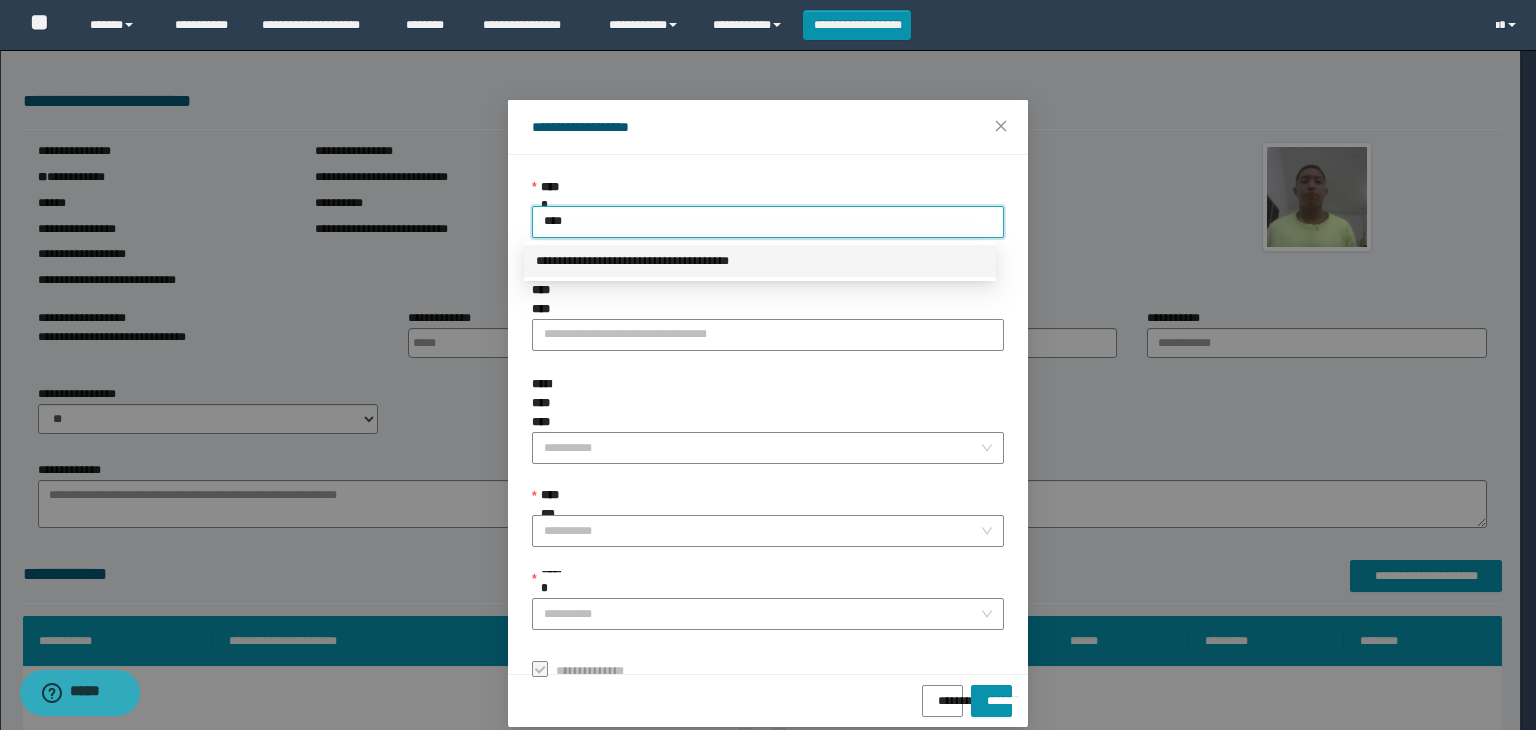 click on "**********" at bounding box center (760, 261) 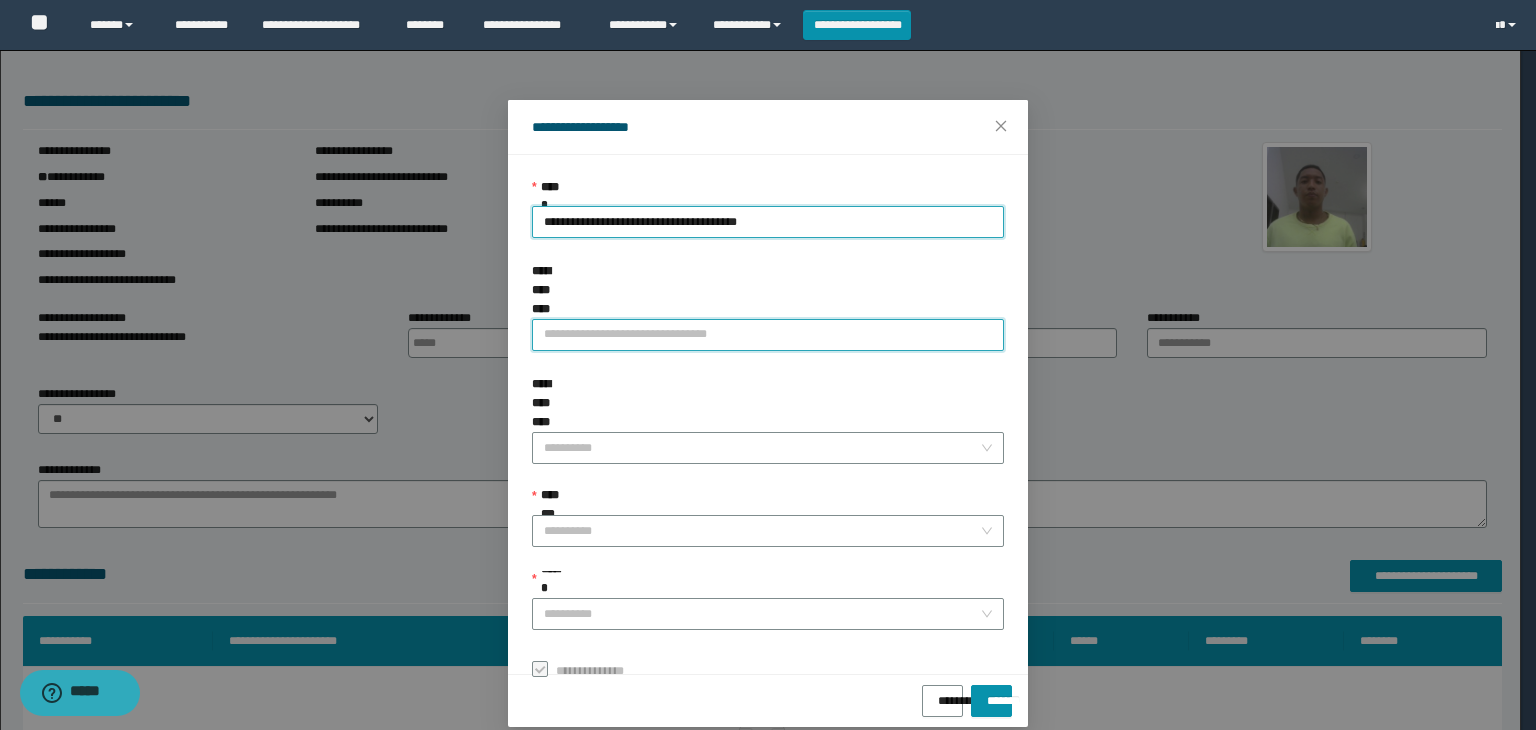 click on "**********" at bounding box center (768, 335) 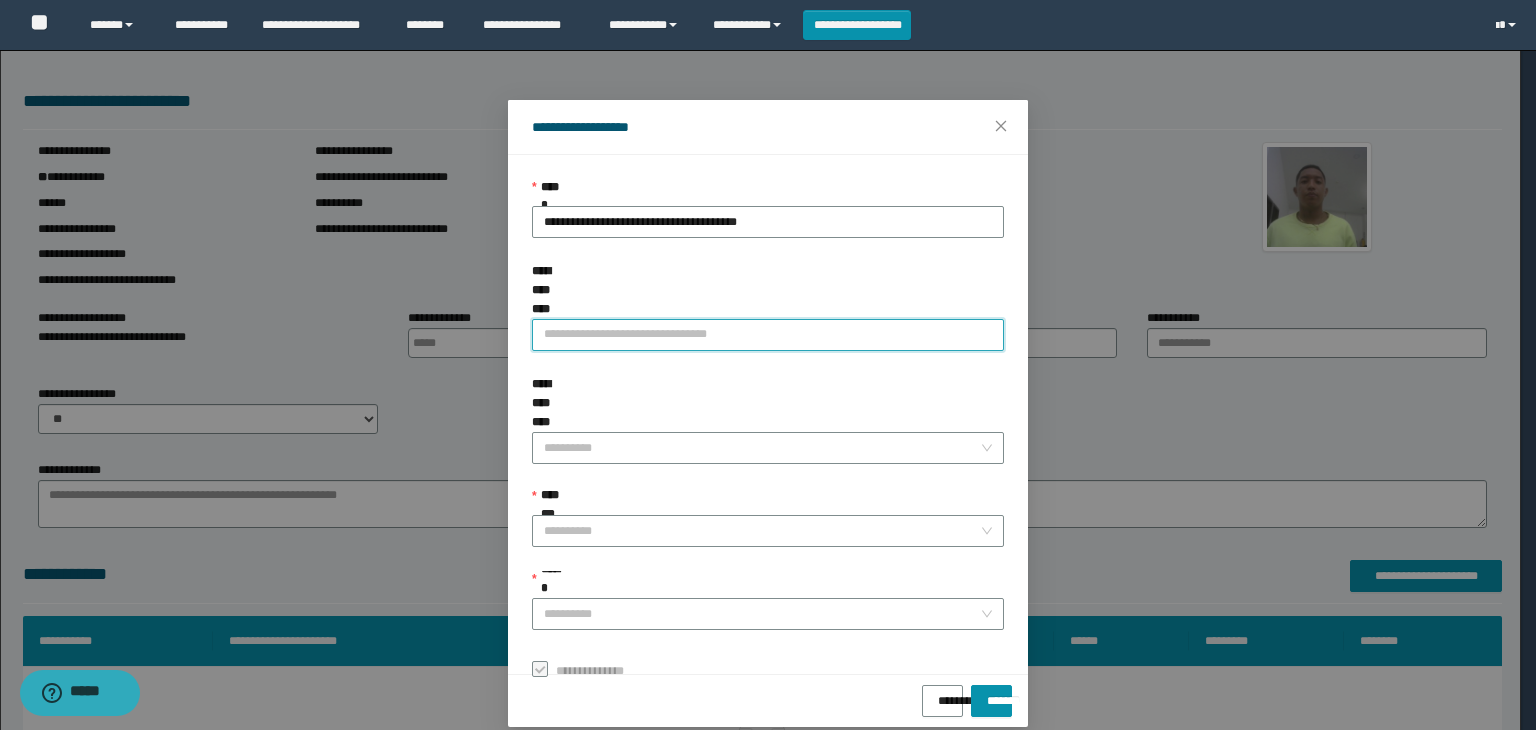 paste on "**********" 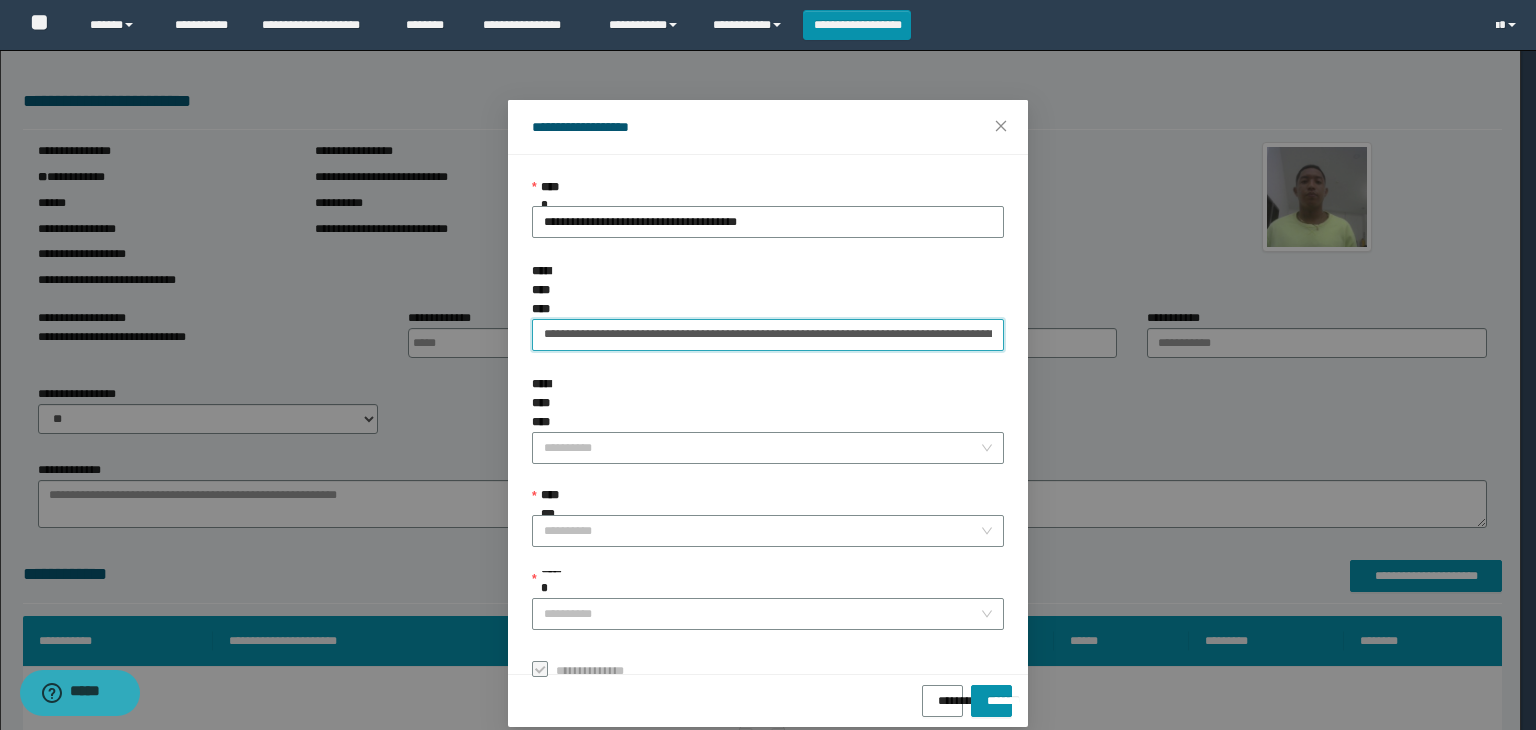 scroll, scrollTop: 0, scrollLeft: 182, axis: horizontal 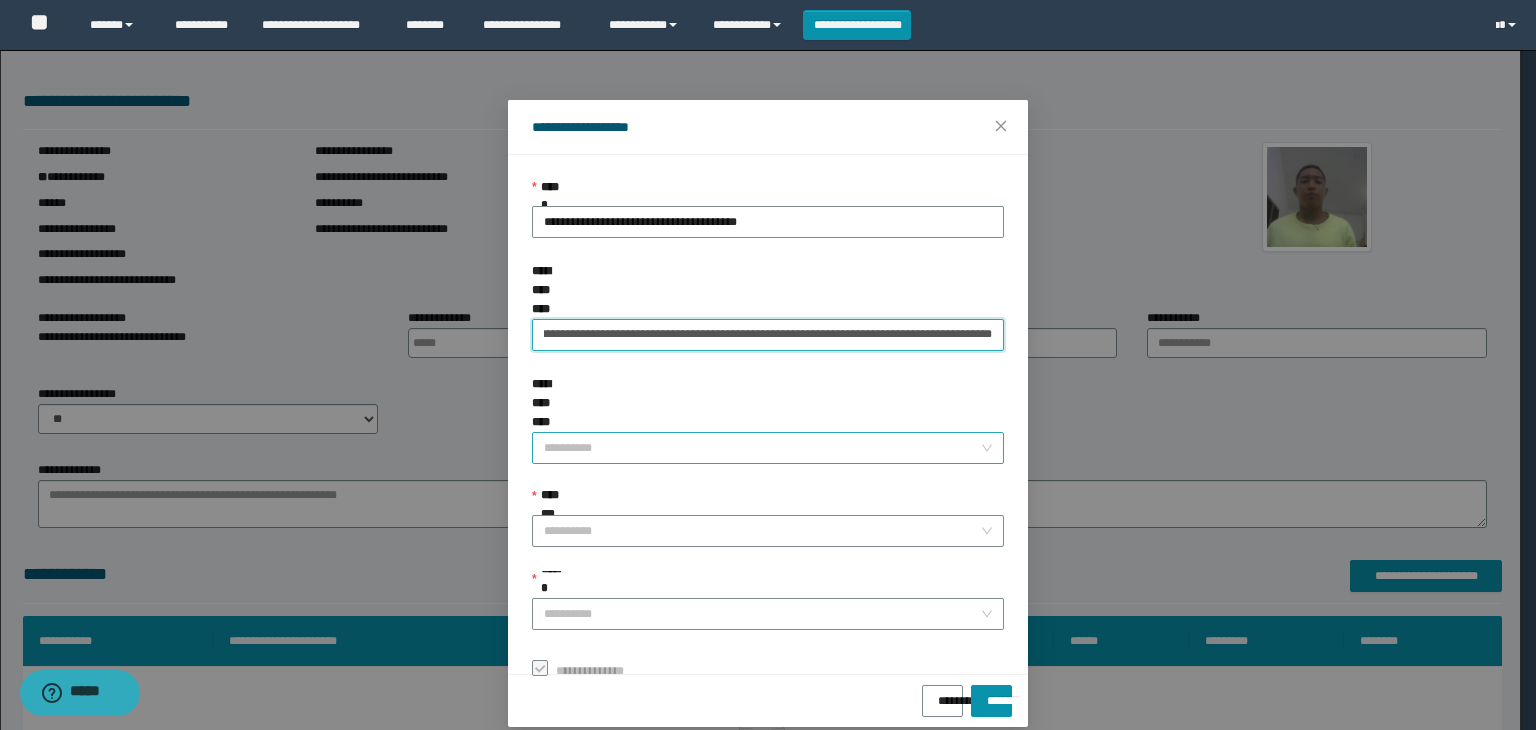 type on "**********" 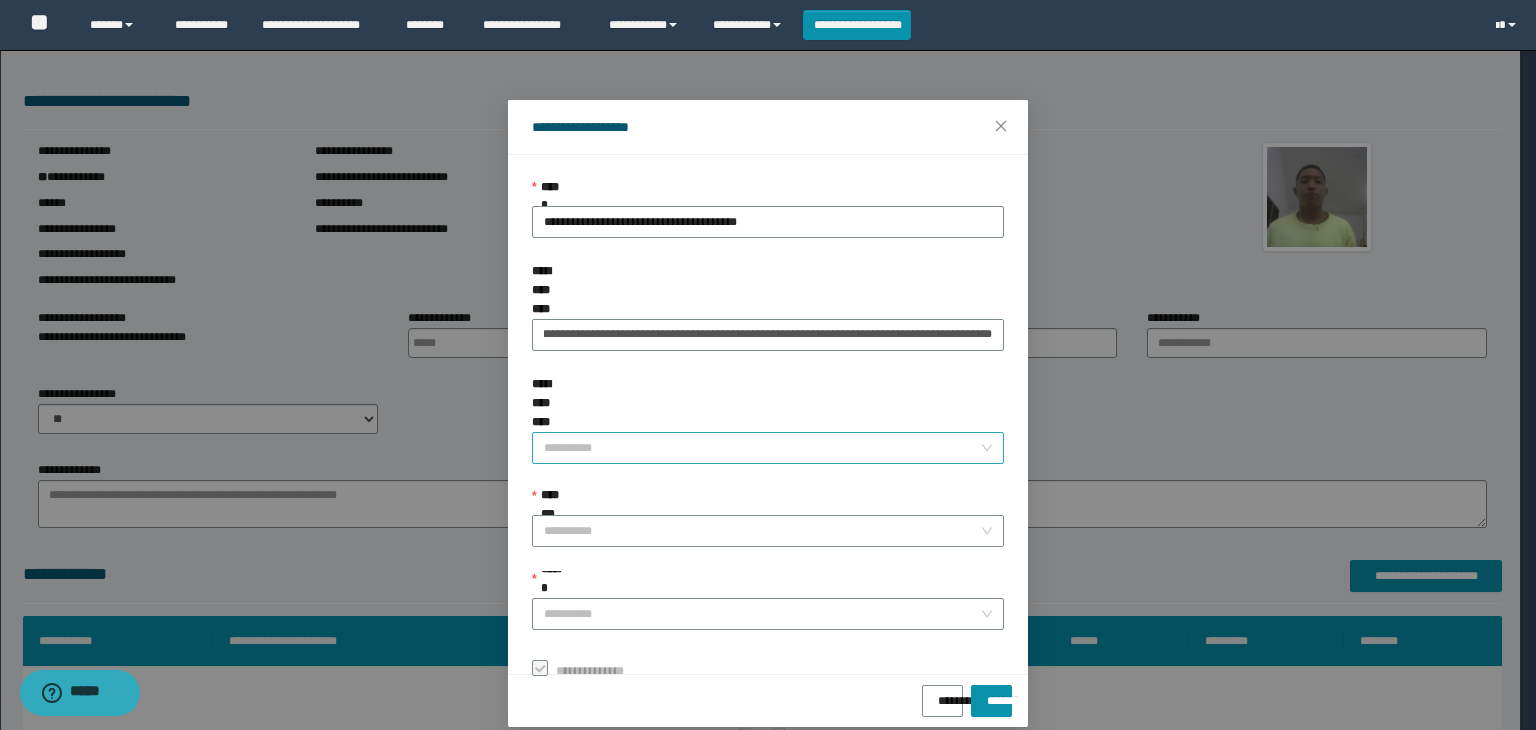 click on "**********" at bounding box center (762, 448) 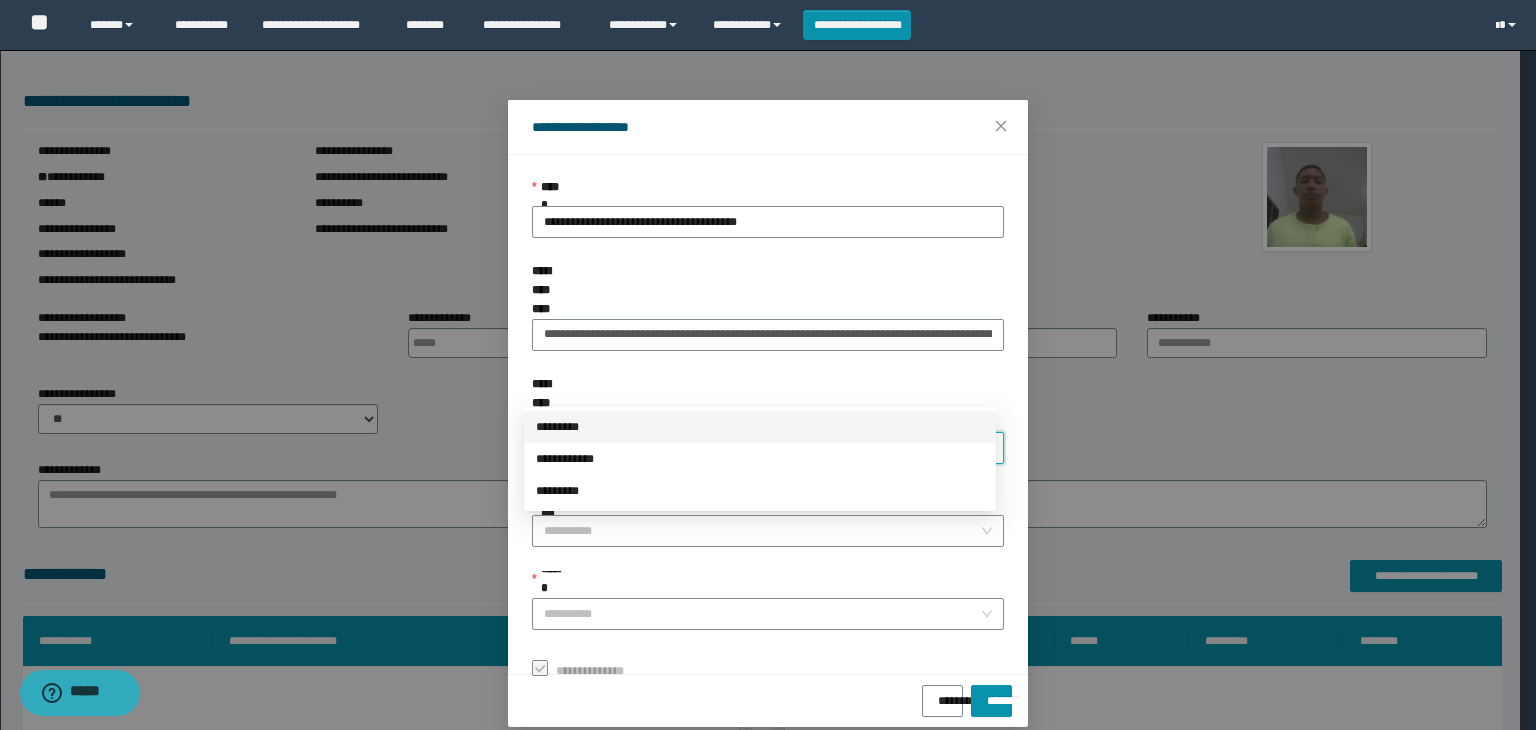click on "*********" at bounding box center (760, 427) 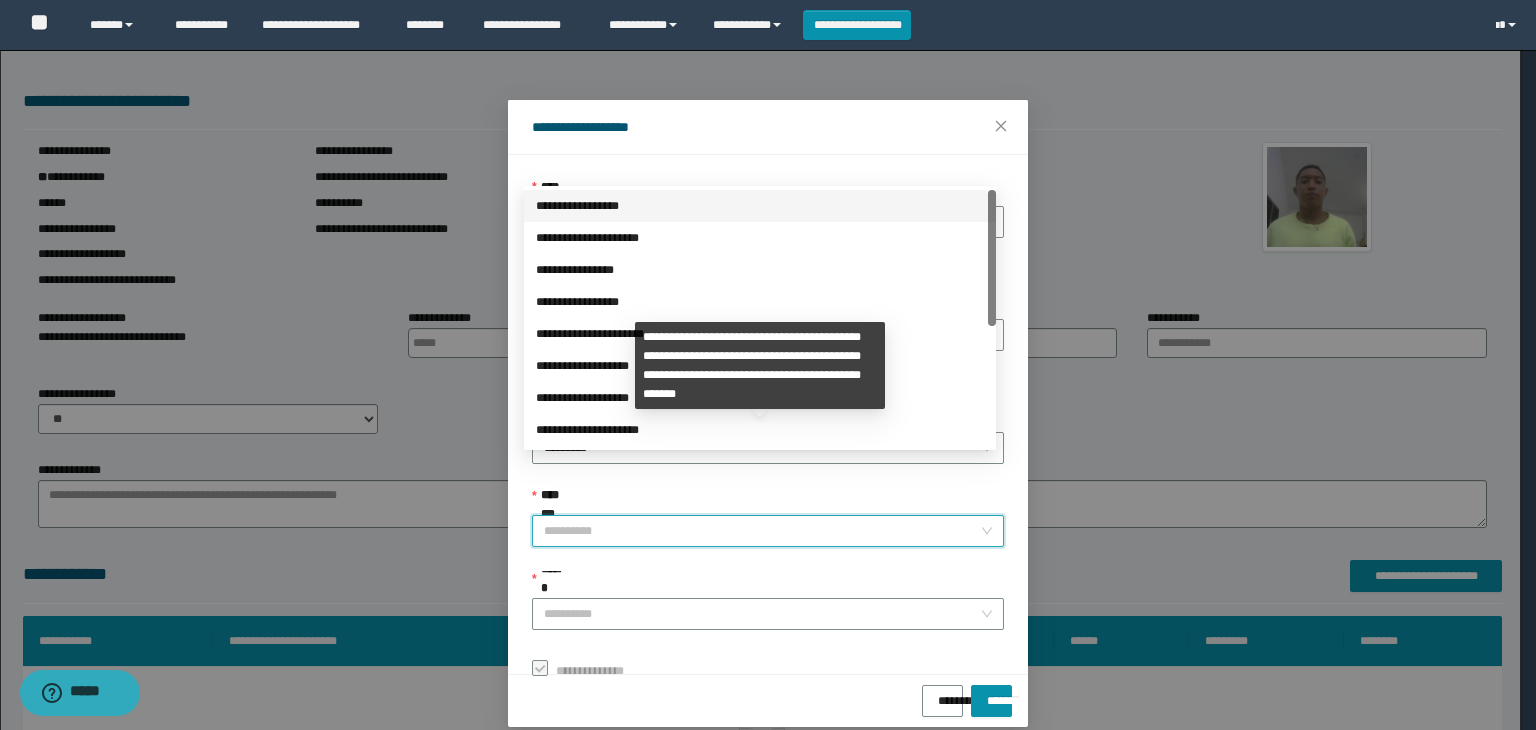 click on "**********" at bounding box center [762, 531] 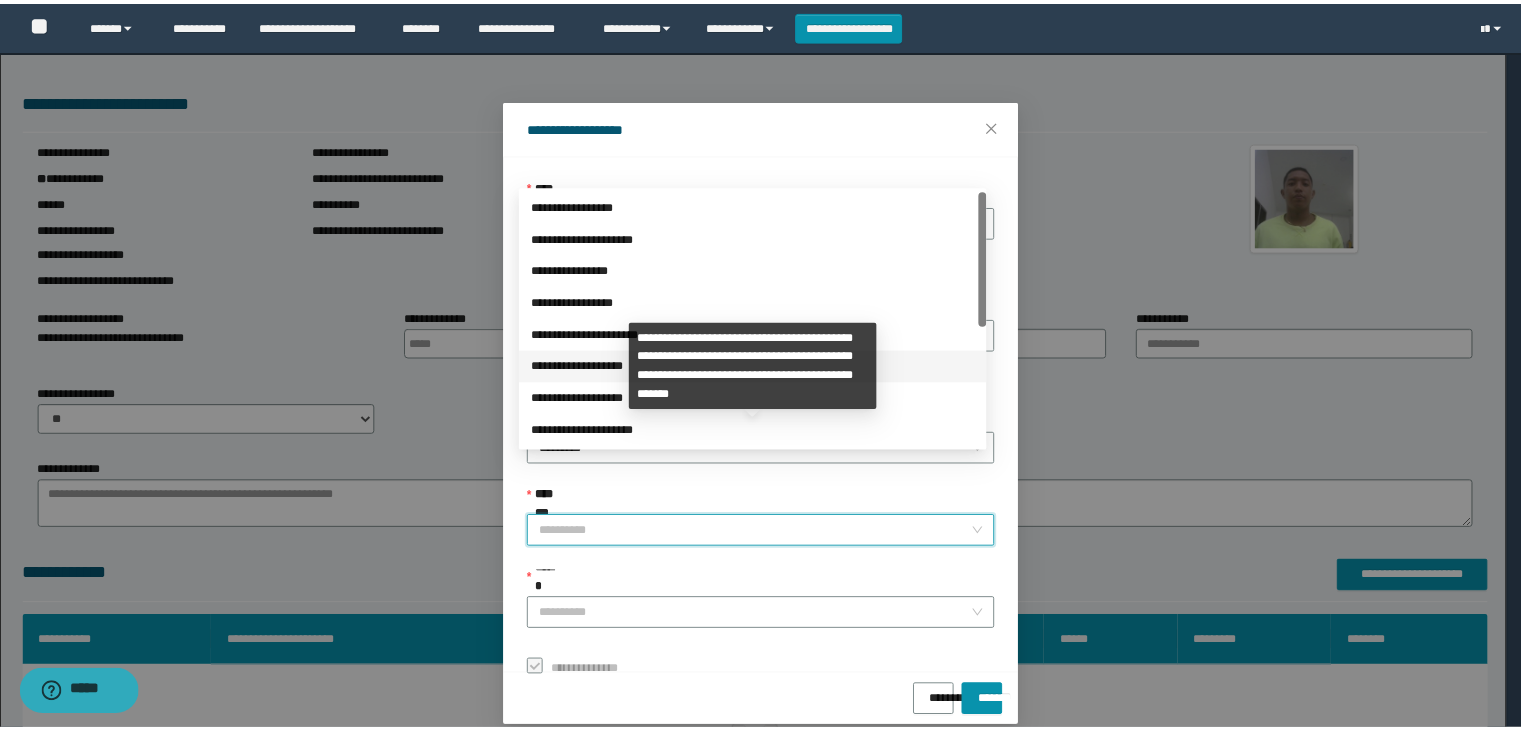 scroll, scrollTop: 224, scrollLeft: 0, axis: vertical 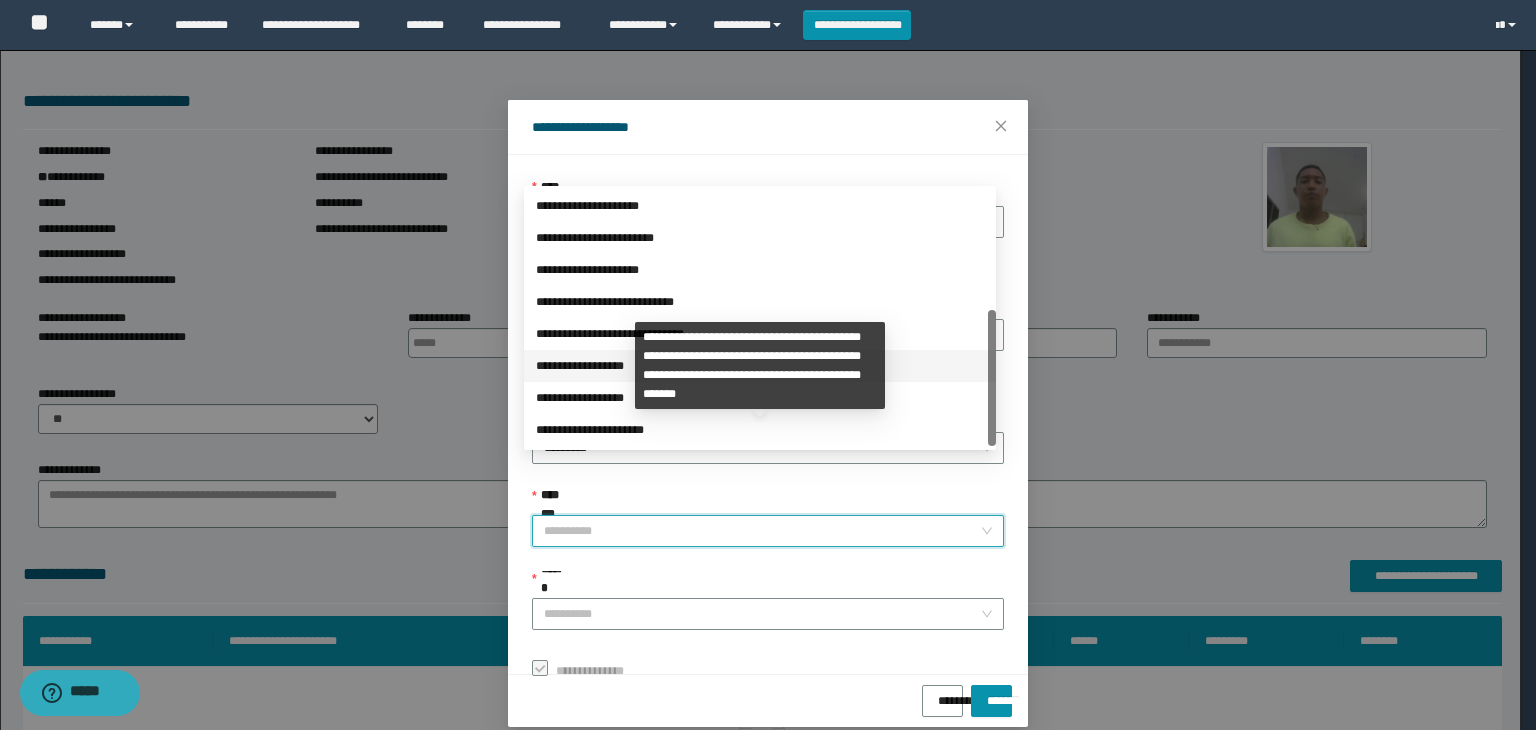 click on "**********" at bounding box center [760, 366] 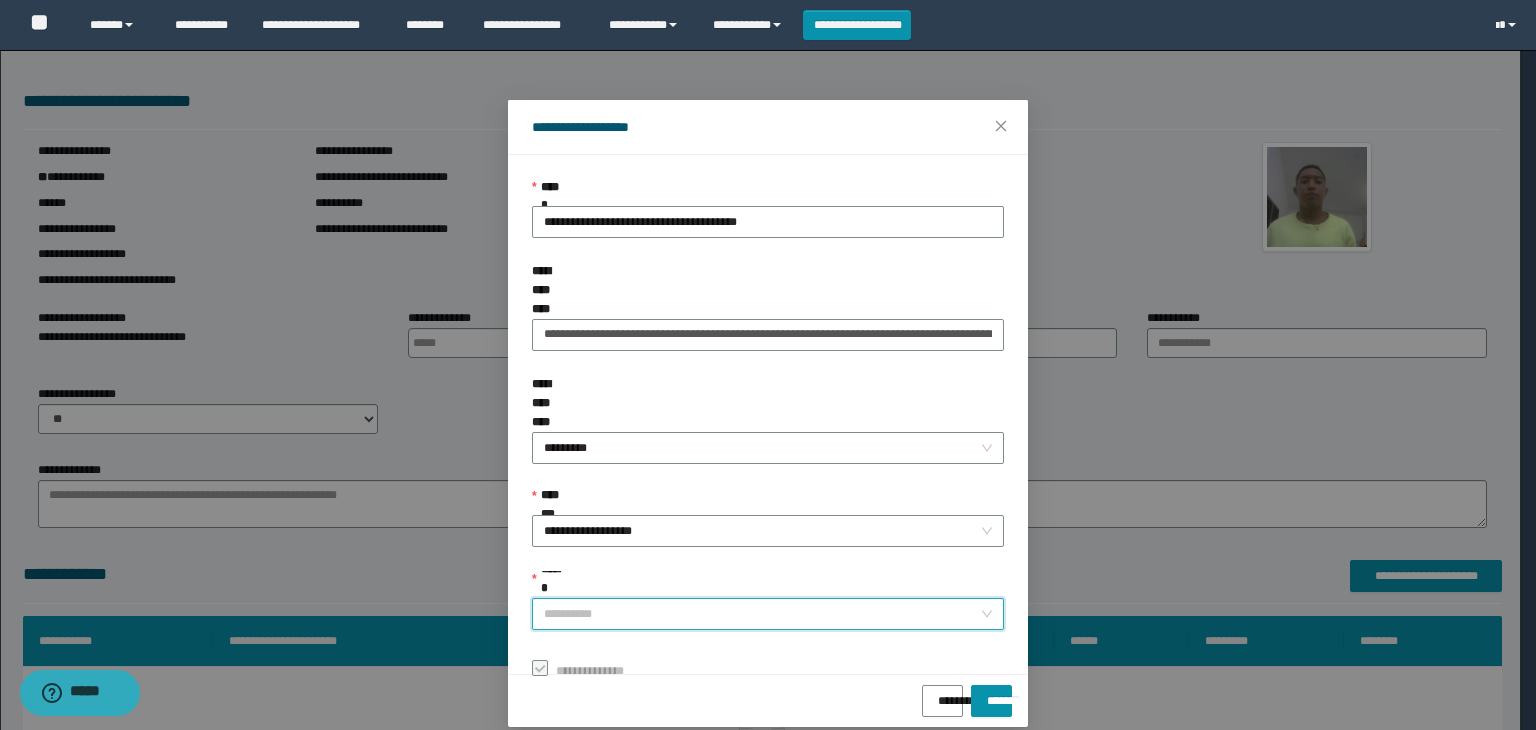 click on "******" at bounding box center (762, 614) 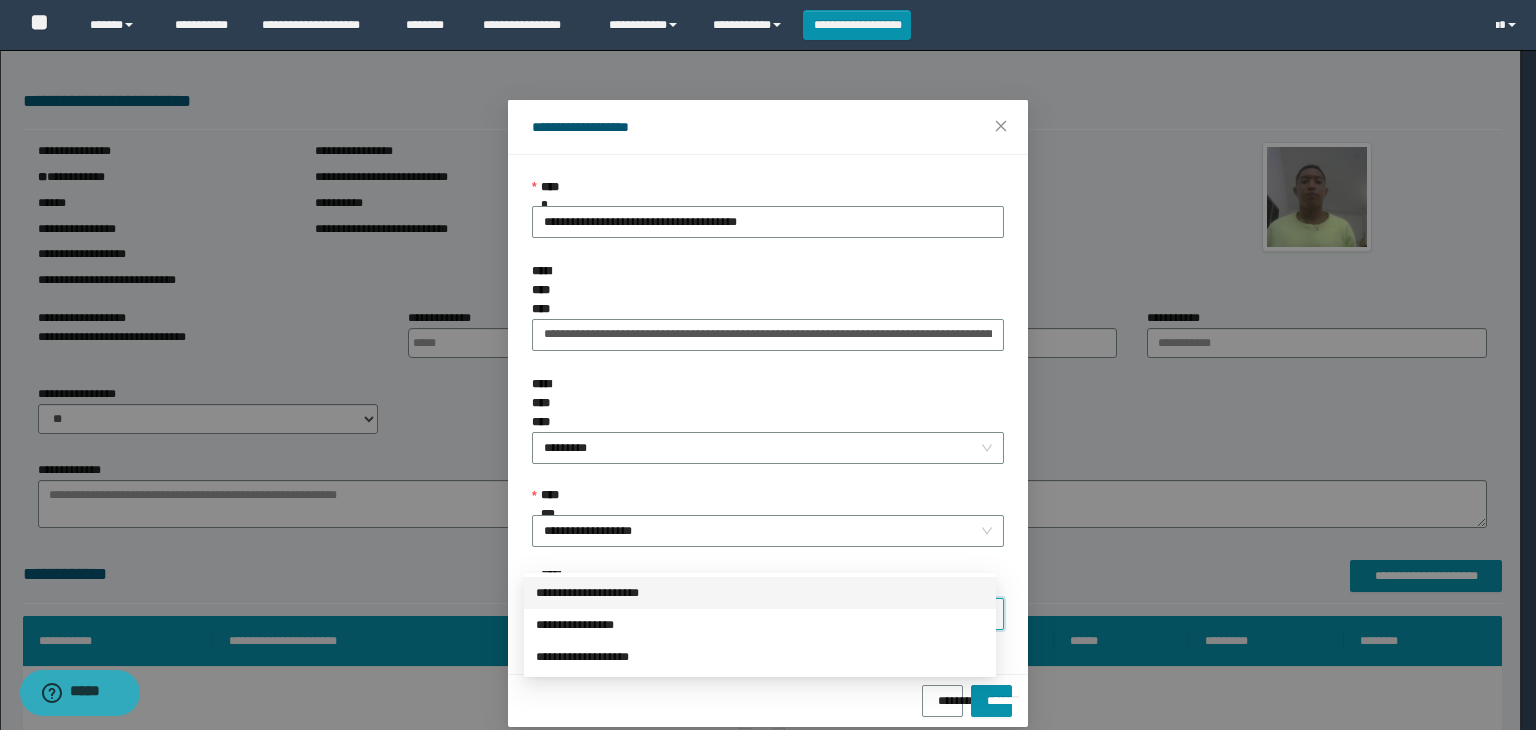 click on "**********" at bounding box center [760, 593] 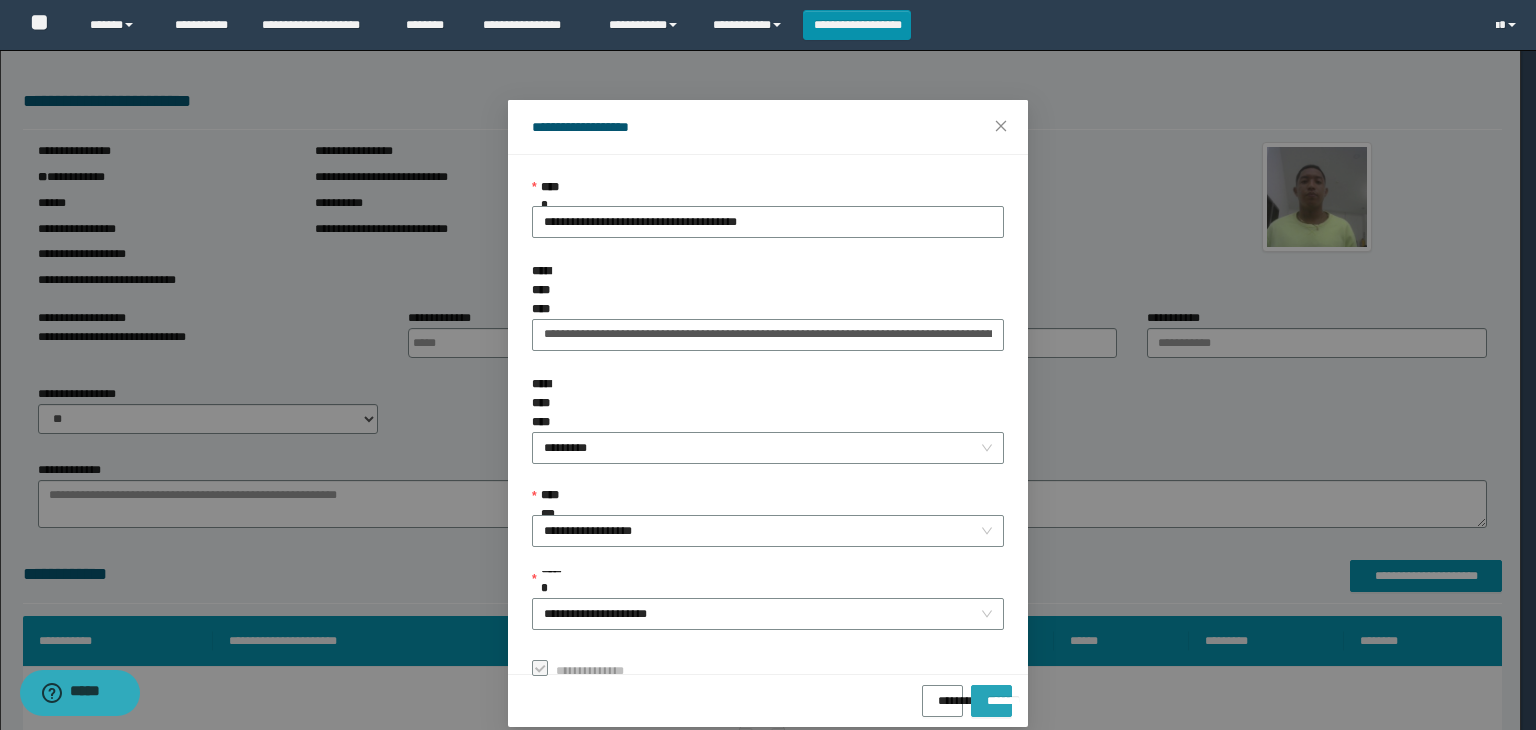 click on "*******" at bounding box center (991, 694) 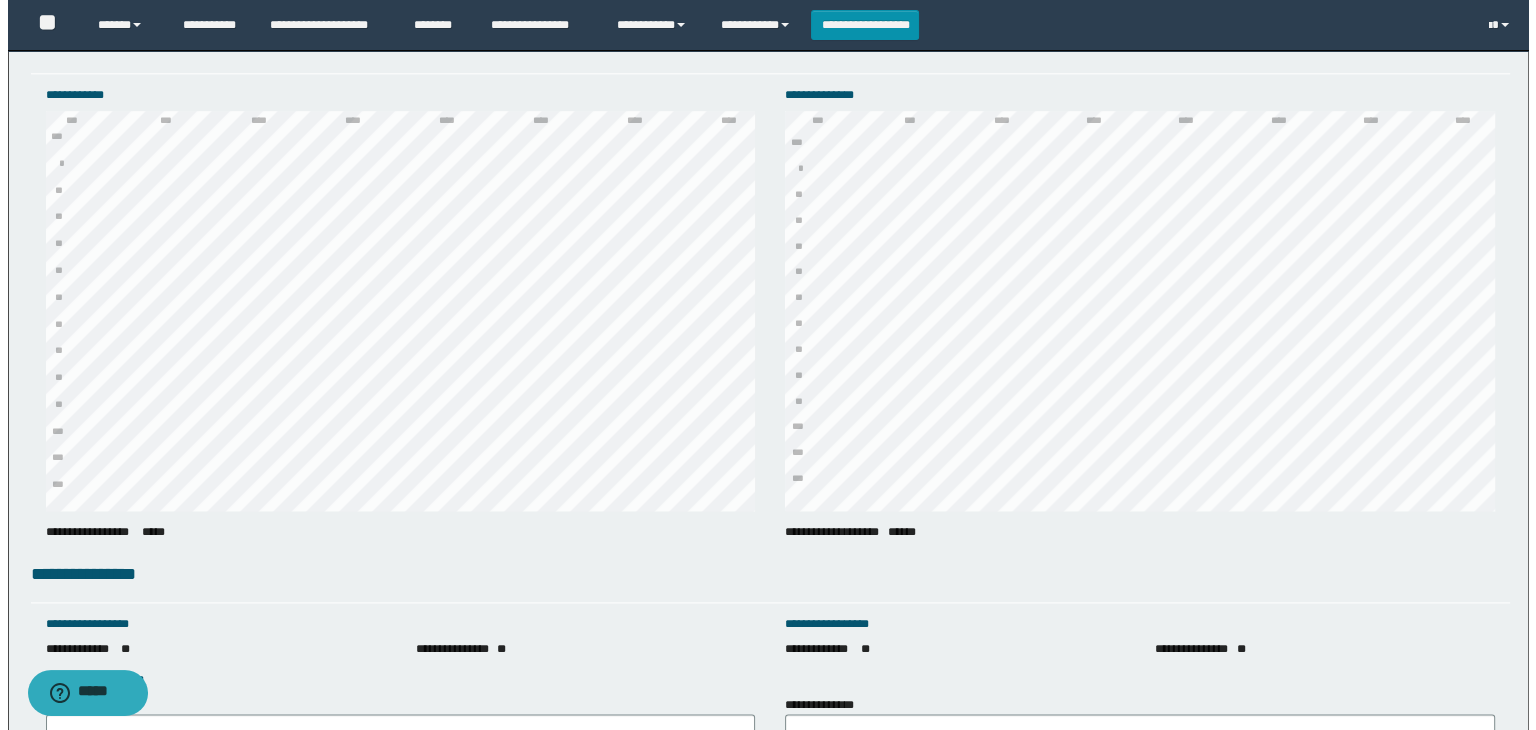 scroll, scrollTop: 2762, scrollLeft: 0, axis: vertical 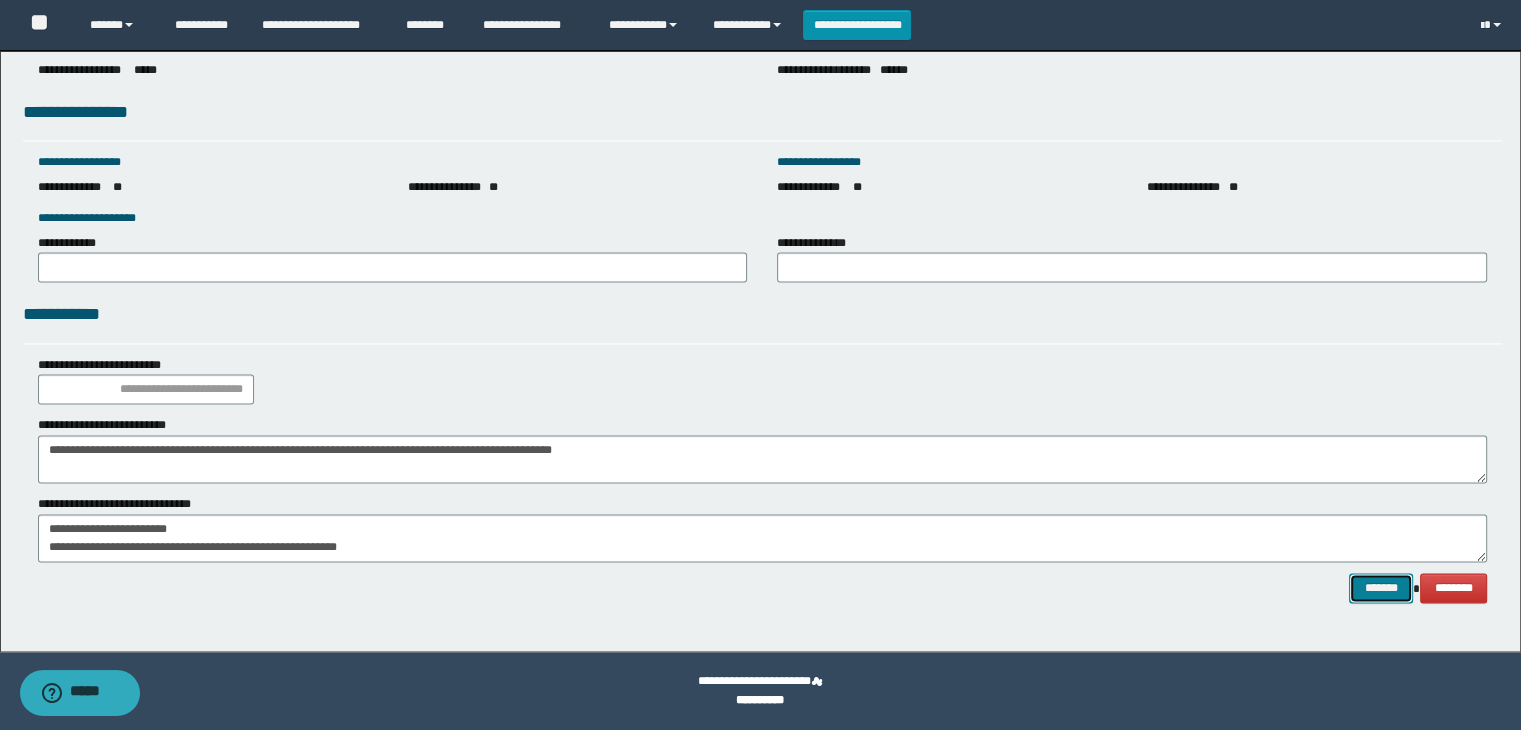 click on "*******" at bounding box center (1381, 588) 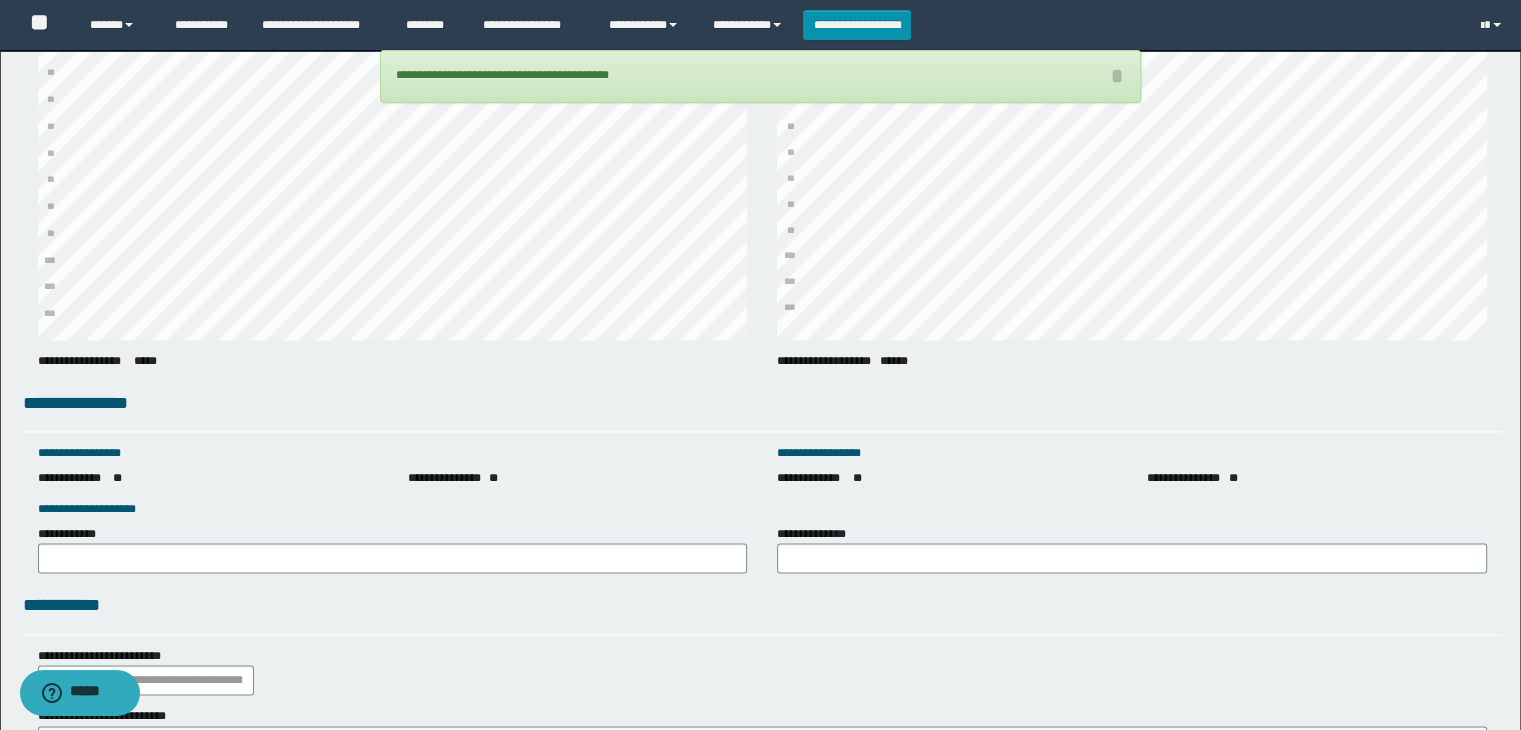 scroll, scrollTop: 2762, scrollLeft: 0, axis: vertical 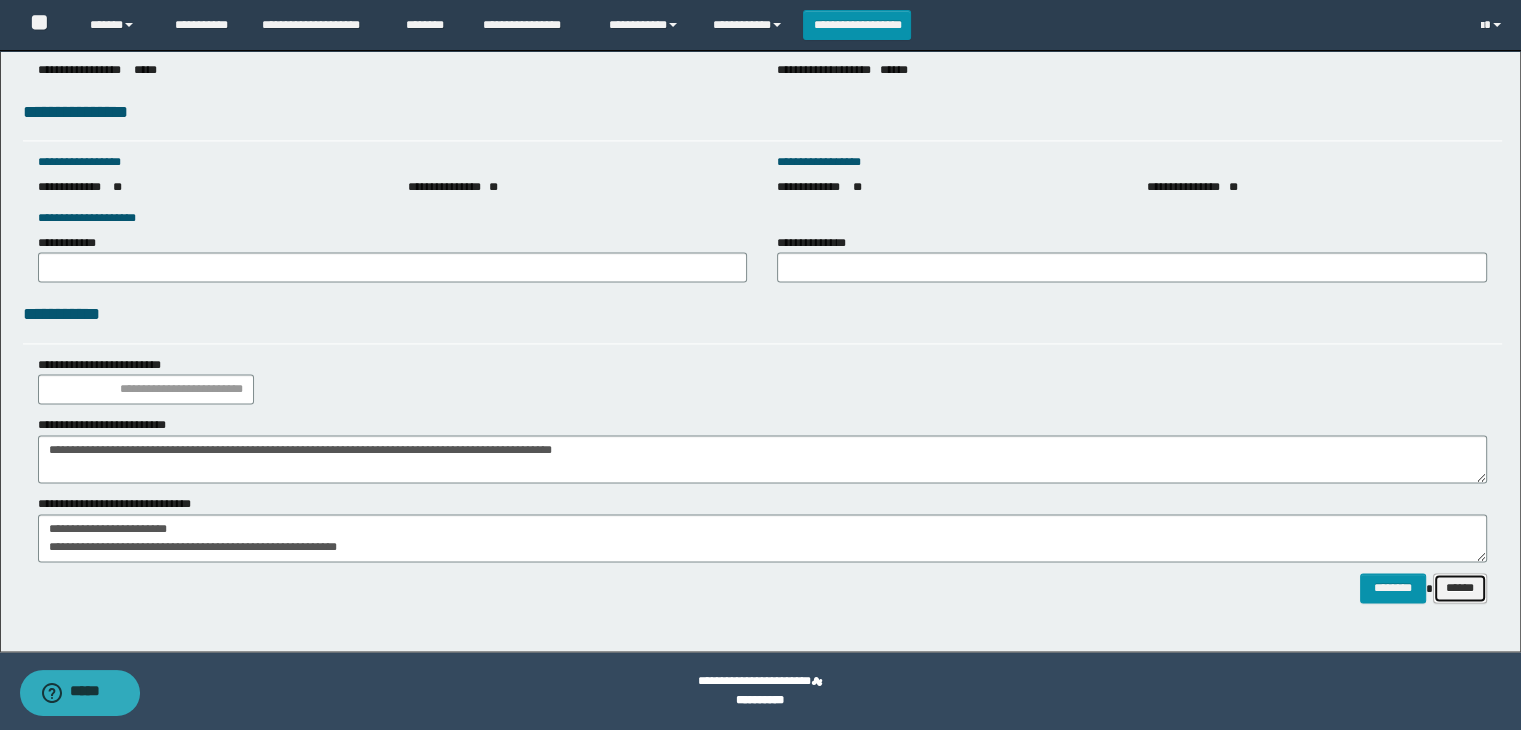 click on "******" at bounding box center (1460, 588) 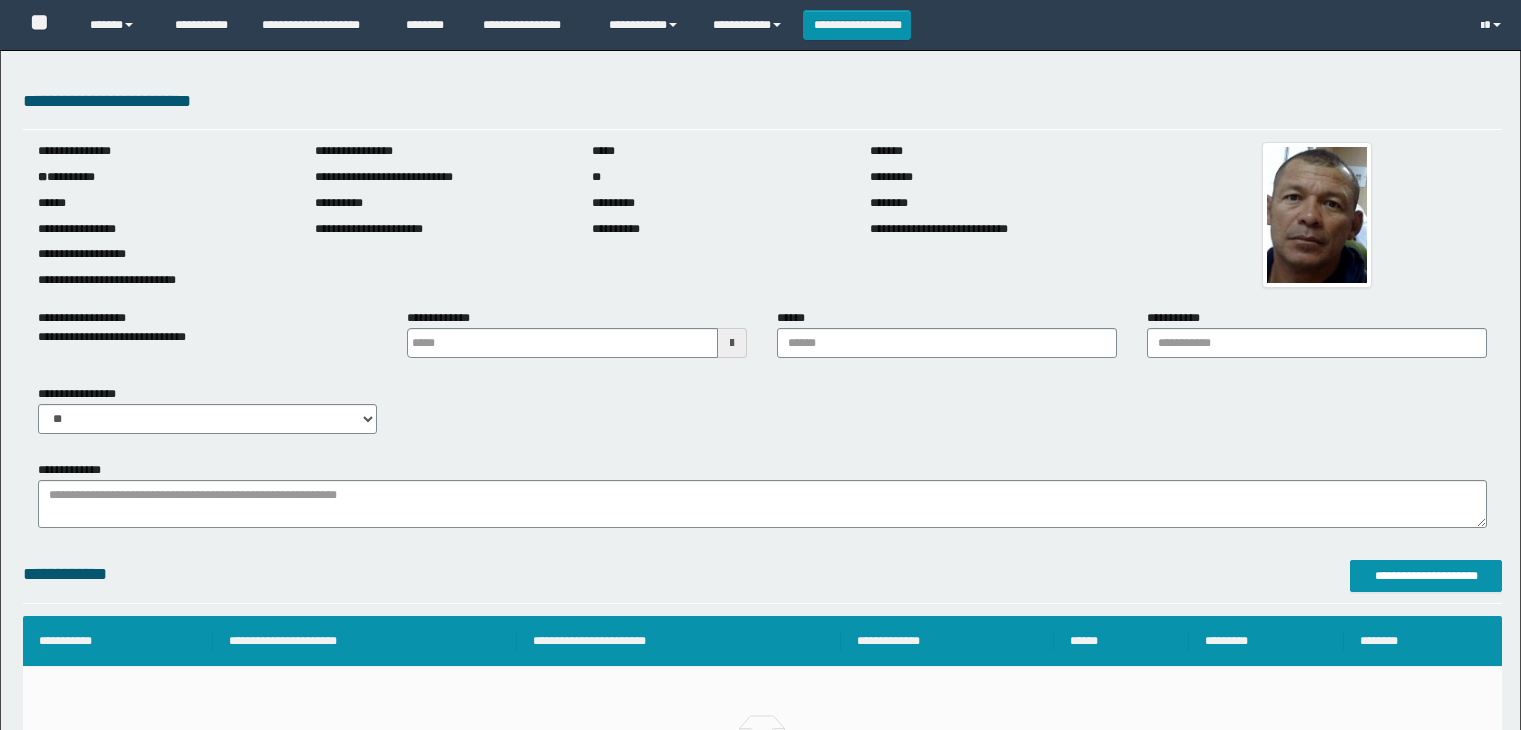 scroll, scrollTop: 0, scrollLeft: 0, axis: both 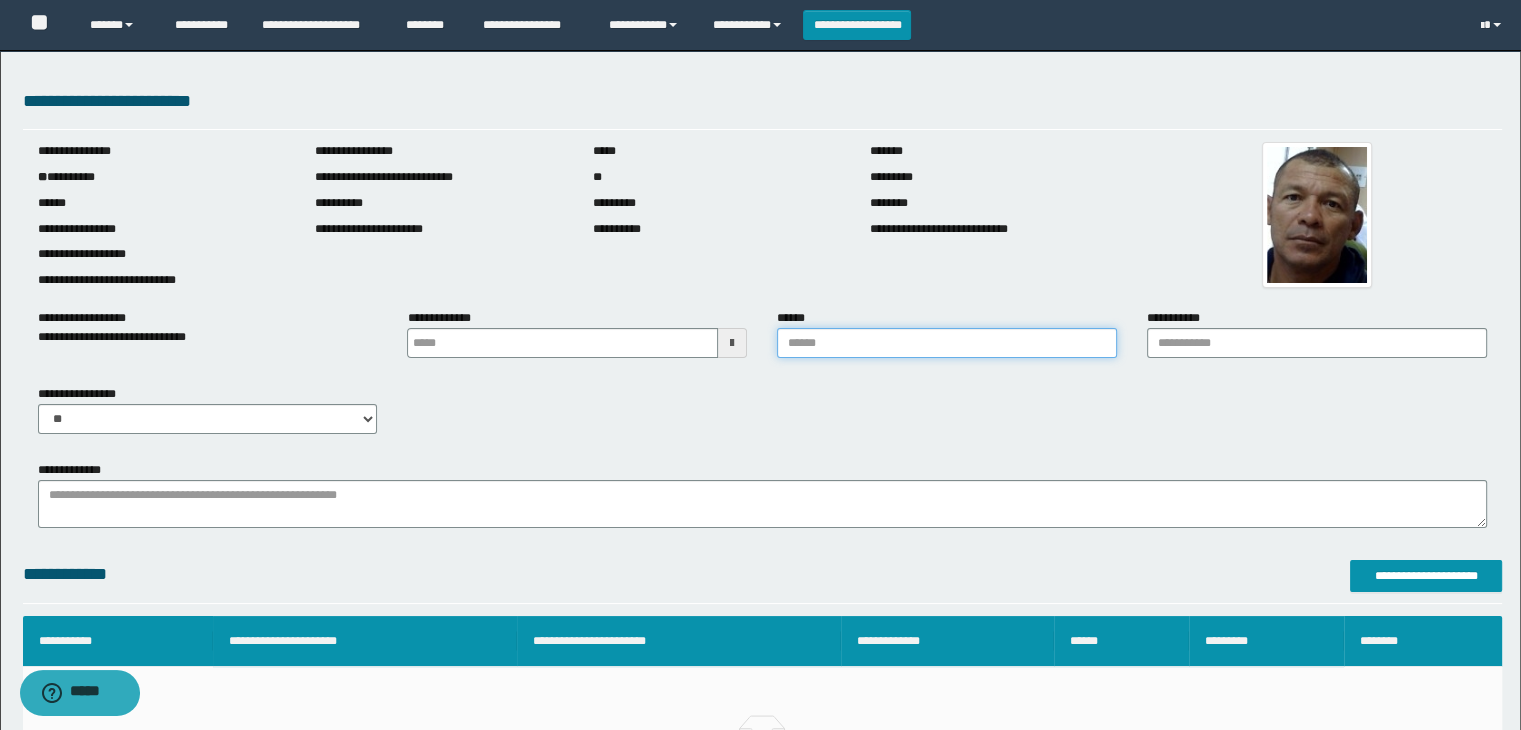 click on "******" at bounding box center [947, 343] 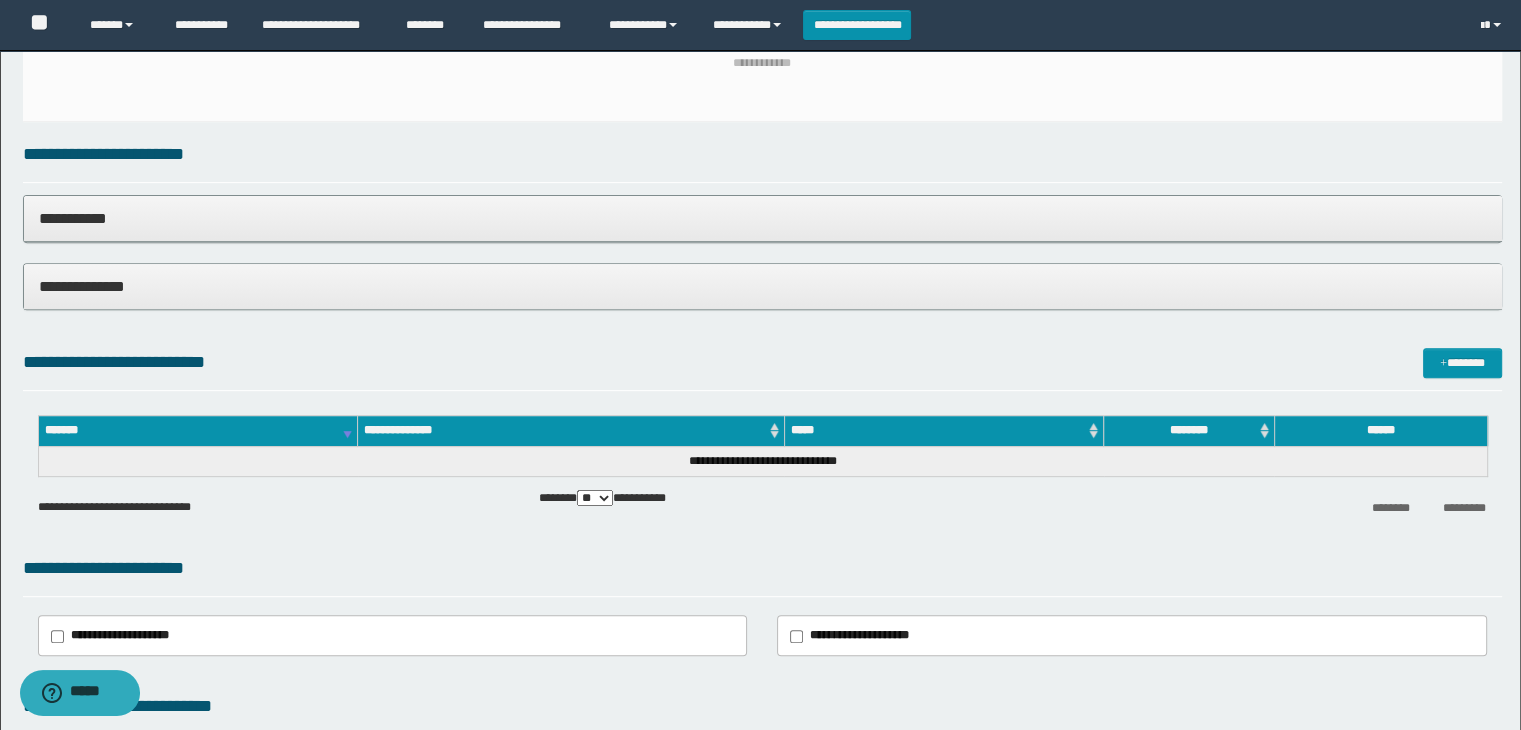 scroll, scrollTop: 800, scrollLeft: 0, axis: vertical 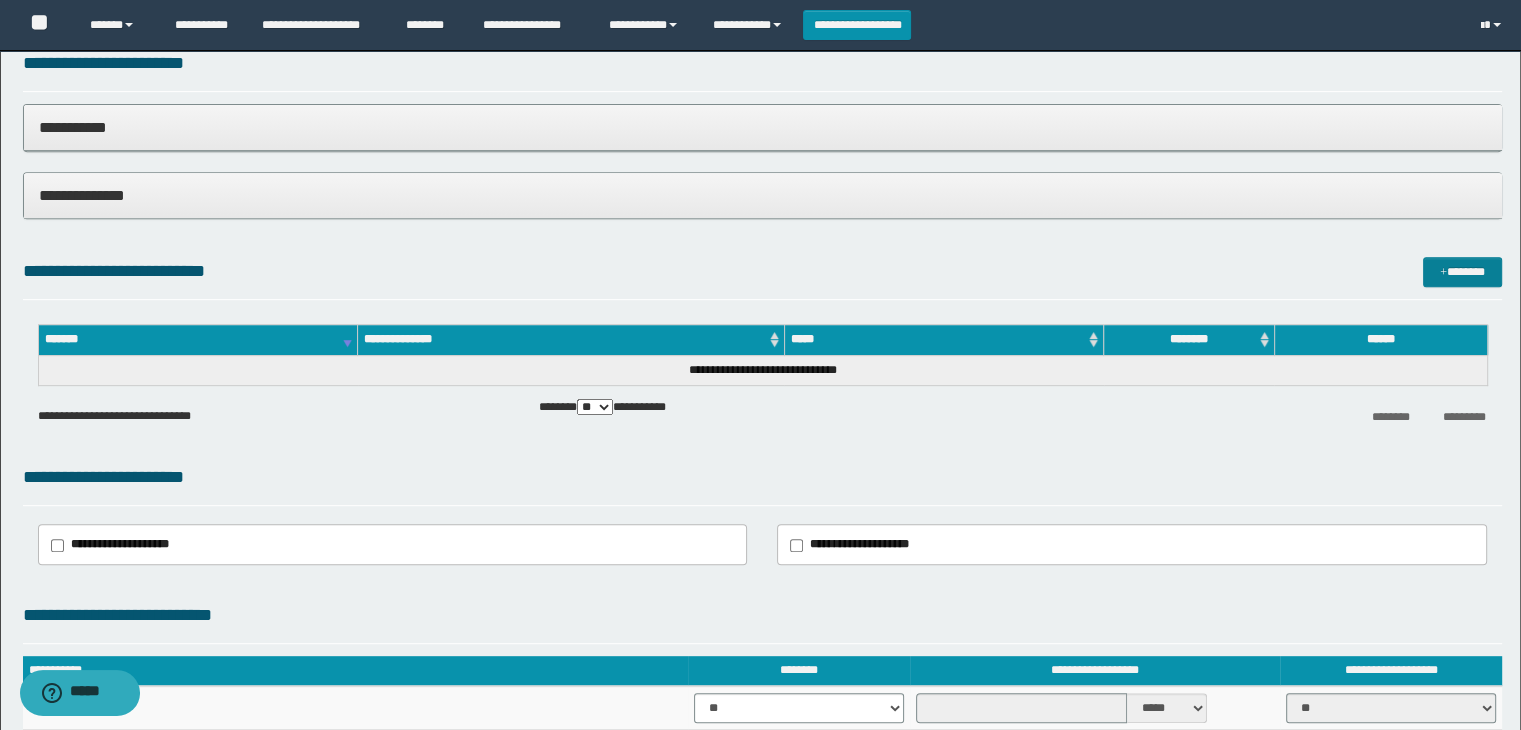 type on "********" 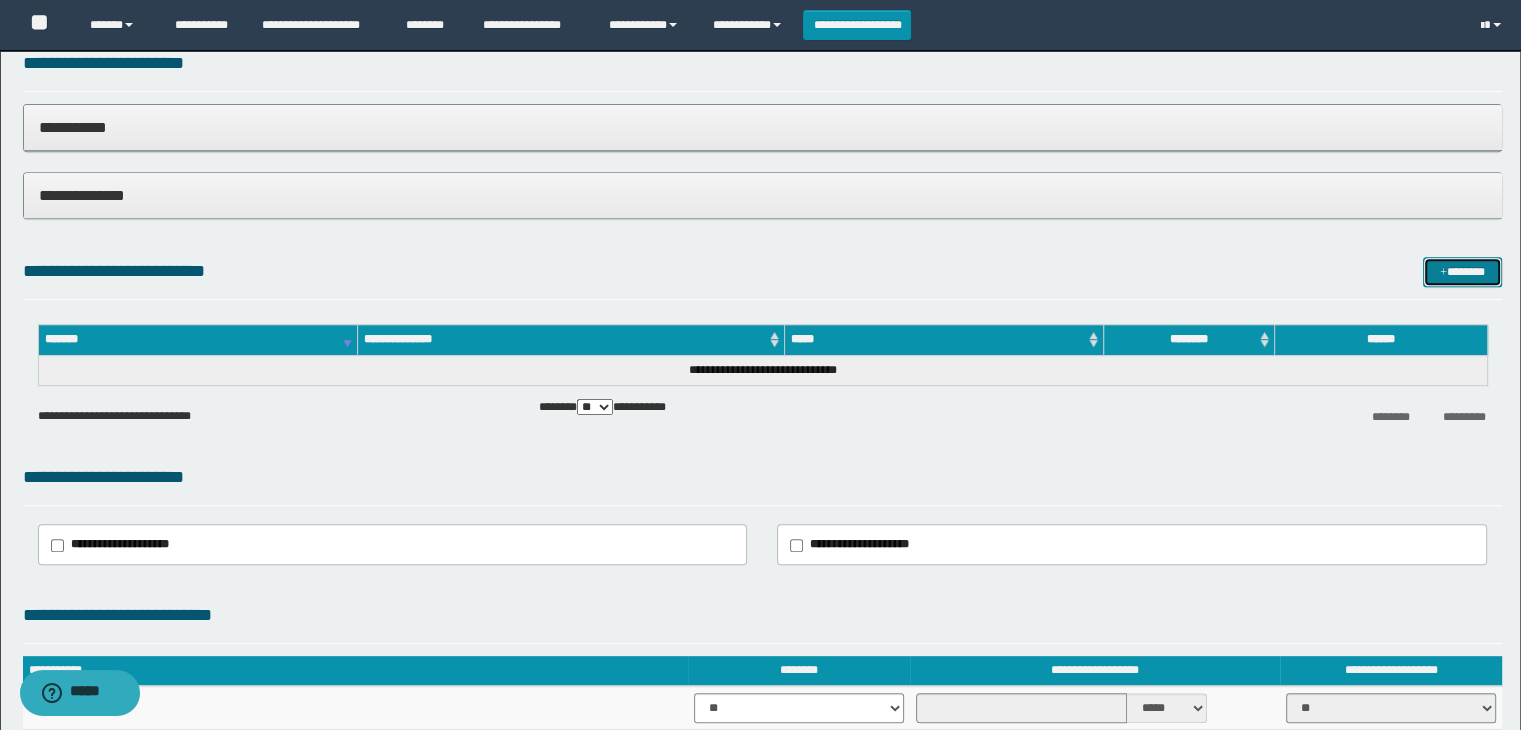 click on "*******" at bounding box center [1462, 272] 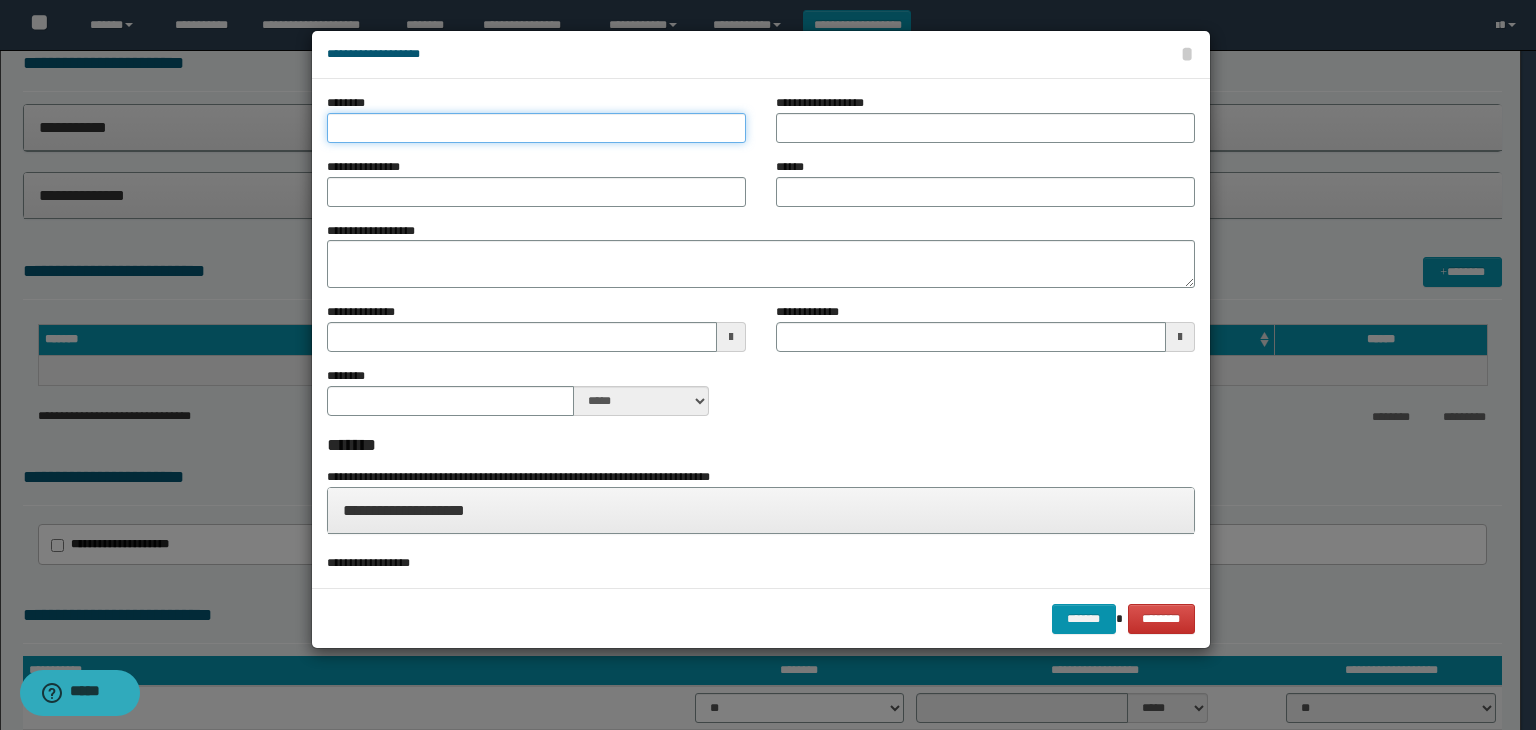 click on "********" at bounding box center [536, 128] 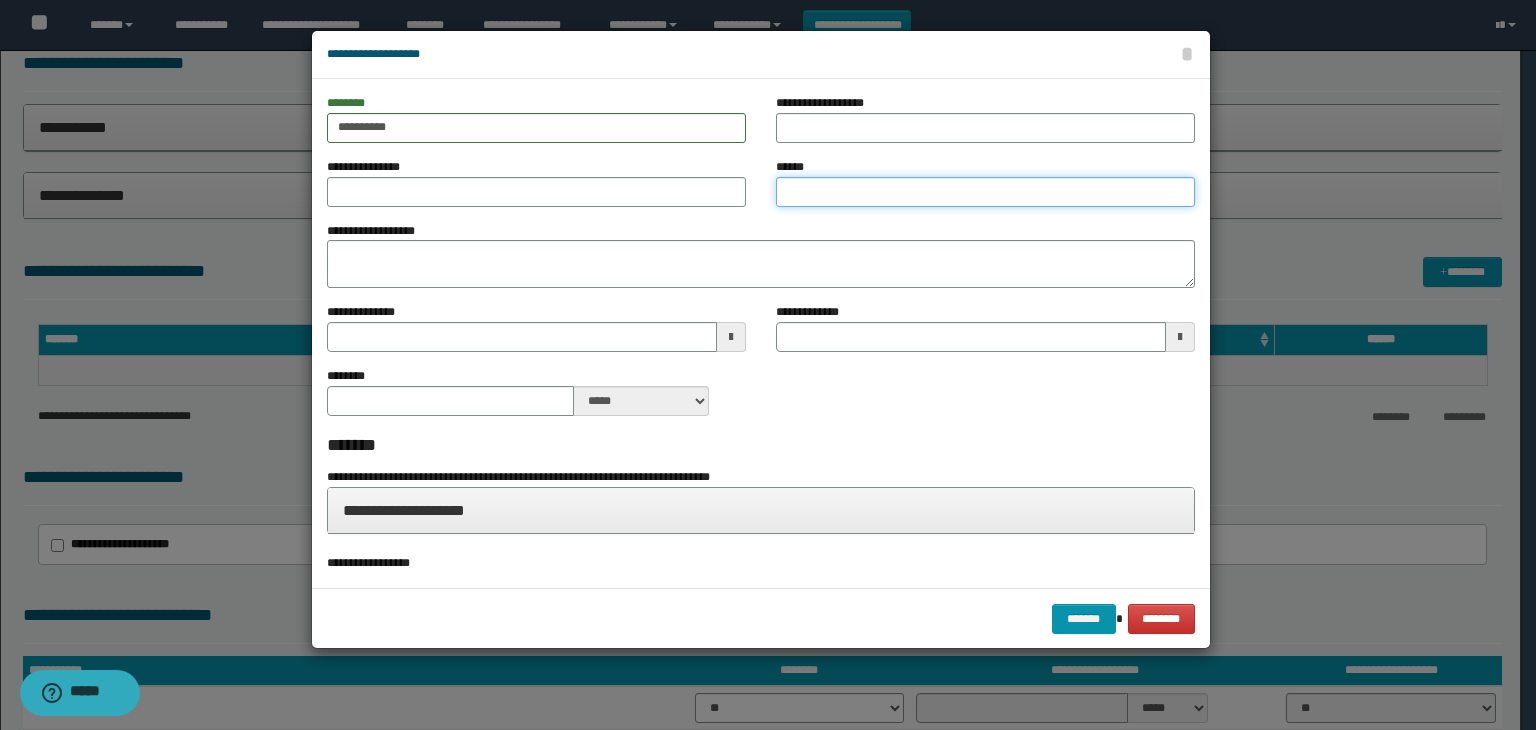 click on "******" at bounding box center (985, 192) 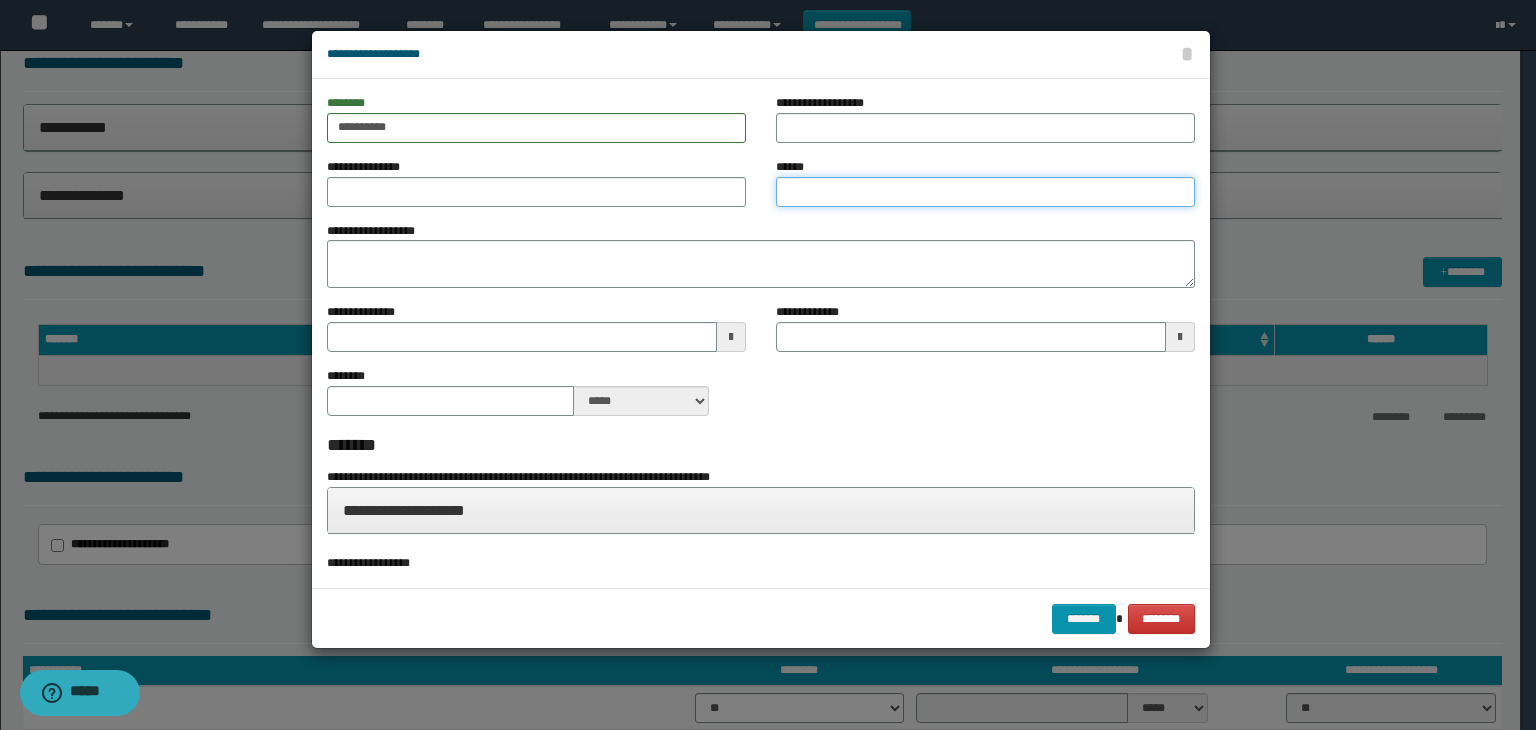 type on "********" 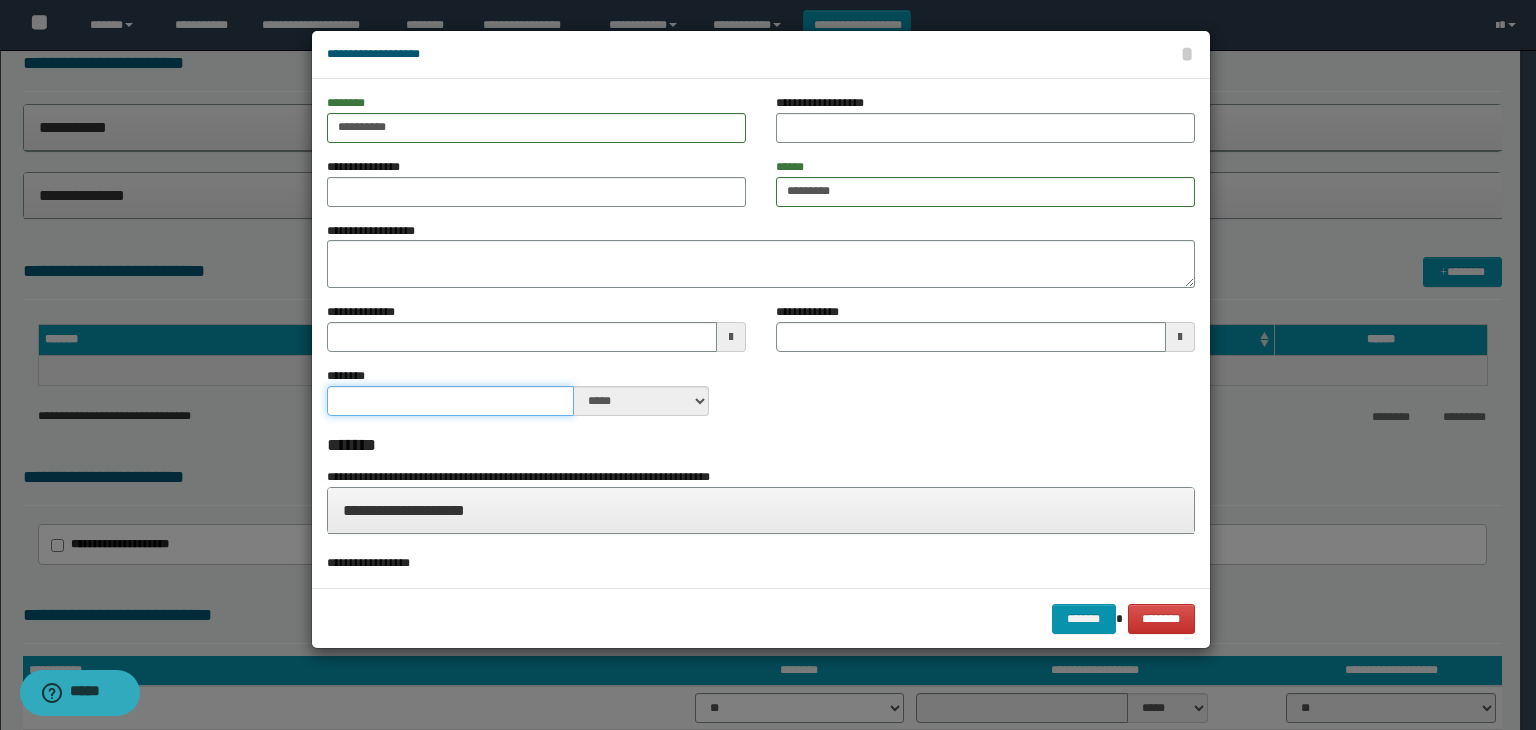 click on "********" at bounding box center (450, 401) 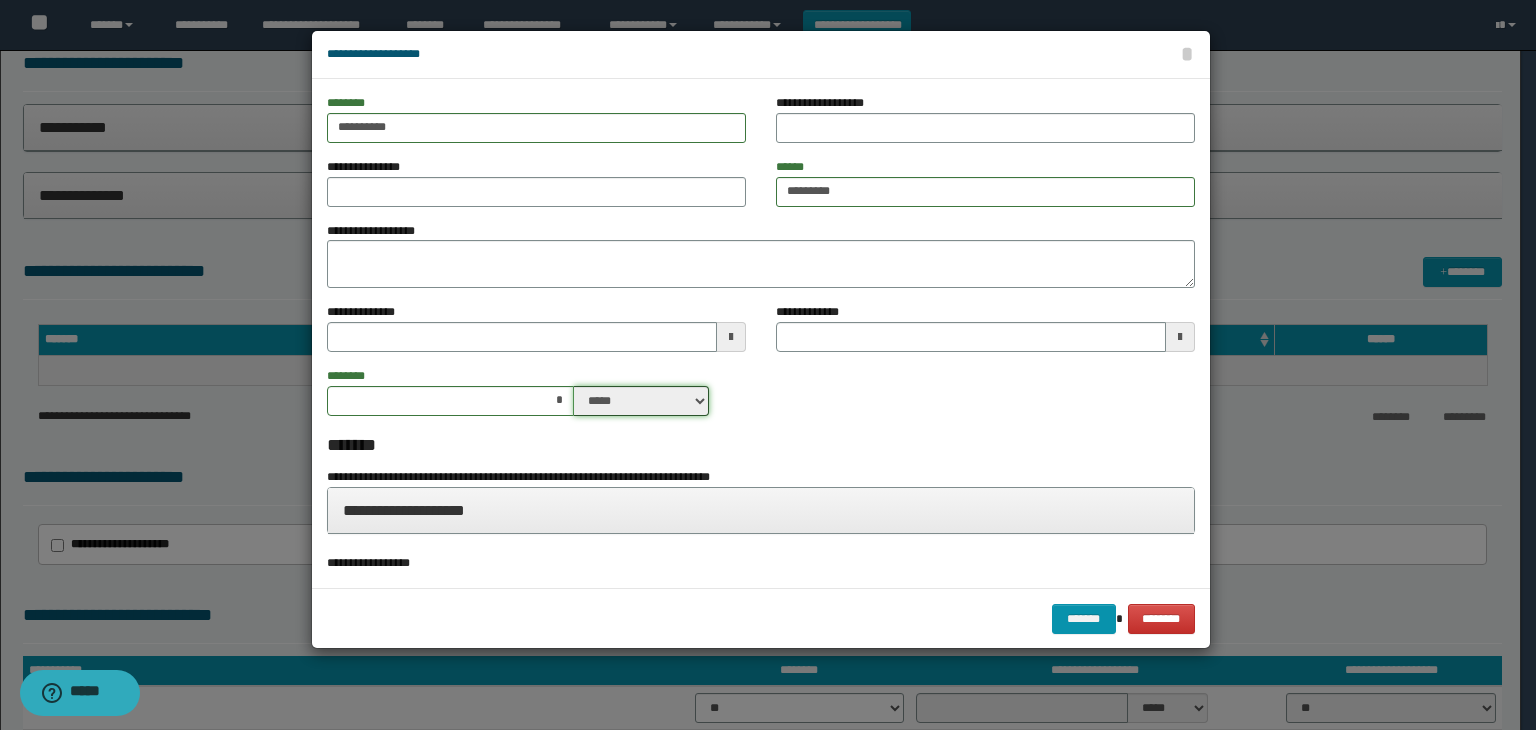 click on "*****
****" at bounding box center (641, 401) 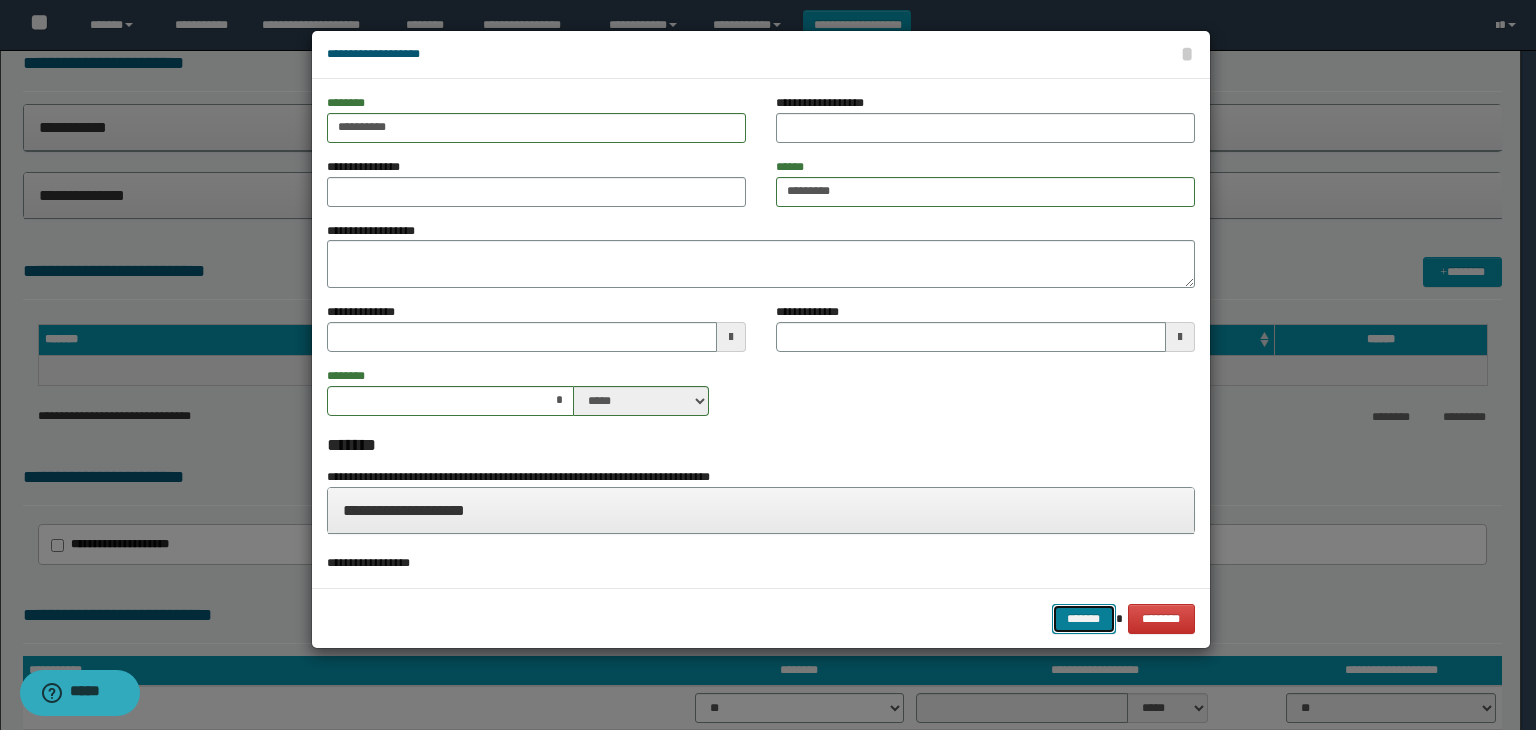 click on "*******" at bounding box center [1084, 619] 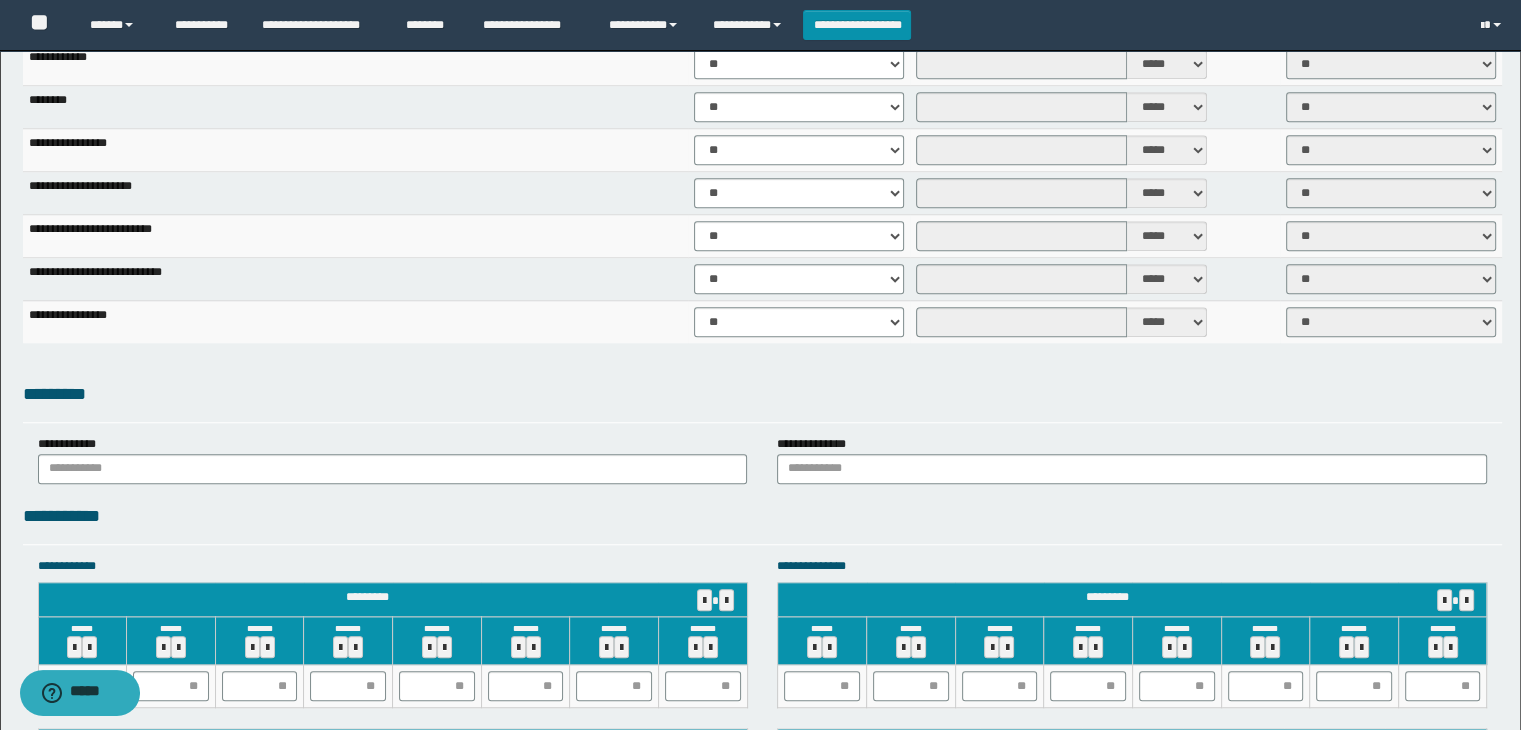 scroll, scrollTop: 1600, scrollLeft: 0, axis: vertical 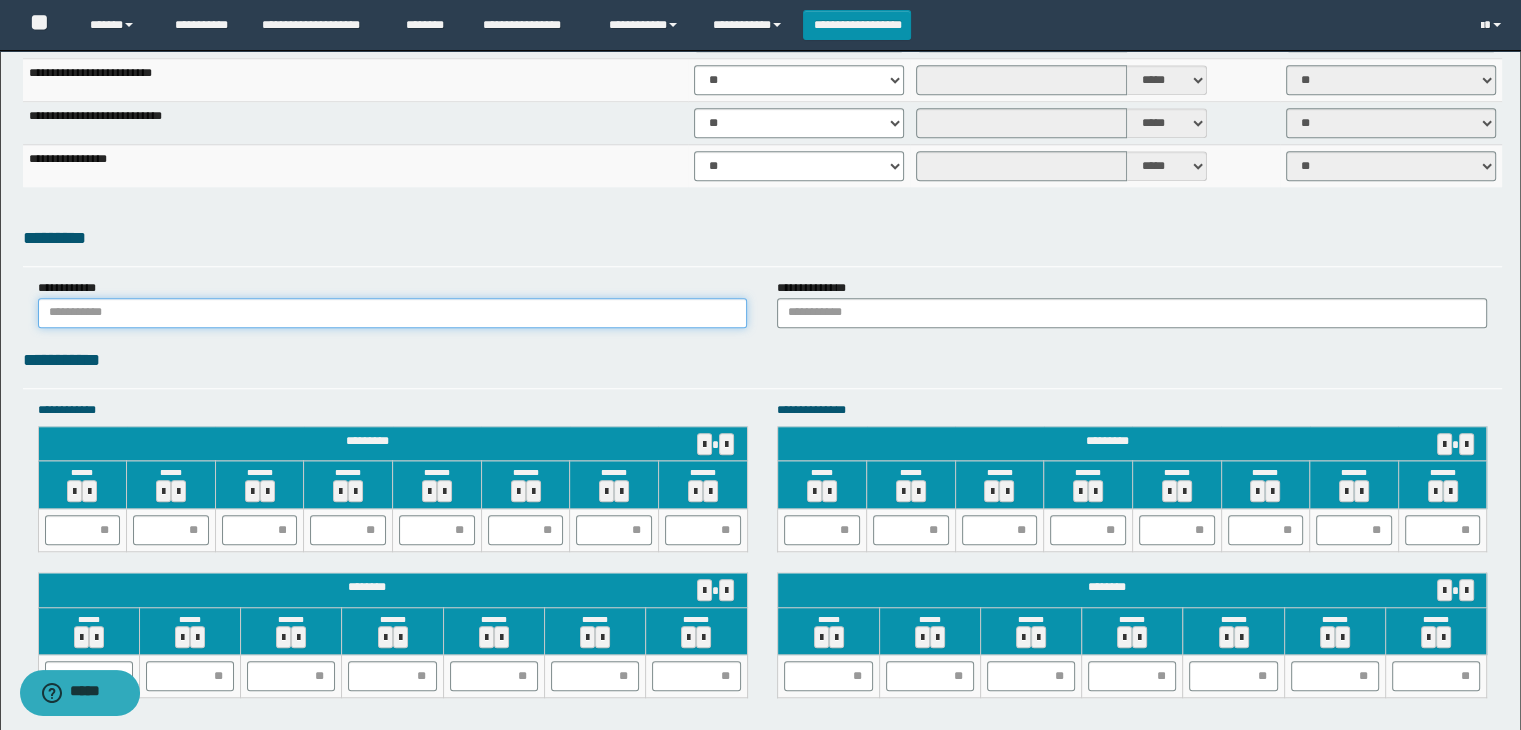 click at bounding box center [393, 313] 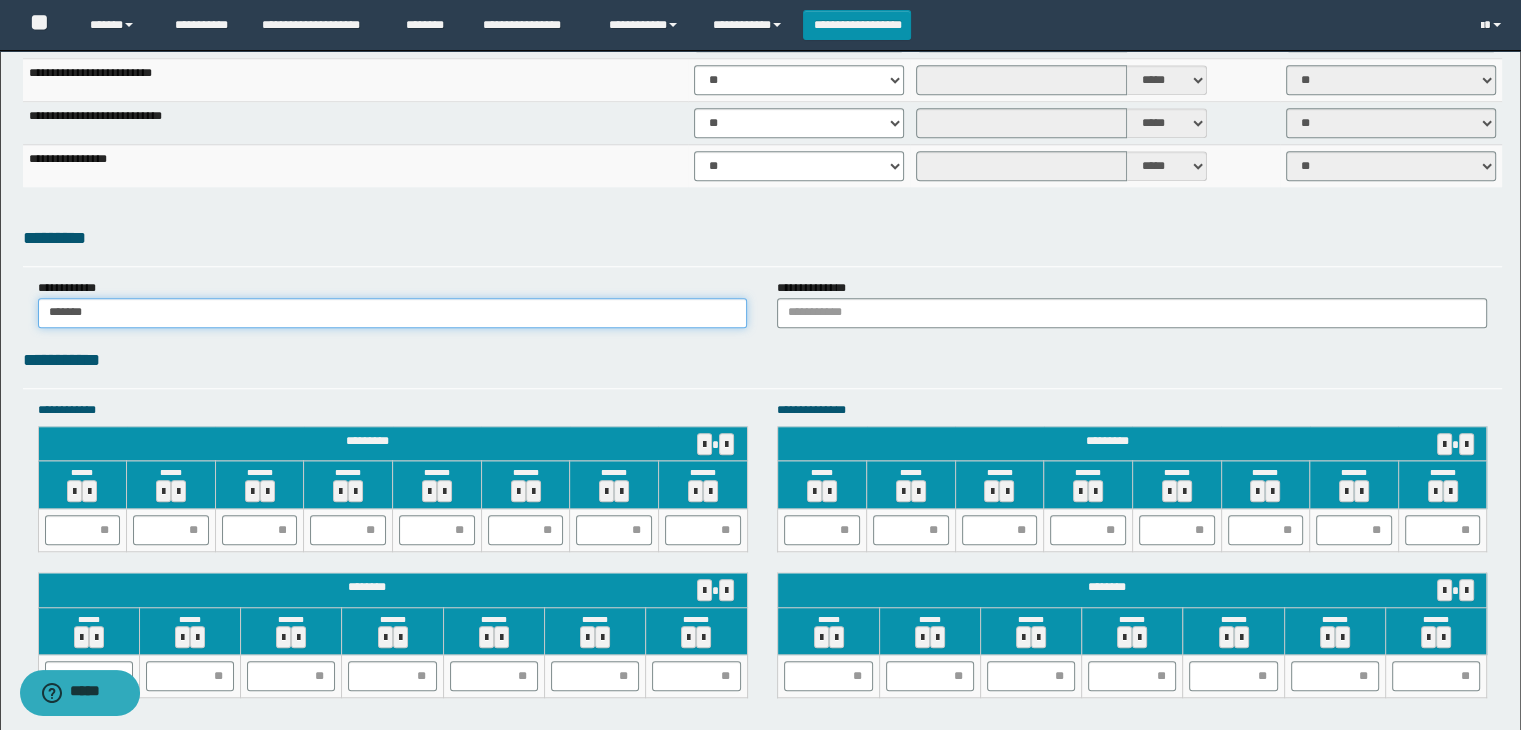type on "******" 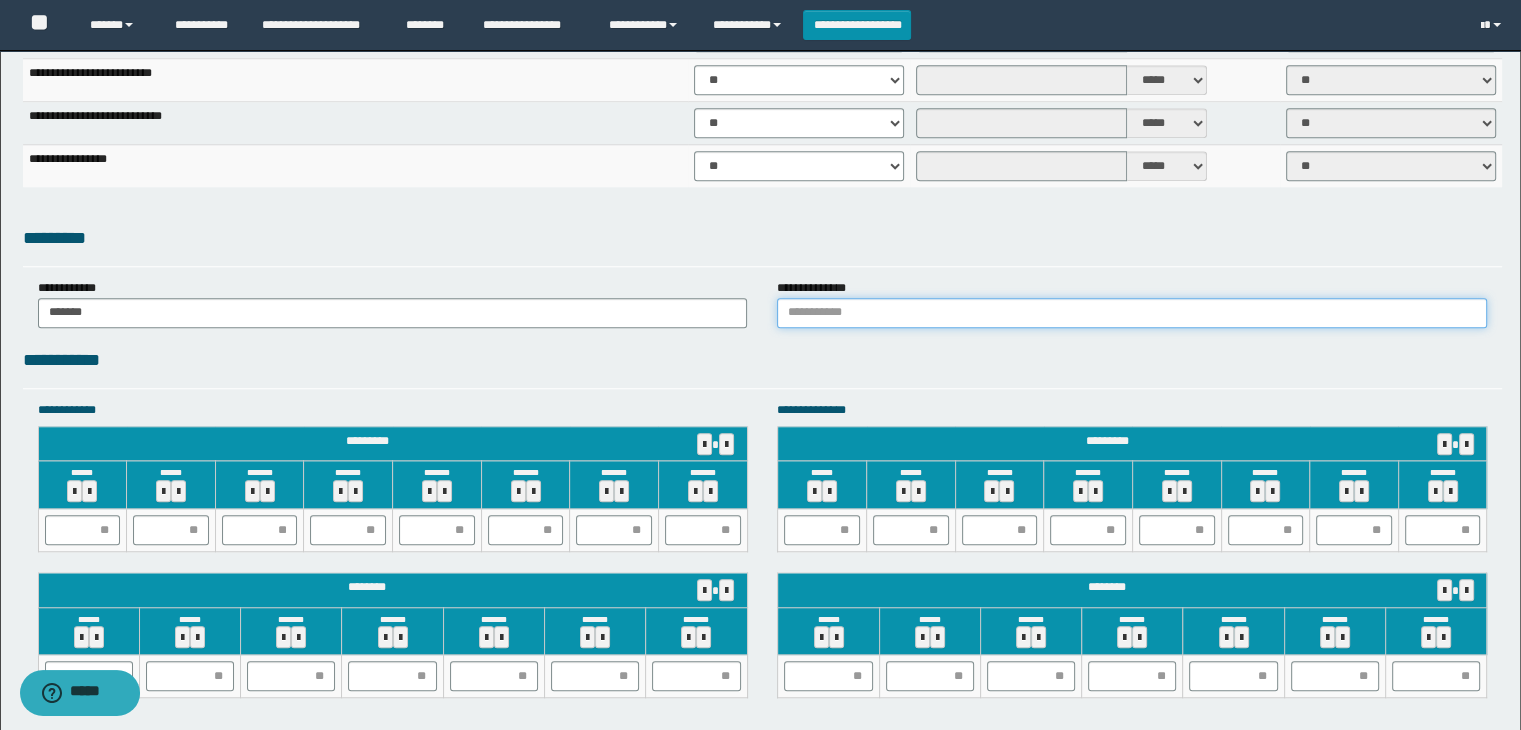 click at bounding box center (1132, 313) 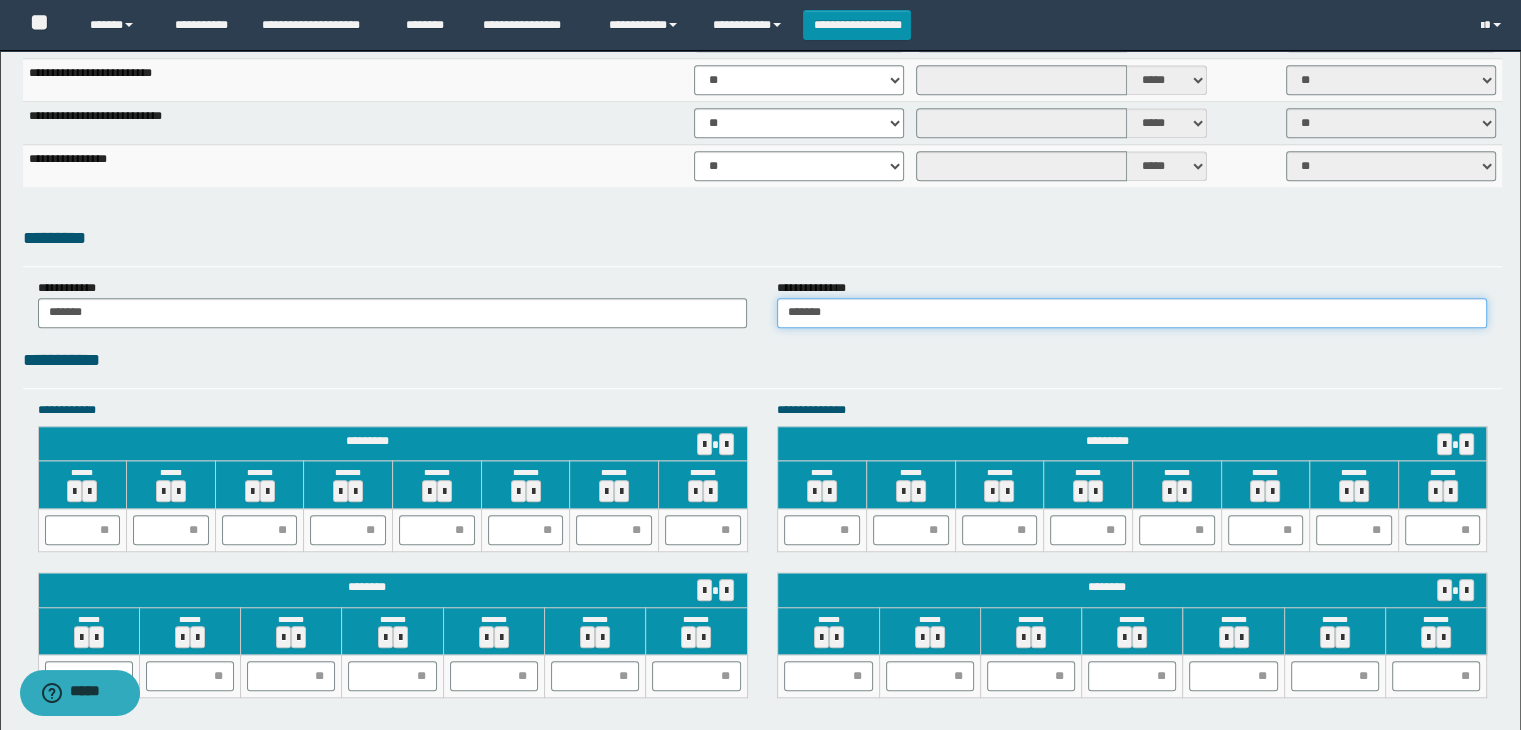 type on "******" 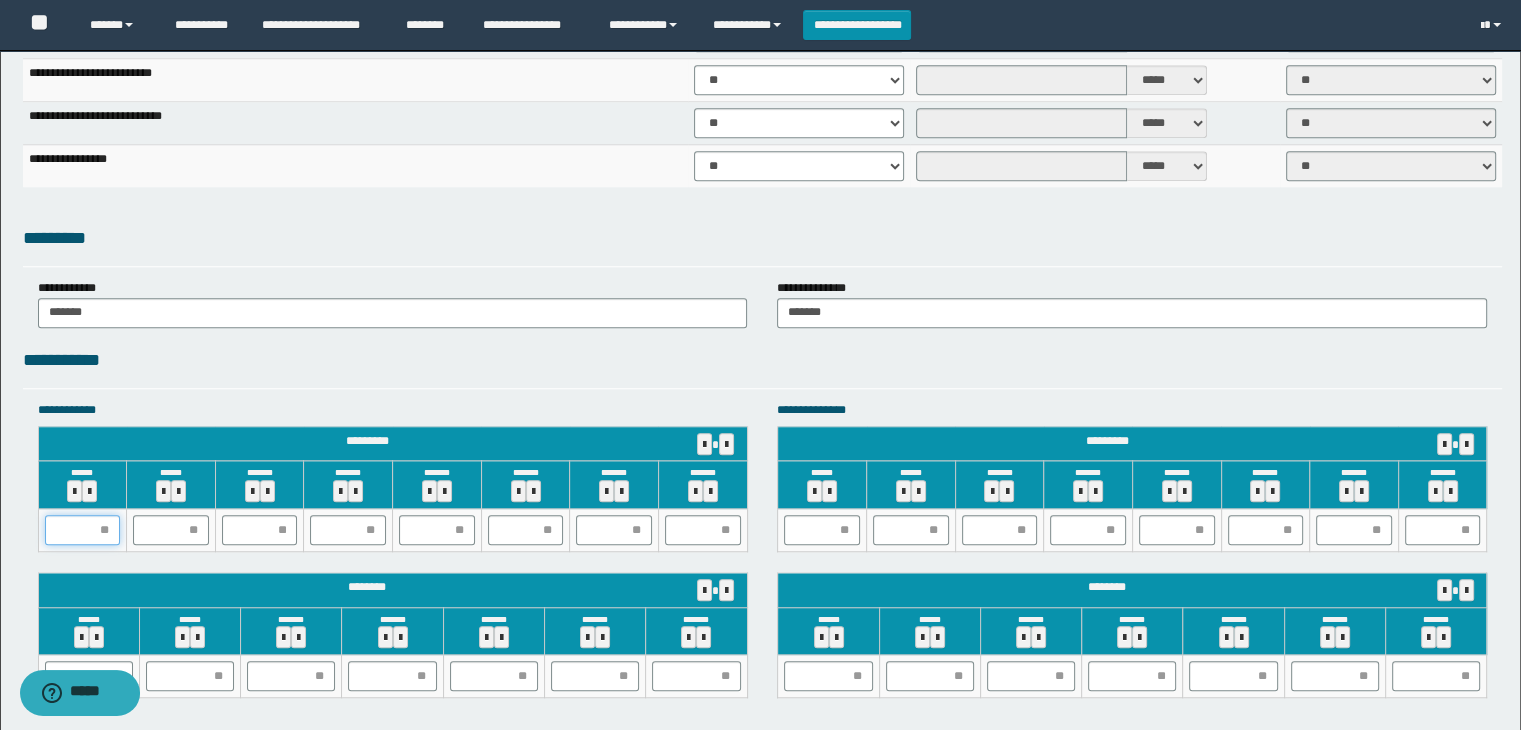 click at bounding box center [83, 530] 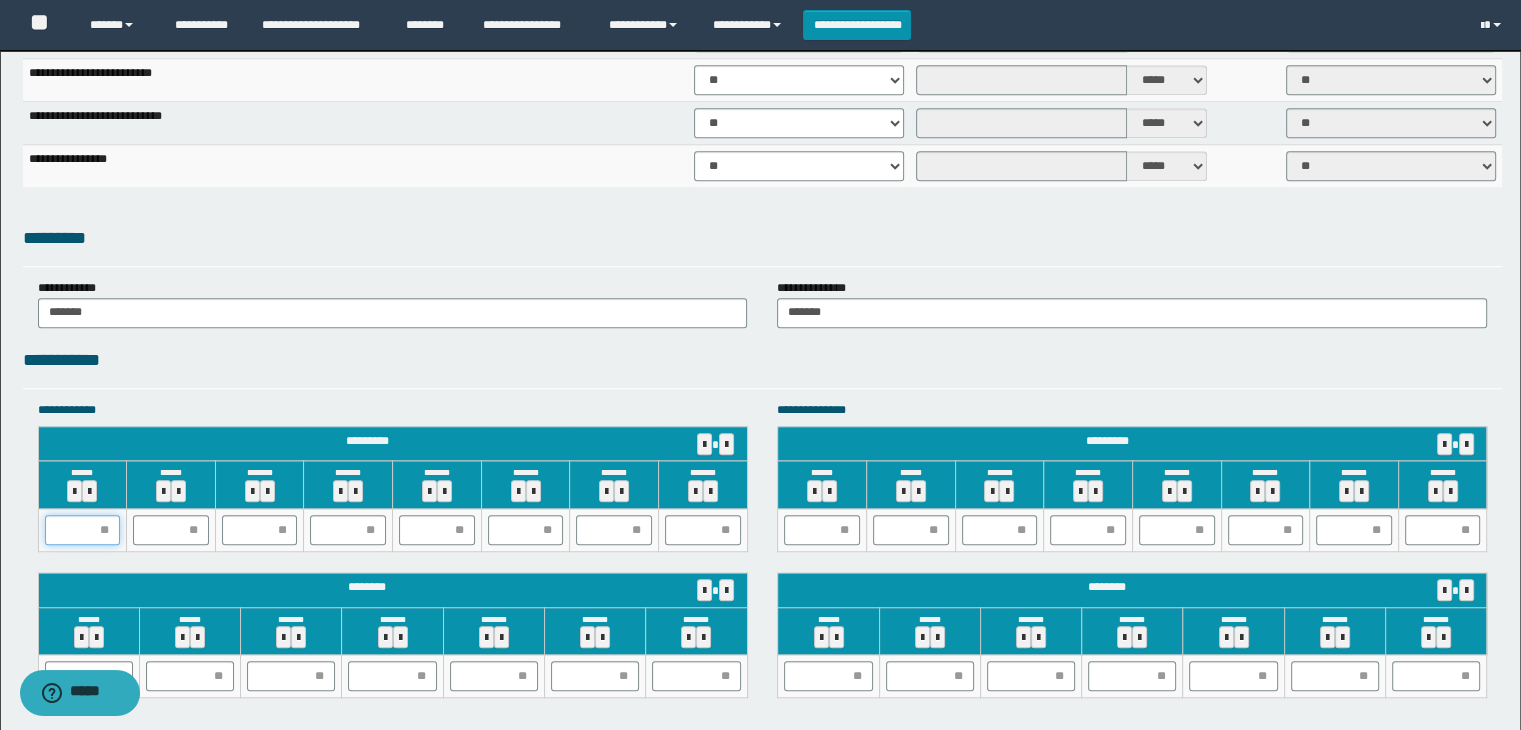 click at bounding box center [83, 530] 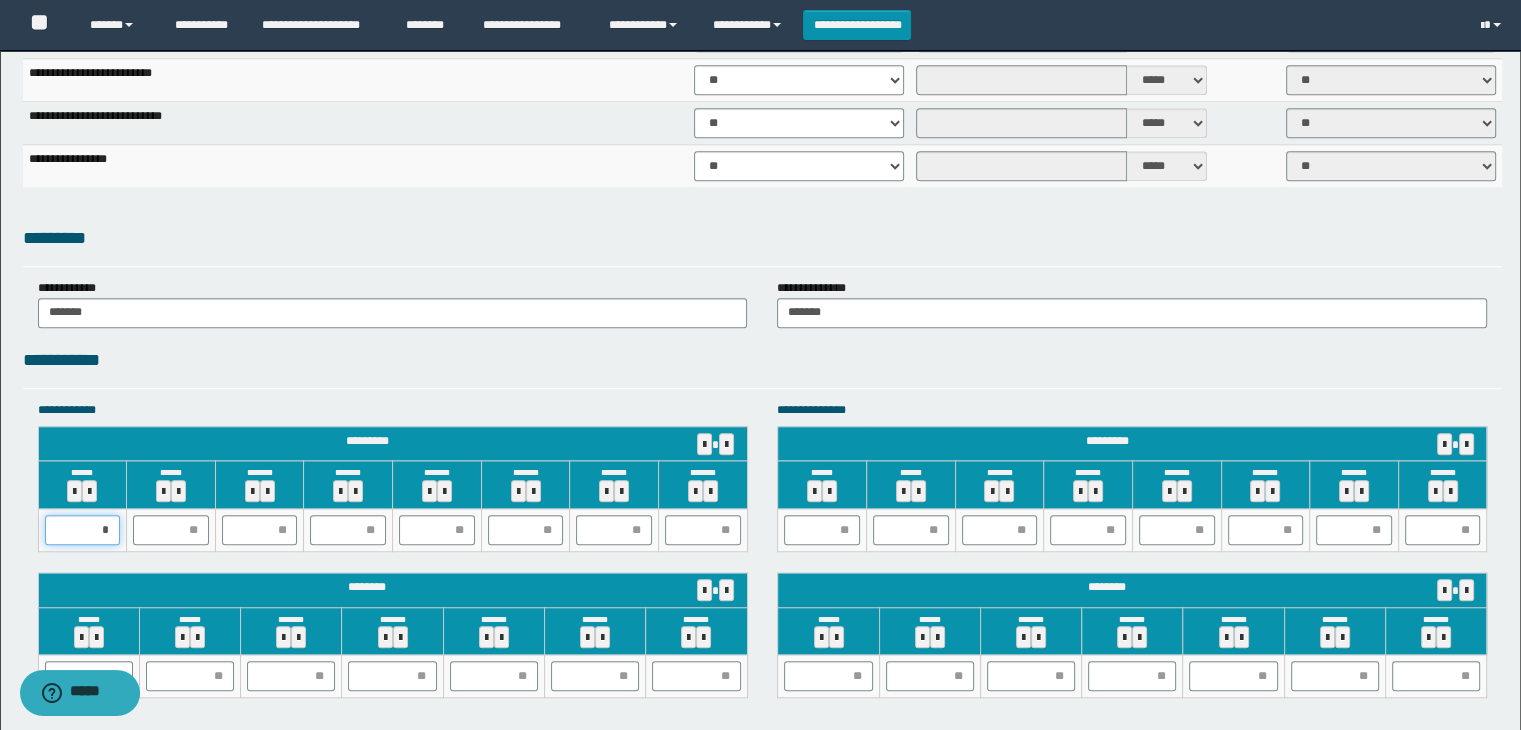 click on "*" at bounding box center [83, 530] 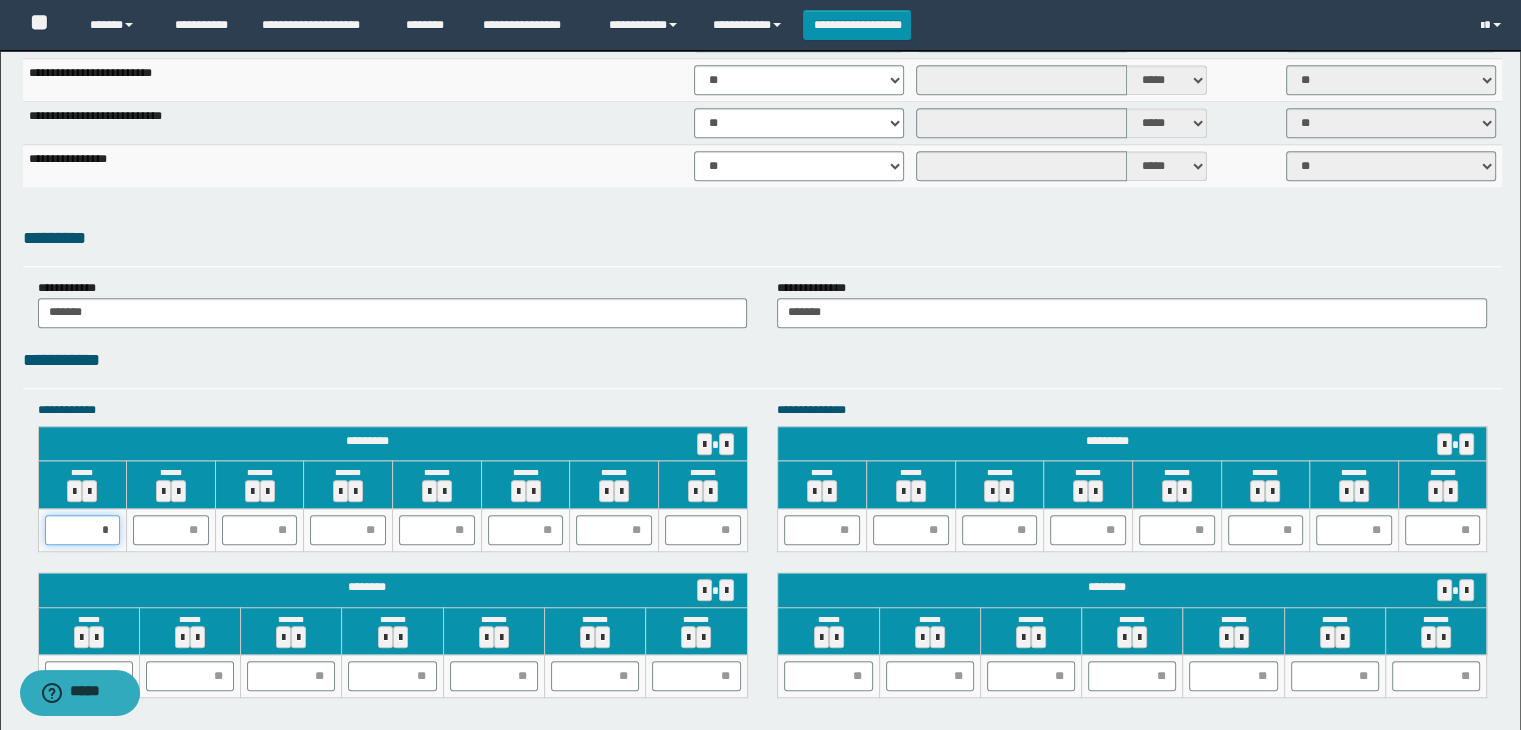 type on "**" 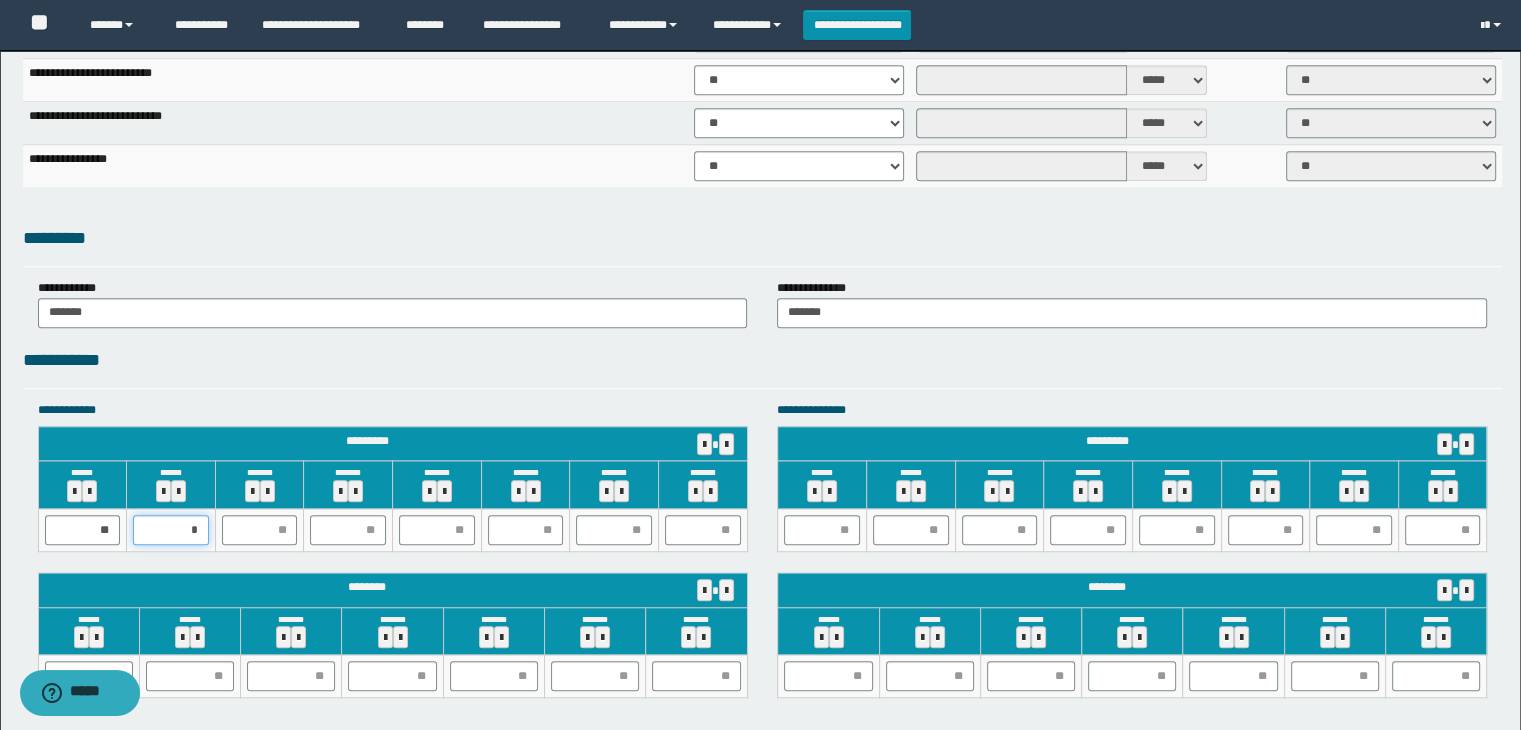 type on "**" 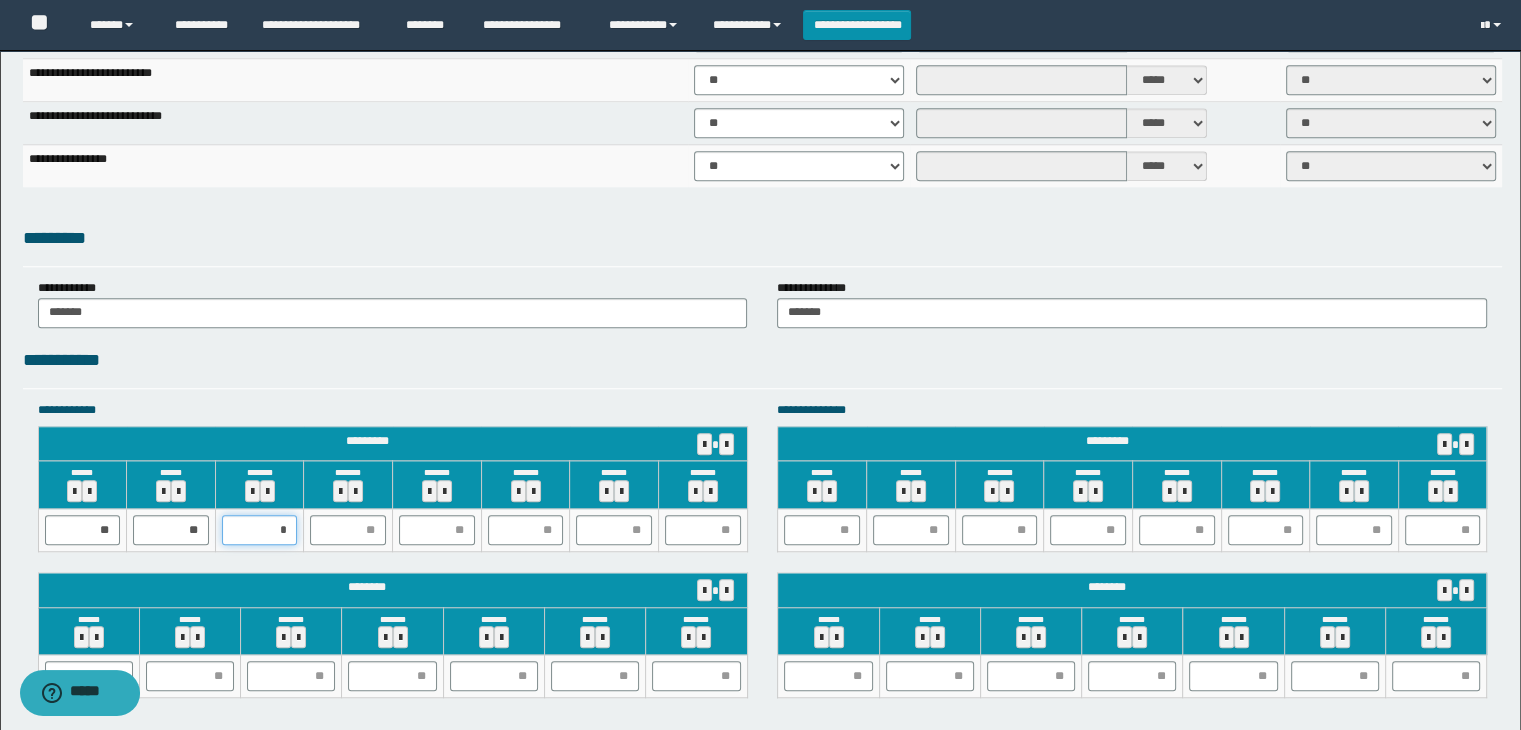 type on "**" 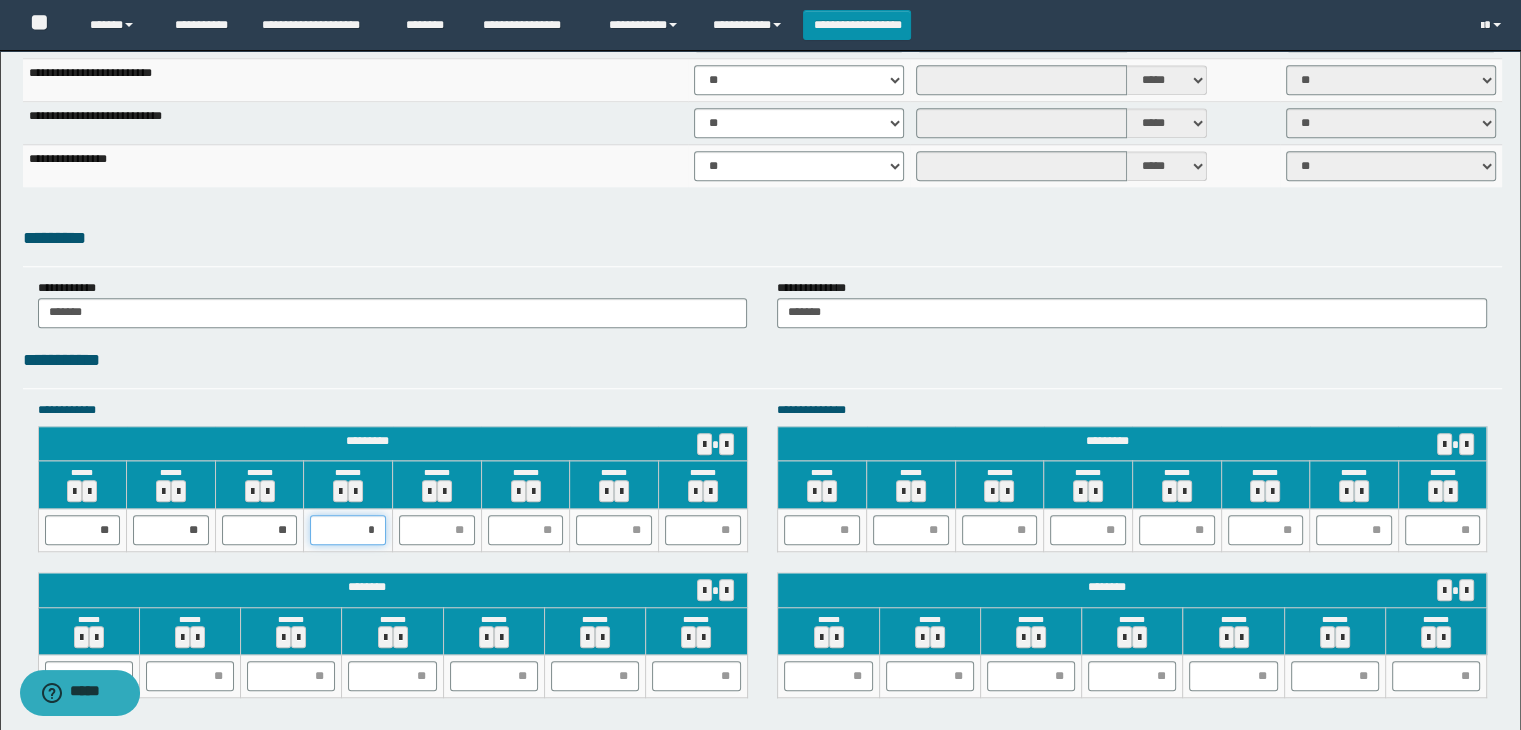 type on "**" 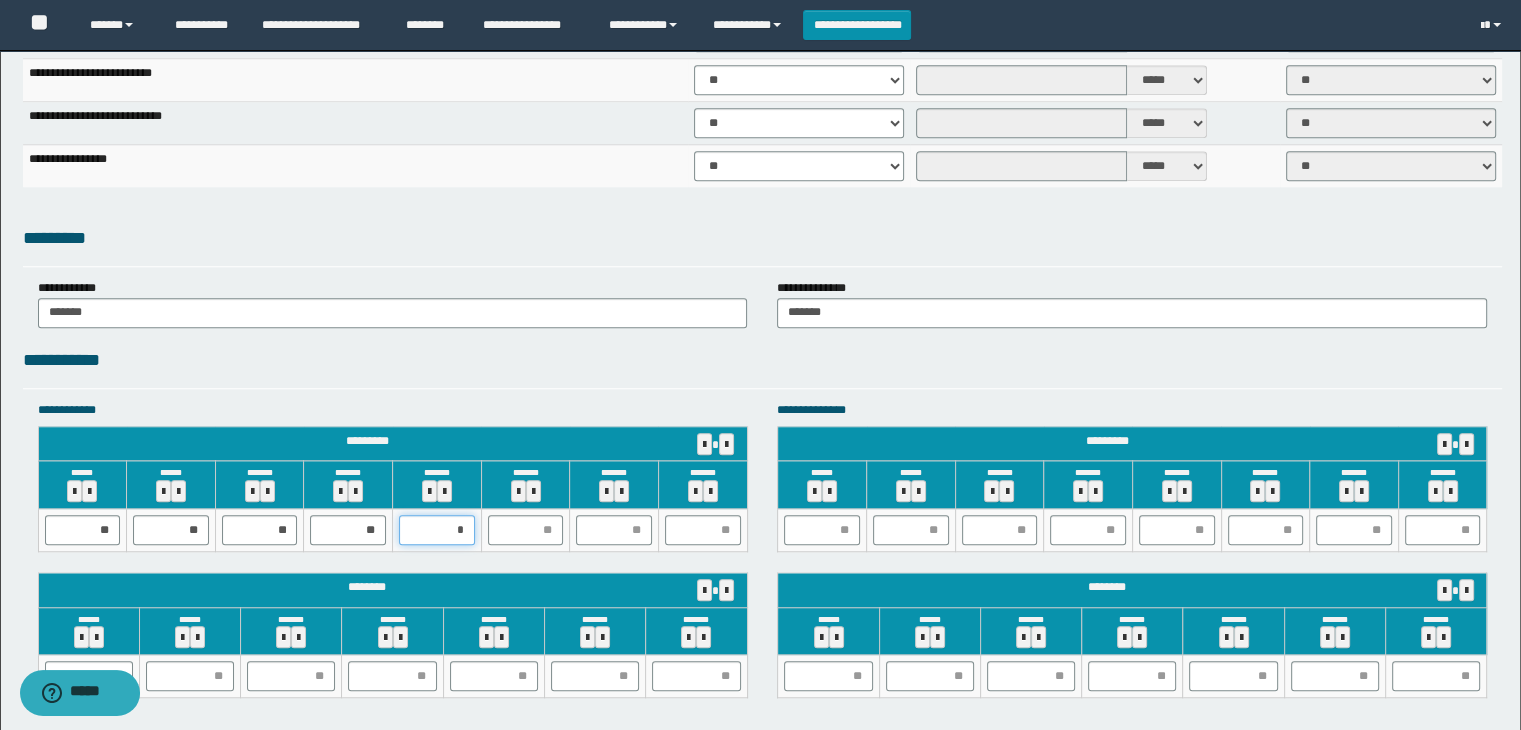 type on "**" 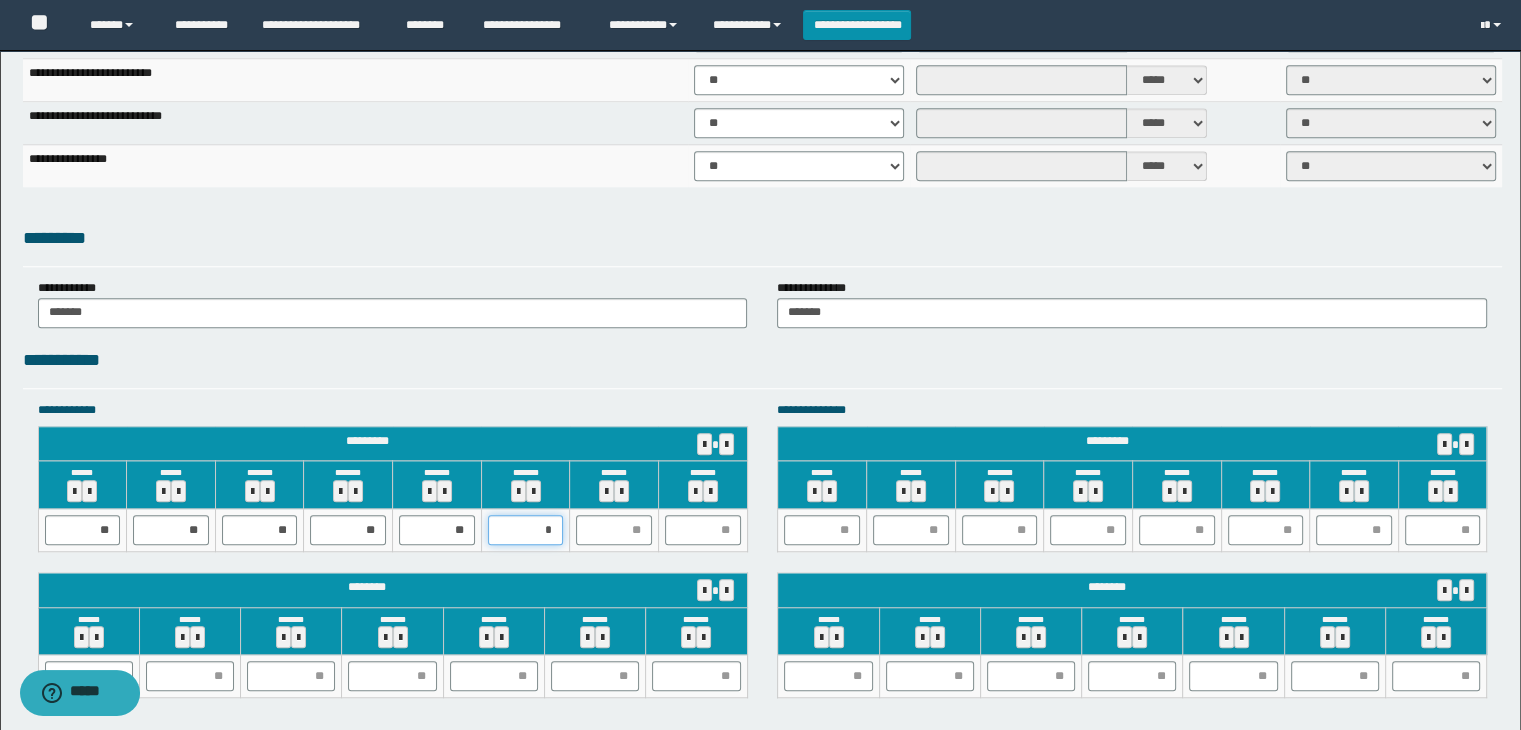type on "**" 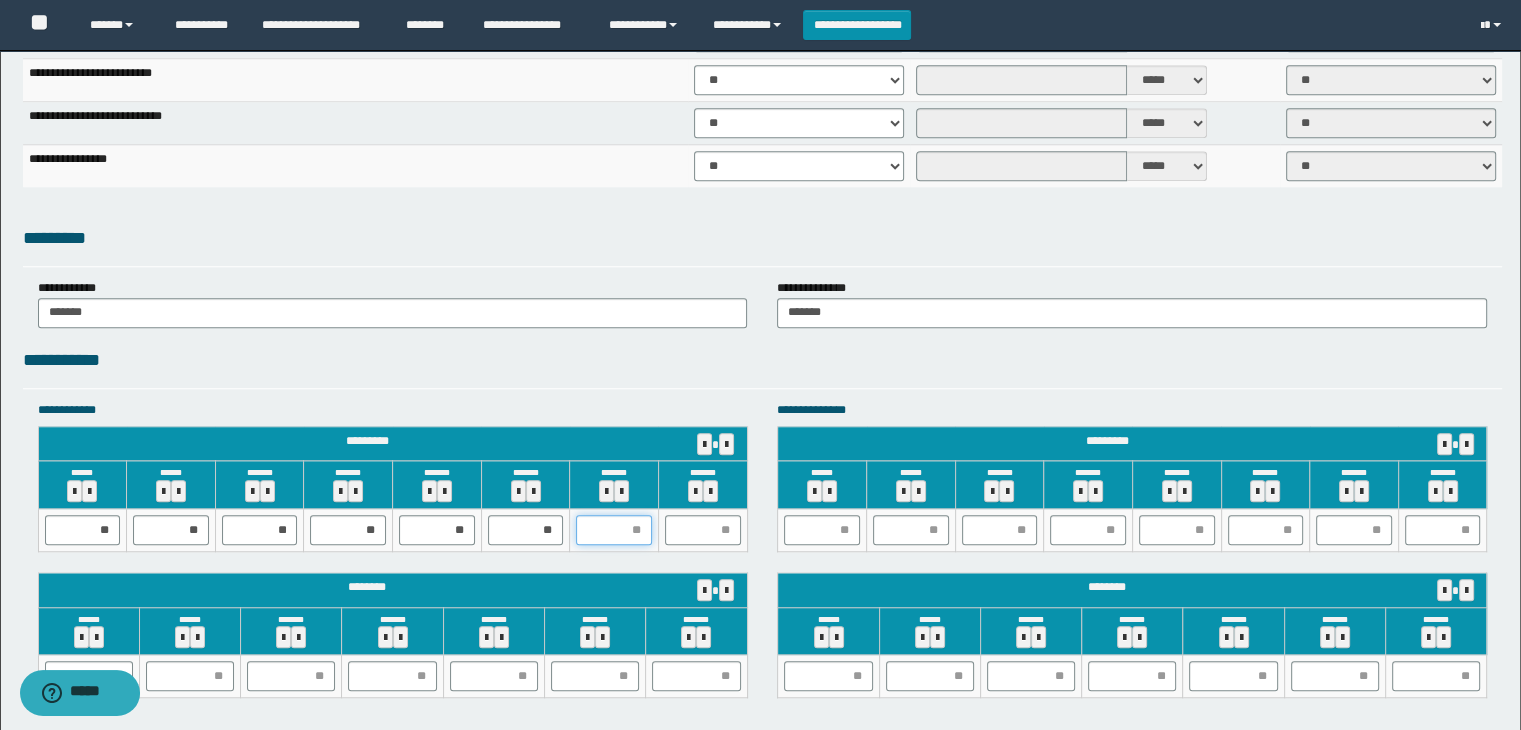 type on "*" 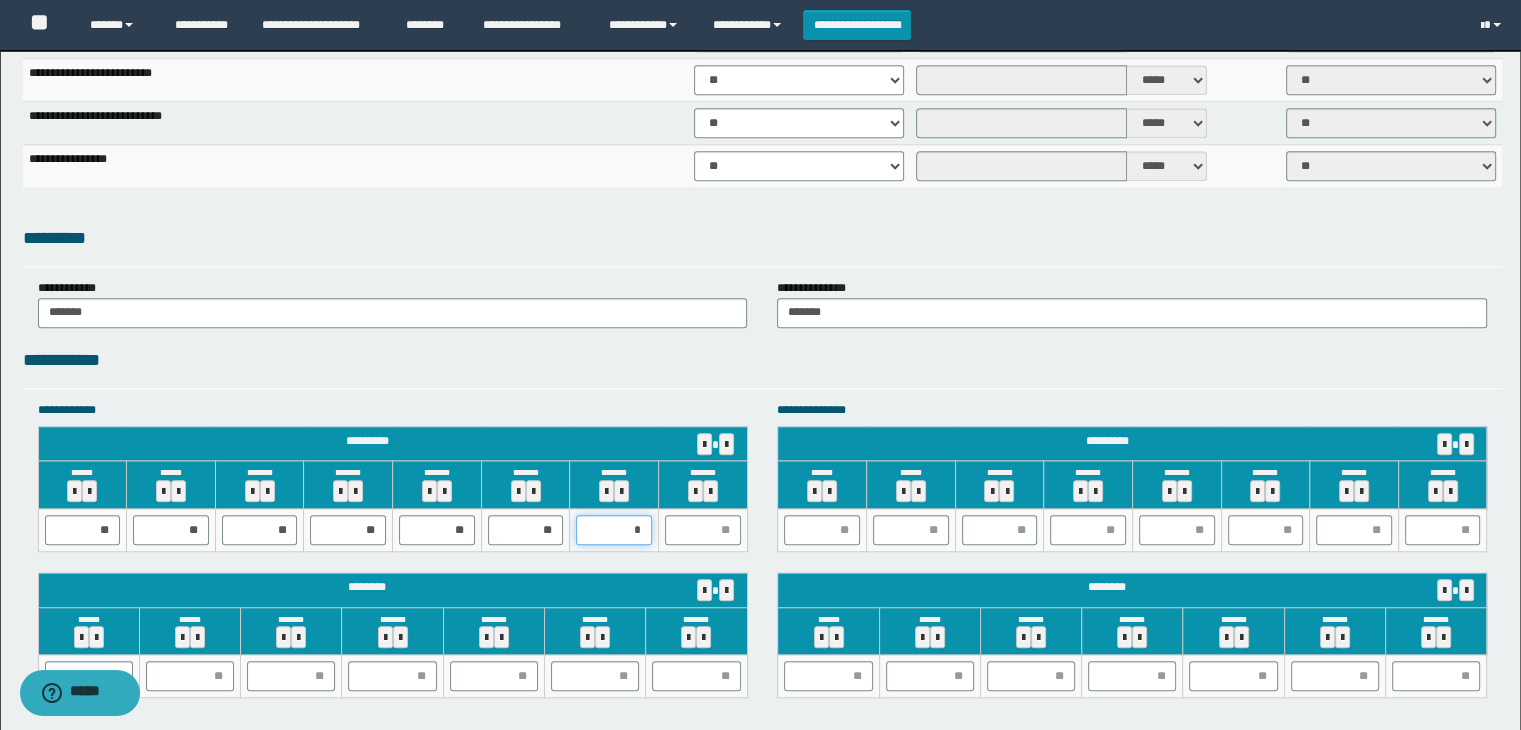 type on "**" 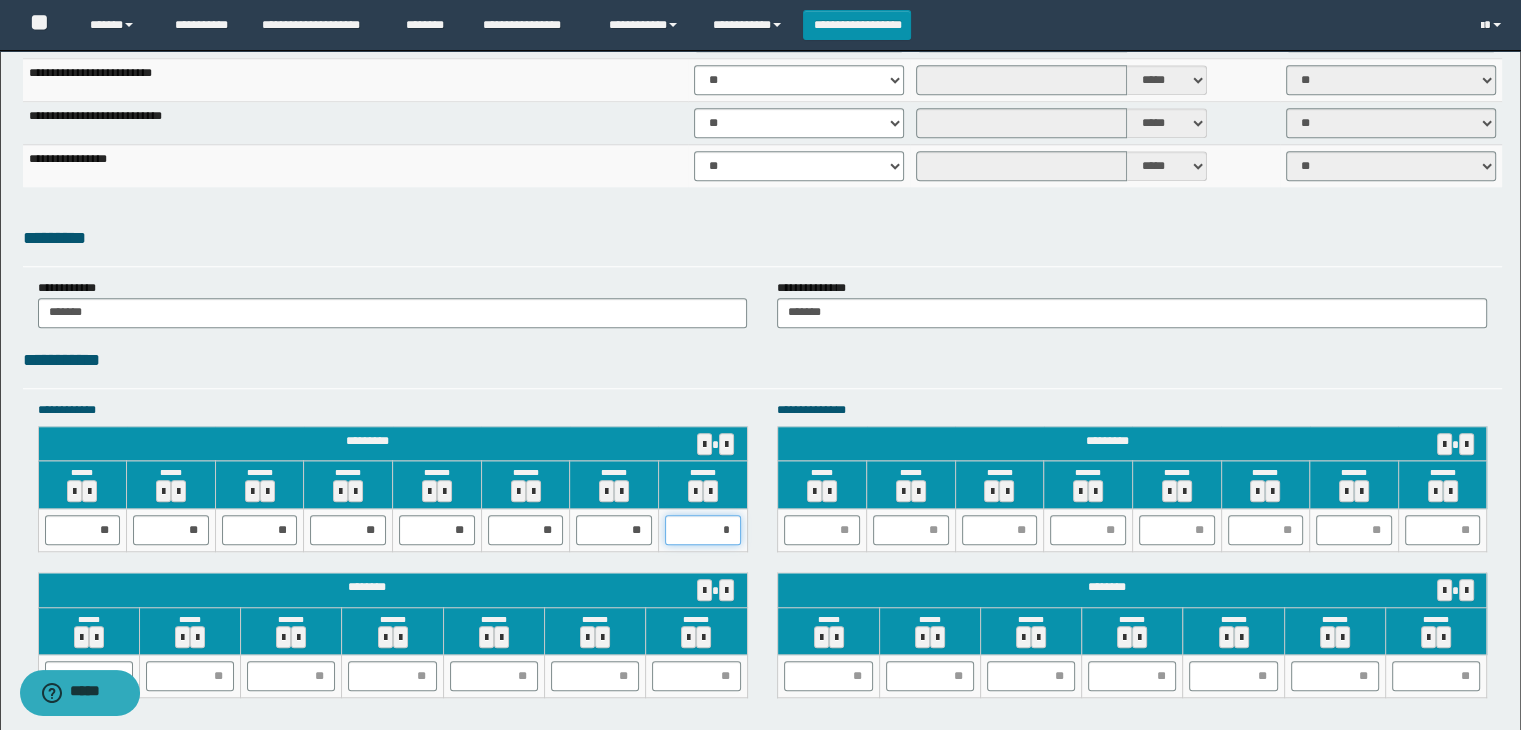 type on "**" 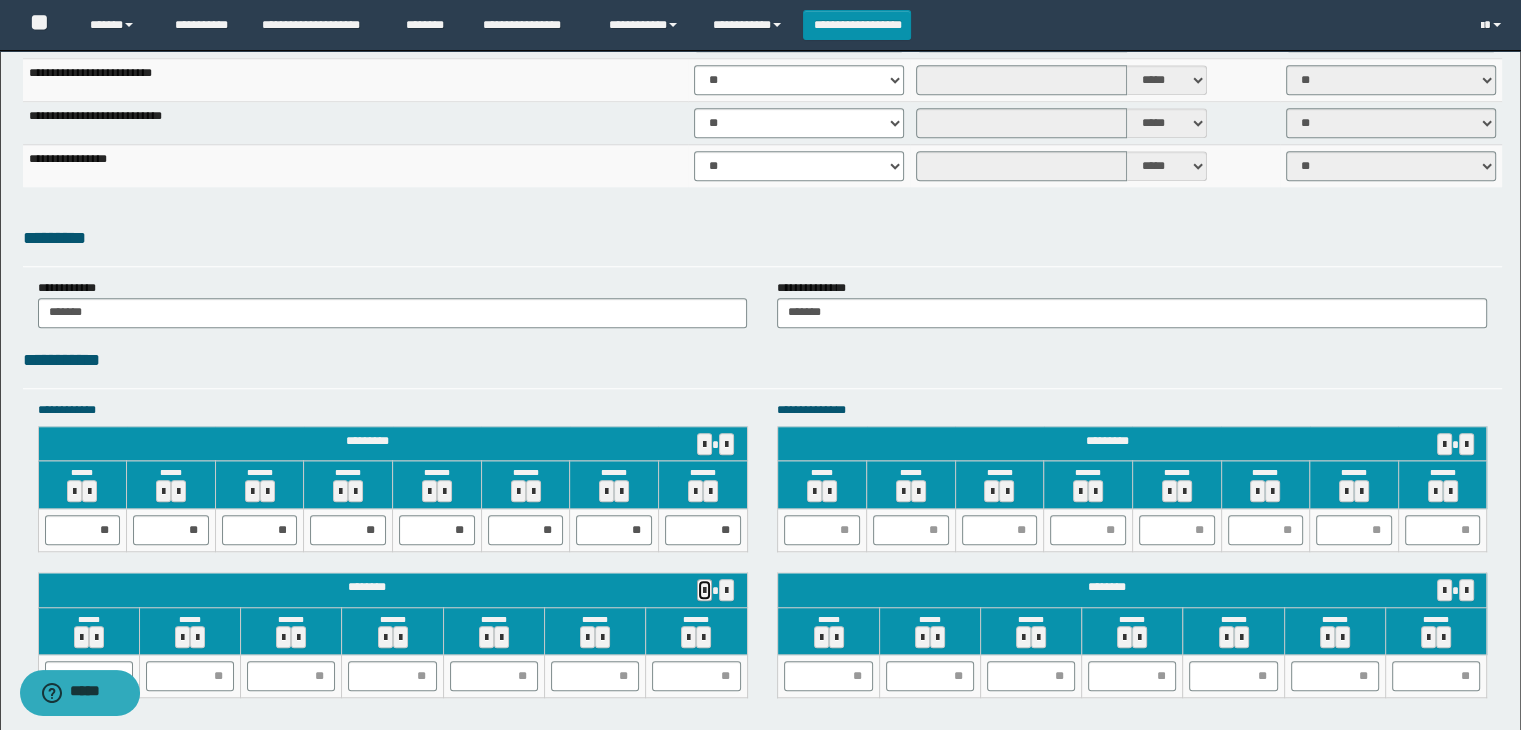 type 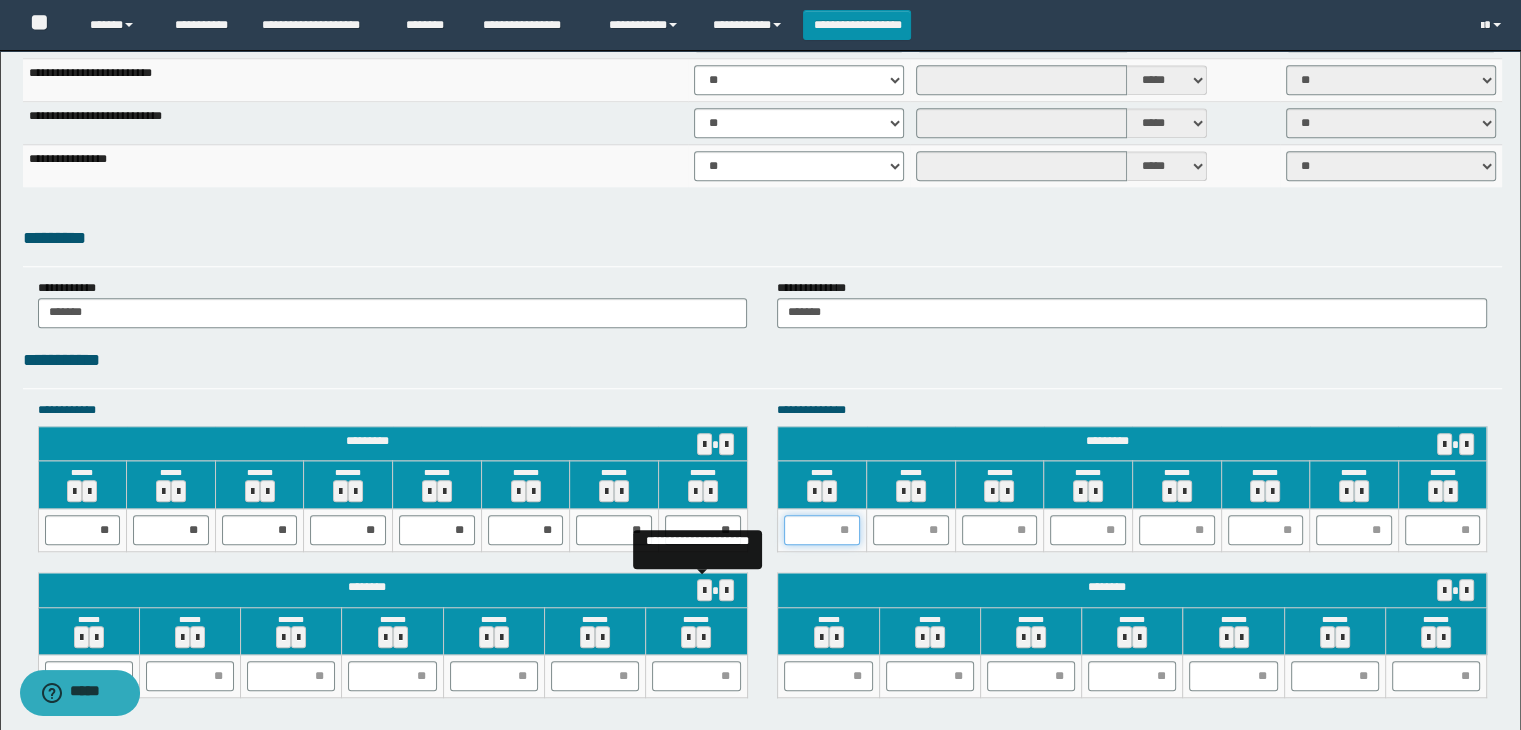 click at bounding box center (822, 530) 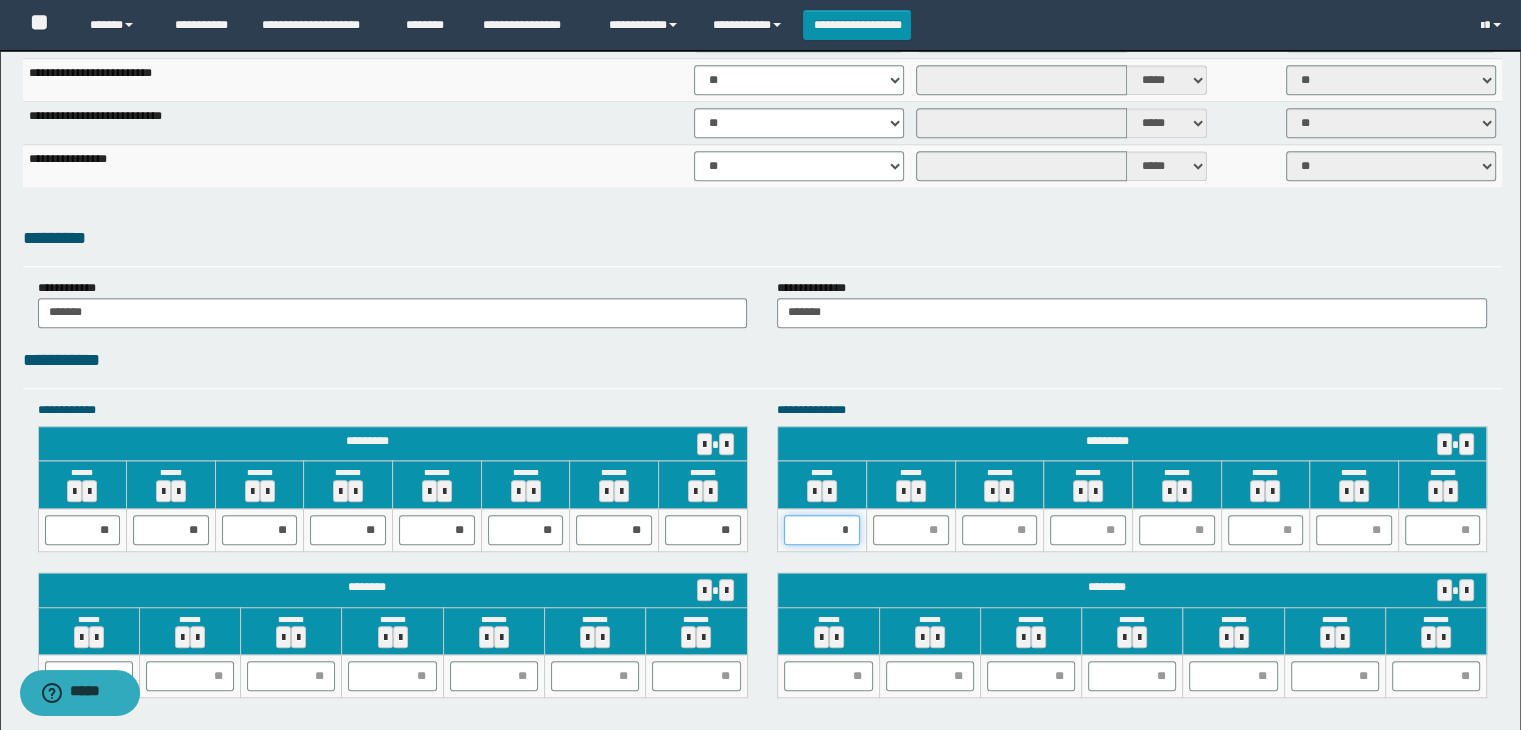type on "**" 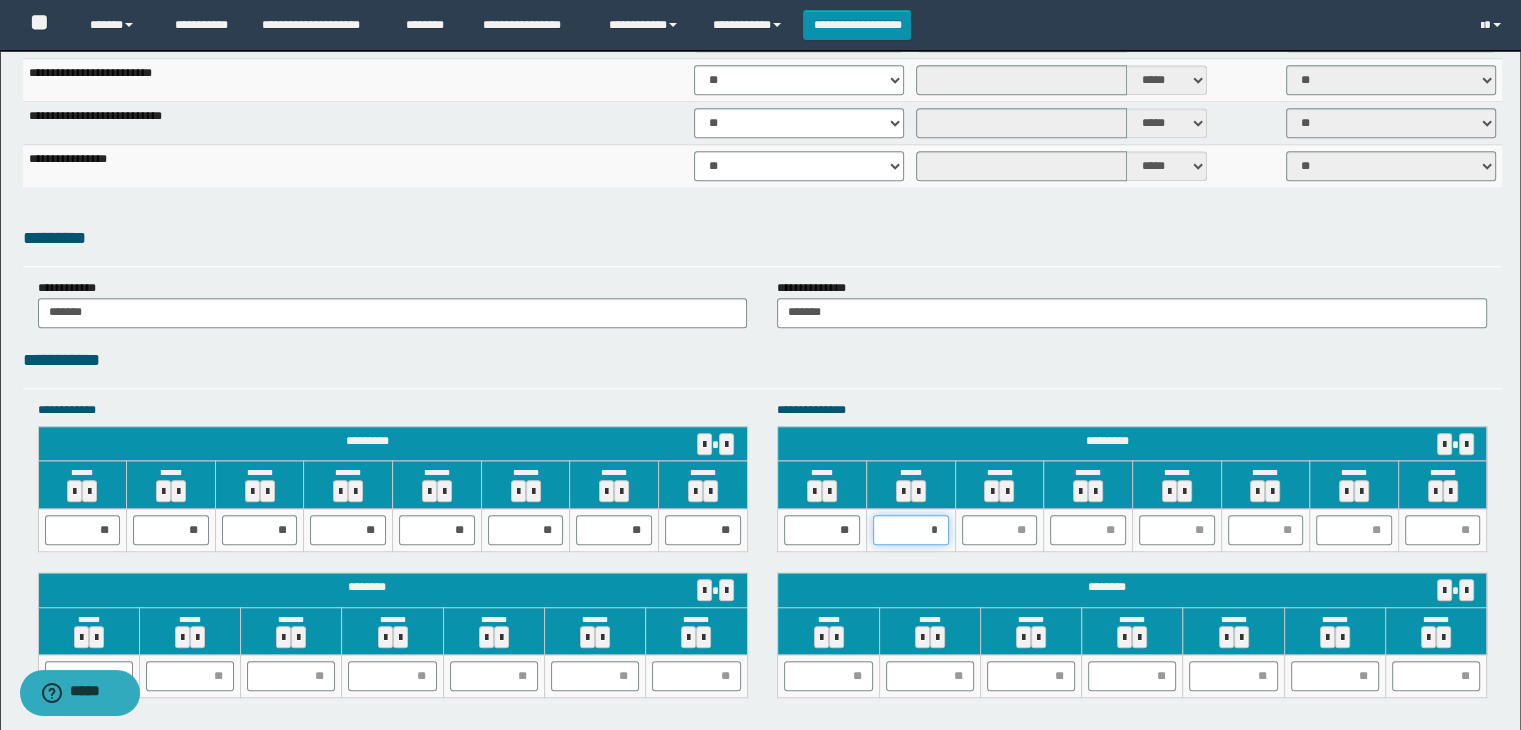 type on "**" 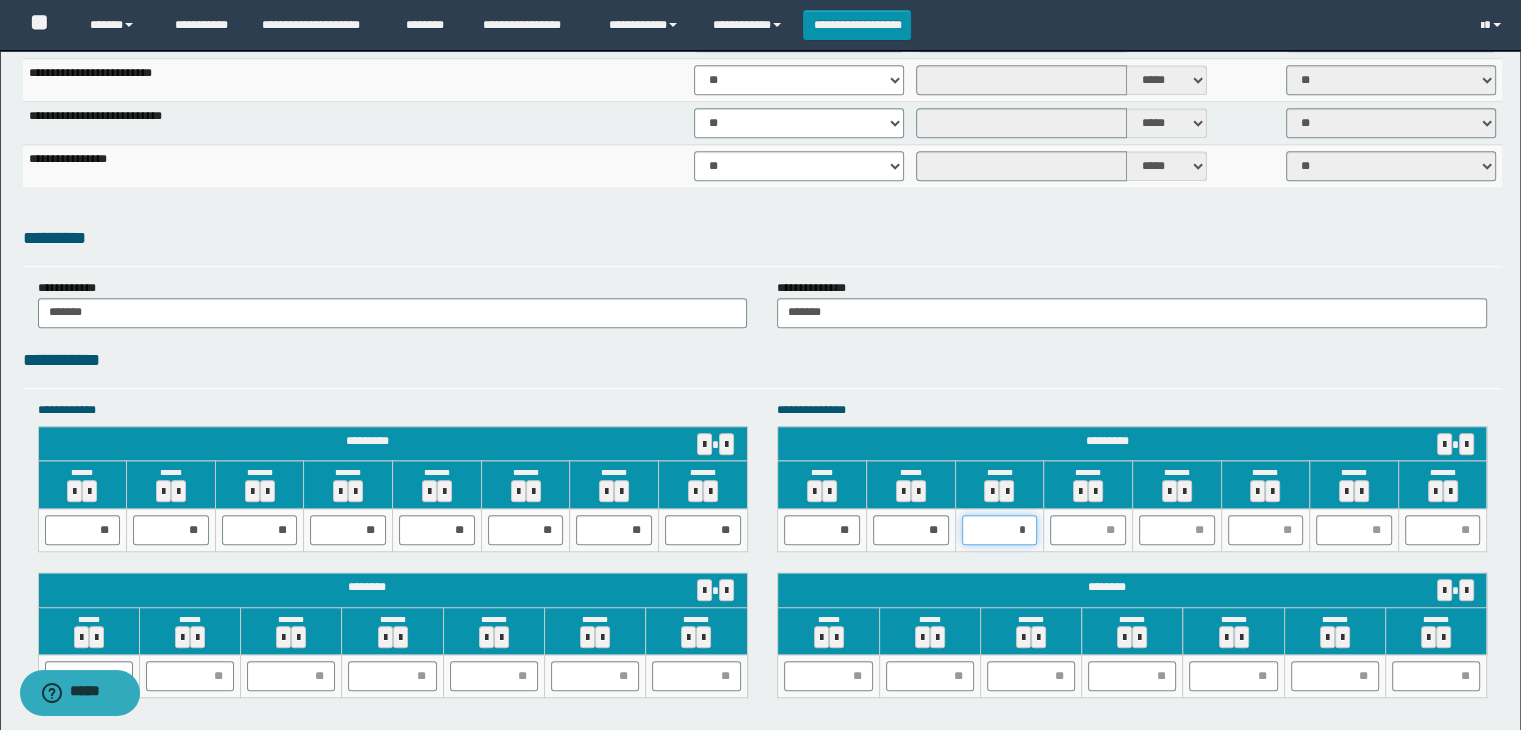 type on "**" 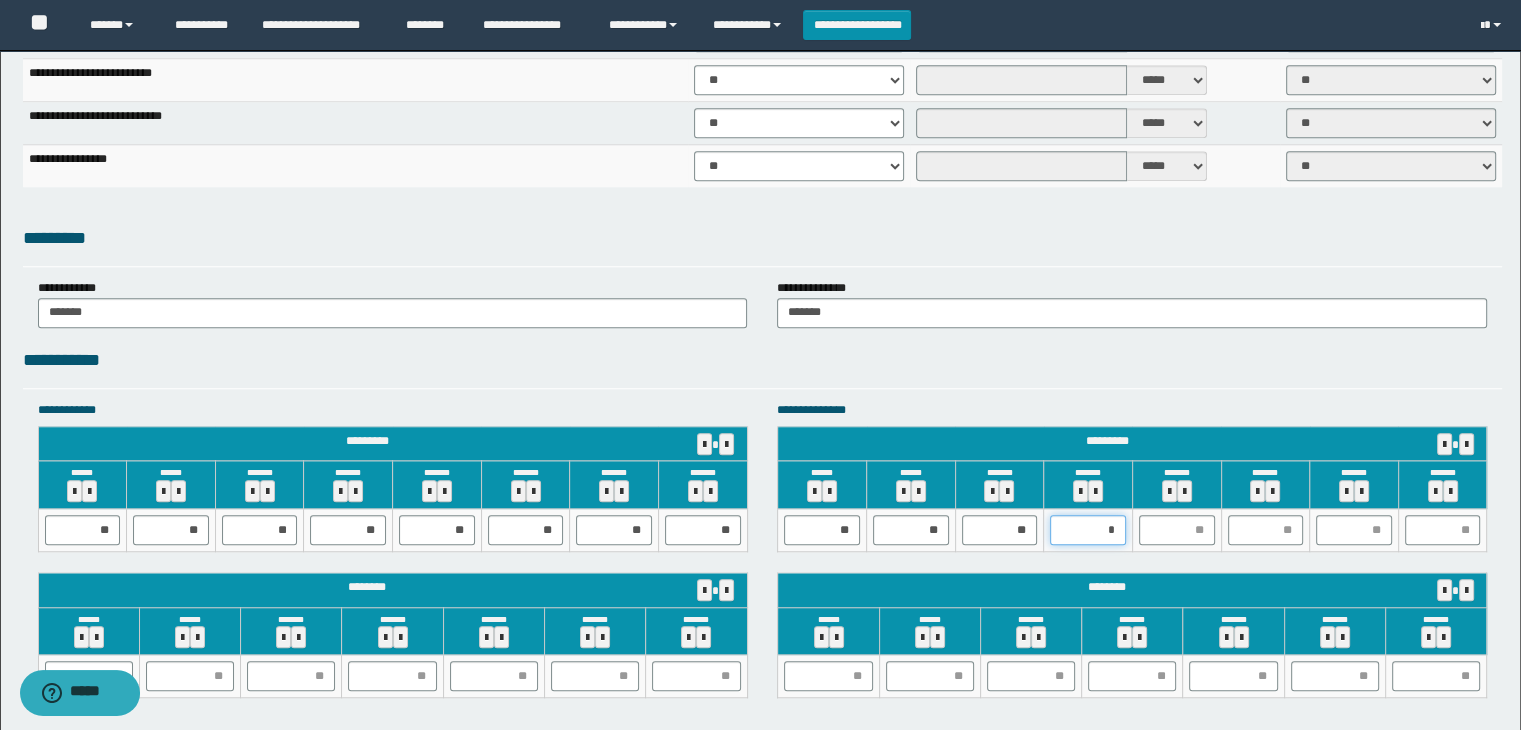 type on "**" 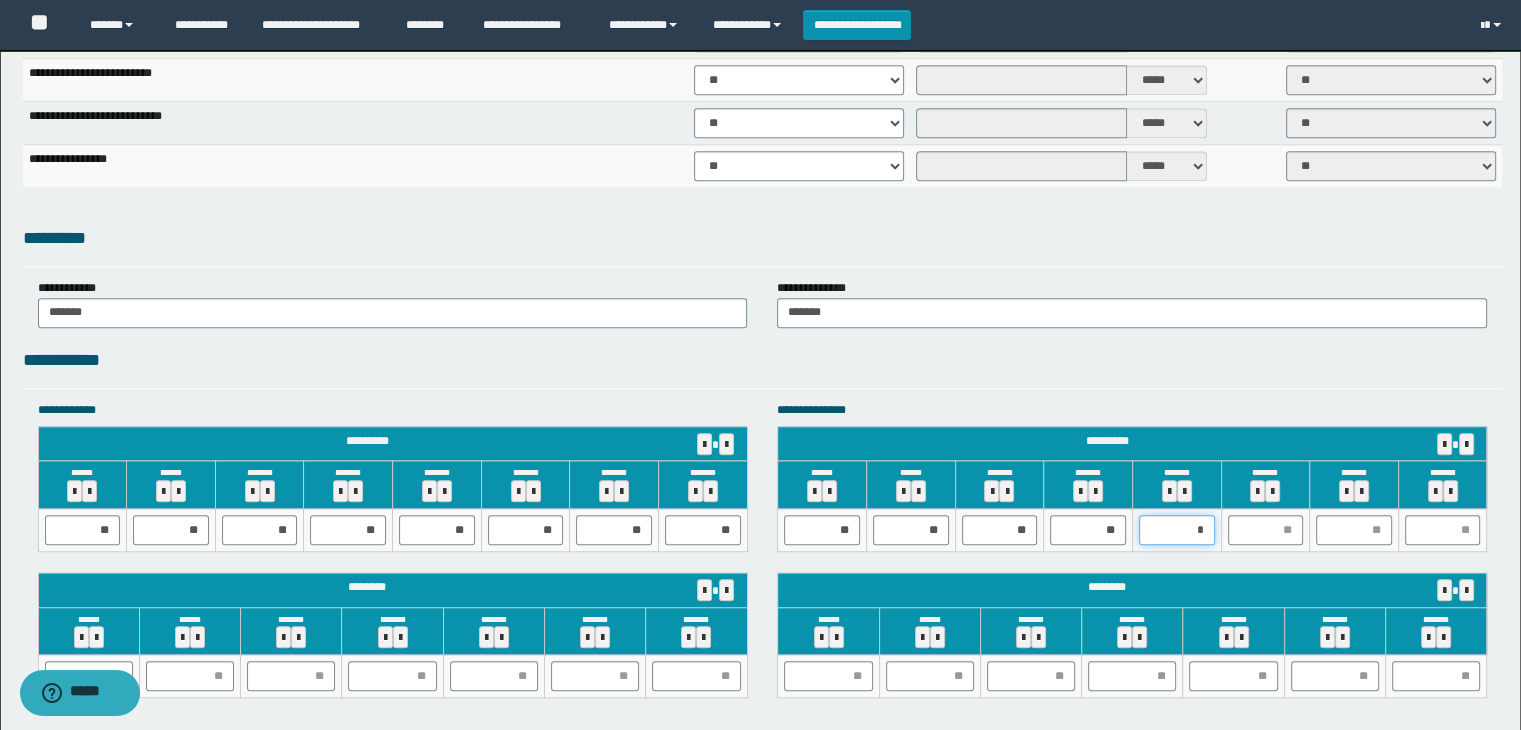 type on "**" 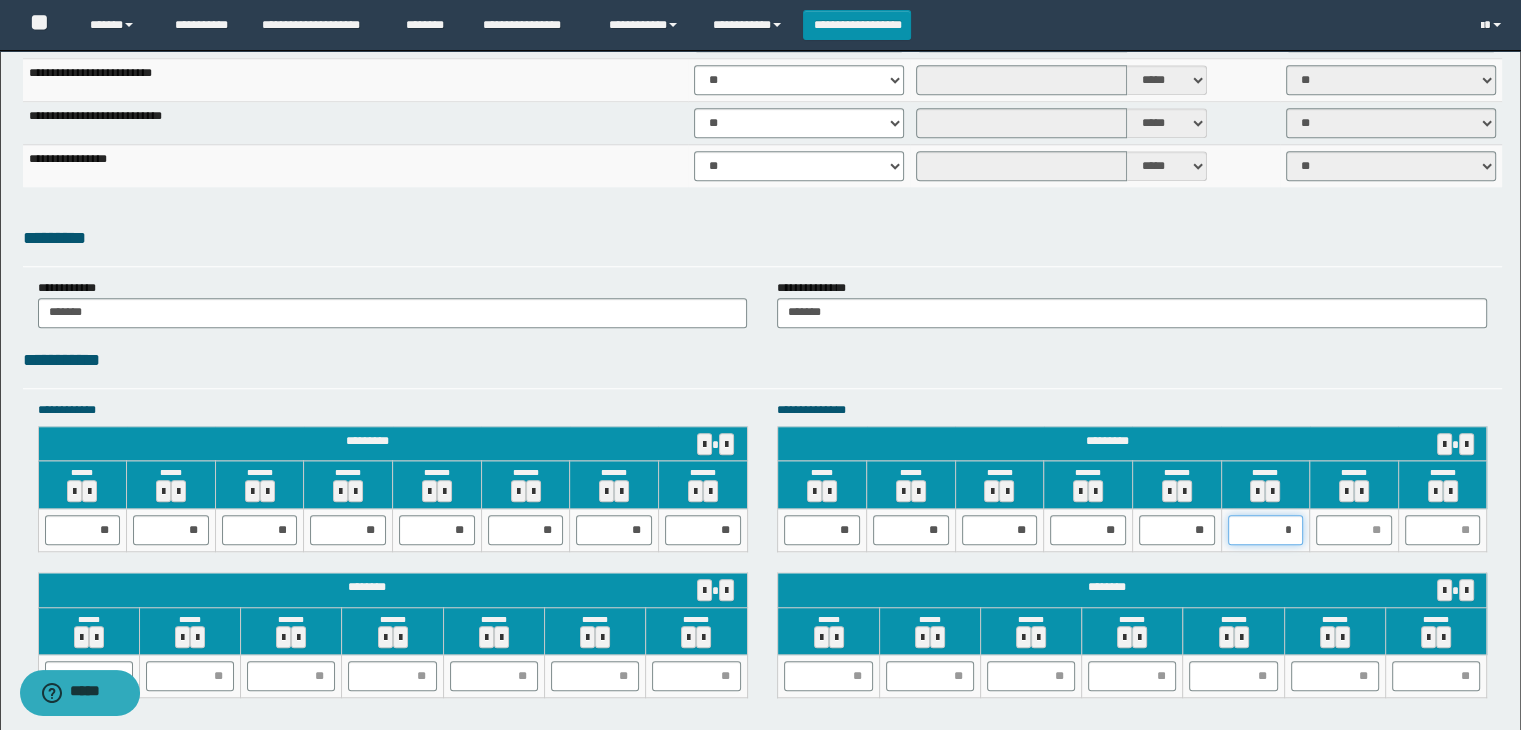 type on "**" 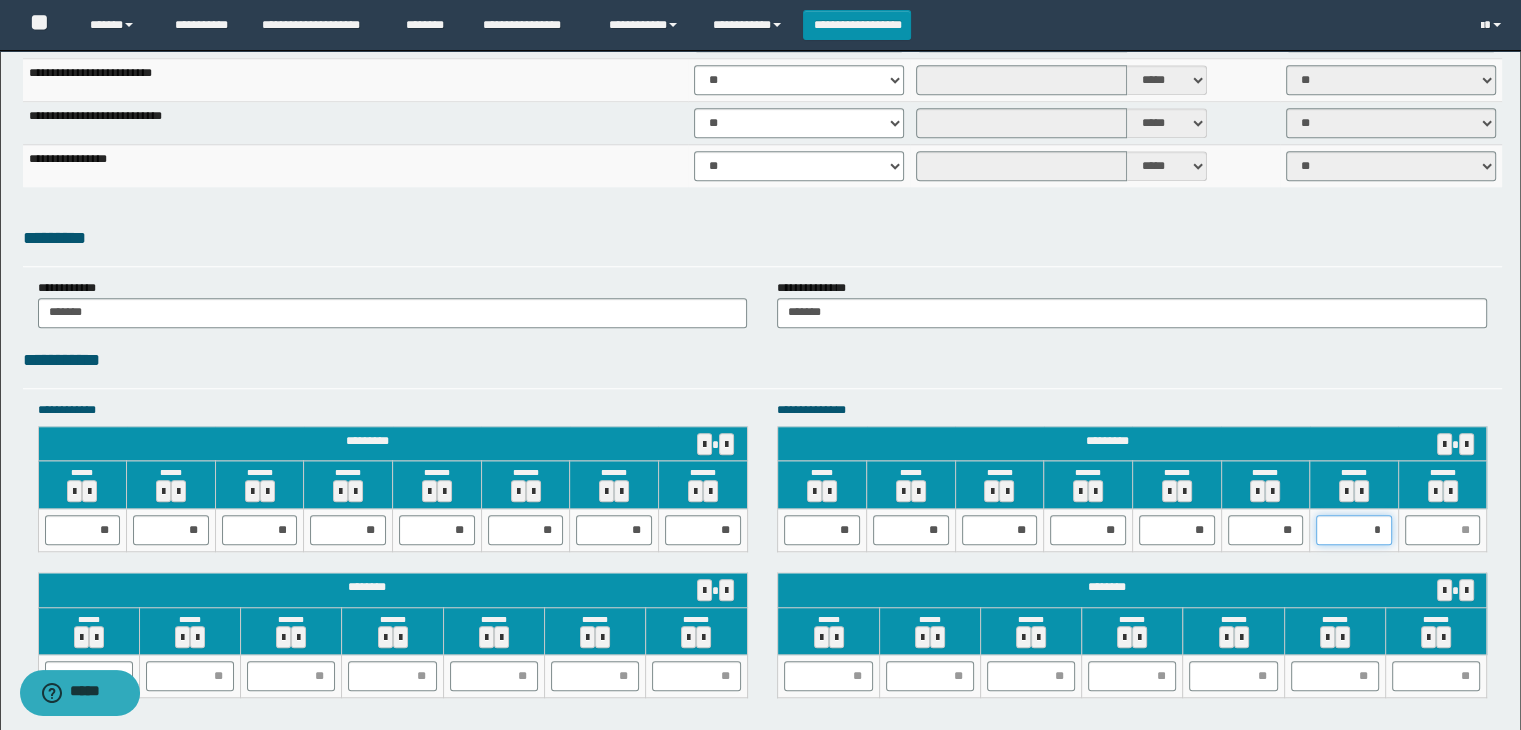 type on "**" 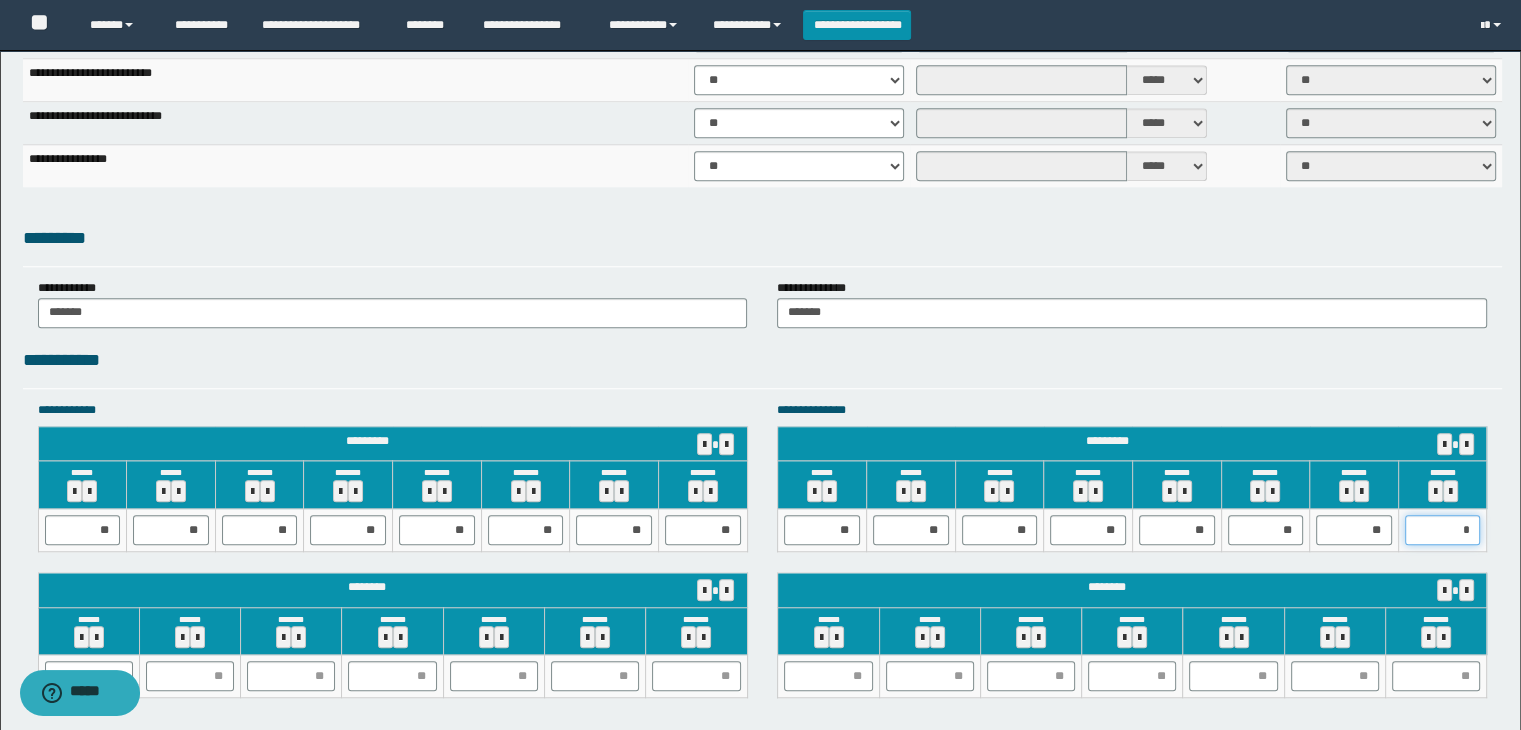 type on "**" 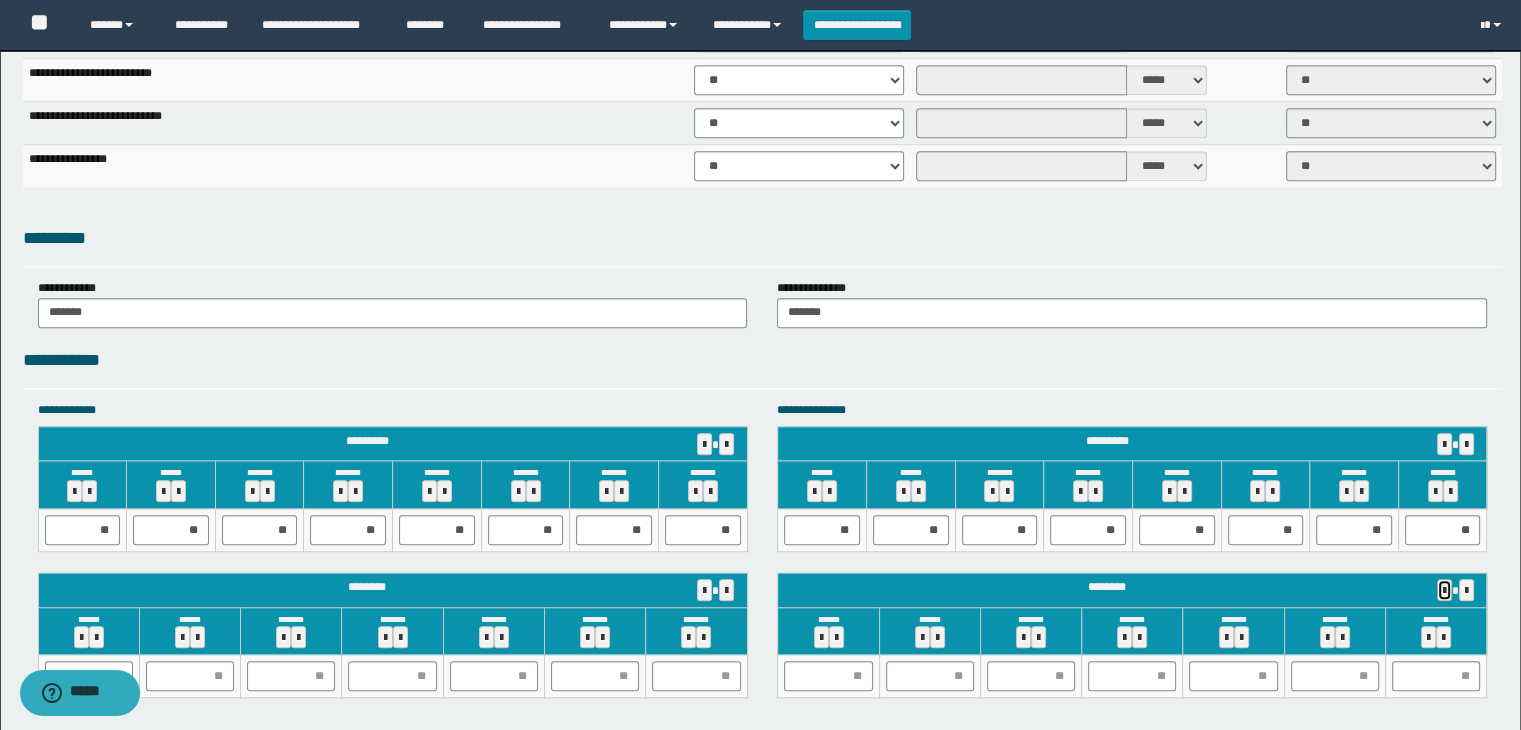 type 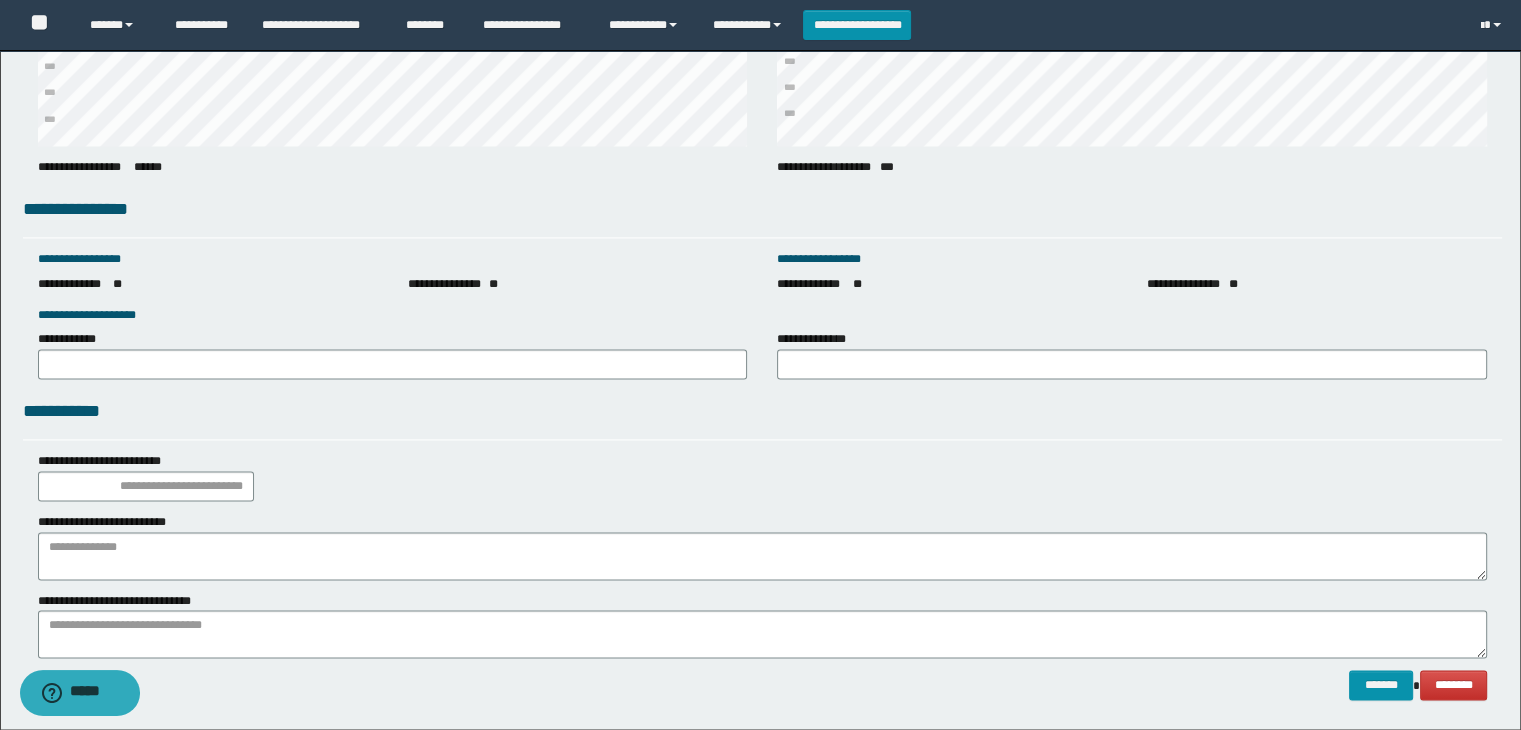 scroll, scrollTop: 2746, scrollLeft: 0, axis: vertical 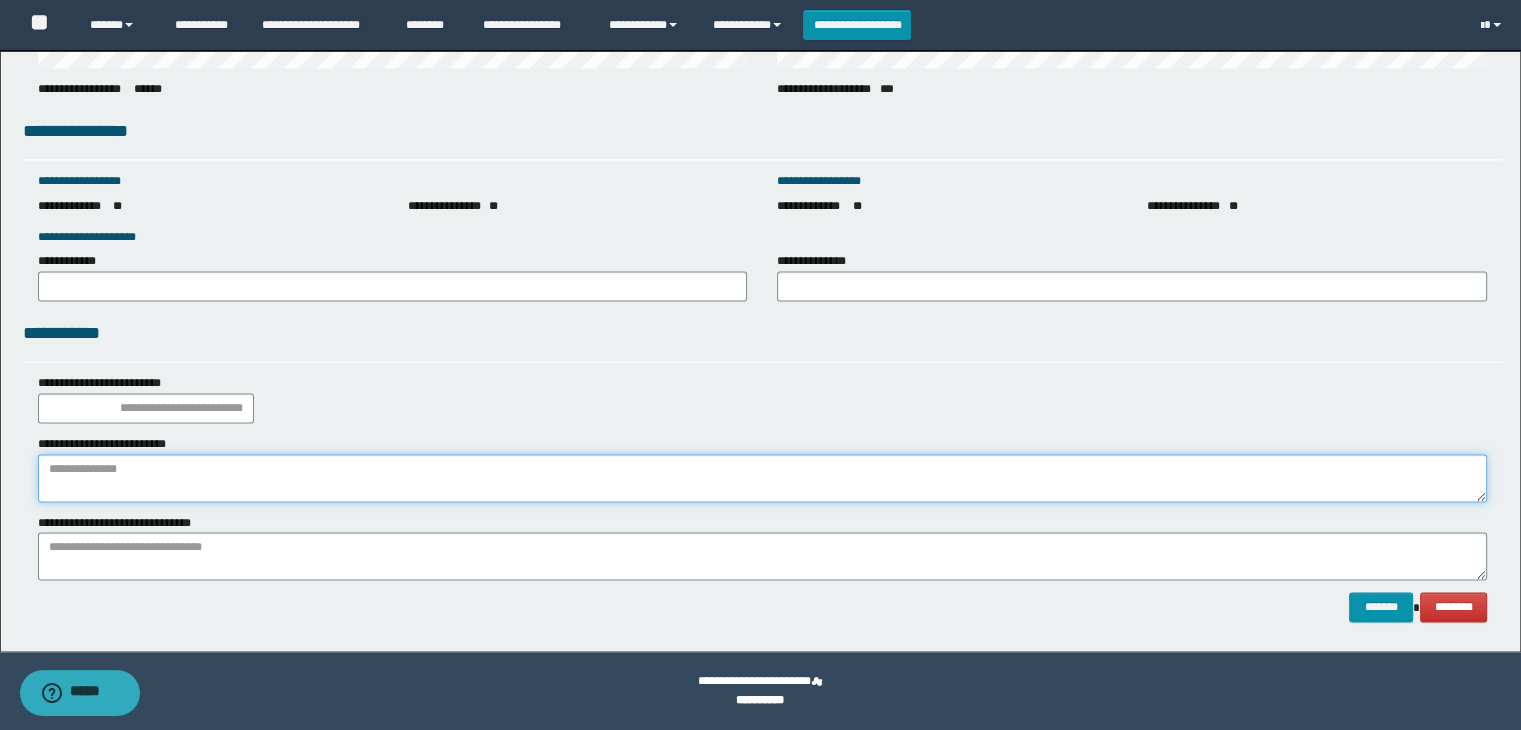 click at bounding box center [763, 478] 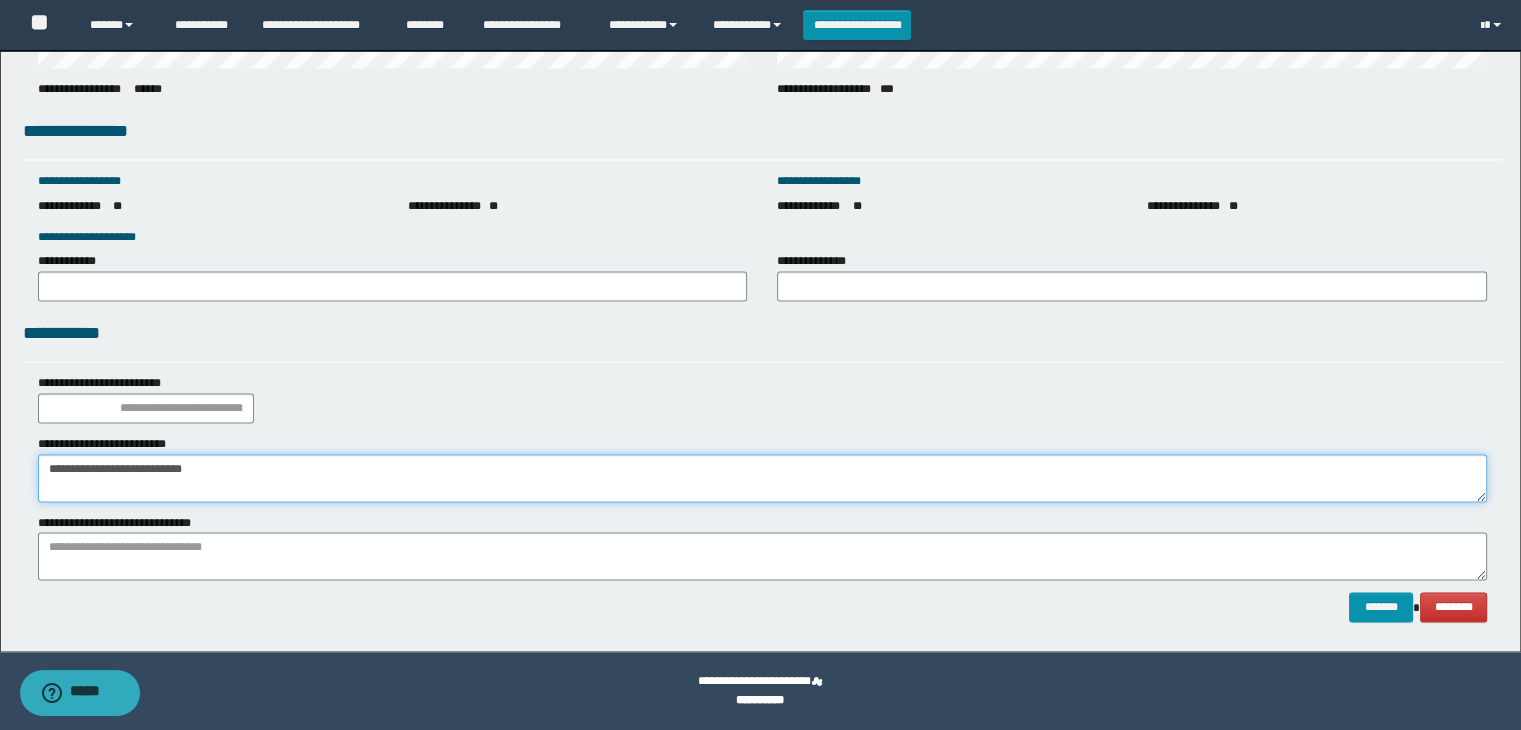 type on "**********" 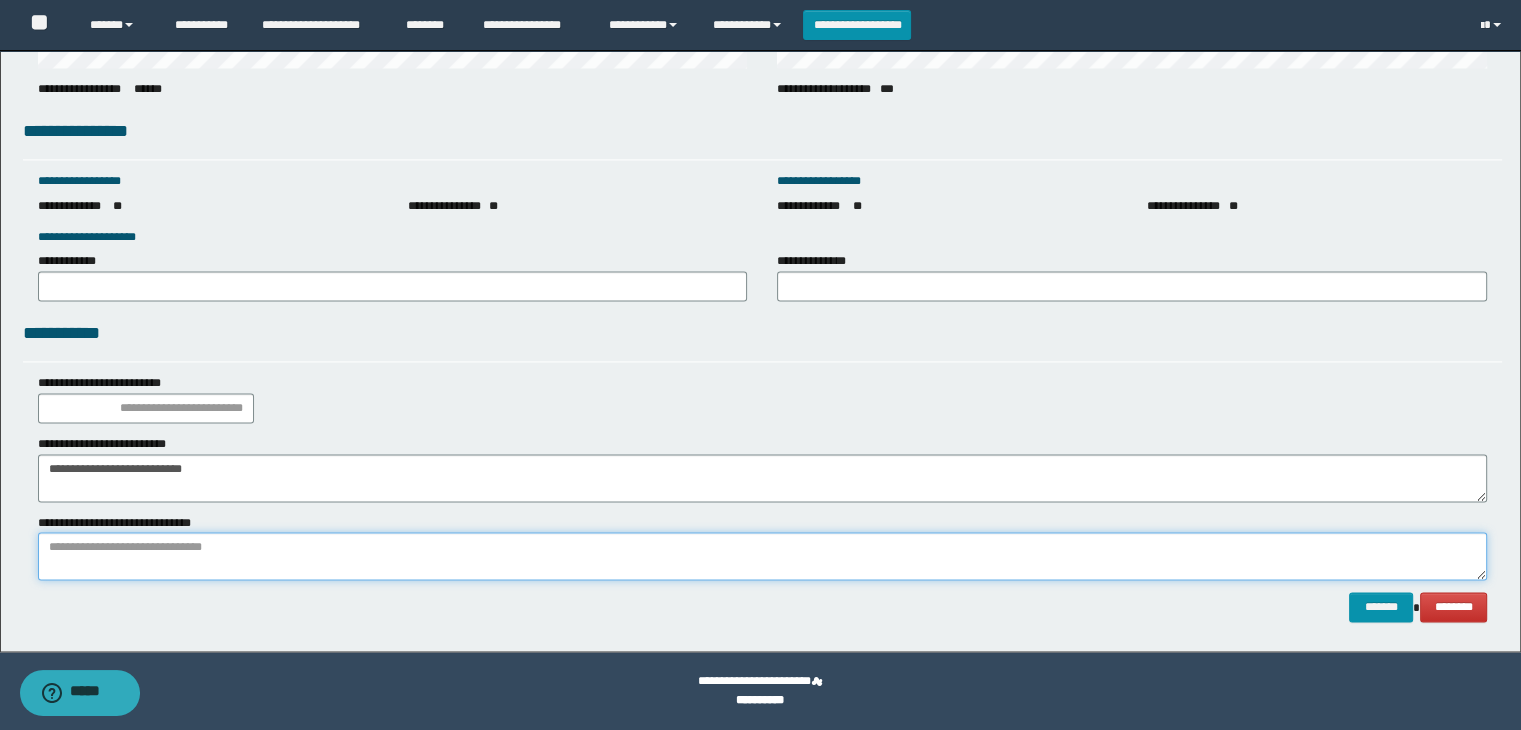 click at bounding box center (763, 556) 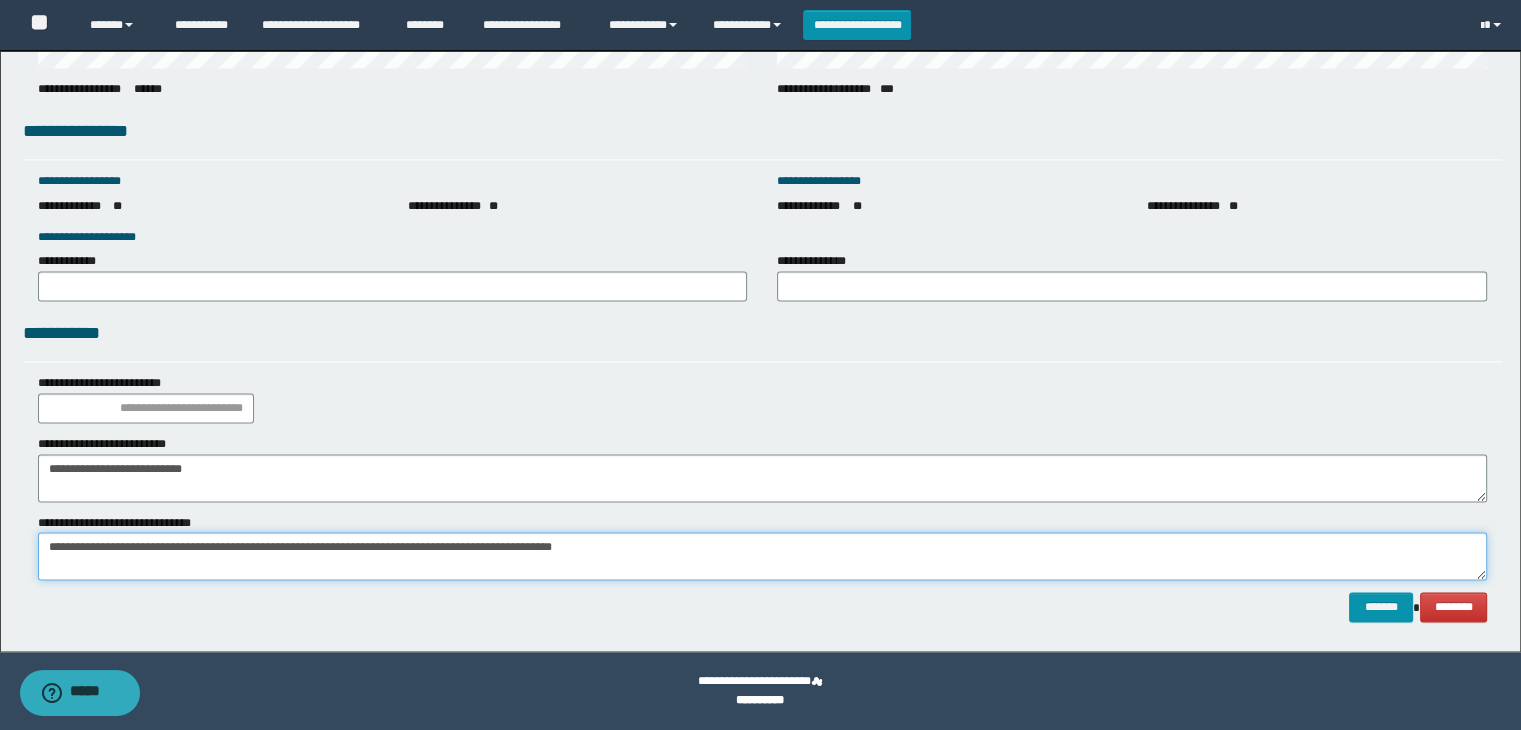 drag, startPoint x: 684, startPoint y: 549, endPoint x: 0, endPoint y: 609, distance: 686.6265 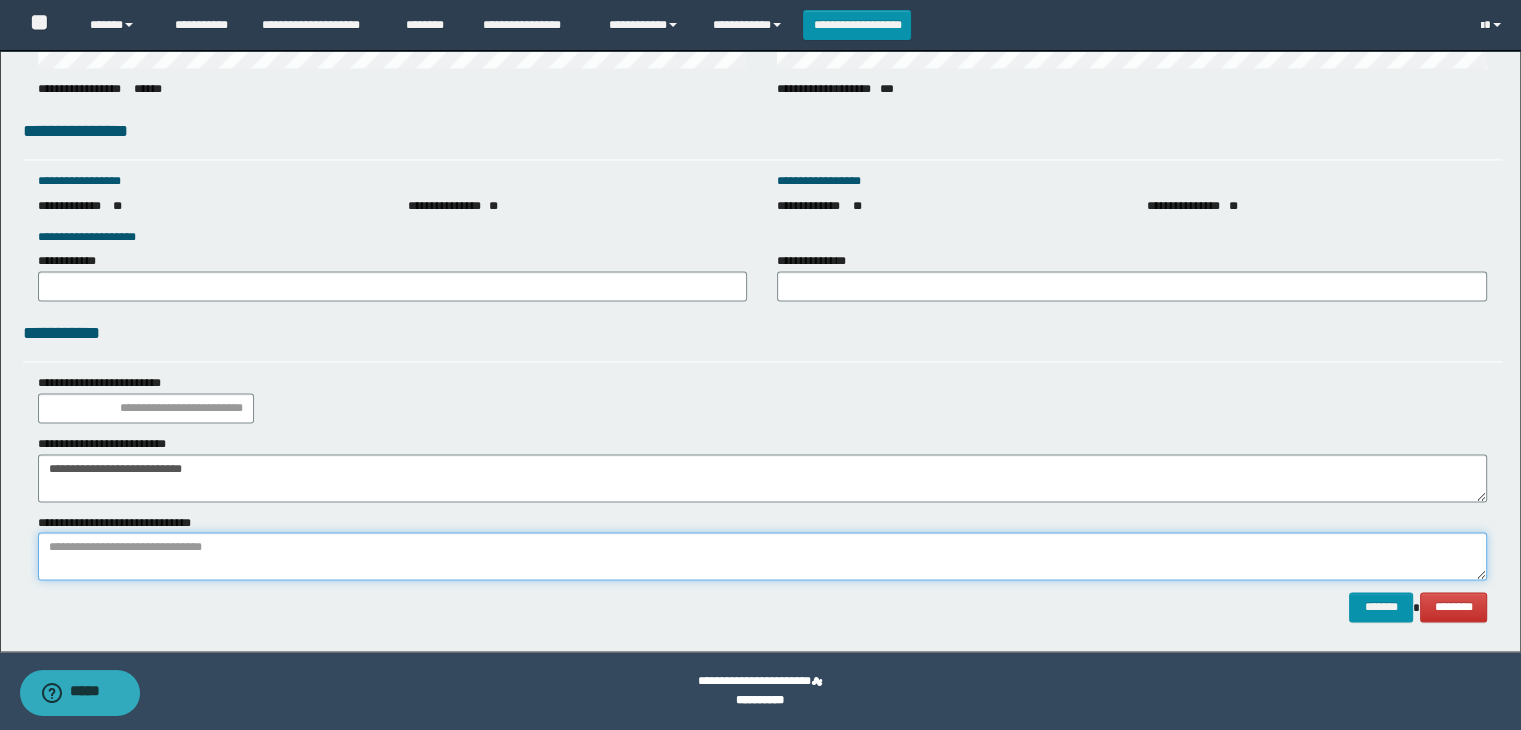 paste on "**********" 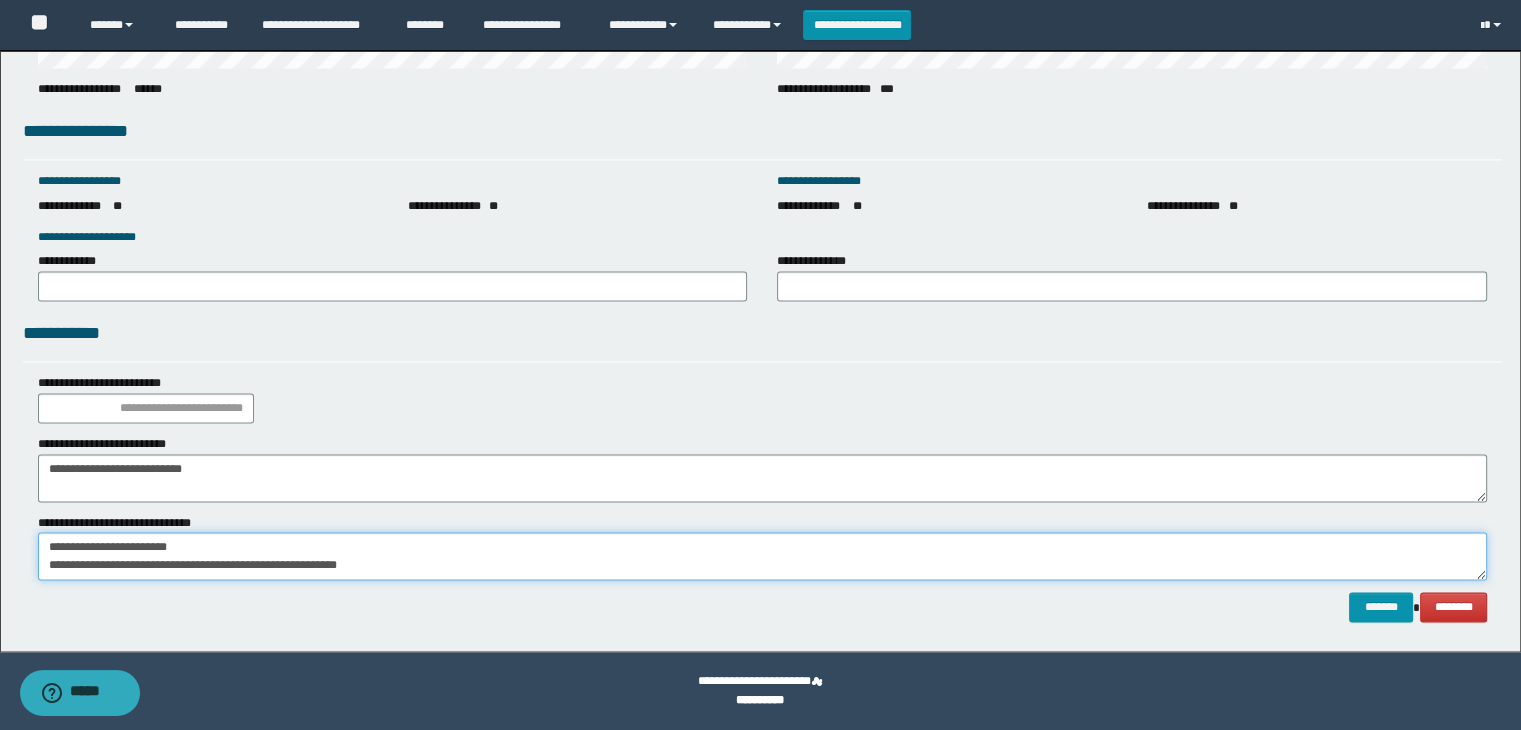 type on "**********" 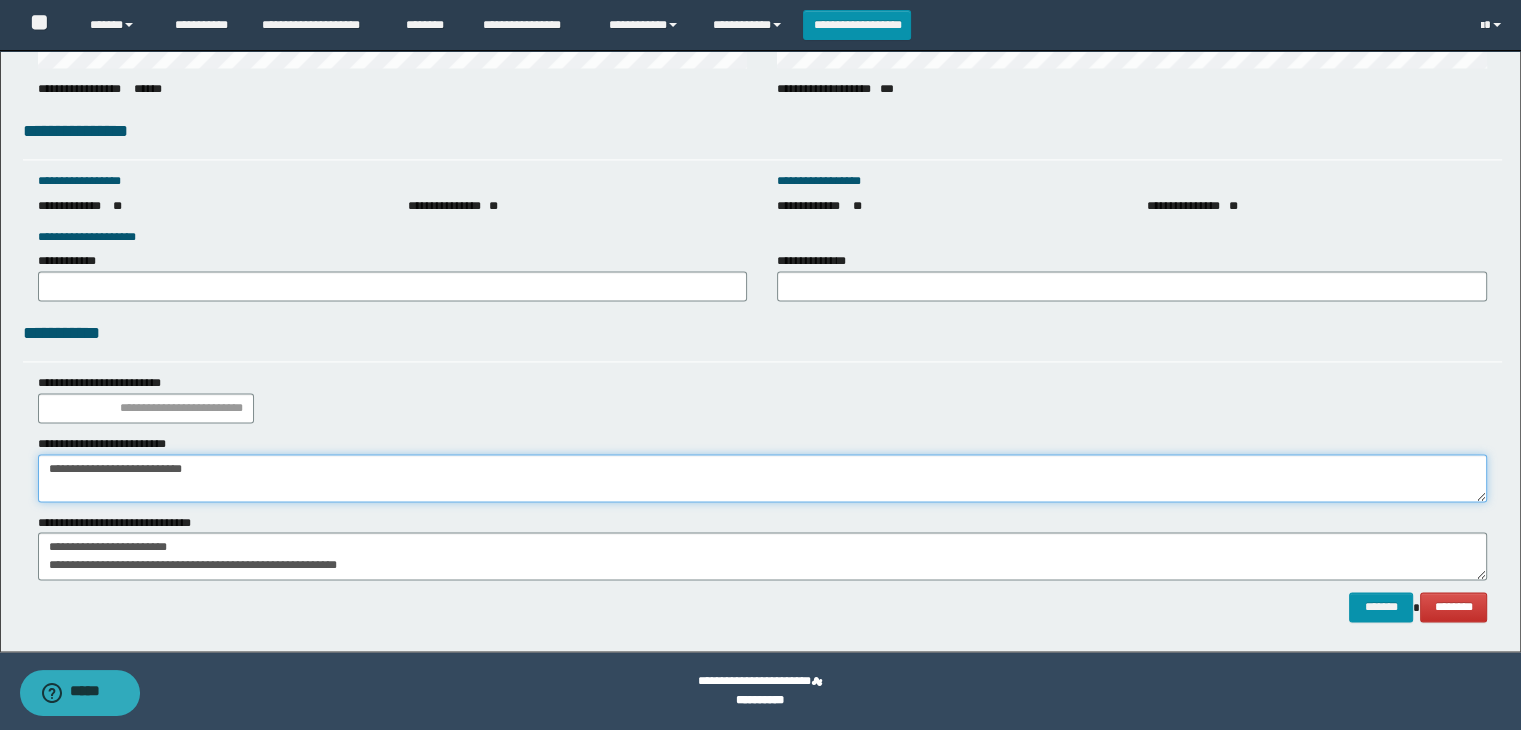 drag, startPoint x: 229, startPoint y: 459, endPoint x: 0, endPoint y: 472, distance: 229.3687 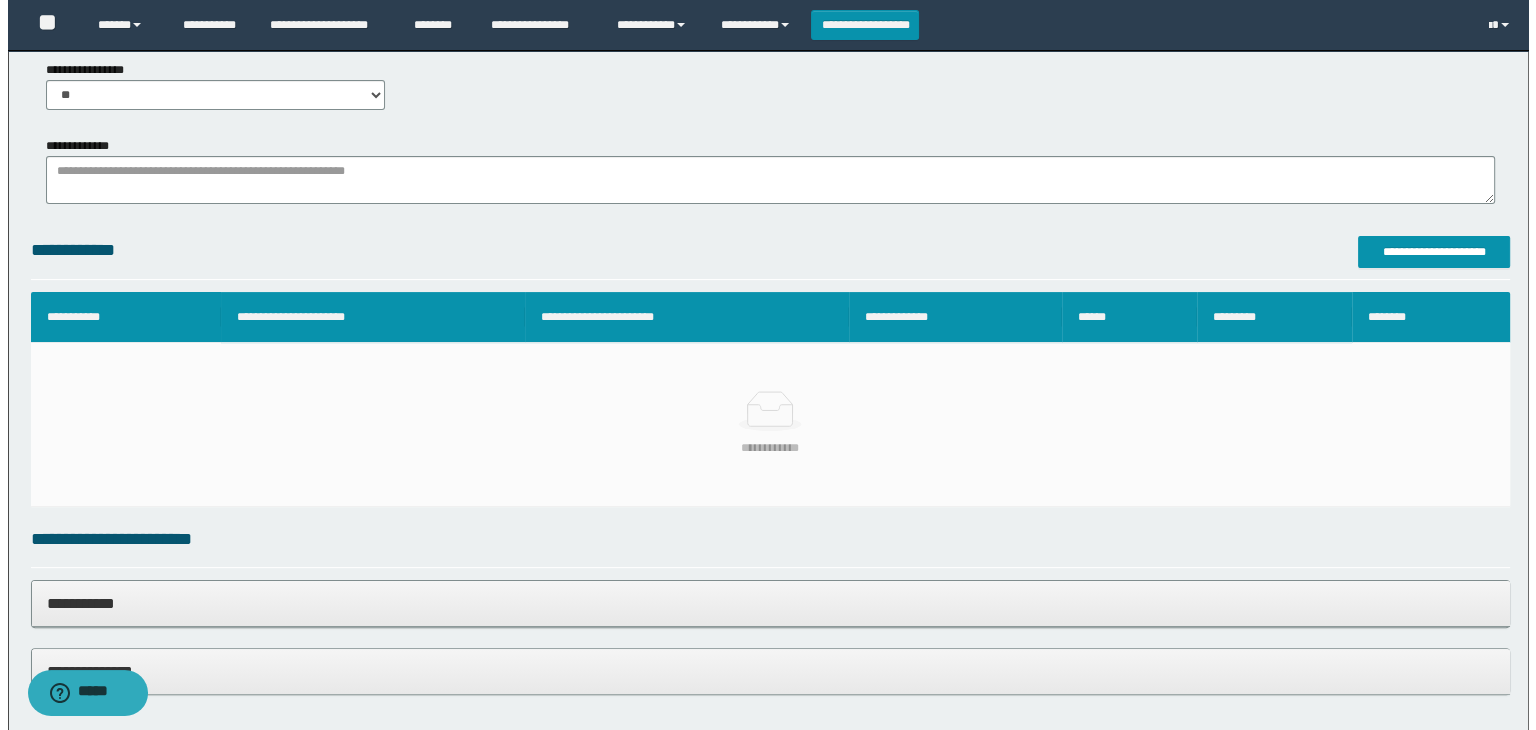 scroll, scrollTop: 304, scrollLeft: 0, axis: vertical 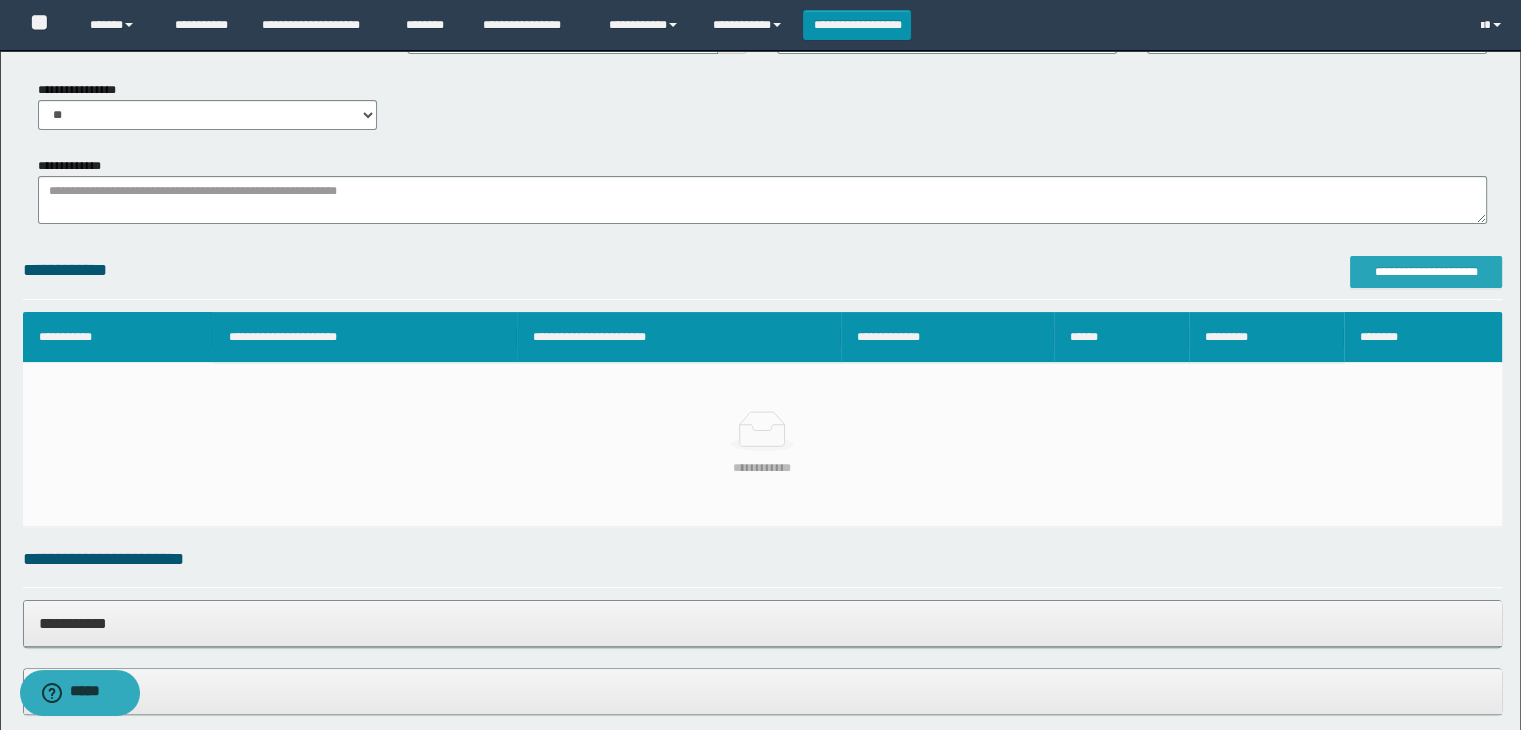 click on "**********" at bounding box center [1426, 272] 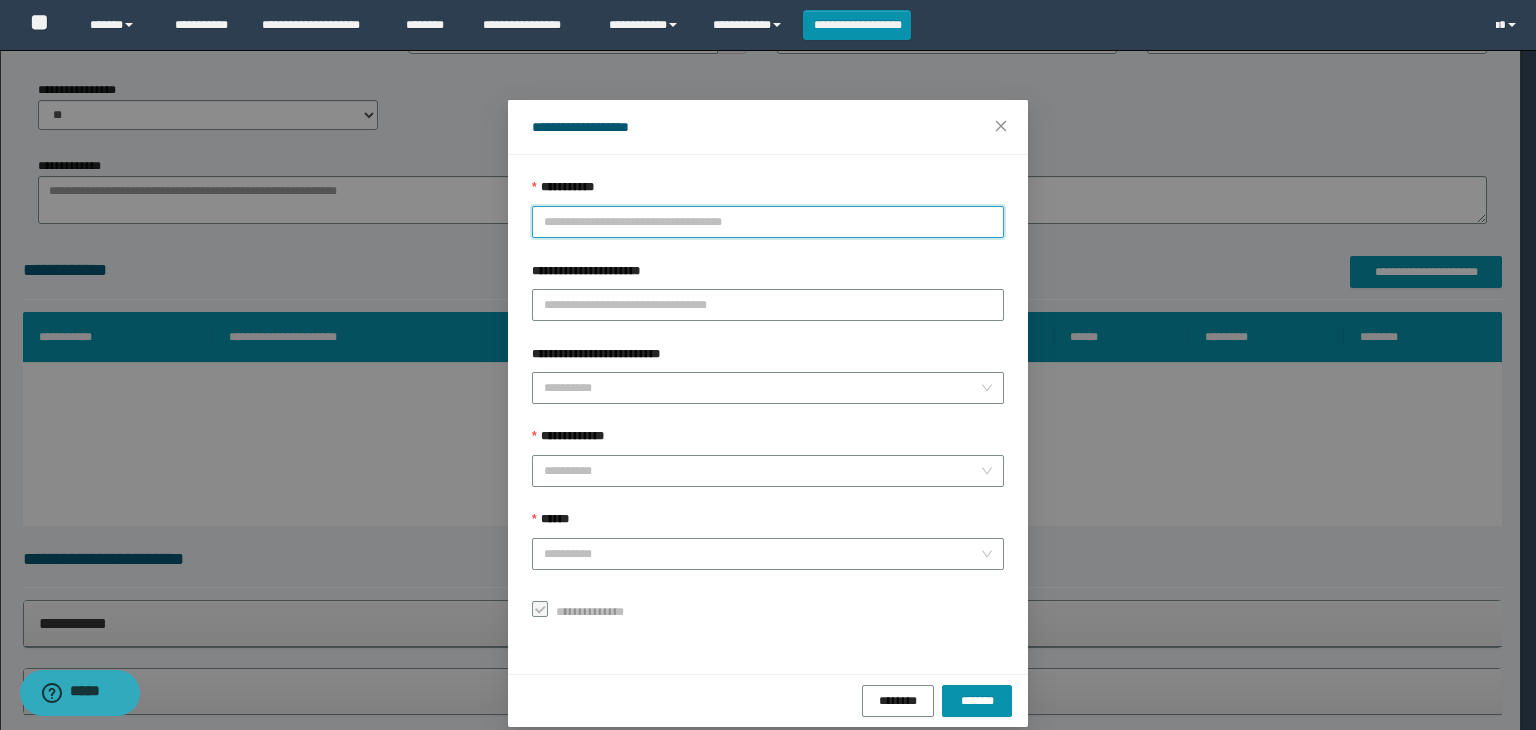 click on "**********" at bounding box center (768, 222) 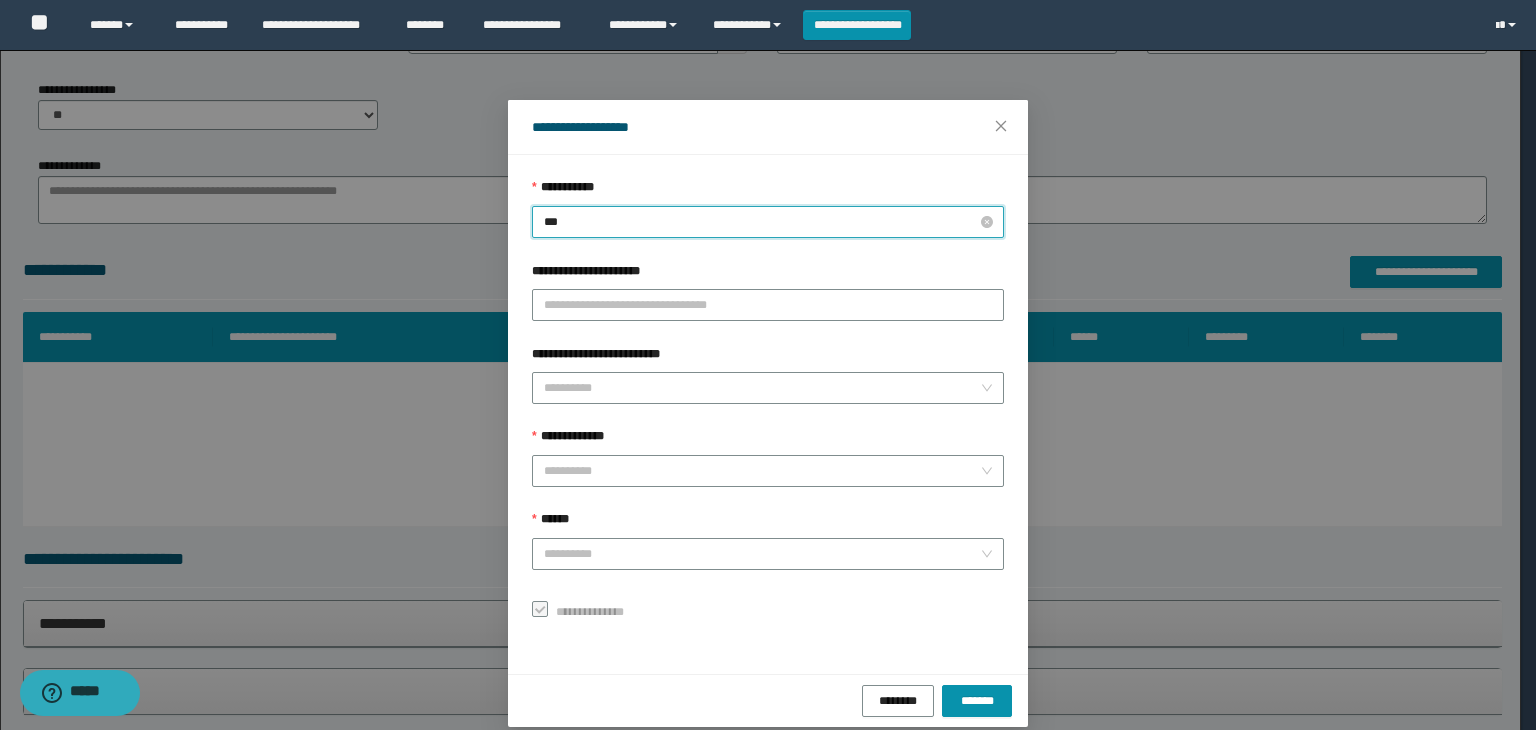 type on "****" 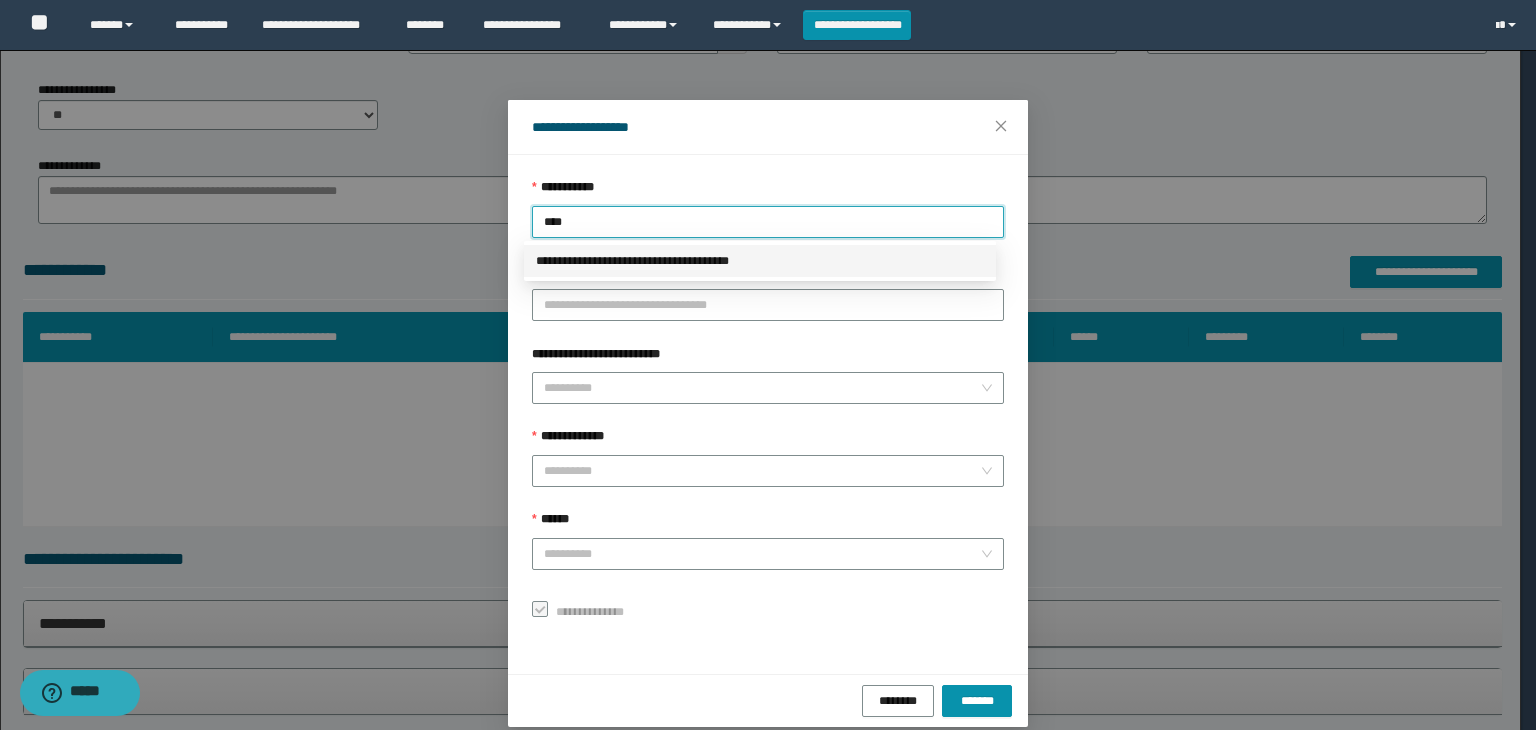 click on "**********" at bounding box center (760, 261) 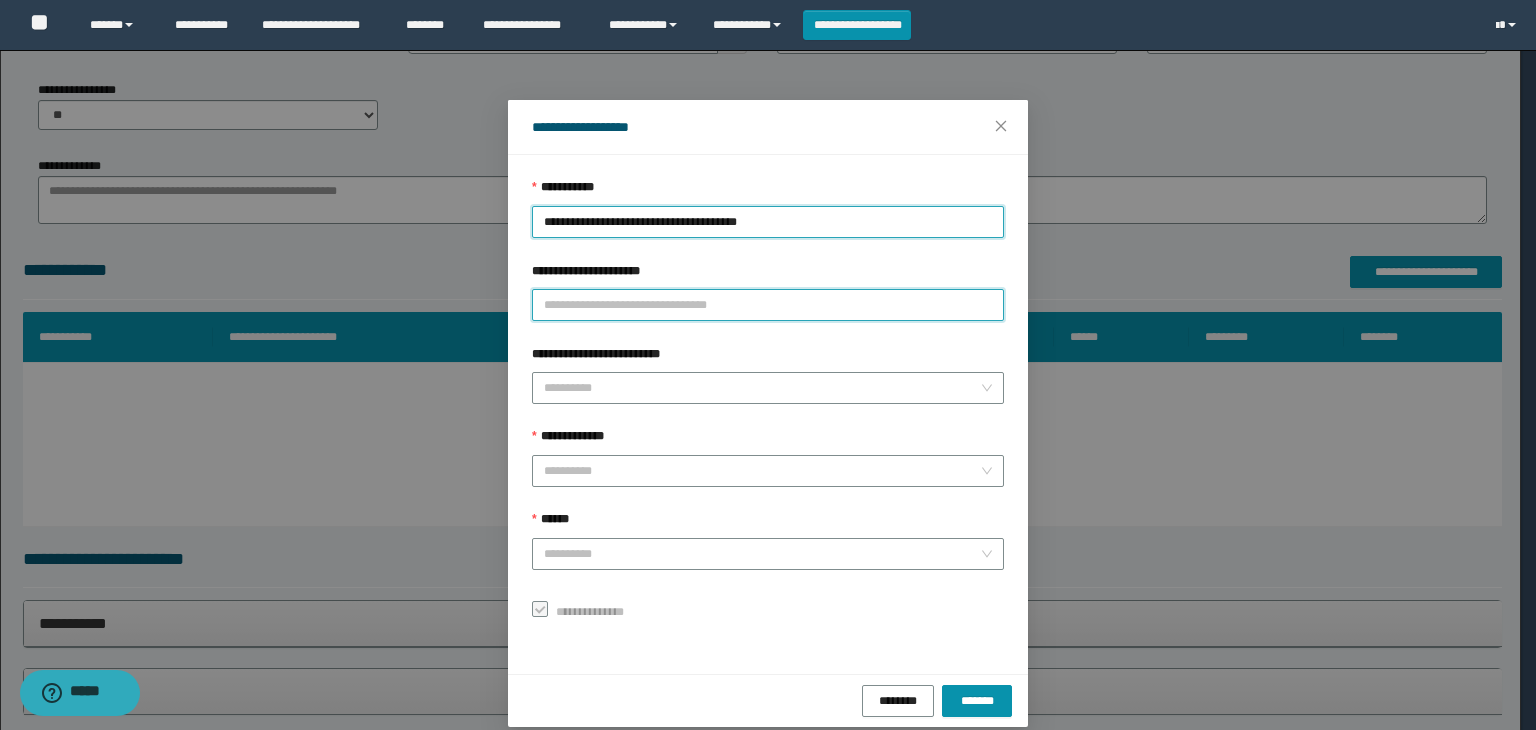 click on "**********" at bounding box center (768, 305) 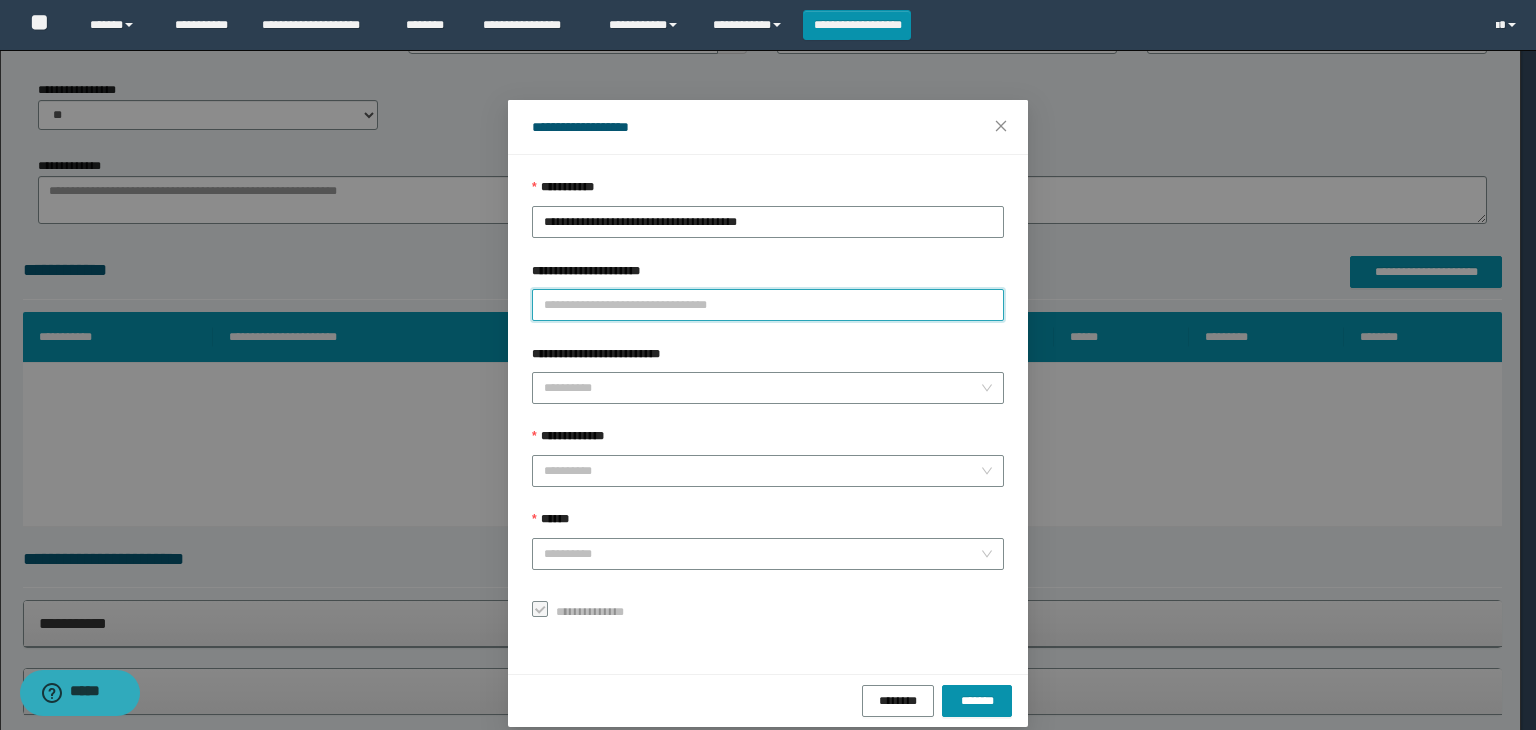paste on "**********" 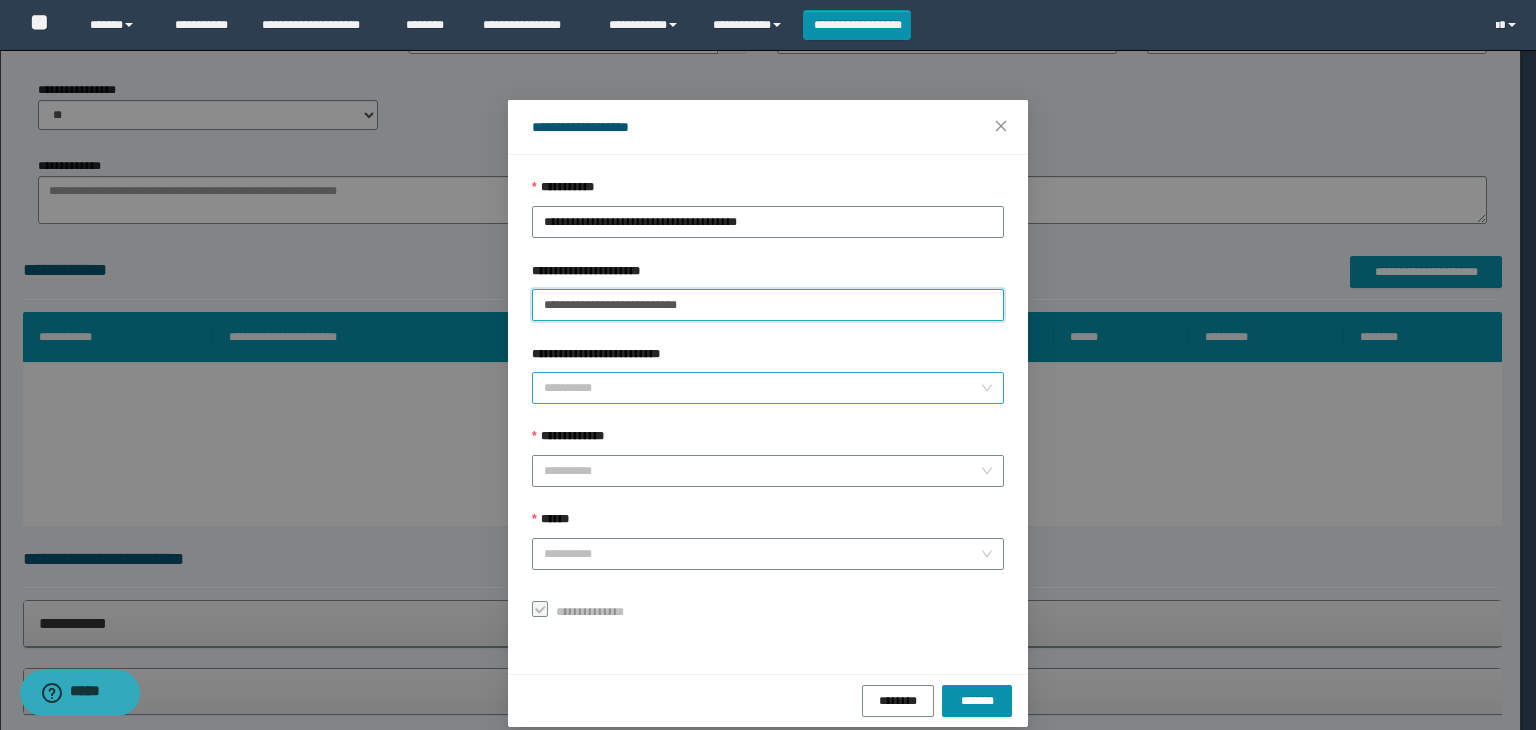 type on "**********" 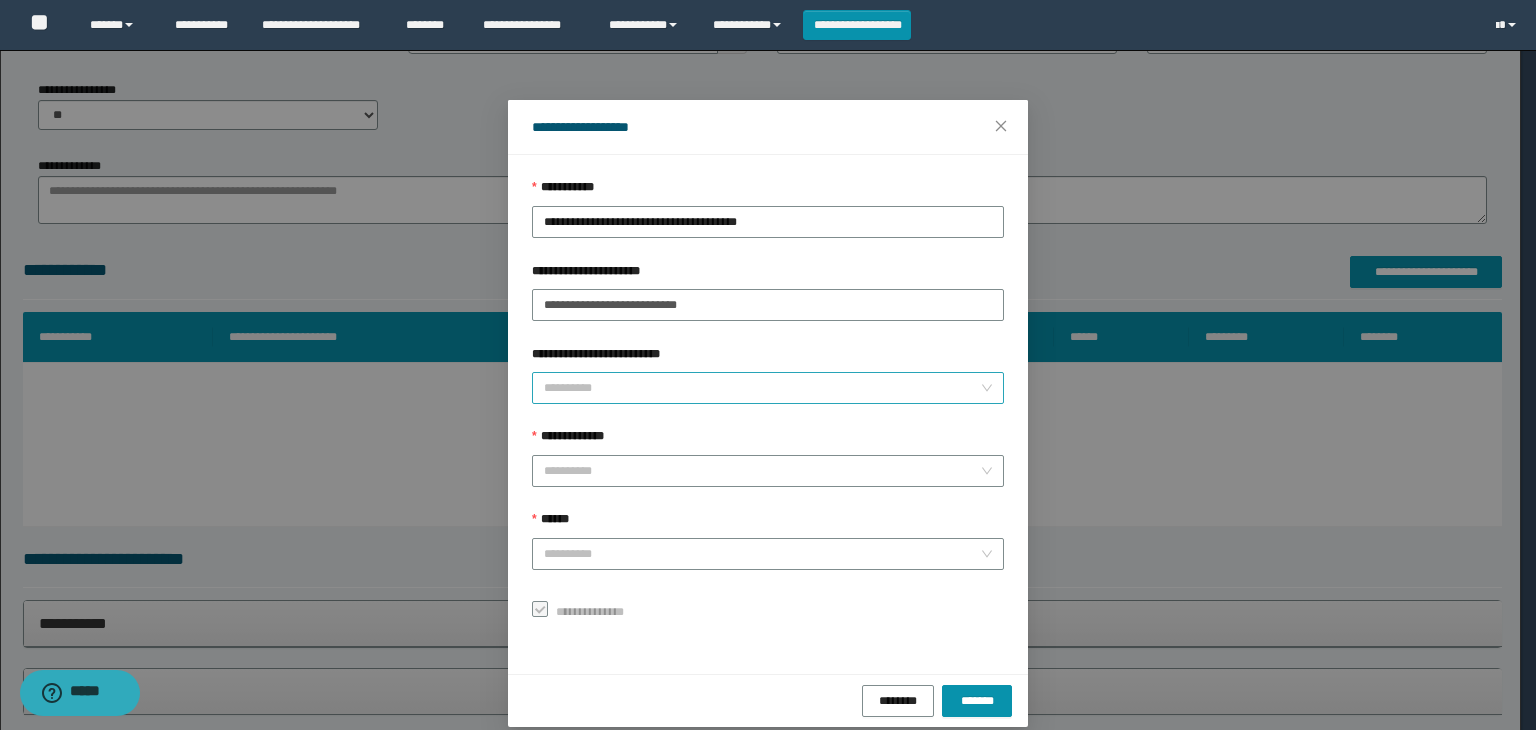 click on "**********" at bounding box center (762, 388) 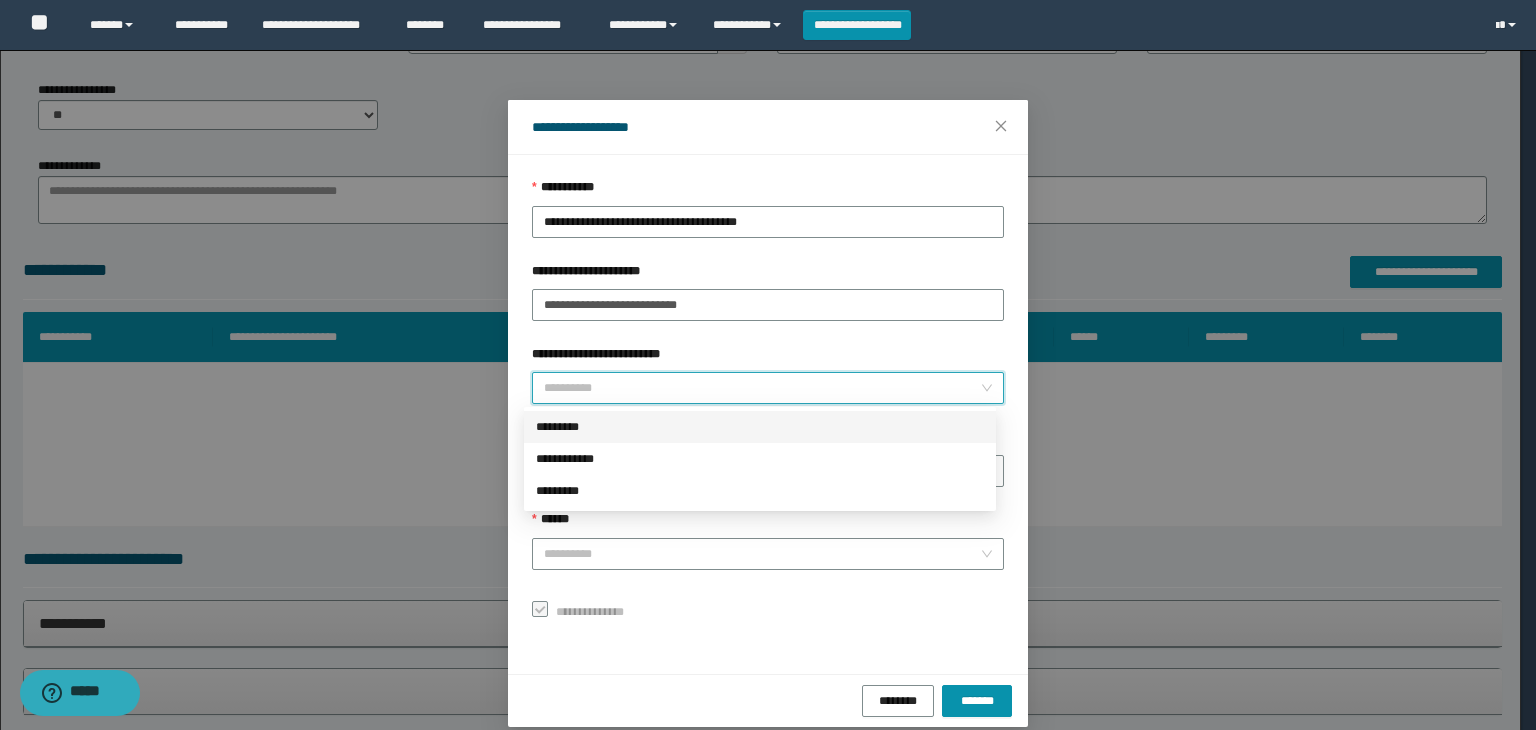 click on "*********" at bounding box center [760, 427] 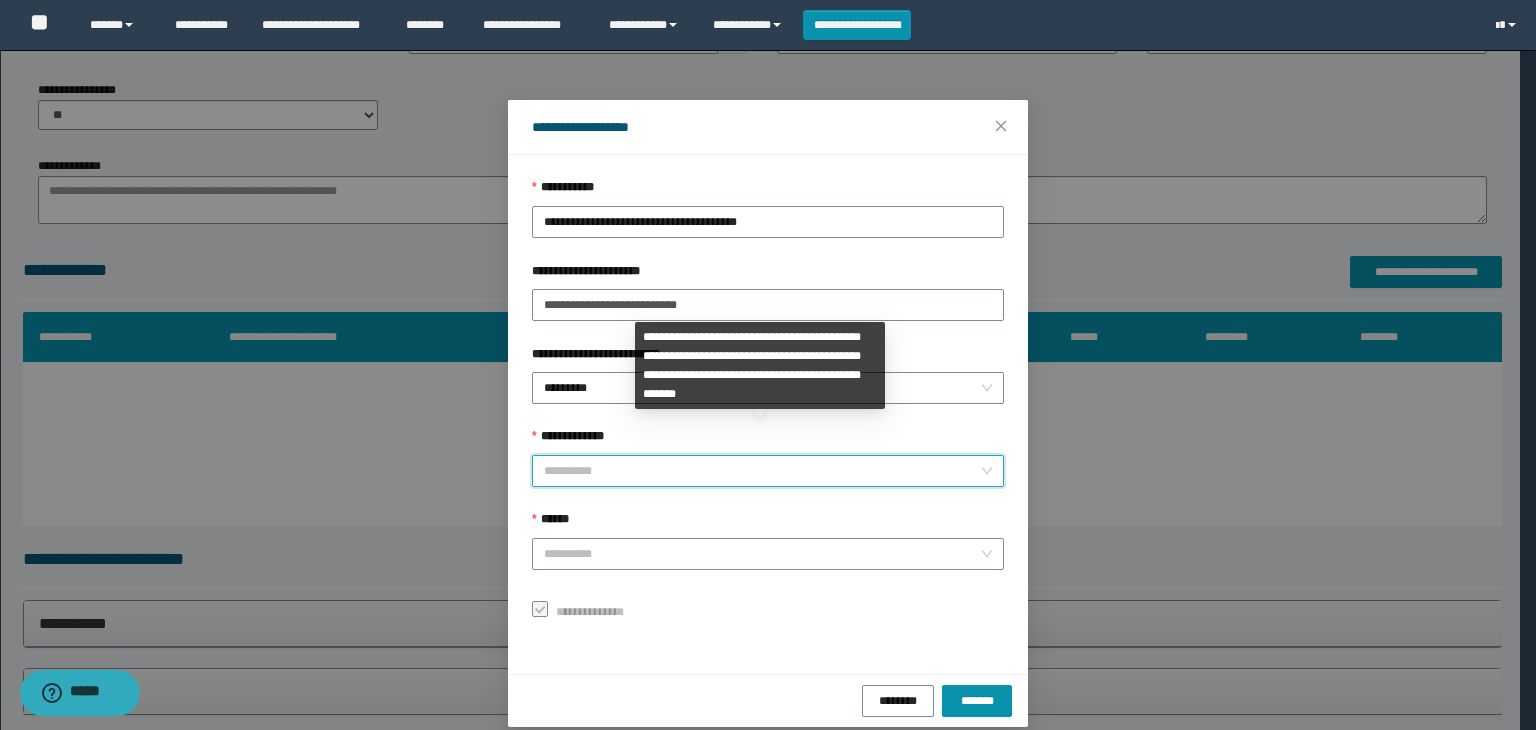 click on "**********" at bounding box center [762, 471] 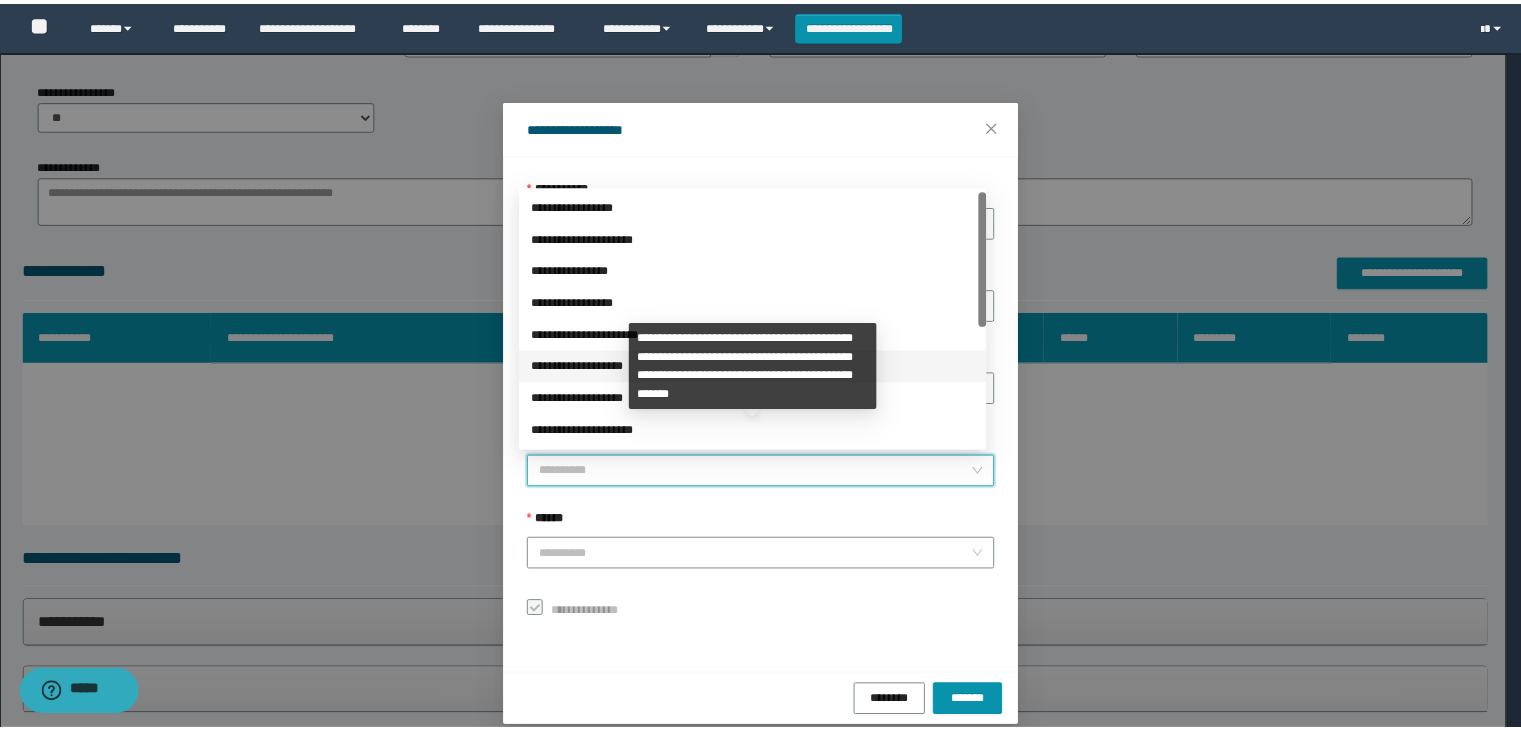 scroll, scrollTop: 224, scrollLeft: 0, axis: vertical 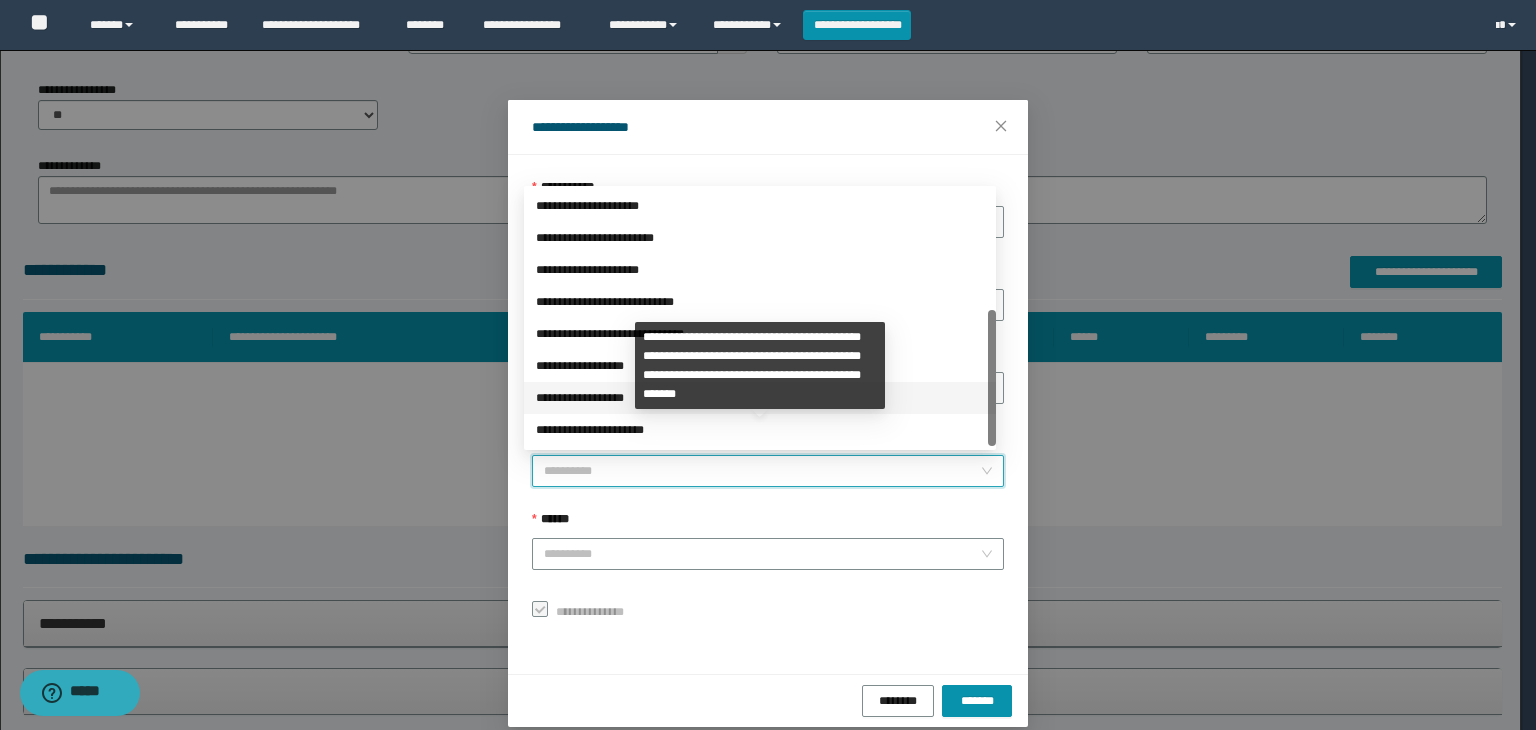click on "**********" at bounding box center [760, 398] 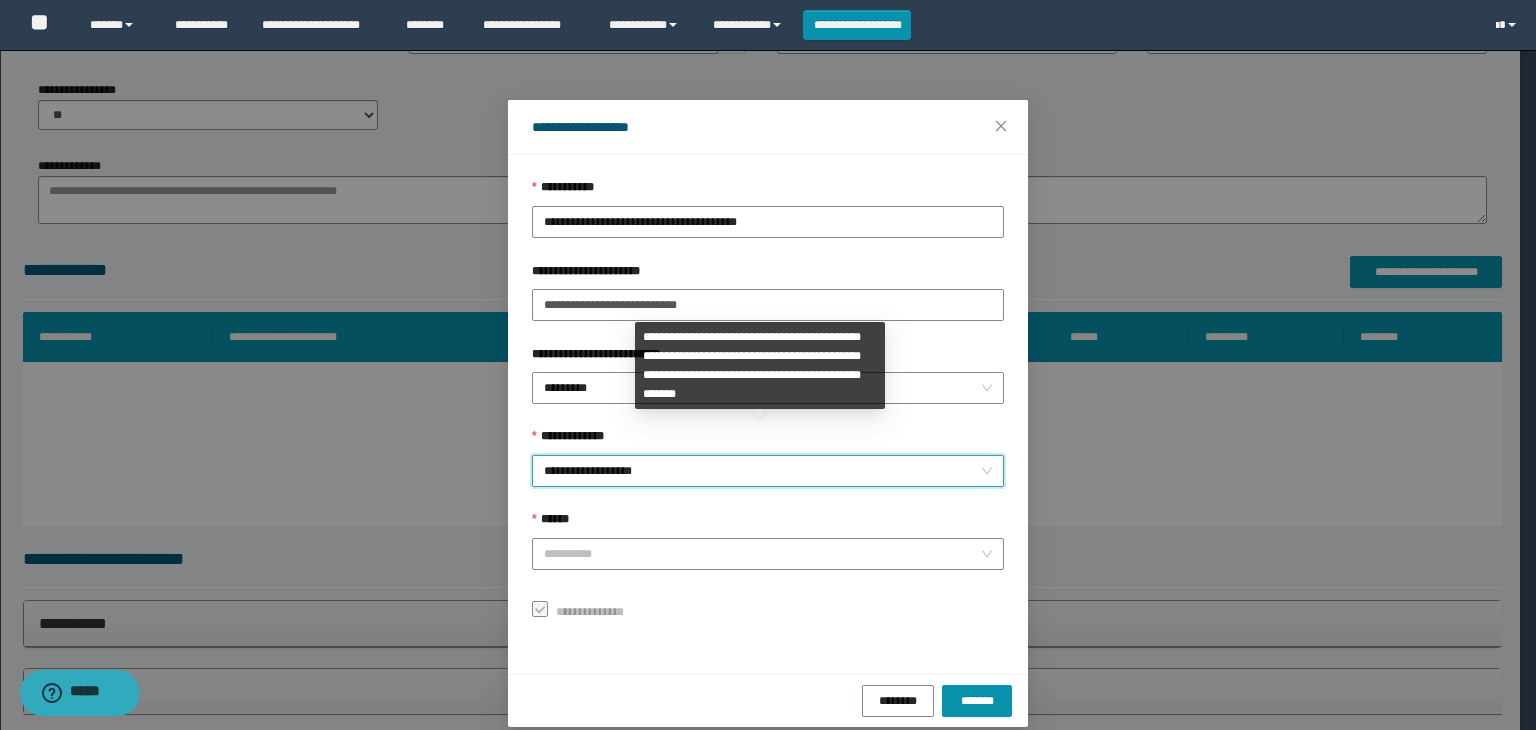 click on "**********" at bounding box center (768, 471) 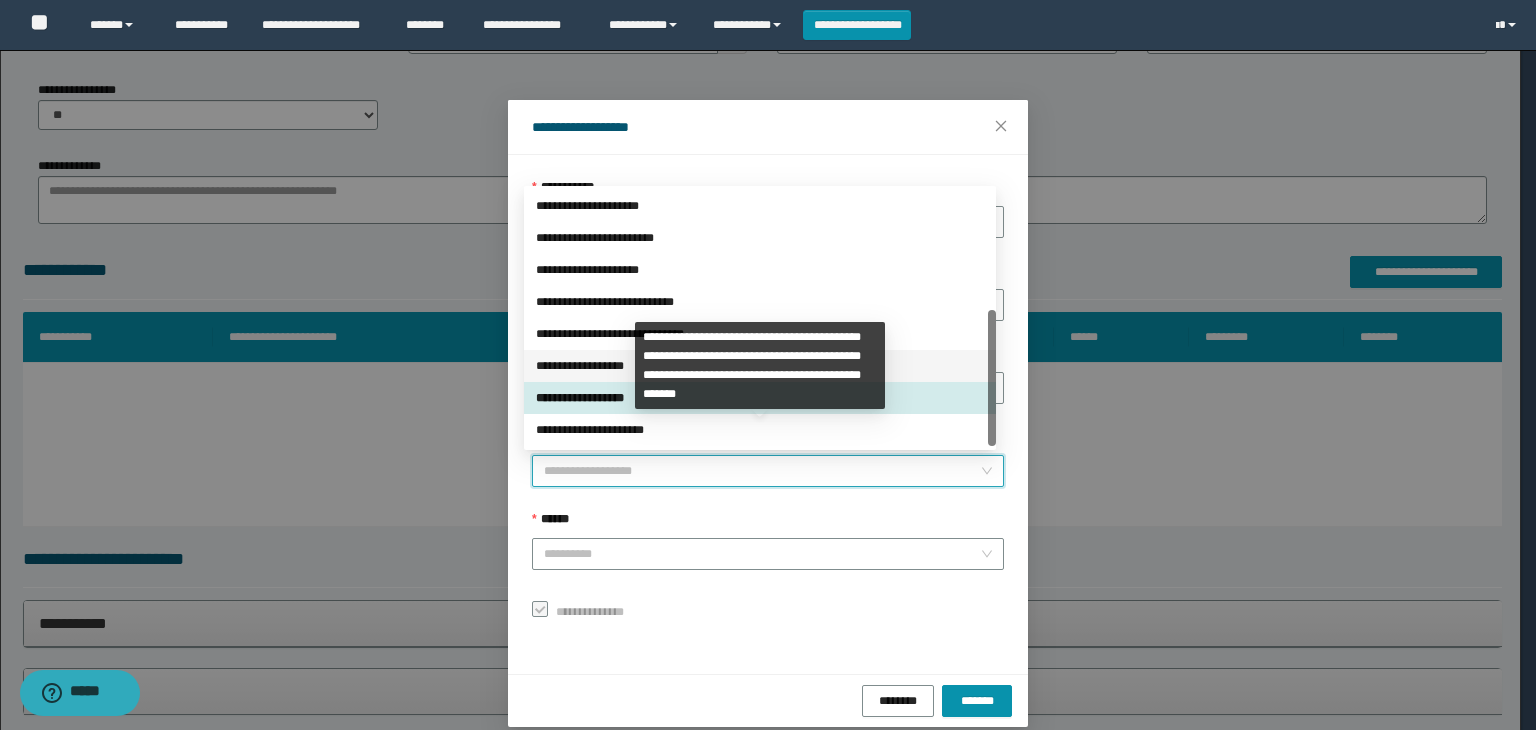 click on "**********" at bounding box center [760, 366] 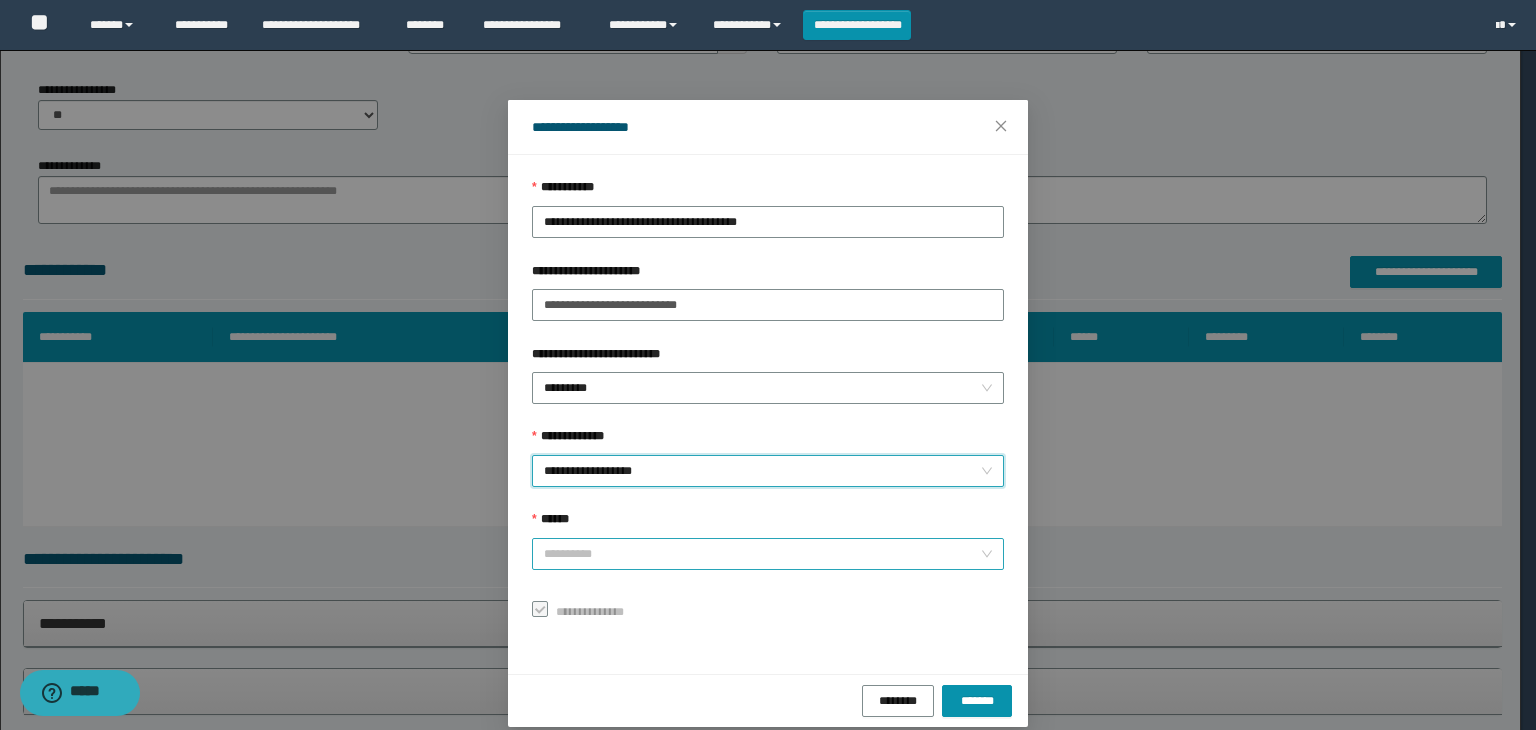 click on "******" at bounding box center [762, 554] 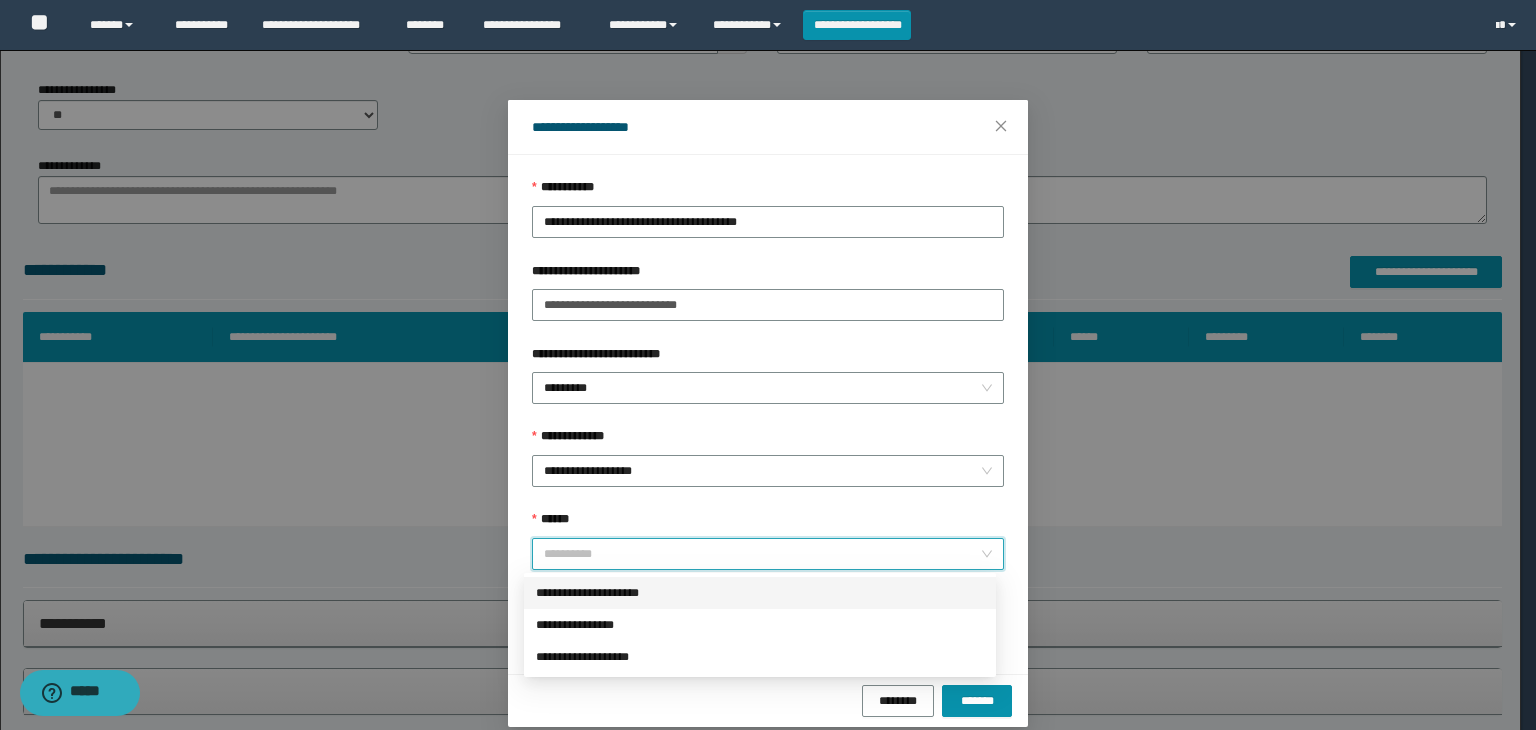 click on "**********" at bounding box center (760, 593) 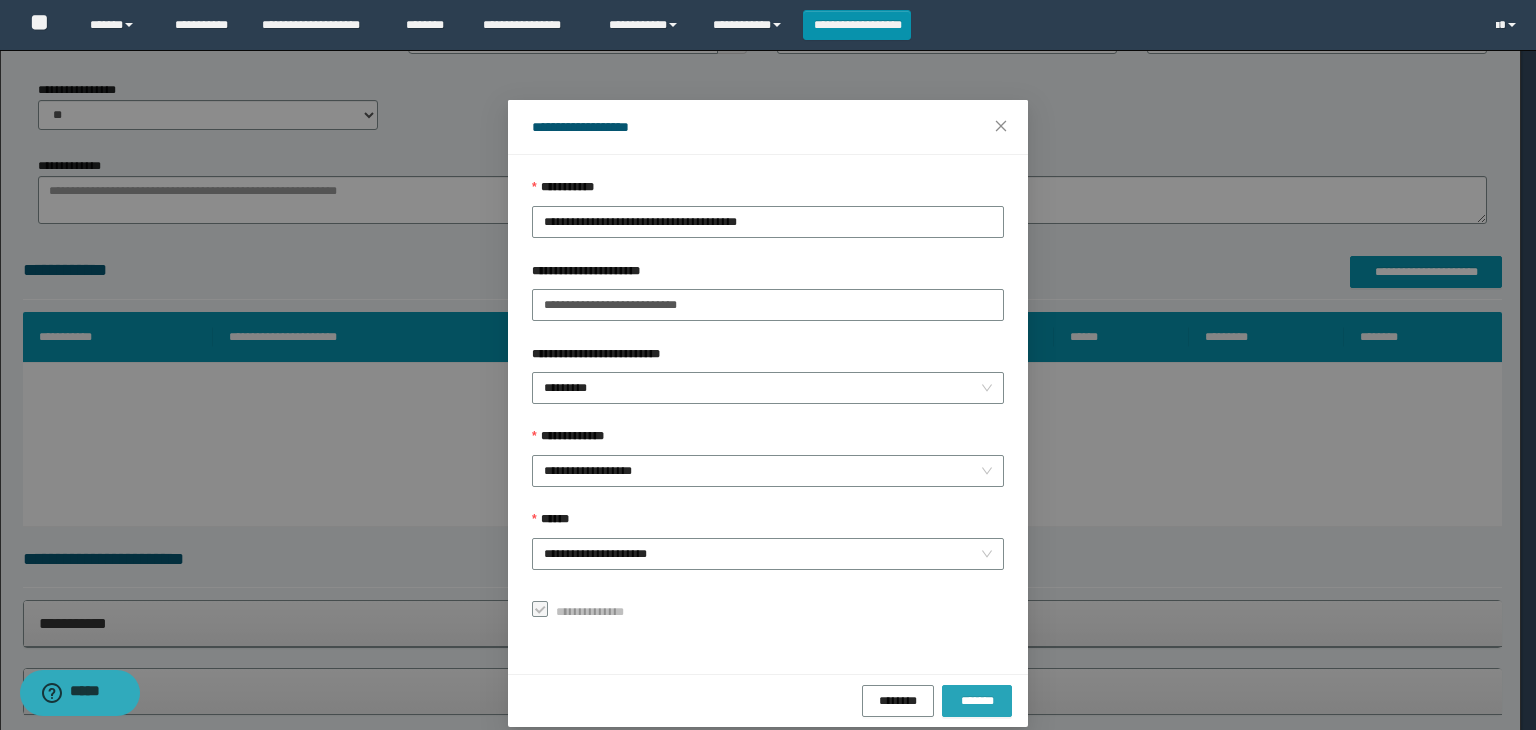 click on "*******" at bounding box center (977, 700) 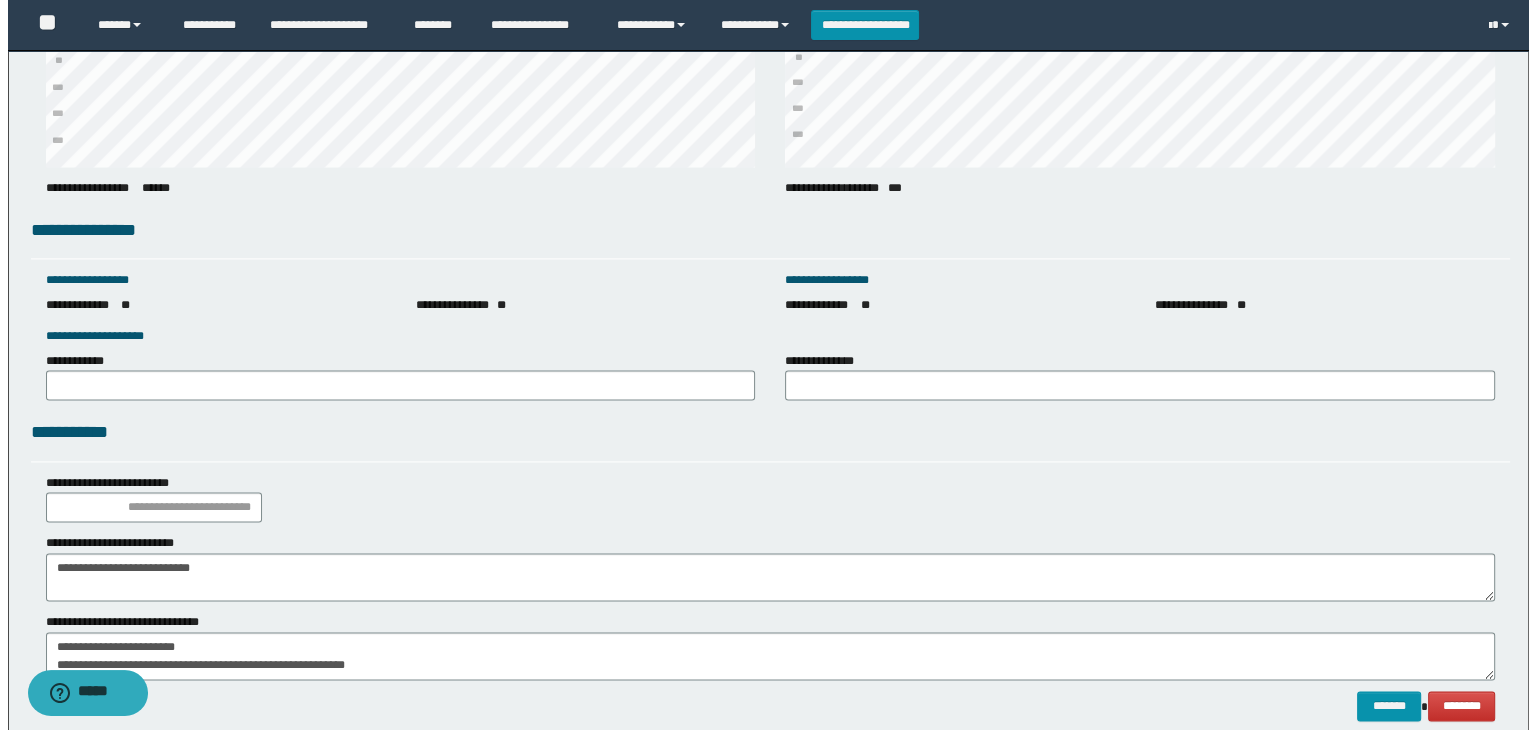 scroll, scrollTop: 2711, scrollLeft: 0, axis: vertical 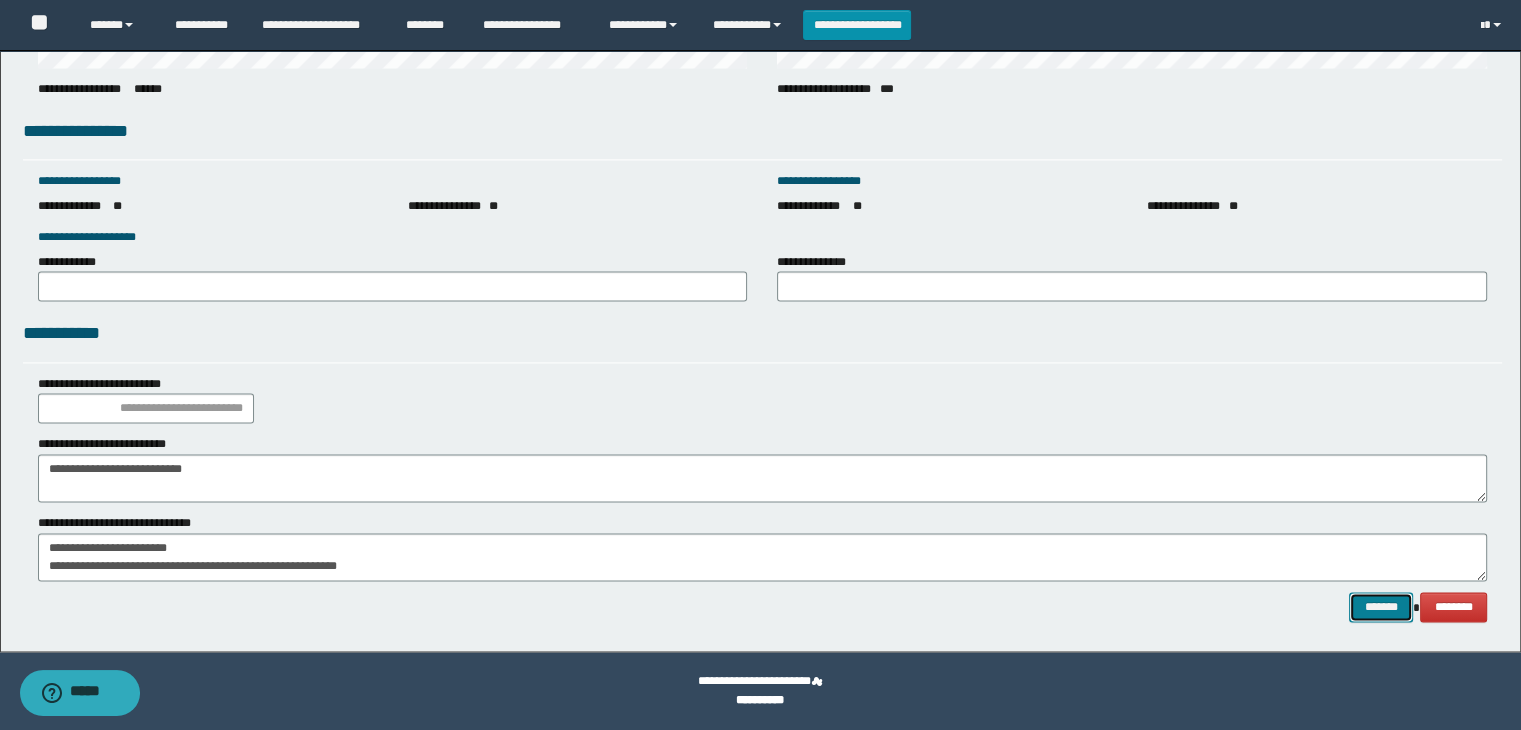 click on "*******" at bounding box center (1381, 607) 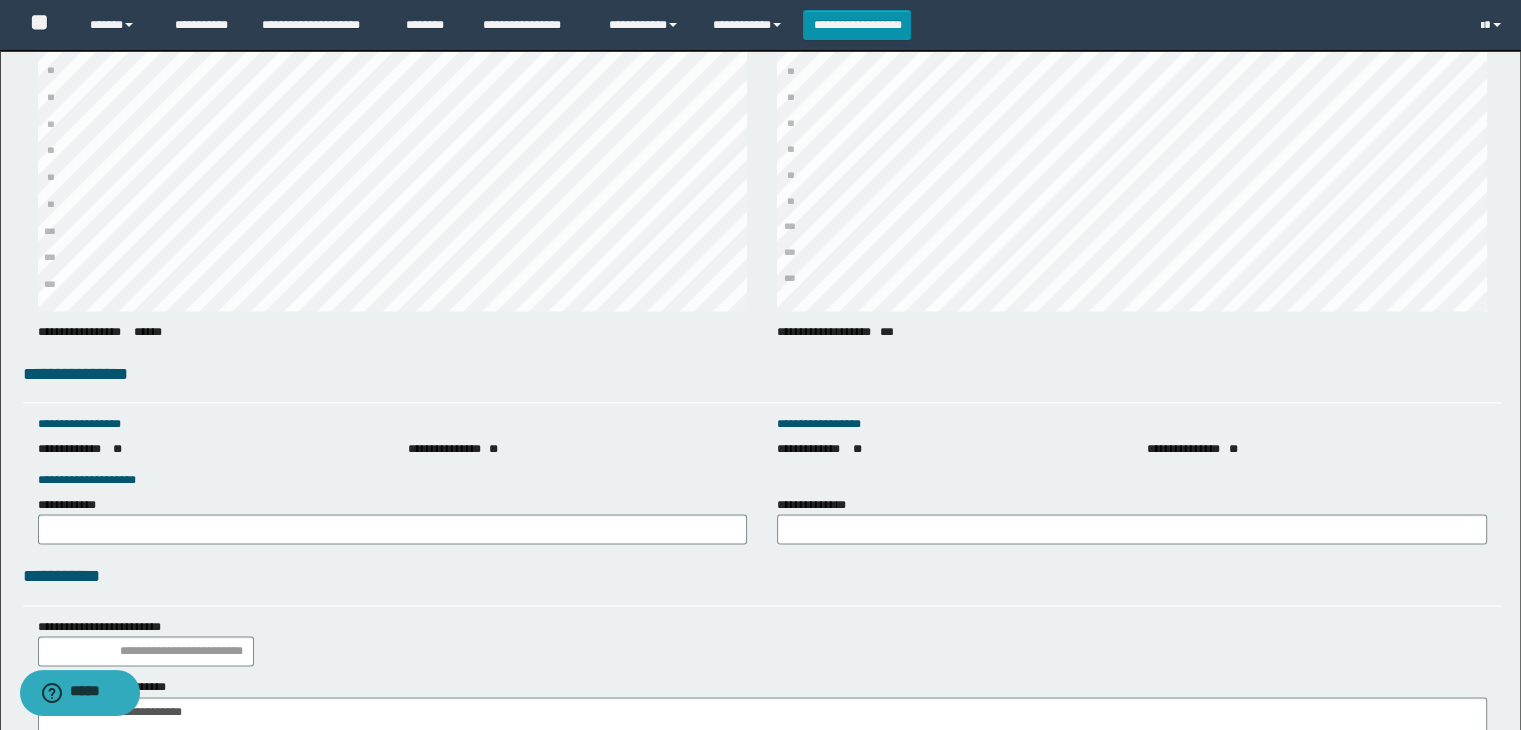 scroll, scrollTop: 2711, scrollLeft: 0, axis: vertical 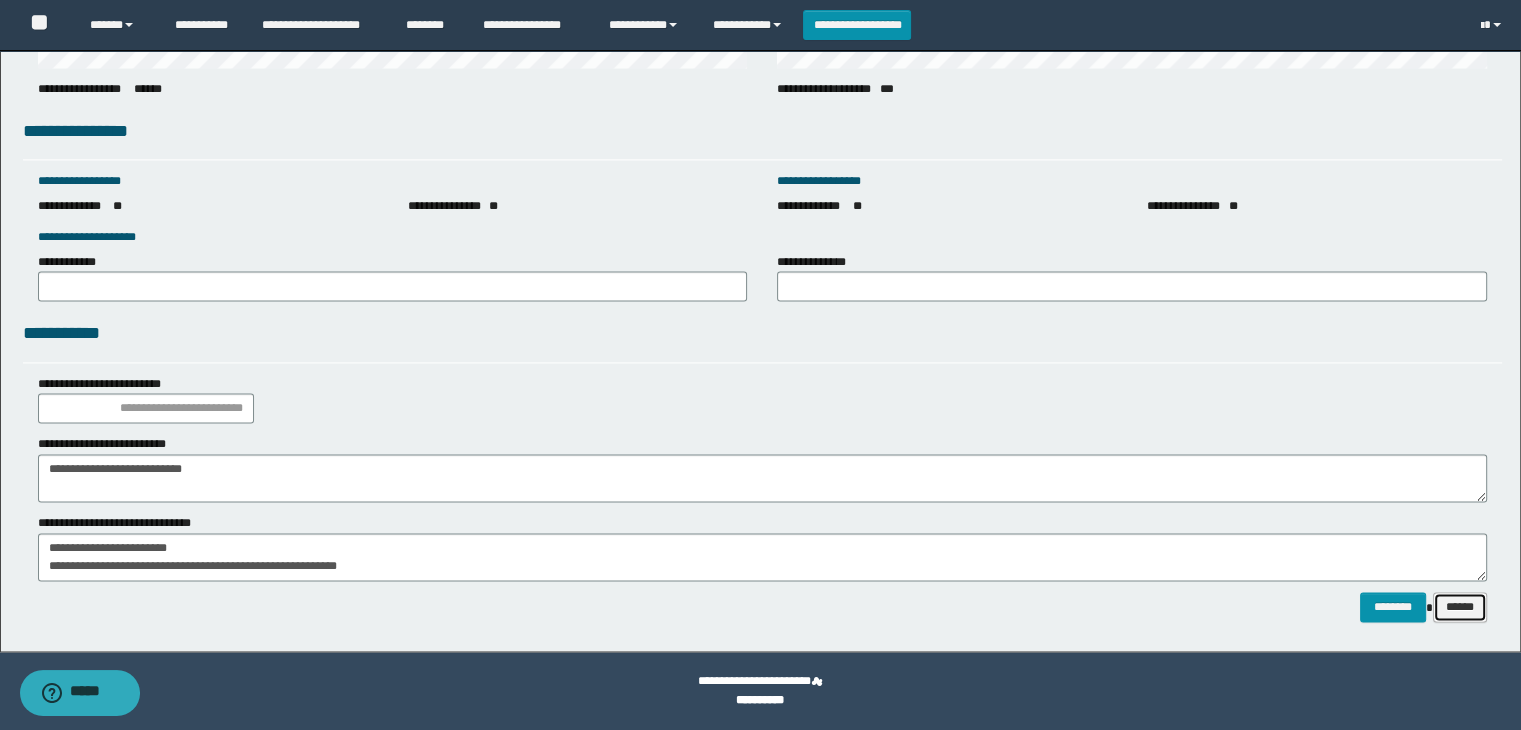 click on "******" at bounding box center (1460, 607) 